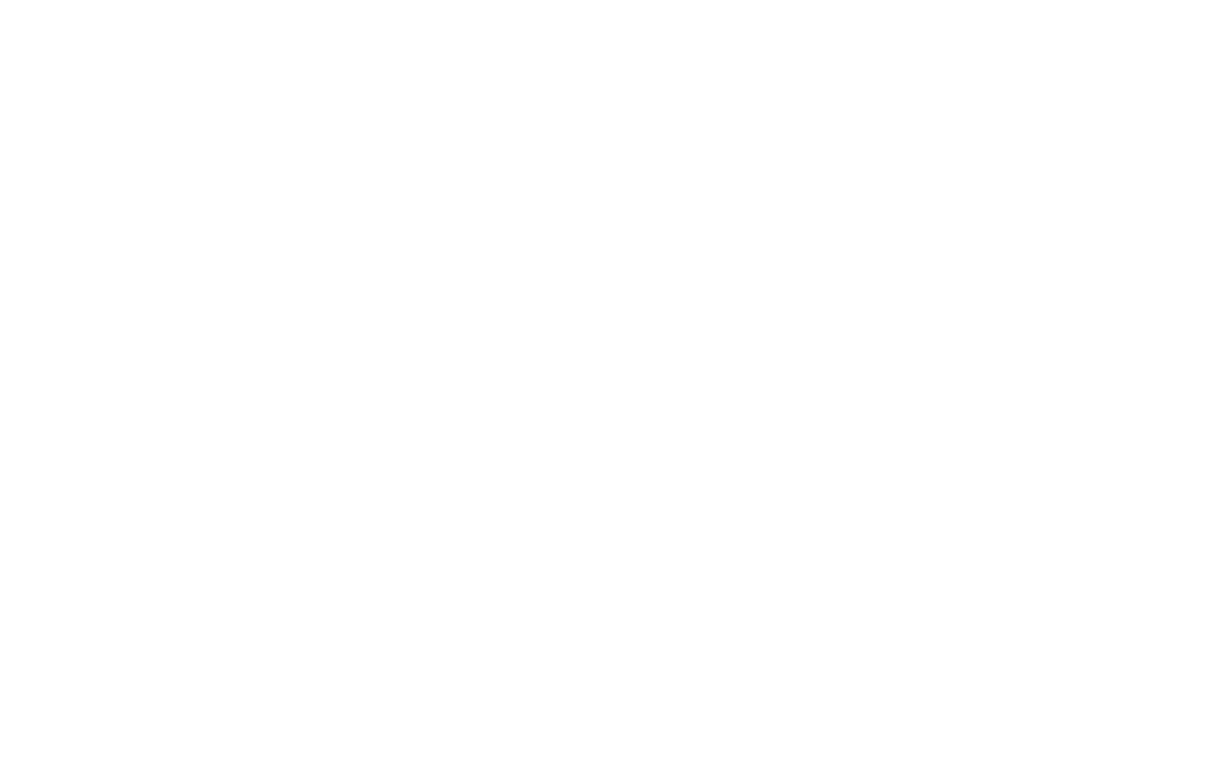 scroll, scrollTop: 0, scrollLeft: 0, axis: both 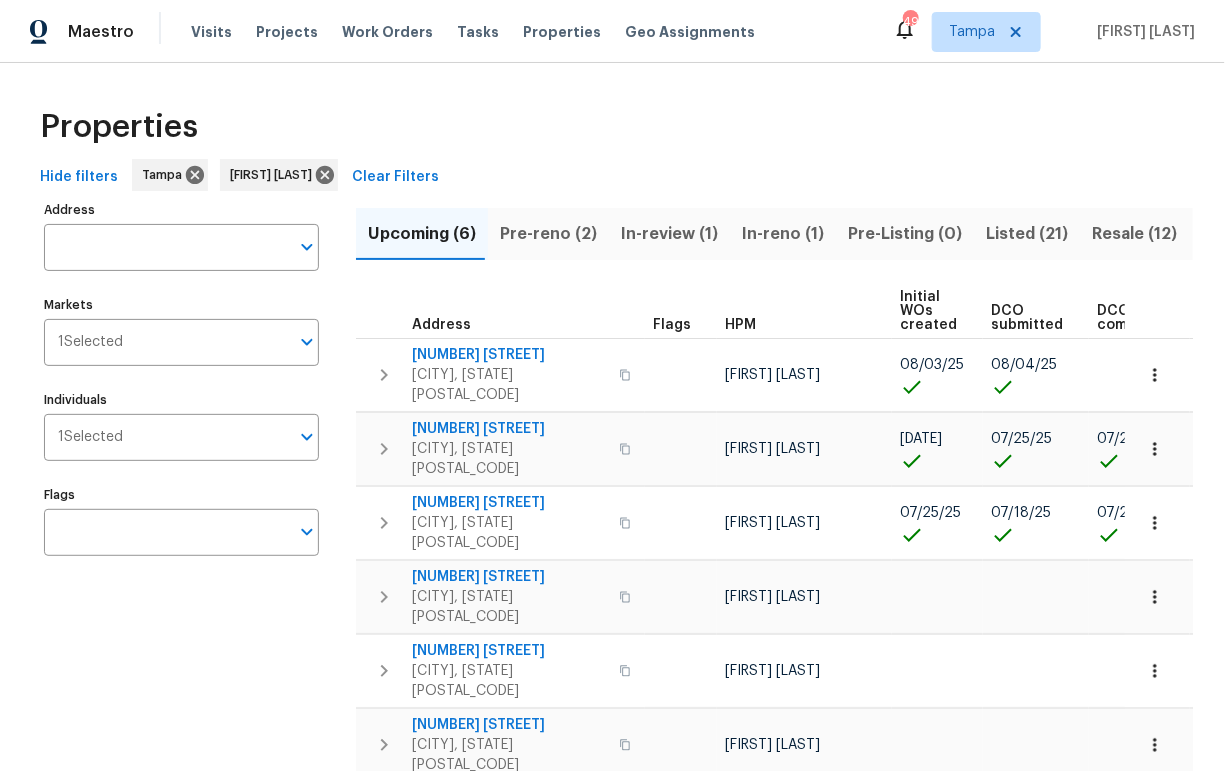 click on "Pre-reno (2)" at bounding box center (548, 234) 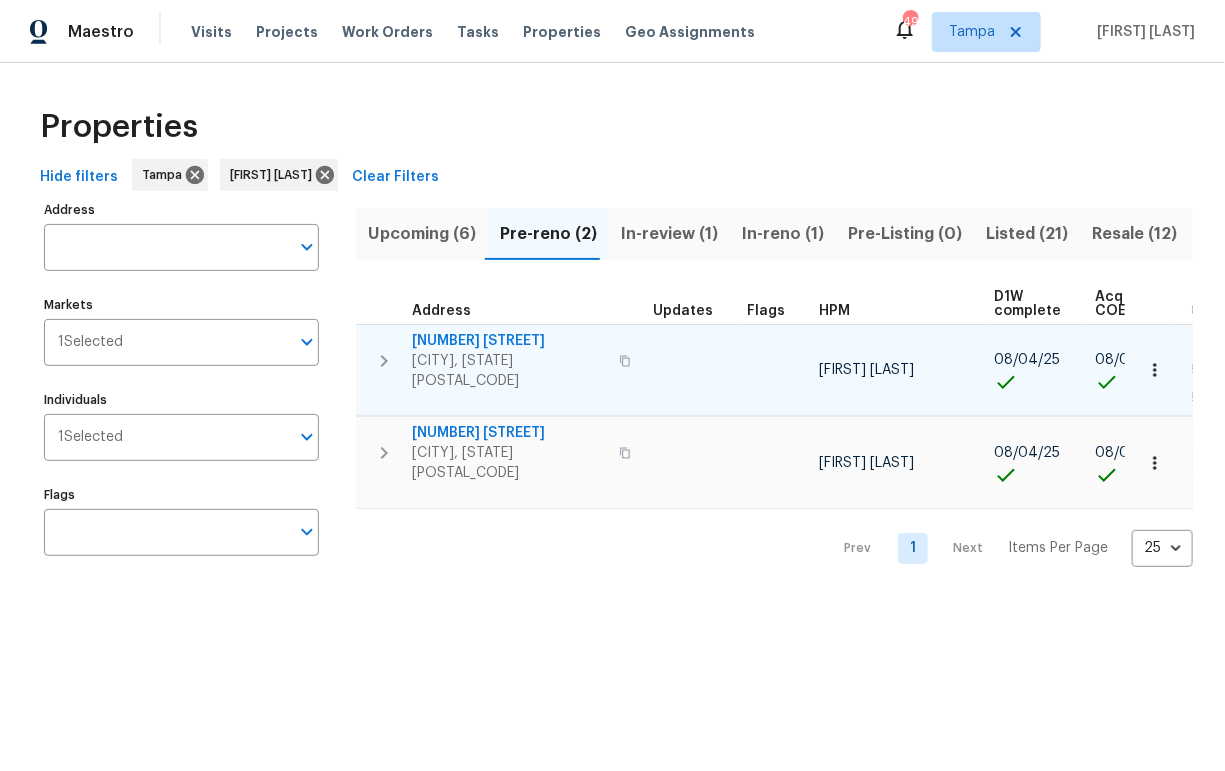 click 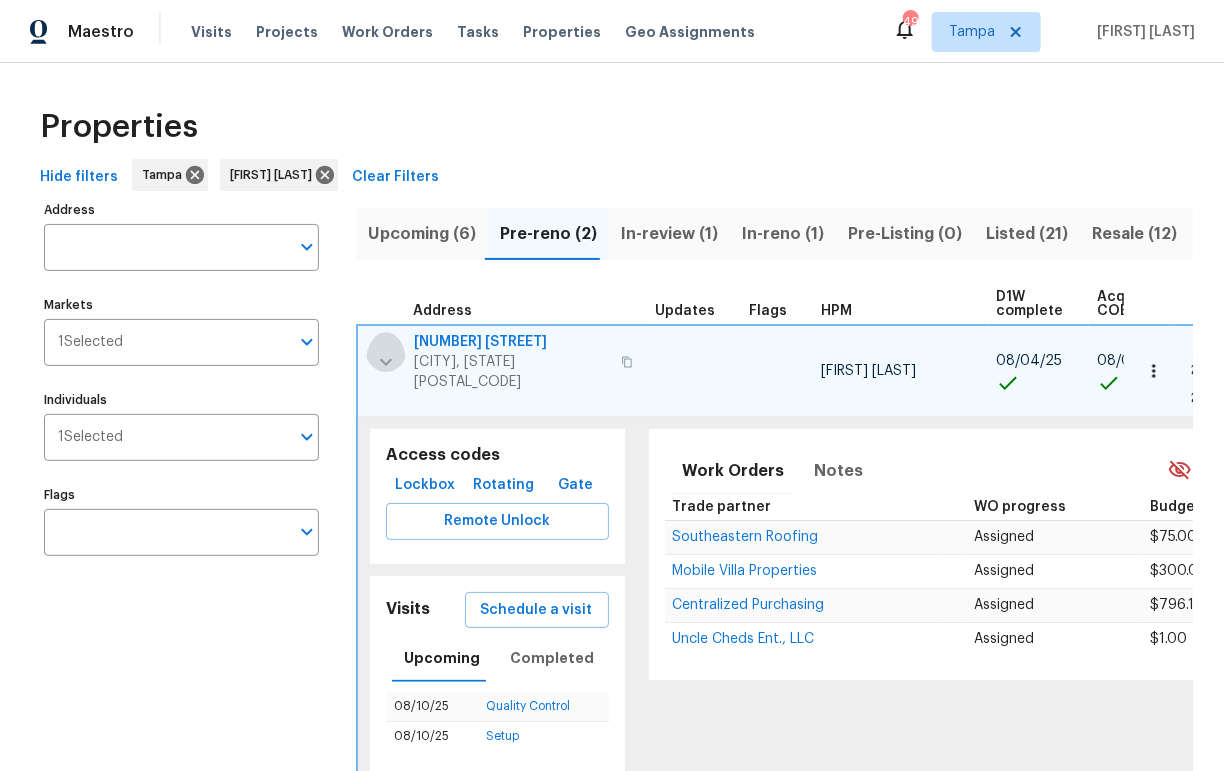 click 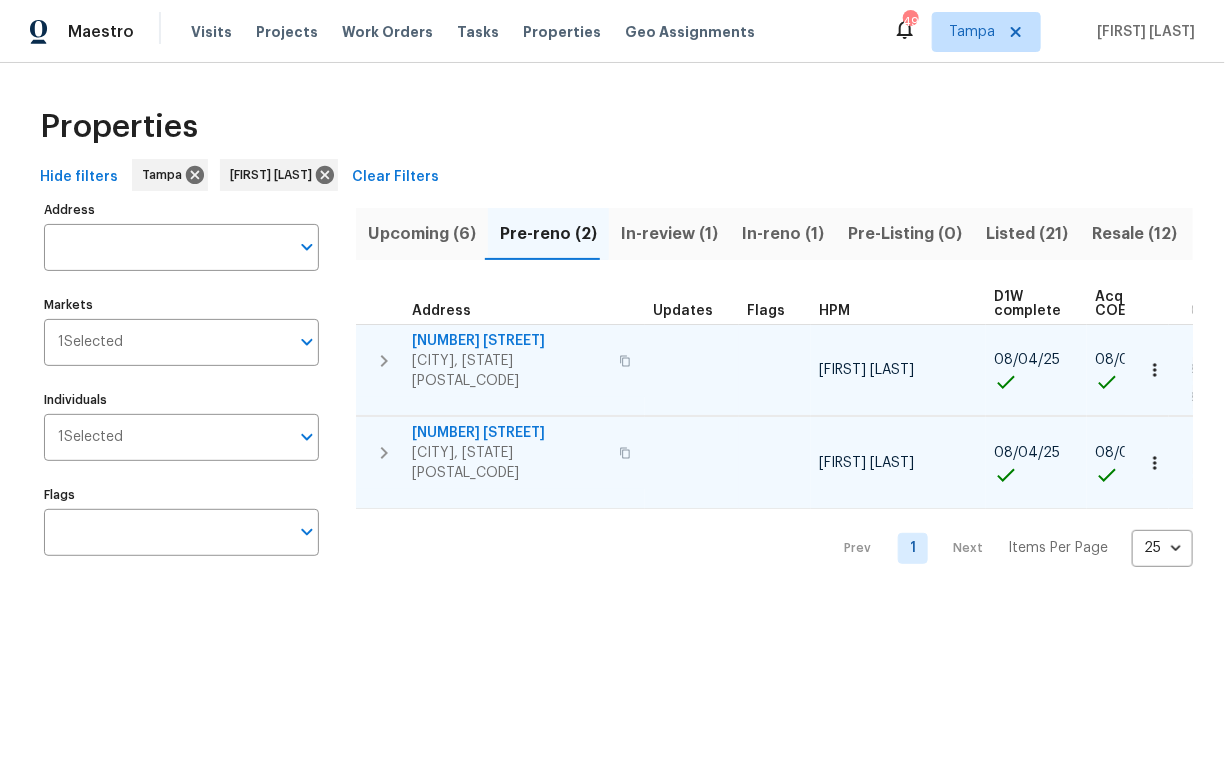 click on "513 Sandy Creek Dr" at bounding box center [509, 433] 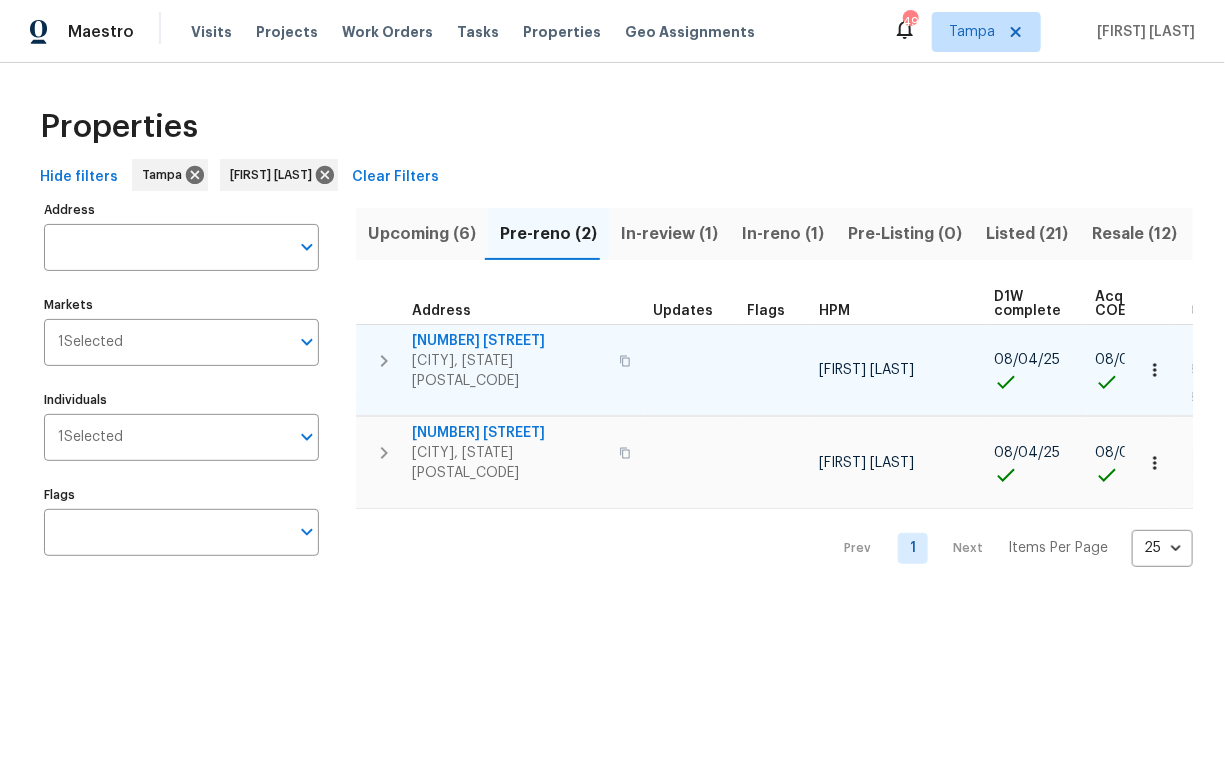 click on "[NUMBER] [STREET] [STREET_TYPE]" at bounding box center (509, 341) 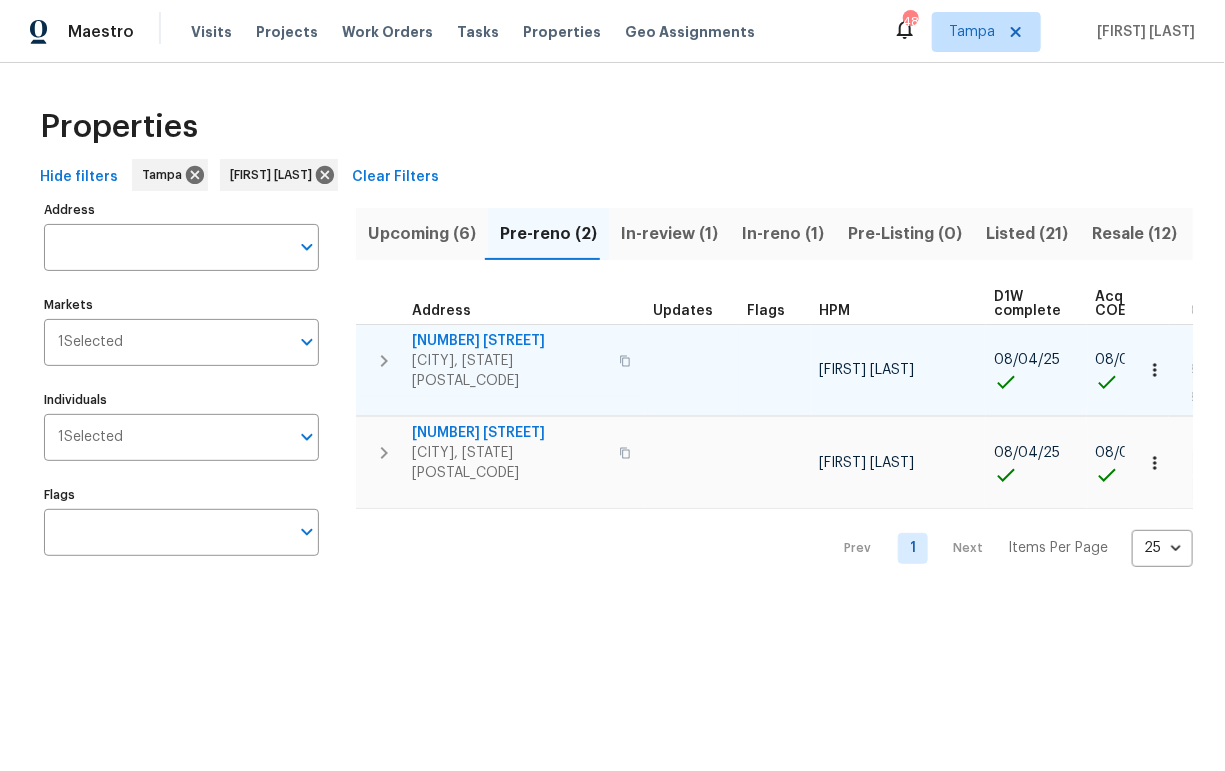 click on "[NUMBER] [STREET] [STREET_TYPE]" at bounding box center (509, 341) 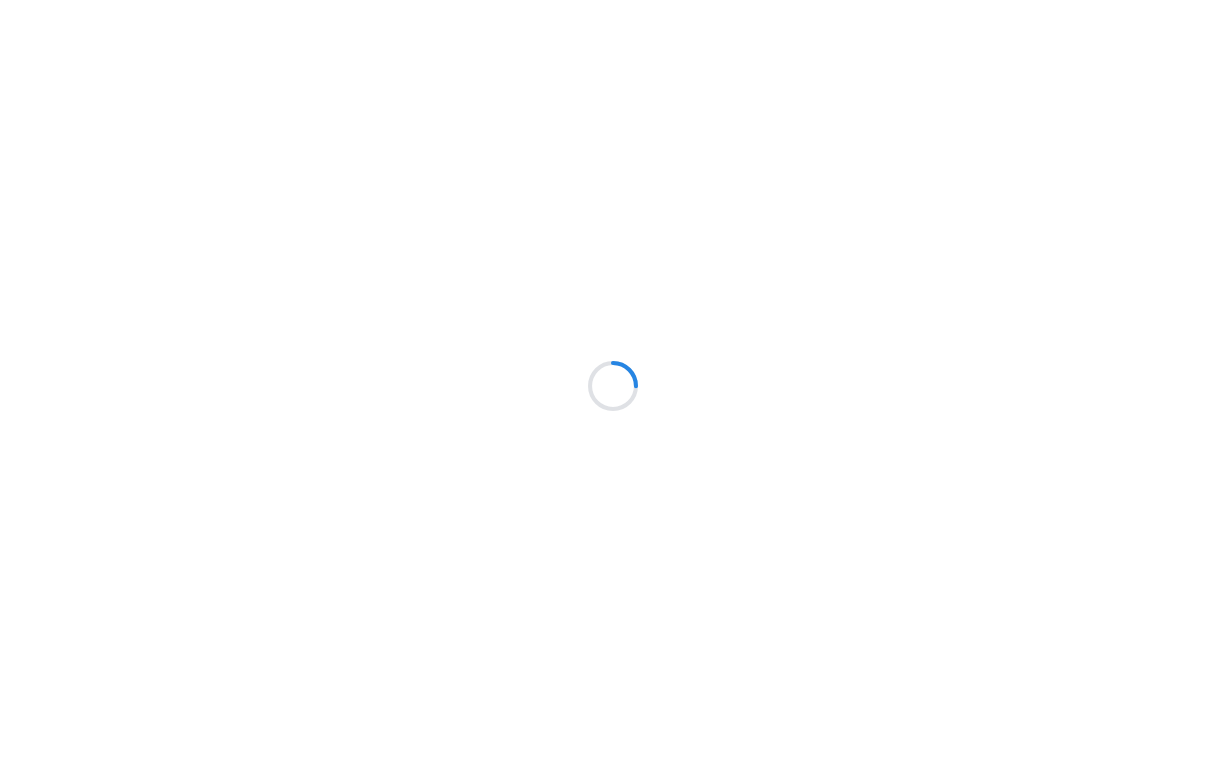 scroll, scrollTop: 0, scrollLeft: 0, axis: both 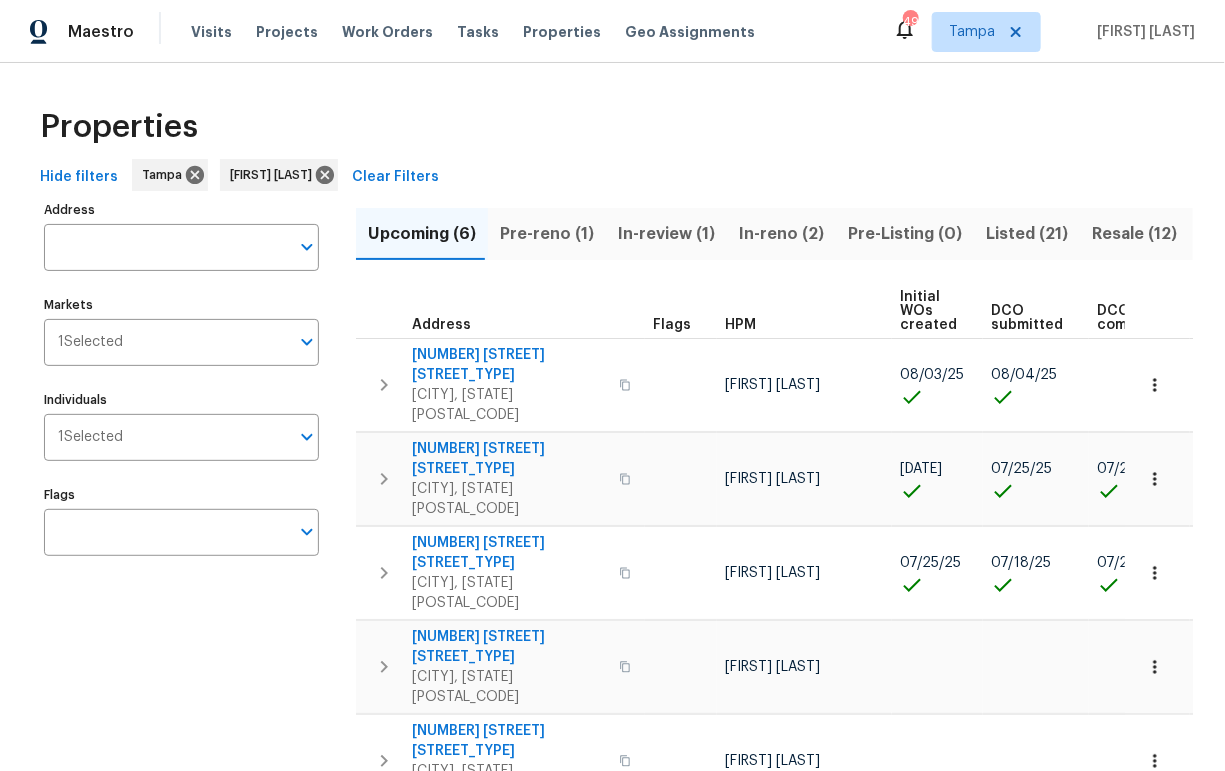 click on "In-reno (2)" at bounding box center [781, 234] 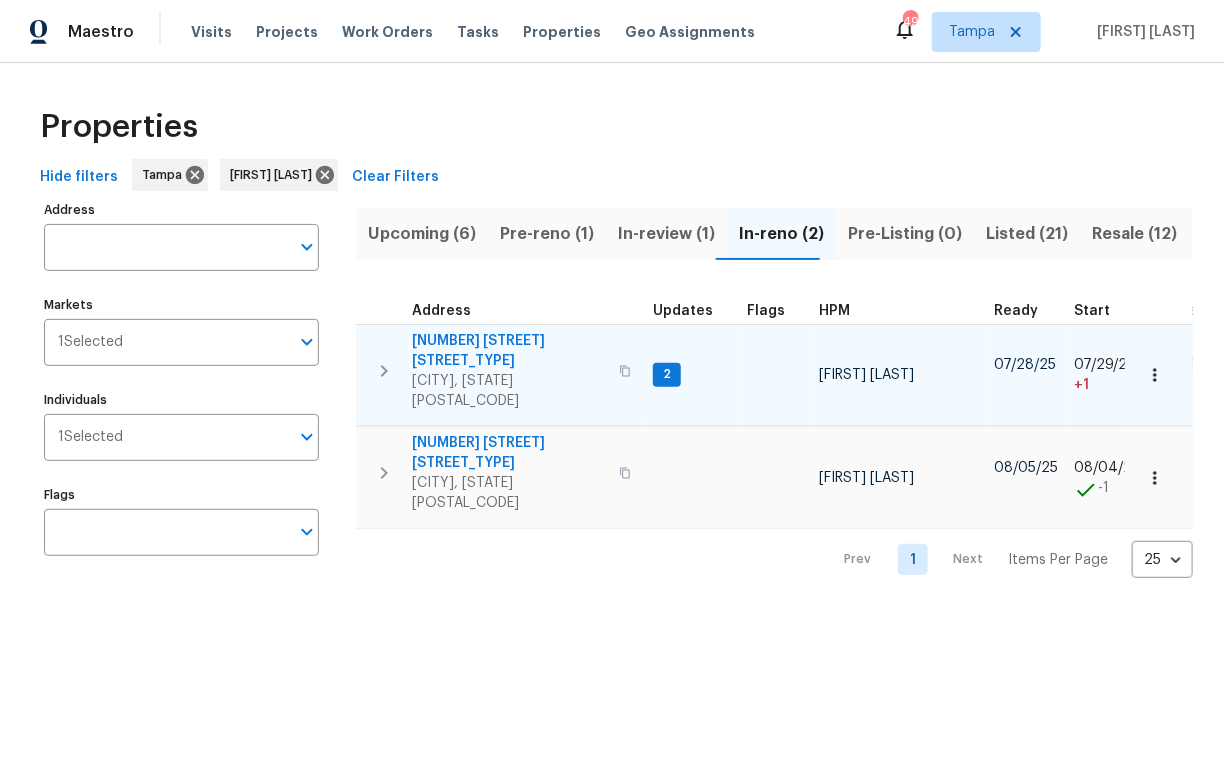 click on "[NUMBER] [STREET] [STREET_TYPE]" at bounding box center [509, 351] 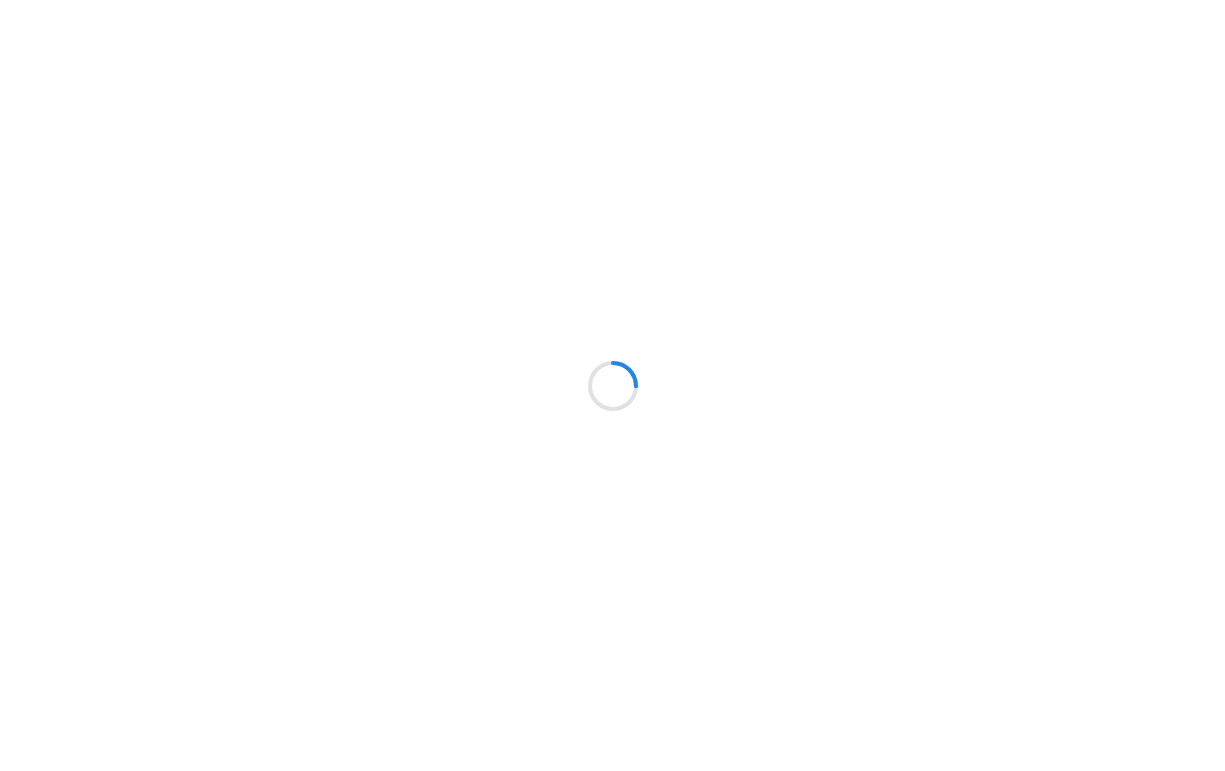 scroll, scrollTop: 0, scrollLeft: 0, axis: both 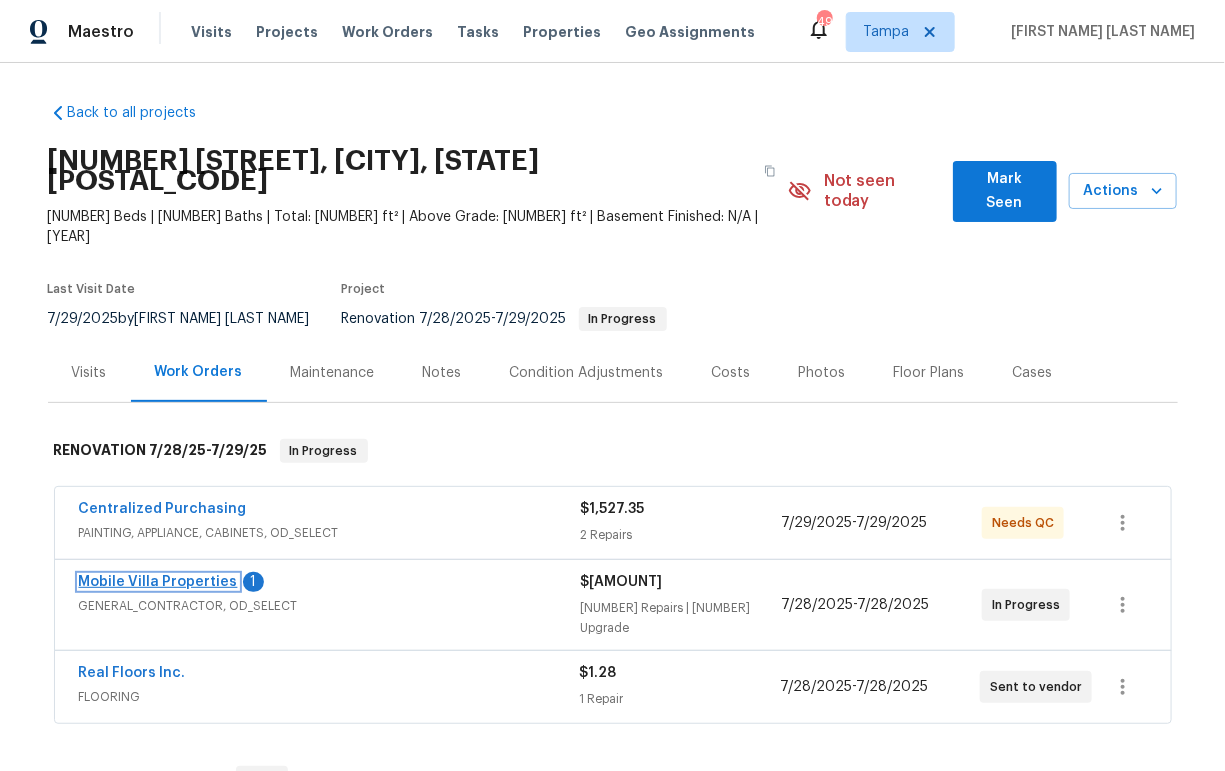 click on "Mobile Villa Properties" at bounding box center (158, 582) 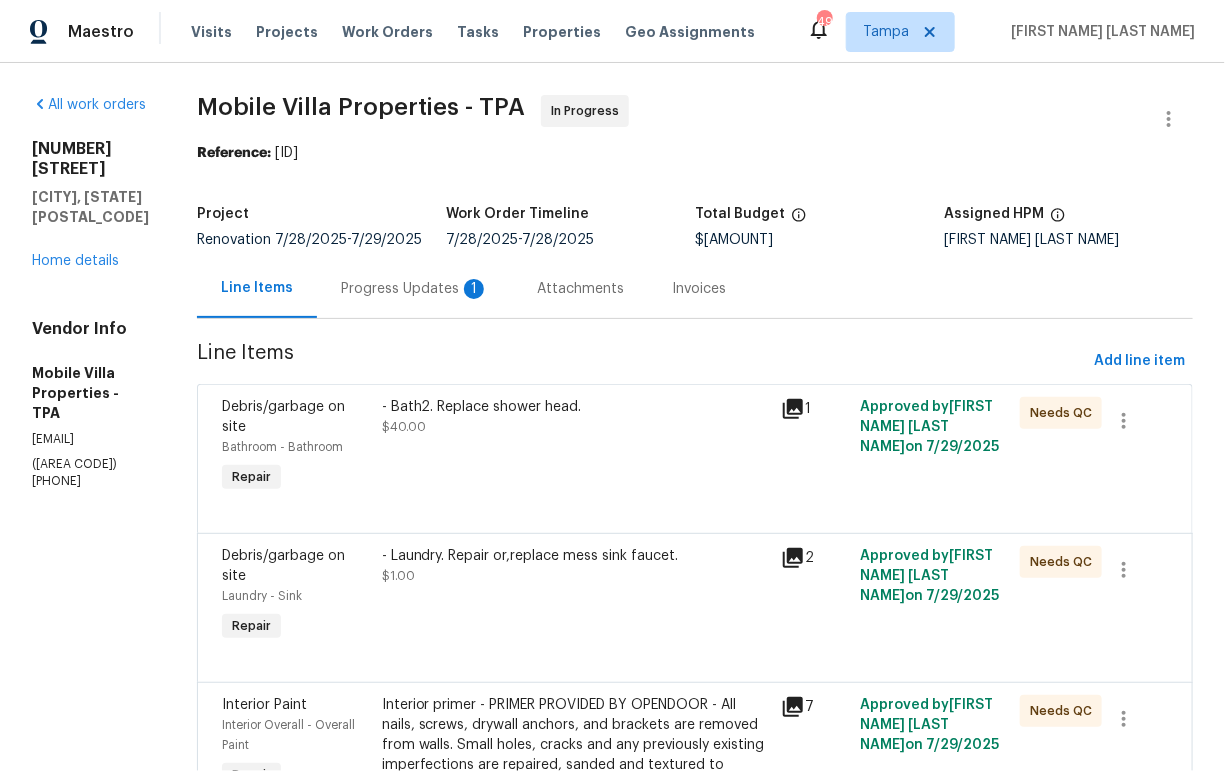 click on "Progress Updates 1" at bounding box center [415, 289] 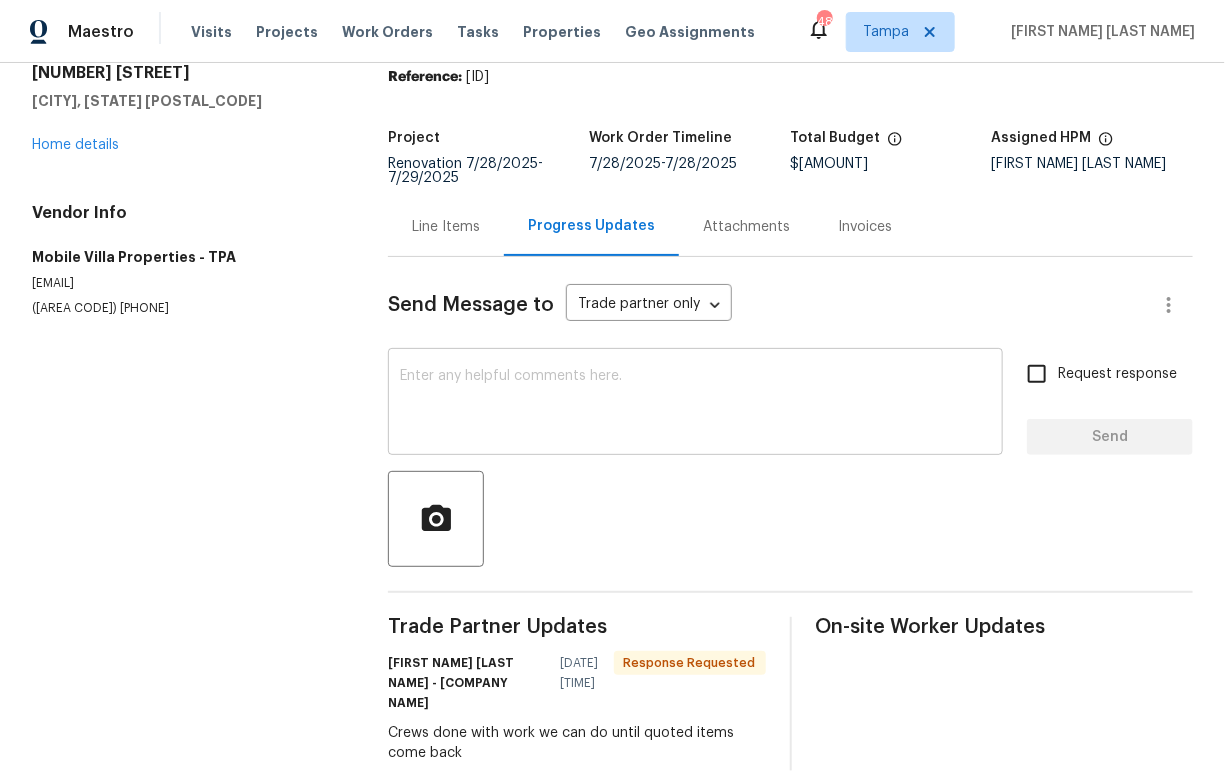 scroll, scrollTop: 61, scrollLeft: 0, axis: vertical 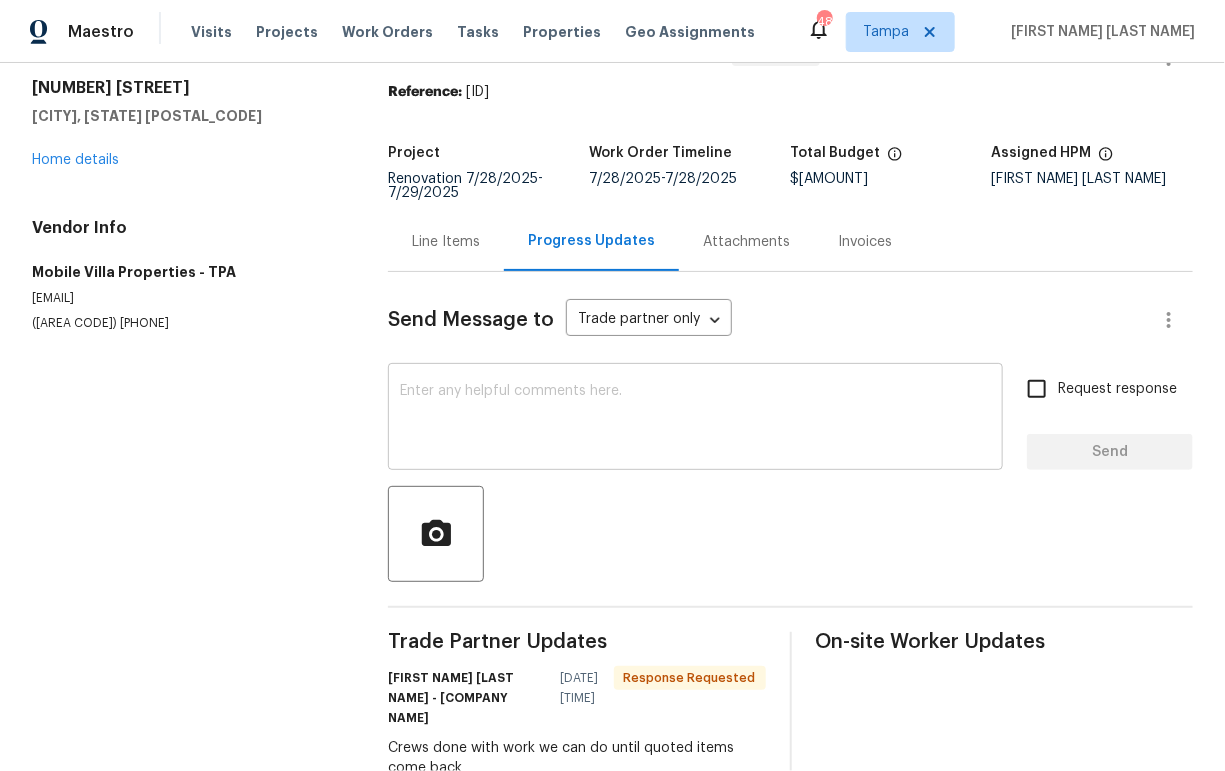 click at bounding box center (695, 419) 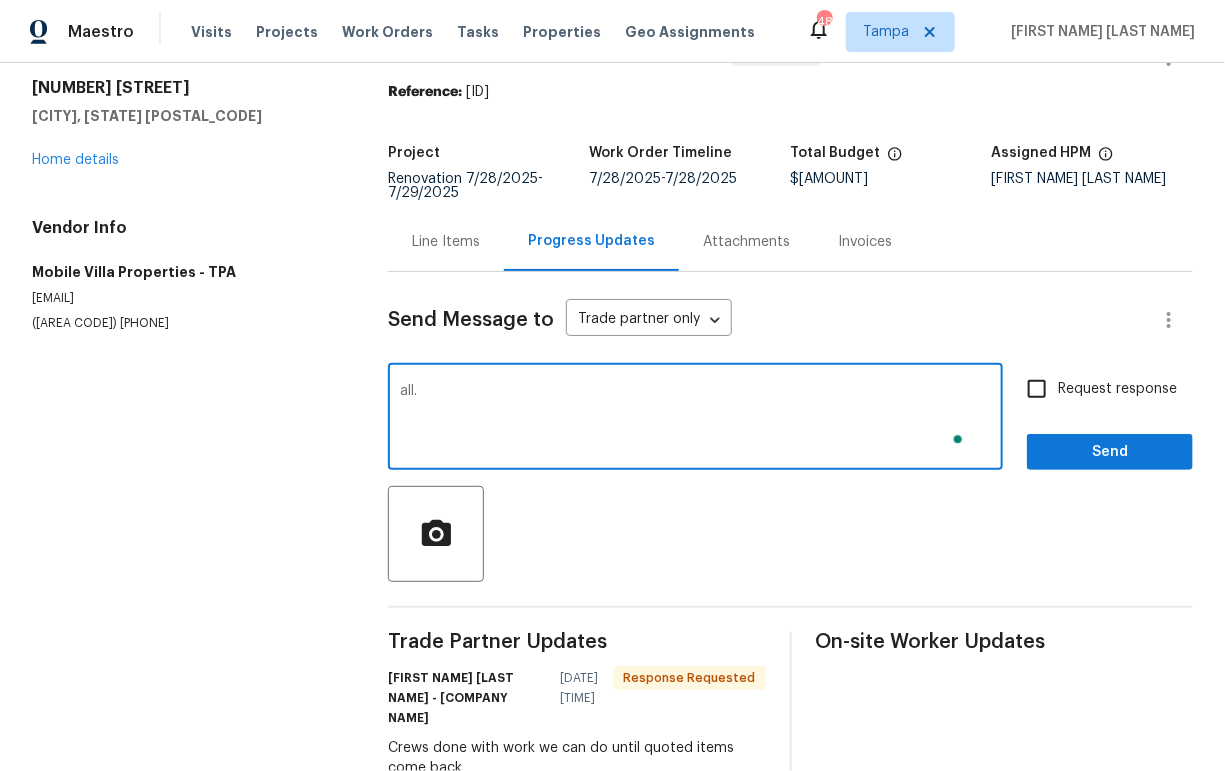 scroll, scrollTop: 61, scrollLeft: 0, axis: vertical 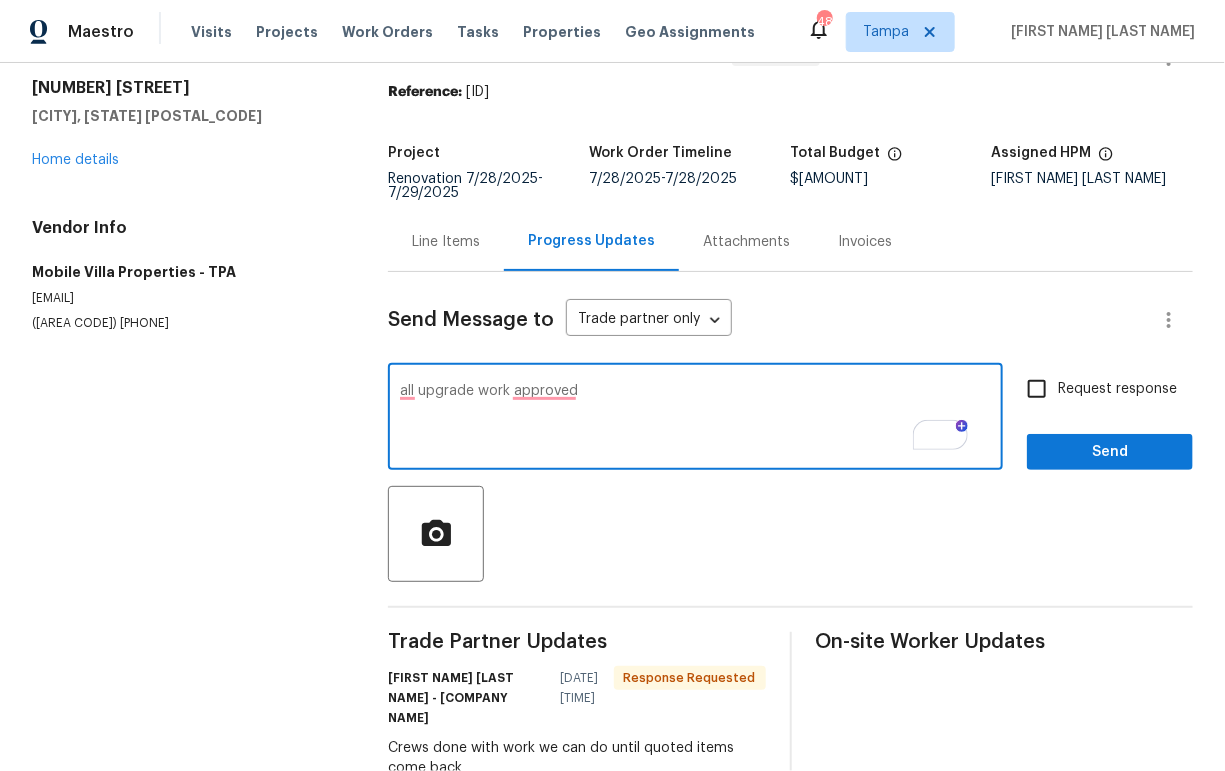 paste on "Description: Bath 2
Granite counter
Sink and plumbing
Paint cabinets
Refinish tub and surround
Upgrade hardware *faucets, cabinet pulls
Demo tile above vanity backsplash
Demo dated fluorescent light bar and wood frames install modern mini bulb light bar 48" light bar
Bath 3
Install granite counter
Sink and plumbing
Paint Cabinets
Upgrade hardware *faucets, cabinet pulls
Remove old tub spout and cap line, new trim kit, neck and head
Refinish shower surround
Demo dated fluorescent light bar and wood frames install modern mini bulb light bar 48" light bar" 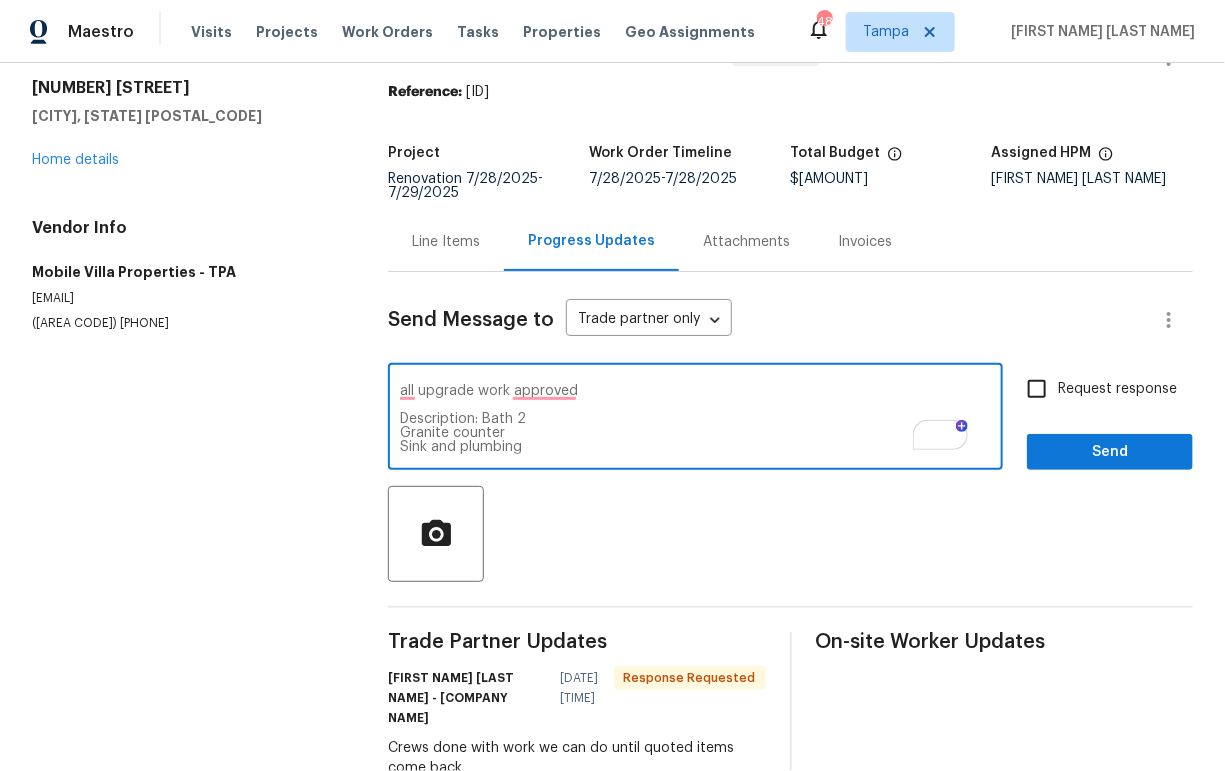scroll, scrollTop: 210, scrollLeft: 0, axis: vertical 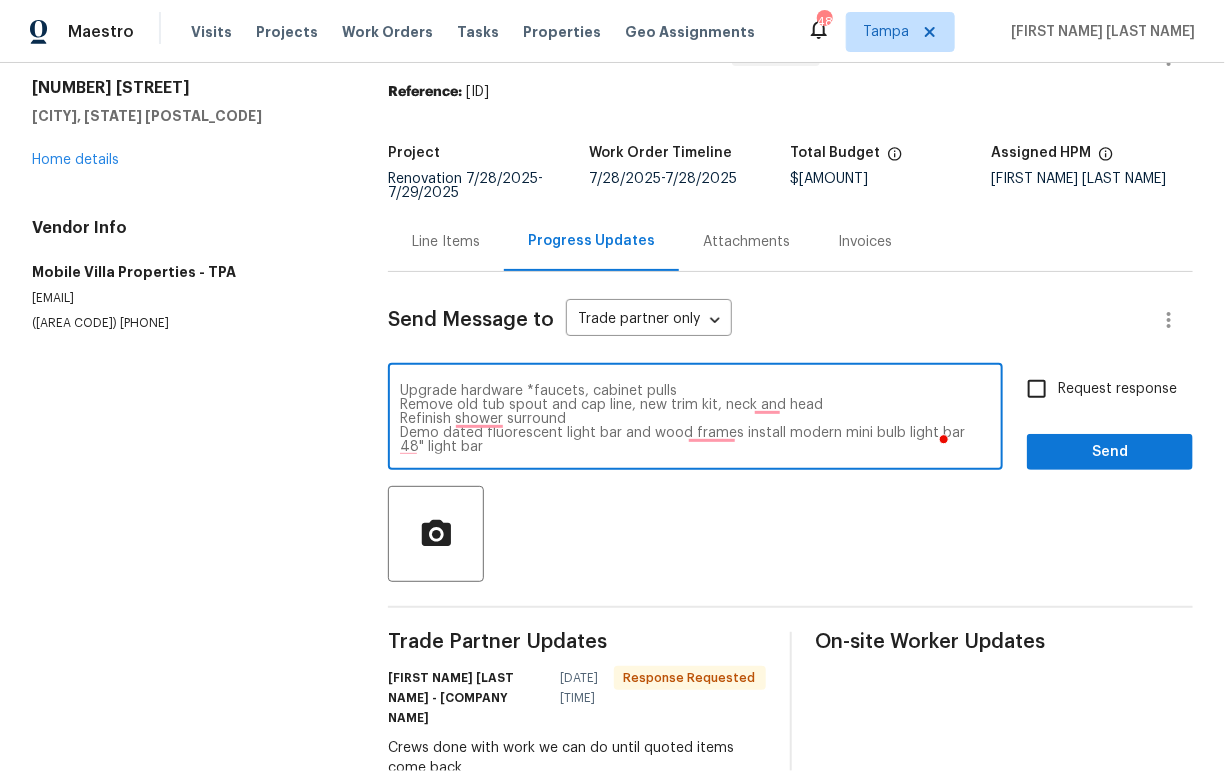 type on "all upgrade work approved
Description: Bath 2
Granite counter
Sink and plumbing
Paint cabinets
Refinish tub and surround
Upgrade hardware *faucets, cabinet pulls
Demo tile above vanity backsplash
Demo dated fluorescent light bar and wood frames install modern mini bulb light bar 48" light bar
Bath 3
Install granite counter
Sink and plumbing
Paint Cabinets
Upgrade hardware *faucets, cabinet pulls
Remove old tub spout and cap line, new trim kit, neck and head
Refinish shower surround
Demo dated fluorescent light bar and wood frames install modern mini bulb light bar 48" light bar" 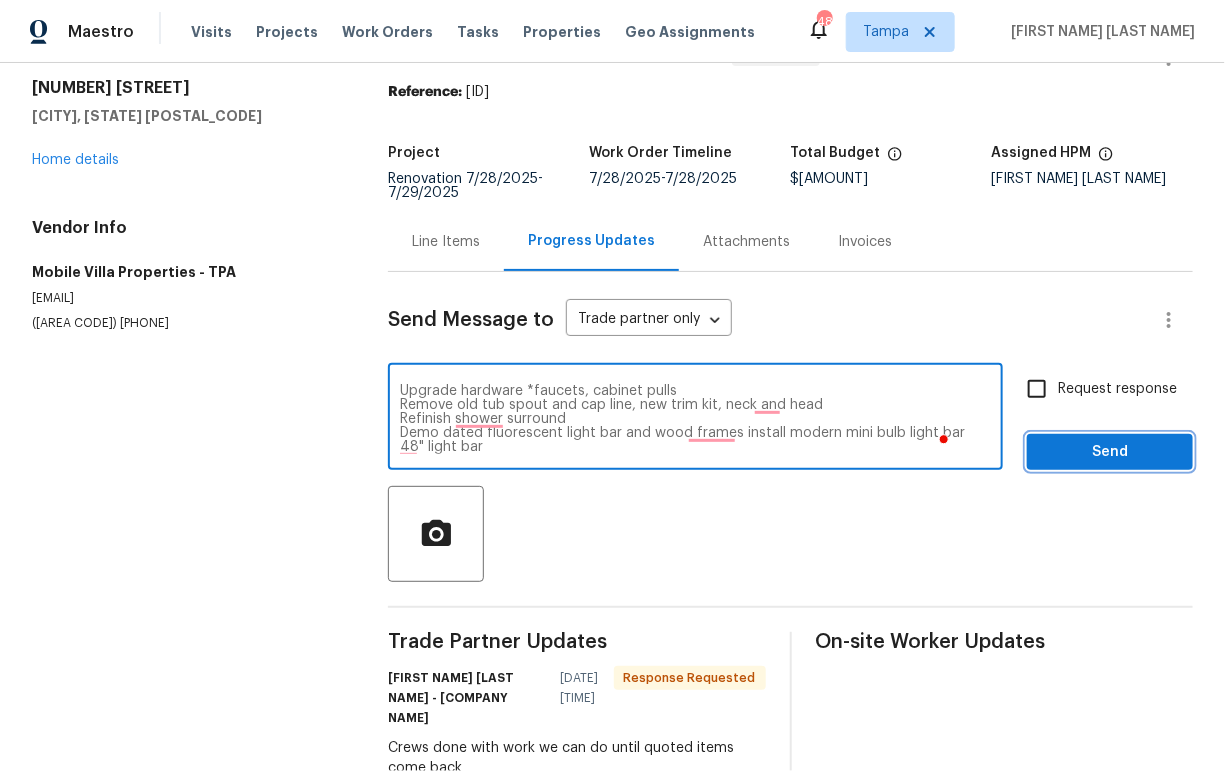click on "Send" at bounding box center (1110, 452) 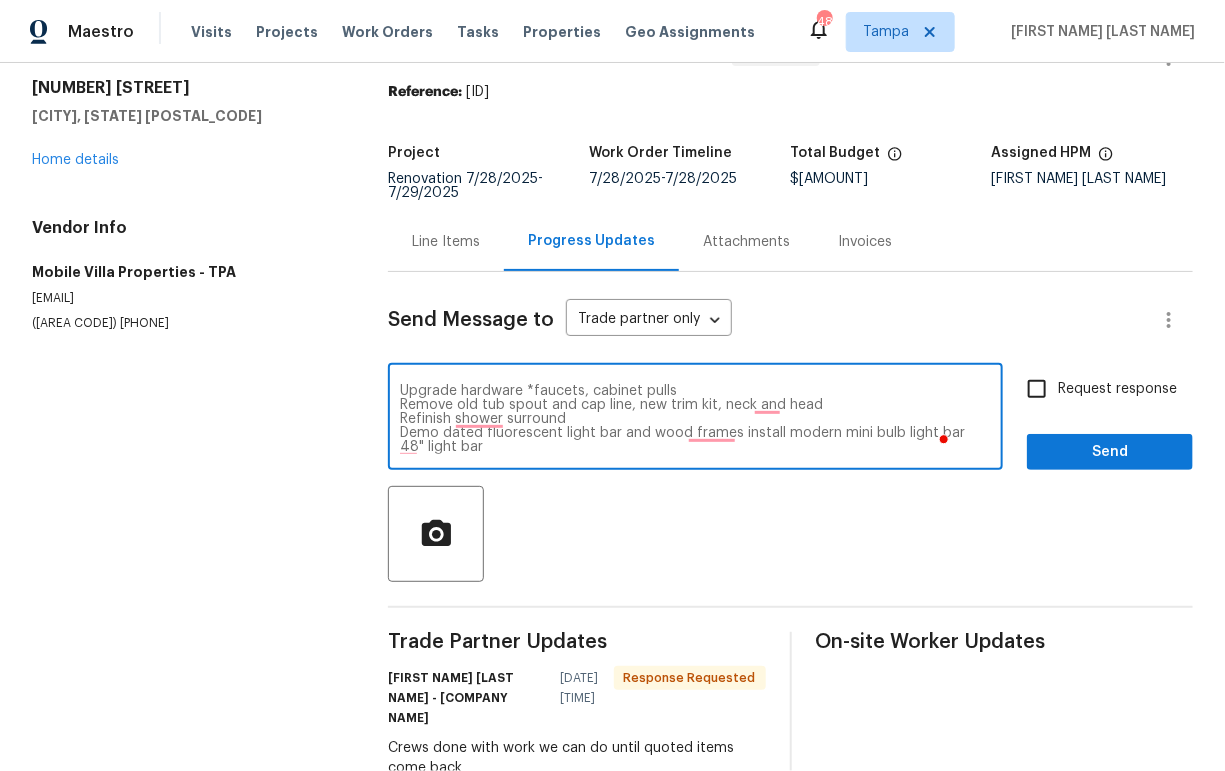 scroll, scrollTop: 3, scrollLeft: 0, axis: vertical 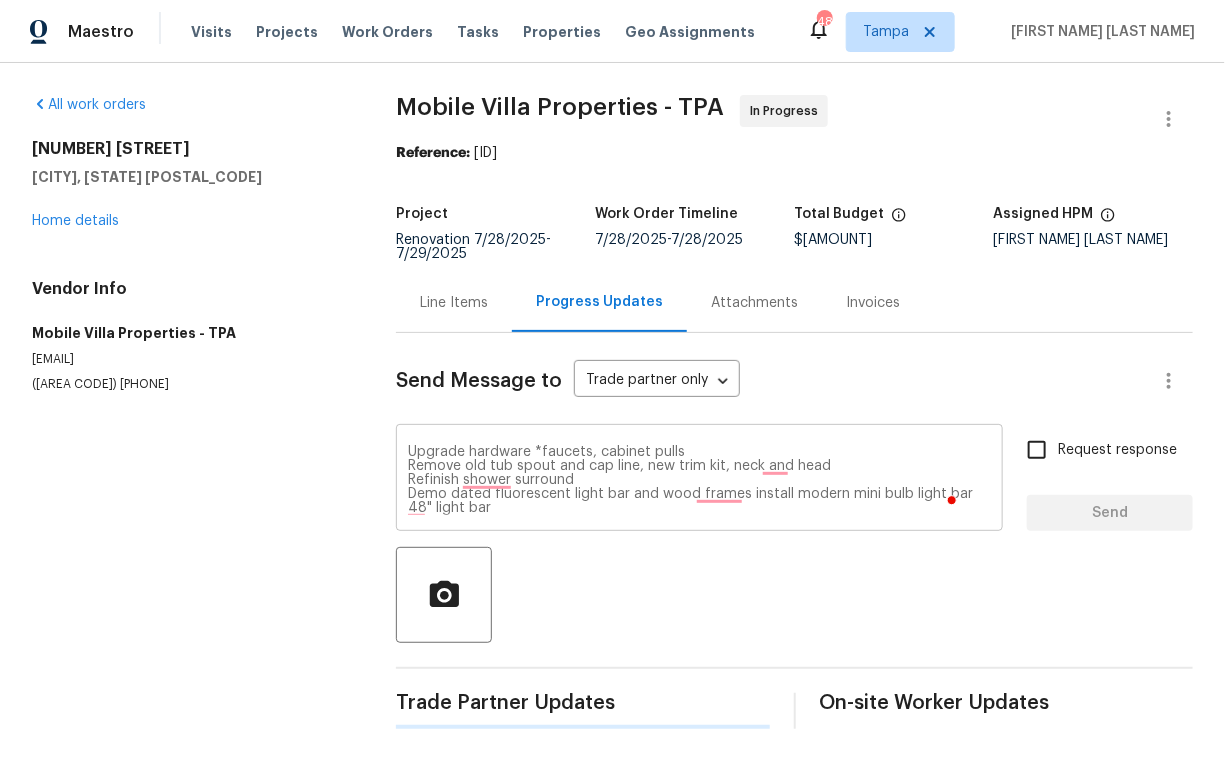 type 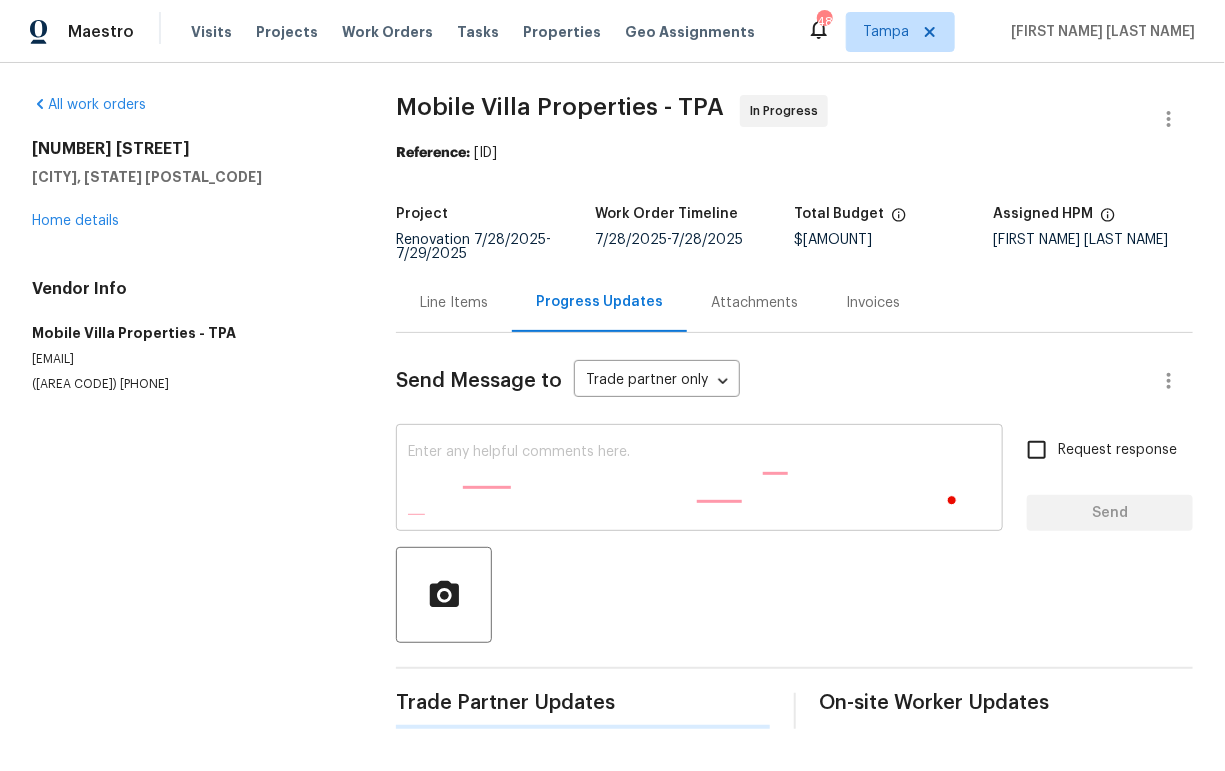 scroll, scrollTop: 0, scrollLeft: 0, axis: both 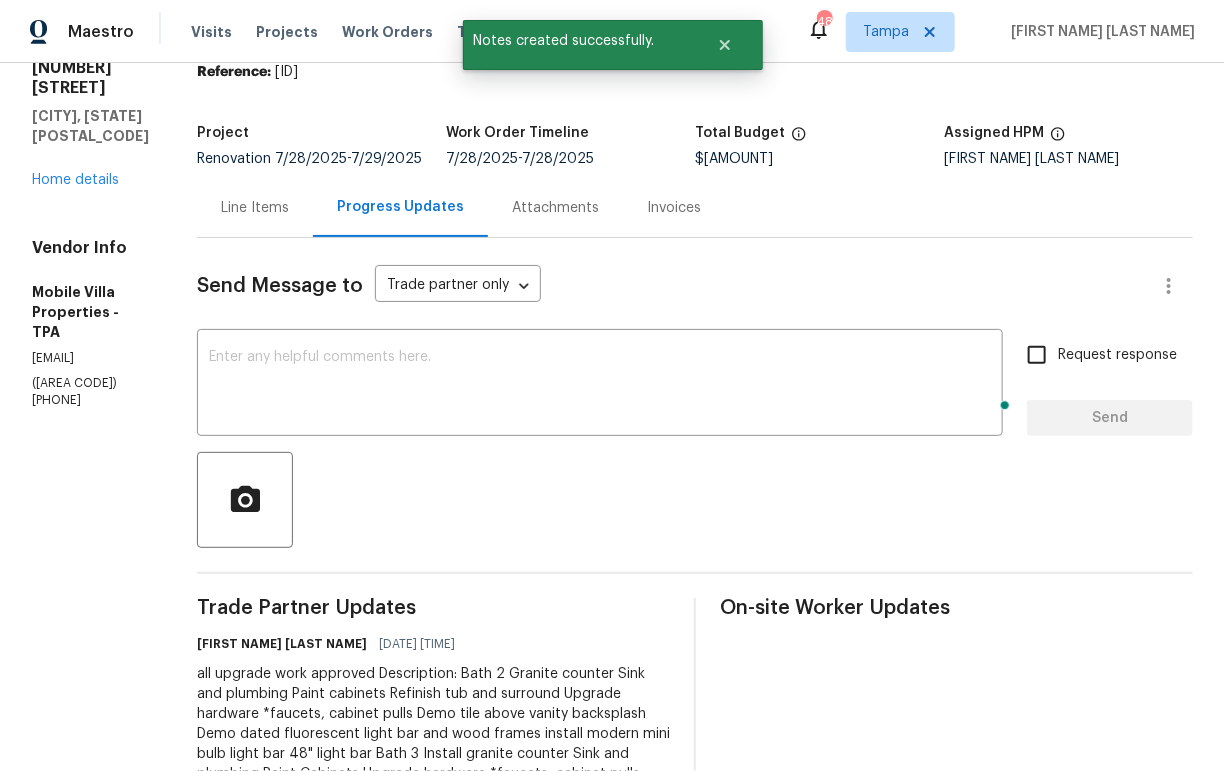 click on "Line Items" at bounding box center (255, 207) 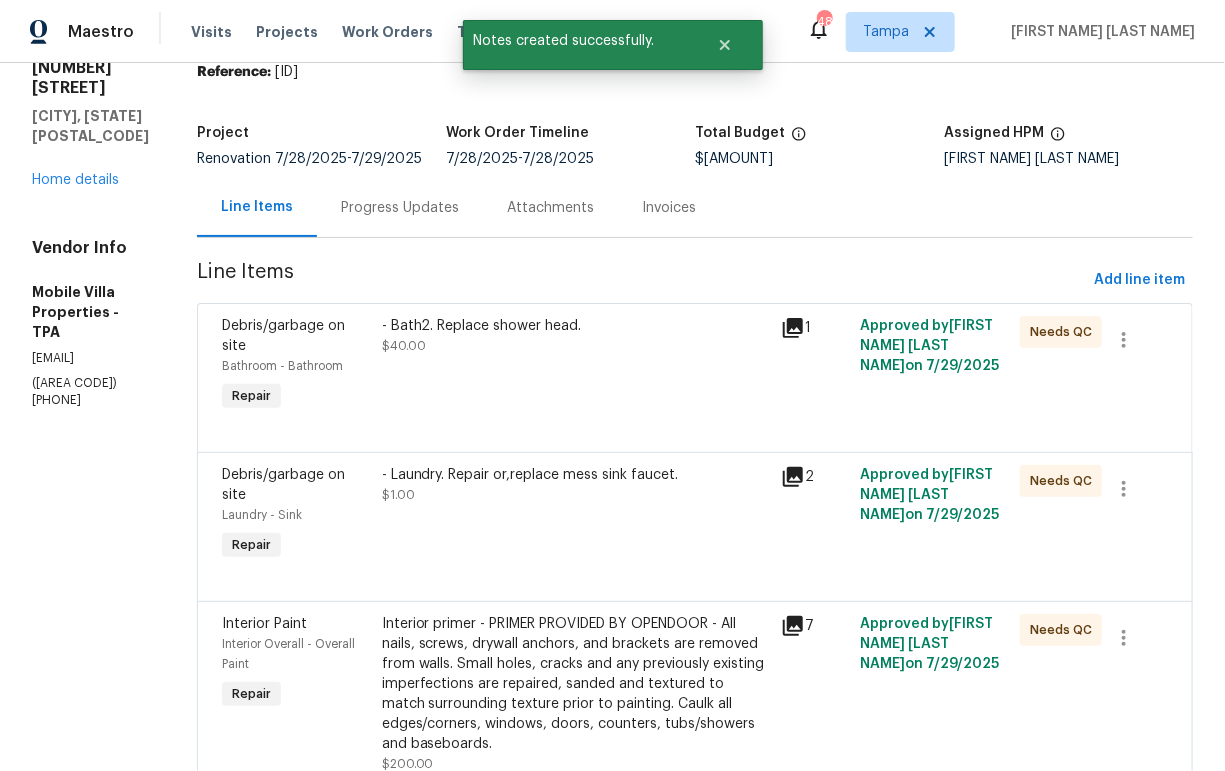 click on "Progress Updates" at bounding box center (400, 208) 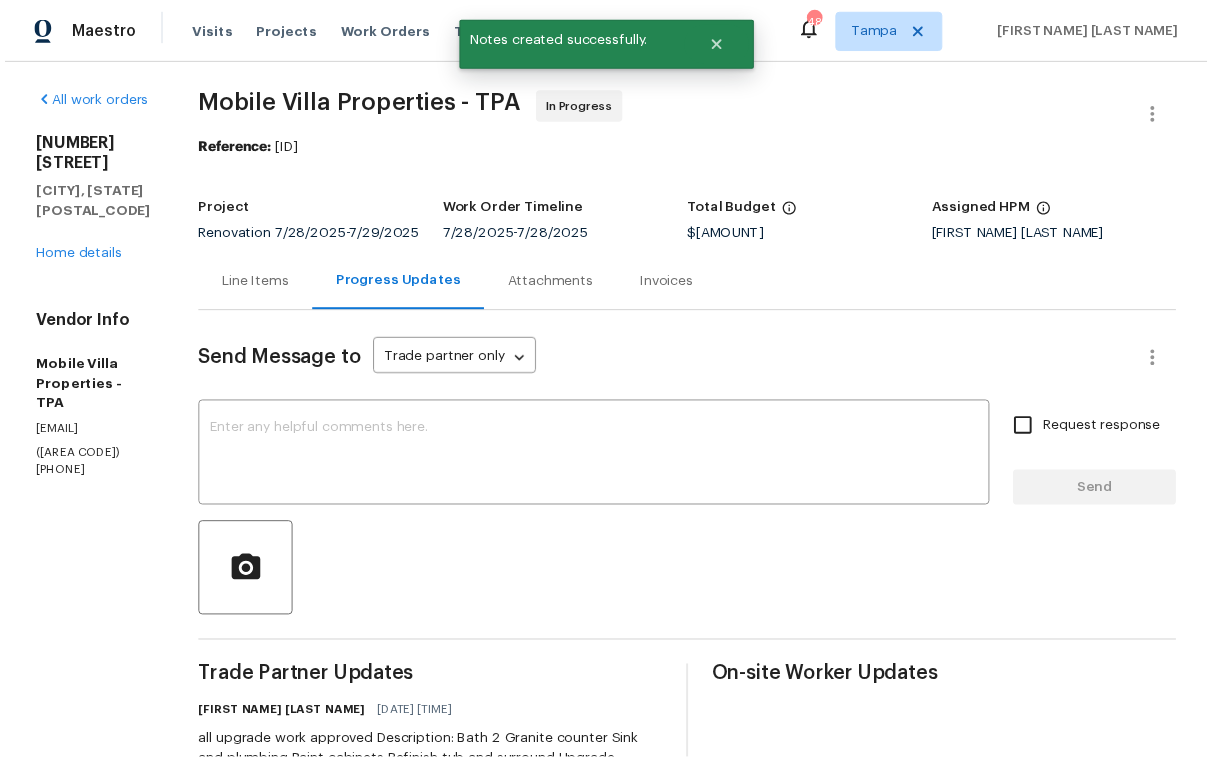 scroll, scrollTop: 81, scrollLeft: 0, axis: vertical 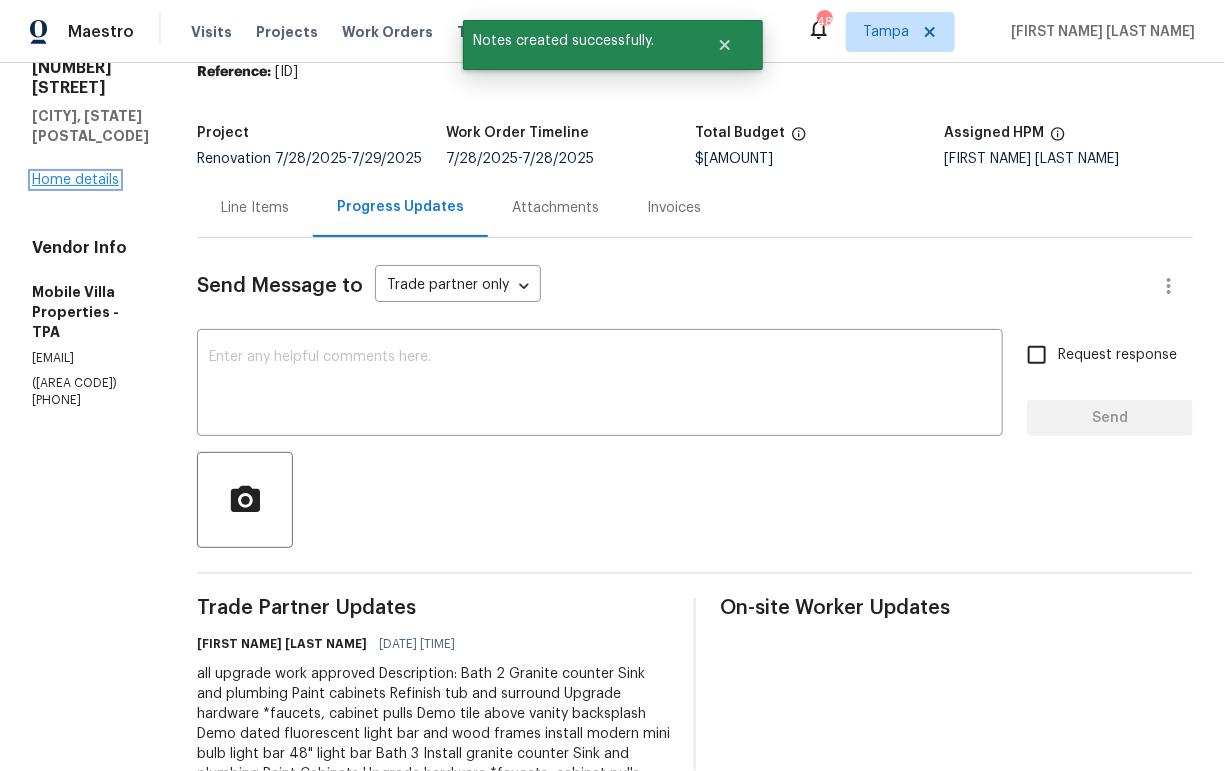 click on "Home details" at bounding box center (75, 180) 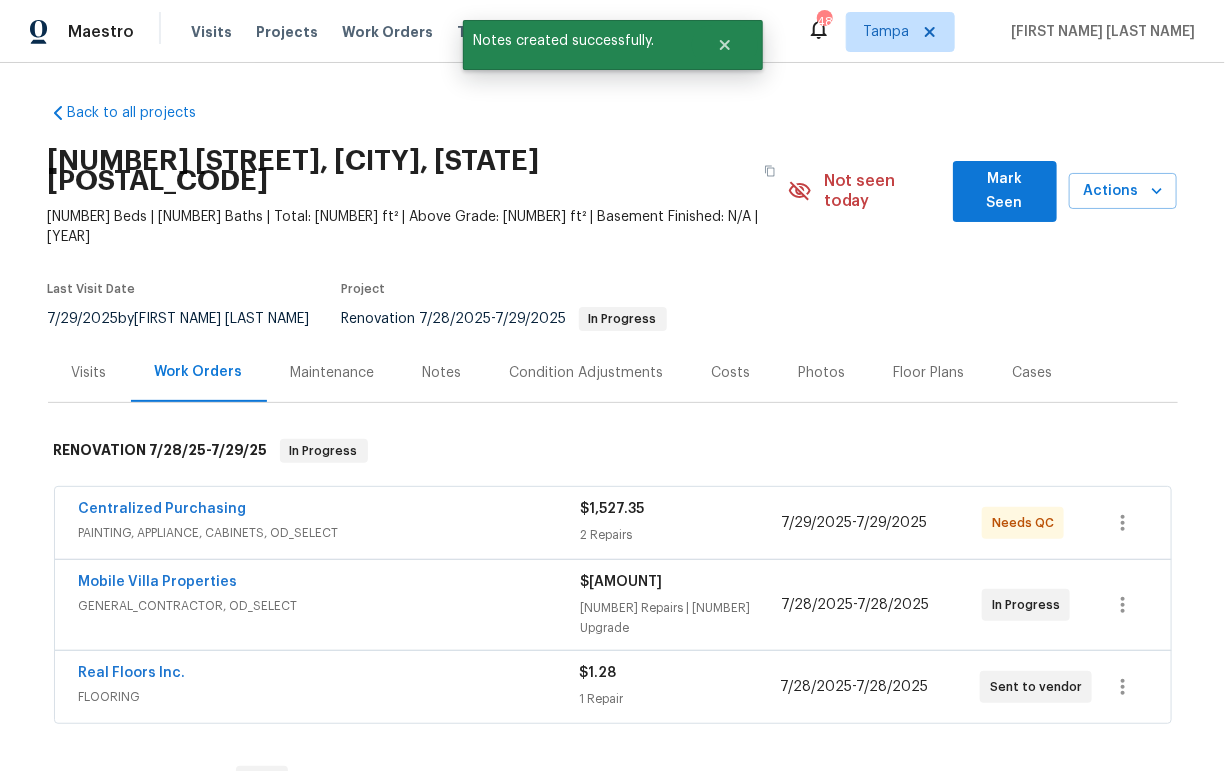 click on "Notes" at bounding box center [442, 373] 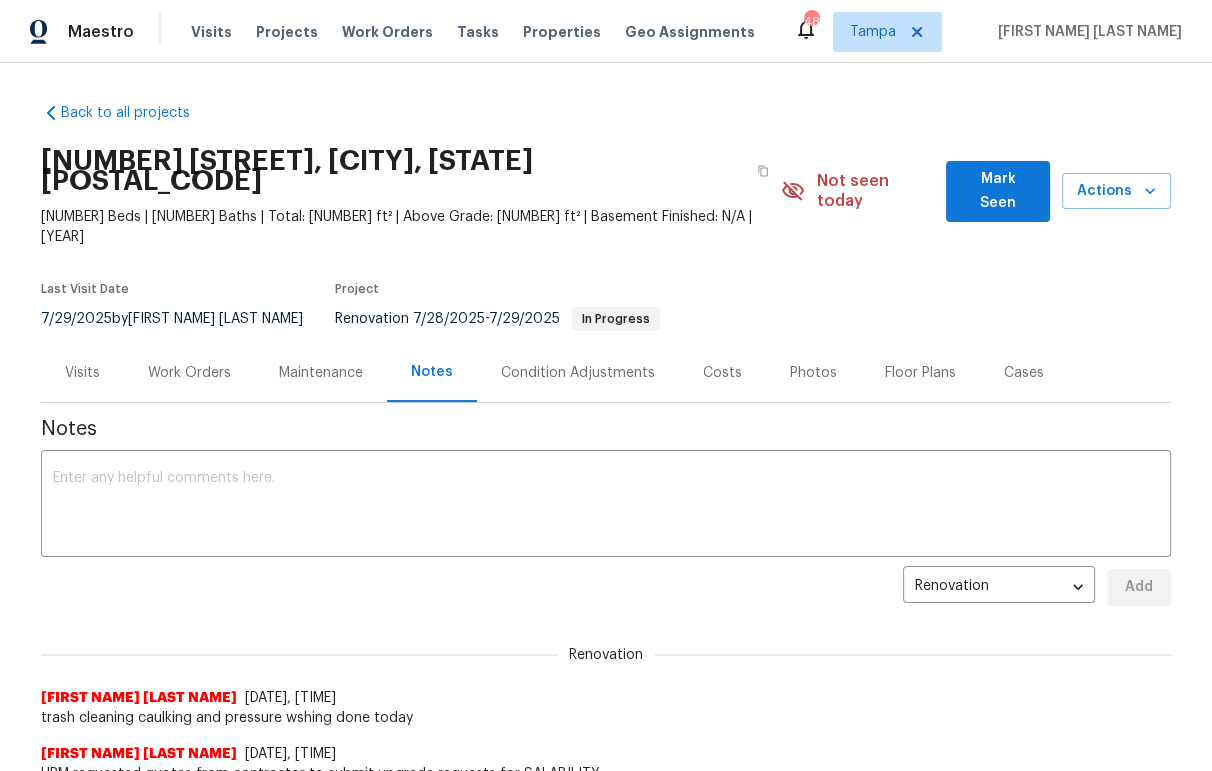 click on "Notes x ​ Renovation   83f43629-21bb-45f7-8152-bada8089a74f ​ Add Renovation Paul Springer 7/30/25, 21:31 trash cleaning caulking and pressure wshing done today Paul Springer 7/29/25, 21:4 HPM requested quotes from contractor to submit upgrade requests for SALABILITY  Paul Springer 7/29/25, 9:57 Diligence home. D1W complete.  Paul Springer 7/28/25, 18:2 Home just populated in Pre-Reno with no DCO trigger. All photos in DCO are of the same single screen shot. Have not received text notice that home is ready for D1W yet. D1W is scheduled for tomorrow. 7/29  Karthik Muralidharan 7/28/25, 11:38 Received email from SP, Water, Trash service Turn On 07/29/2025 Paul Springer 7/27/25, 22:25 LCO scheduled for 7/27/25 ... Still no DCO Karthik Muralidharan 7/25/25, 15:41 Sent email to SP for water, Trash service, Awaiting response. Address A.V Vibin 7/25/25, 15:5 Docs are verified and approved Jacob Griffith 7/25/25, 13:14 wired: $327,777.61 Mohamed Azeem Mohsin A 7/25/25, 9:3 Waiting for docs  Jacob Tucknott Address" at bounding box center (606, 1174) 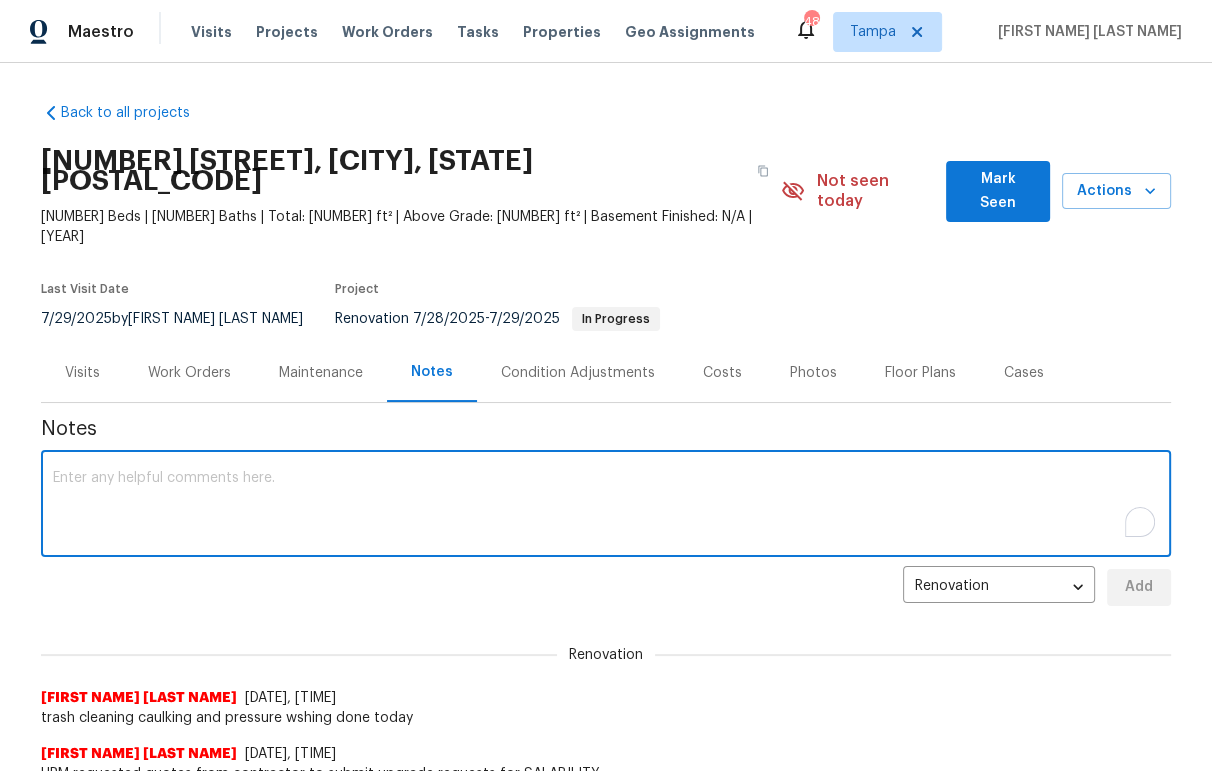 click at bounding box center [606, 506] 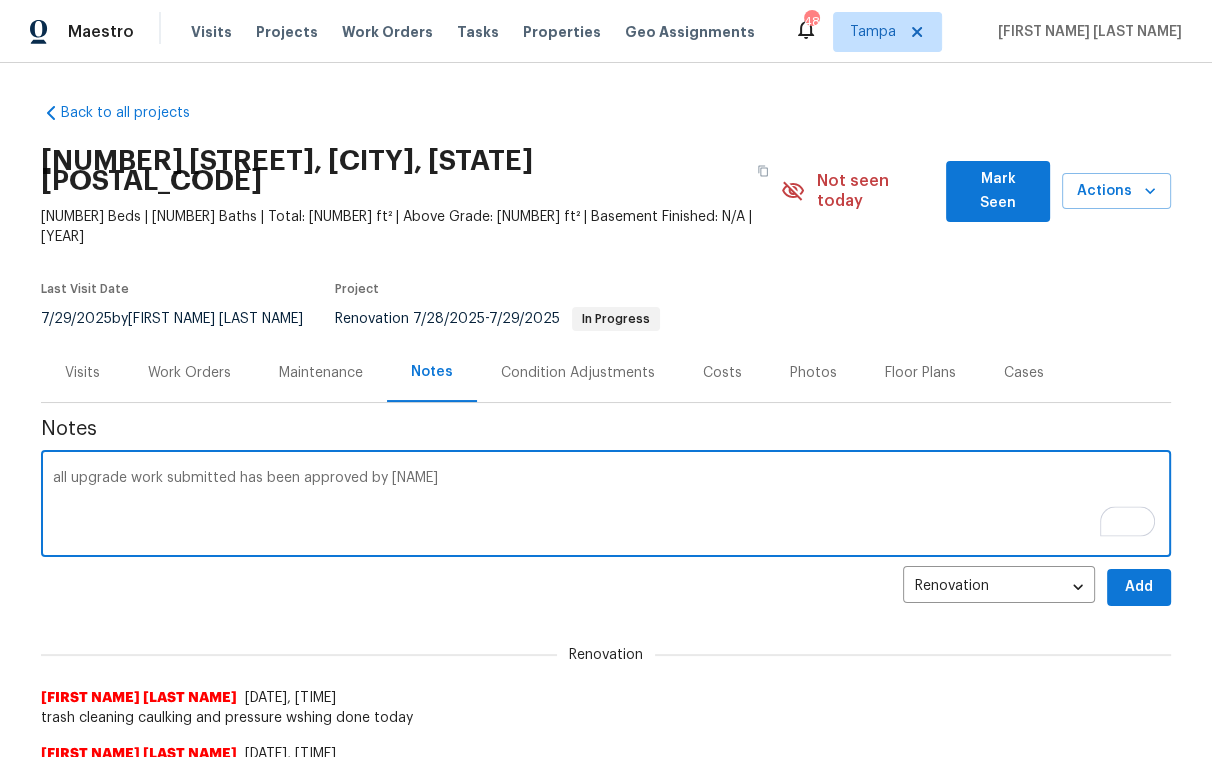 paste on "Description: Bath 2
Granite counter
Sink and plumbing
Paint cabinets
Refinish tub and surround
Upgrade hardware *faucets, cabinet pulls
Demo tile above vanity backsplash
Demo dated fluorescent light bar and wood frames install modern mini bulb light bar 48" light bar
Bath 3
Install granite counter
Sink and plumbing
Paint Cabinets
Upgrade hardware *faucets, cabinet pulls
Remove old tub spout and cap line, new trim kit, neck and head
Refinish shower surround
Demo dated fluorescent light bar and wood frames install modern mini bulb light bar 48" light bar" 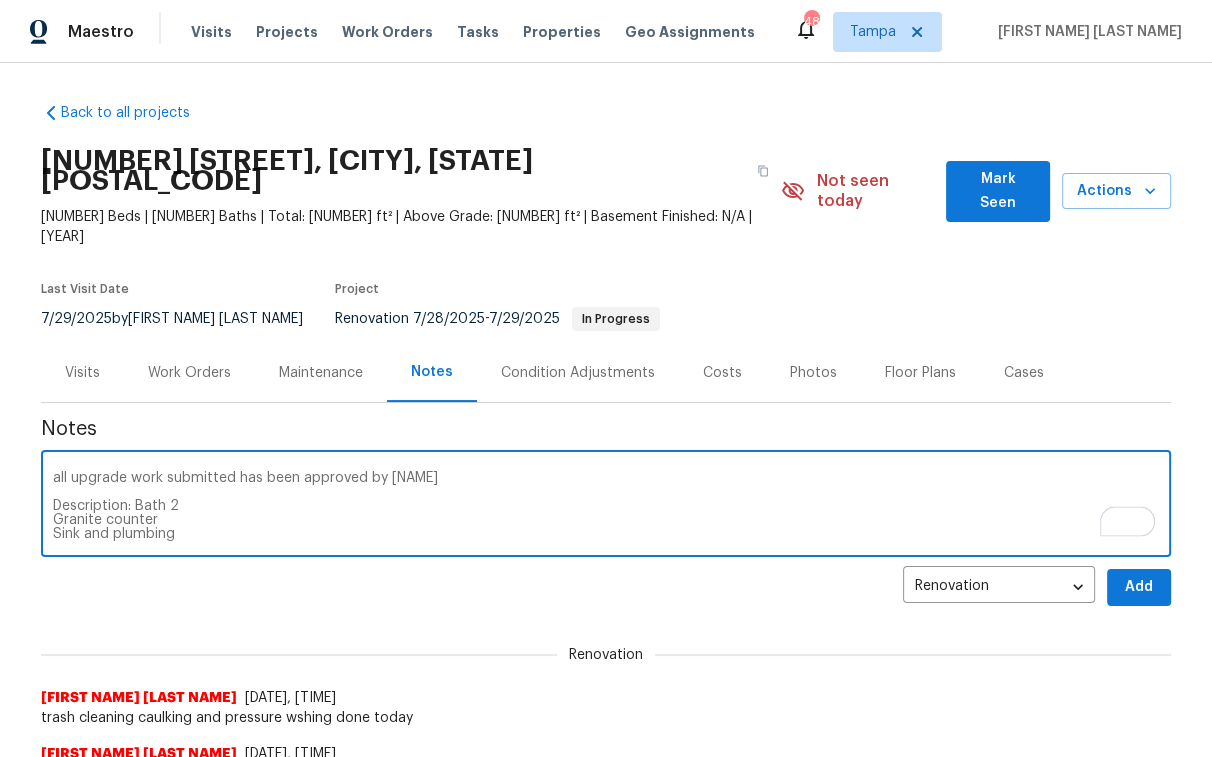scroll, scrollTop: 181, scrollLeft: 0, axis: vertical 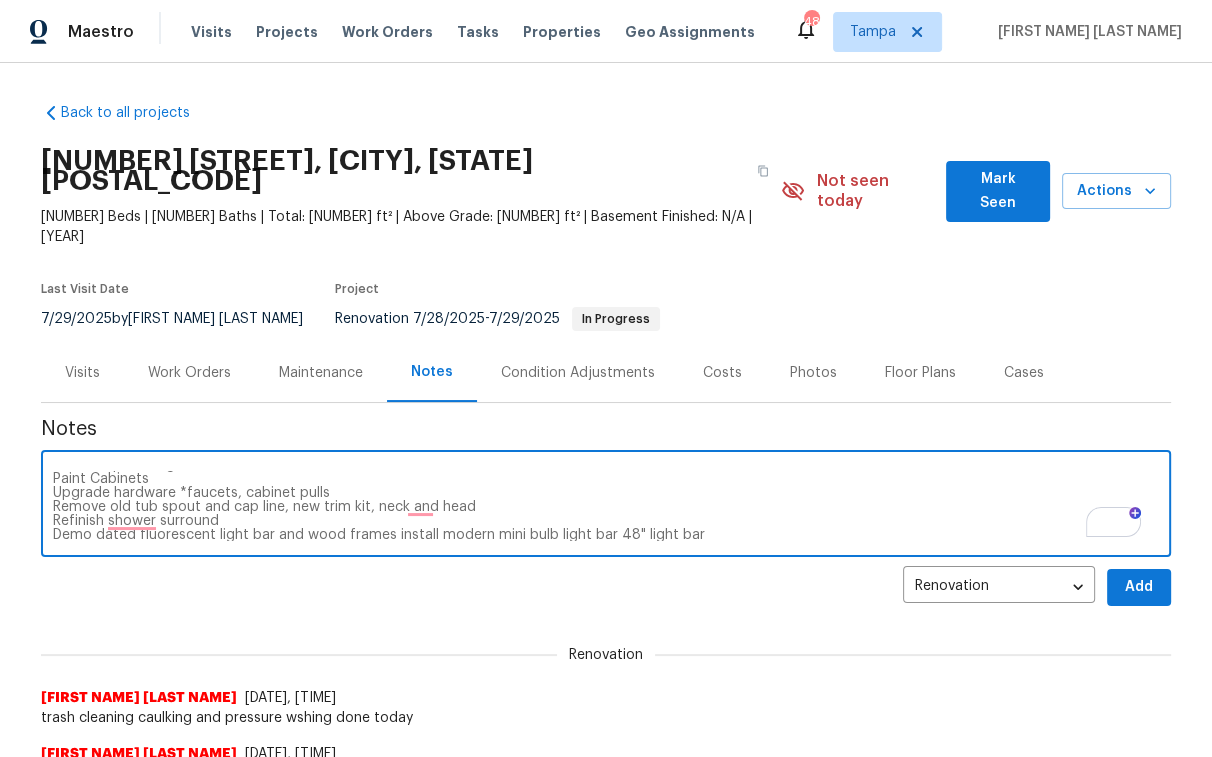 type on "all upgrade work submitted has been approved by Mayes
Description: Bath 2
Granite counter
Sink and plumbing
Paint cabinets
Refinish tub and surround
Upgrade hardware *faucets, cabinet pulls
Demo tile above vanity backsplash
Demo dated fluorescent light bar and wood frames install modern mini bulb light bar 48" light bar
Bath 3
Install granite counter
Sink and plumbing
Paint Cabinets
Upgrade hardware *faucets, cabinet pulls
Remove old tub spout and cap line, new trim kit, neck and head
Refinish shower surround
Demo dated fluorescent light bar and wood frames install modern mini bulb light bar 48" light bar" 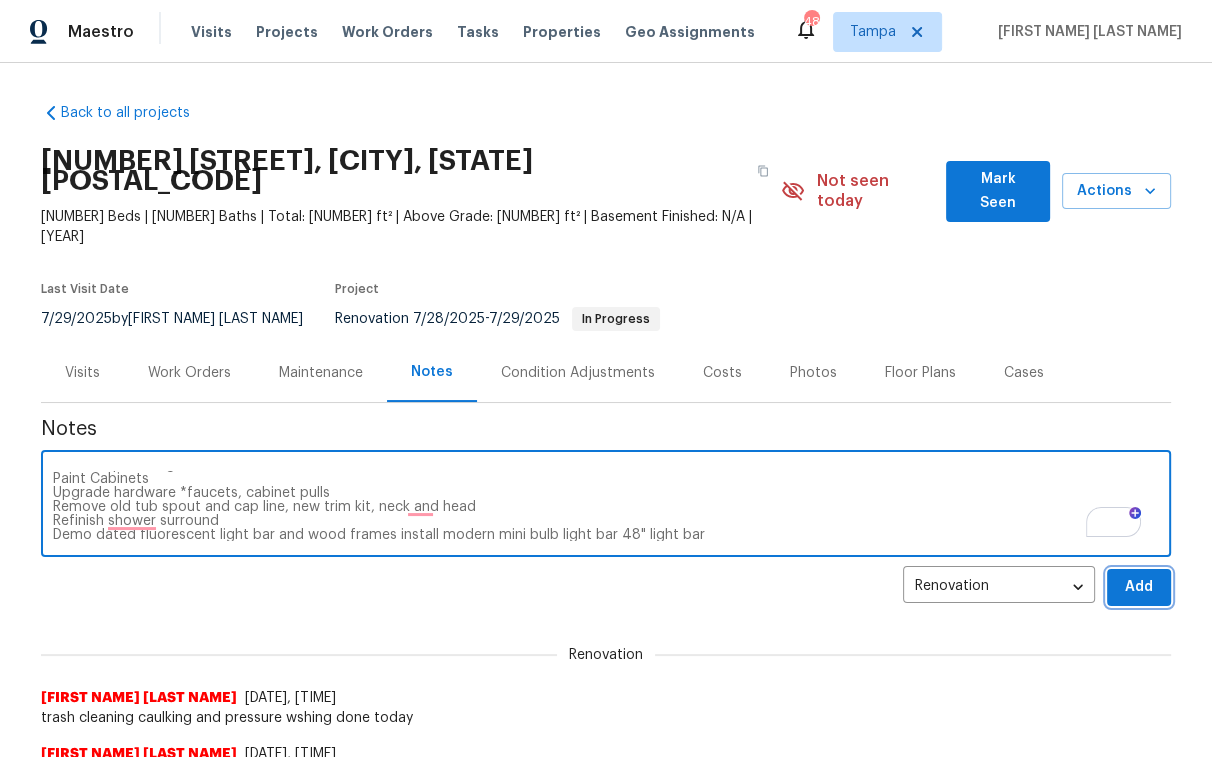 click on "Add" at bounding box center (1139, 587) 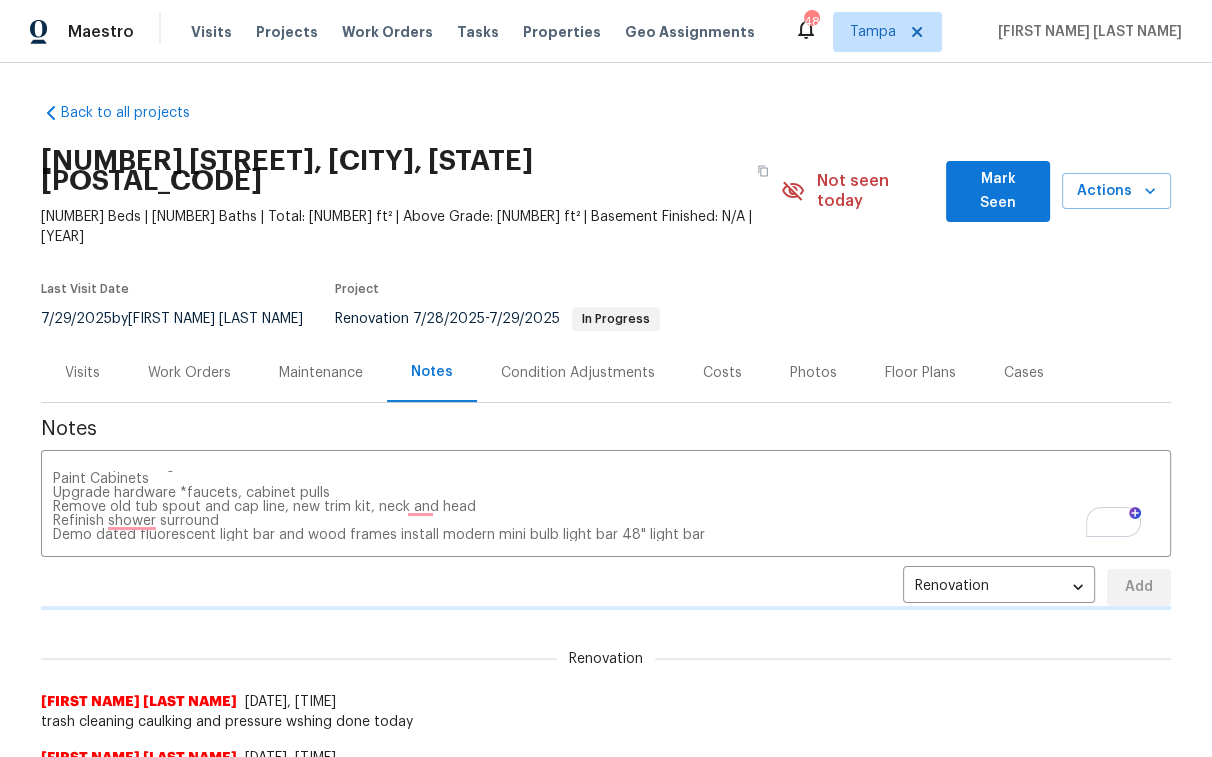 type 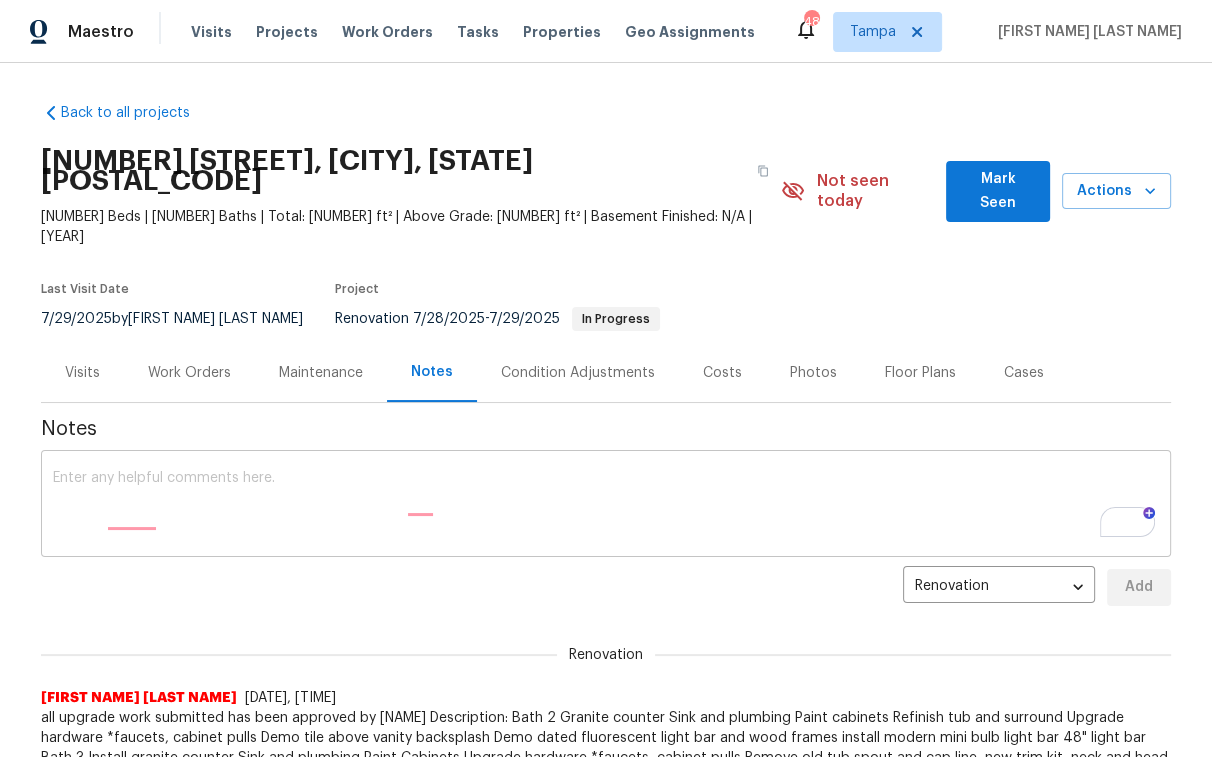 scroll, scrollTop: 0, scrollLeft: 0, axis: both 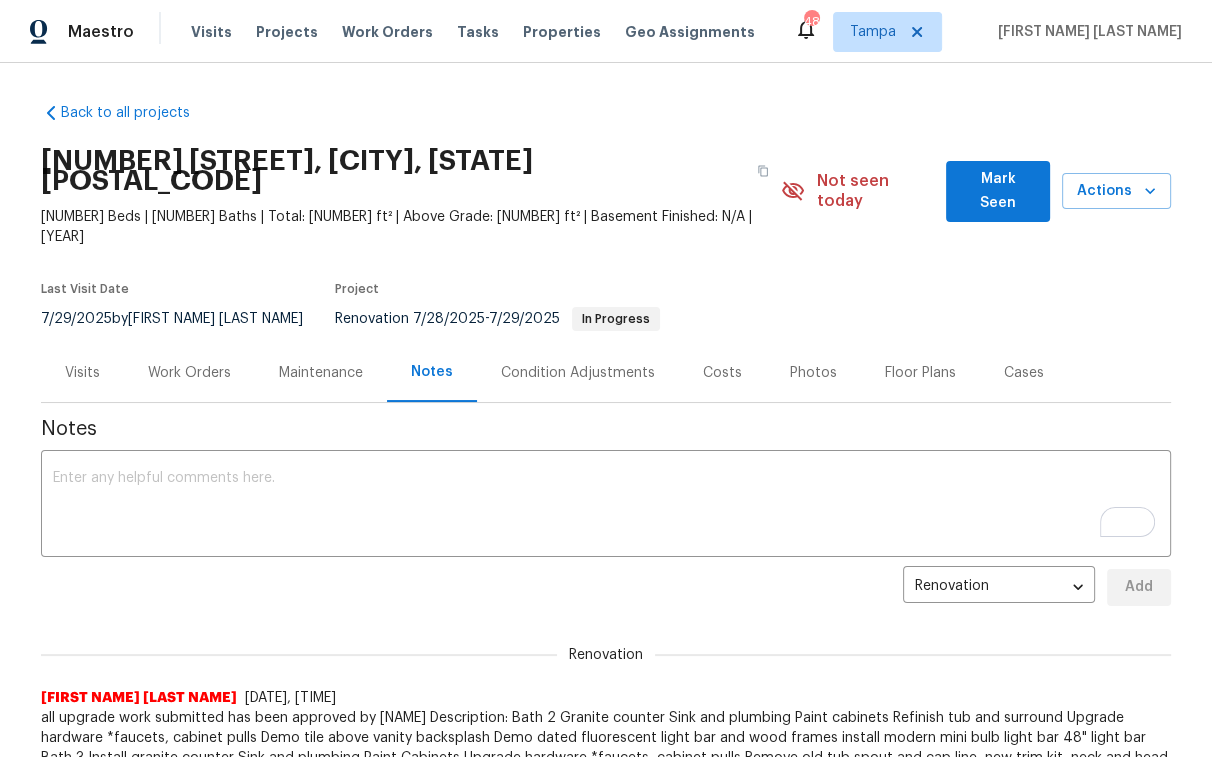 click on "Work Orders" at bounding box center [189, 372] 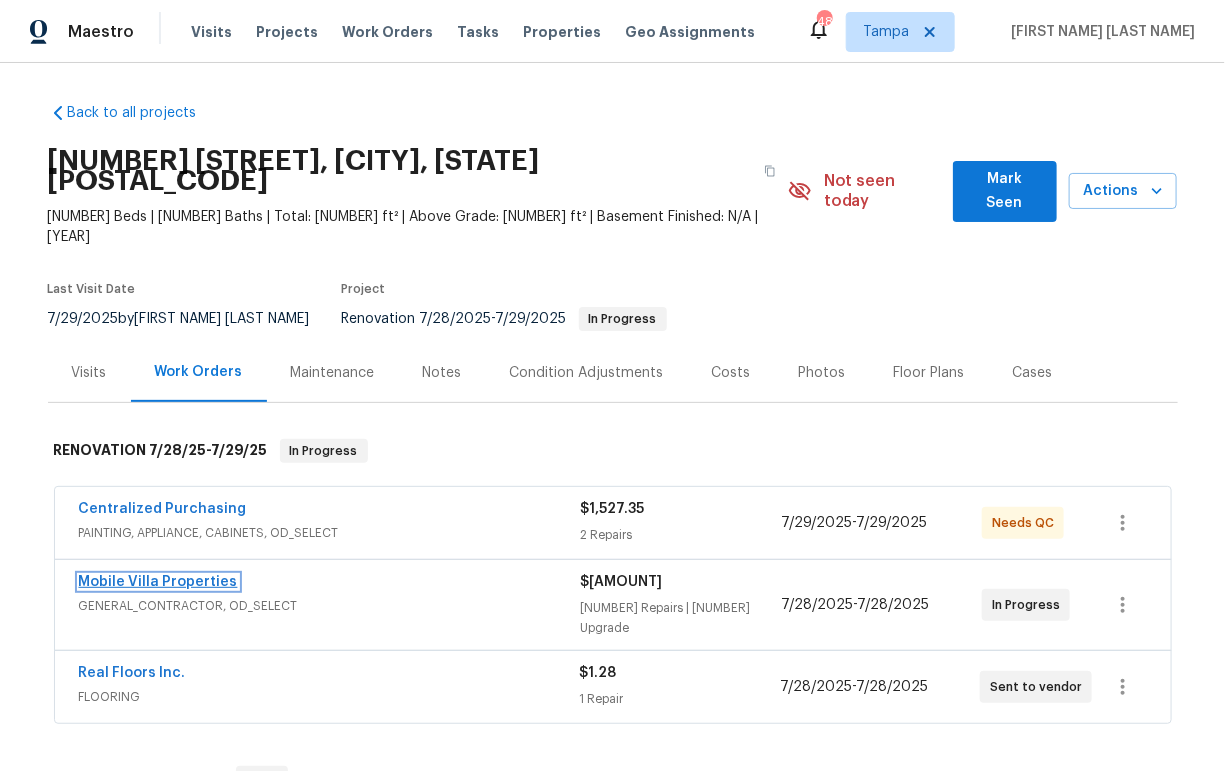 click on "Mobile Villa Properties" at bounding box center [158, 582] 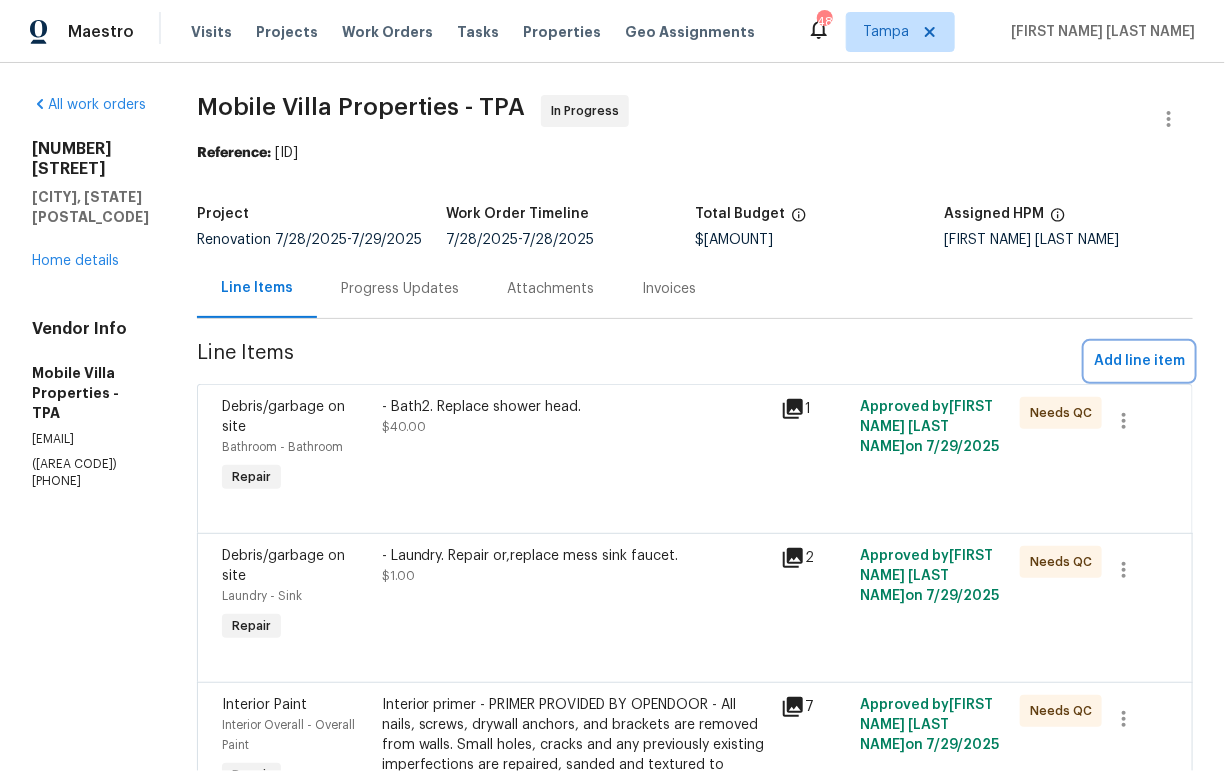 click on "Add line item" at bounding box center [1139, 361] 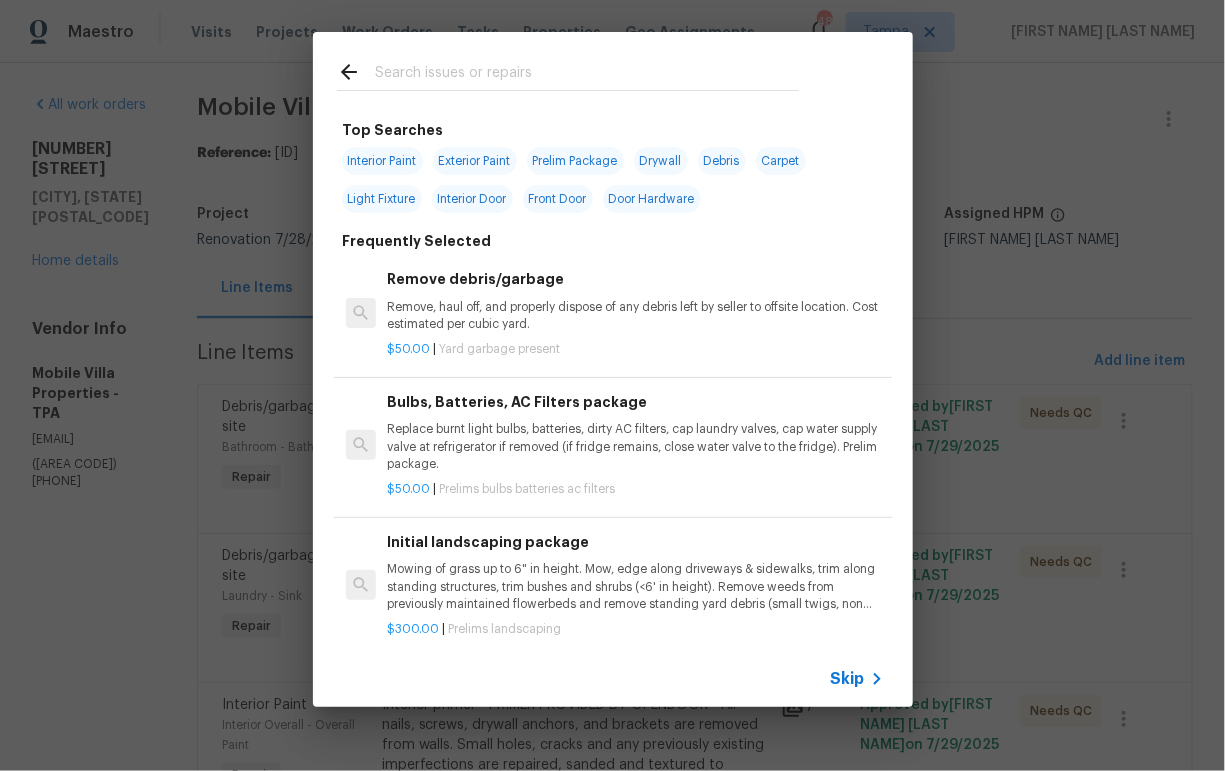 click 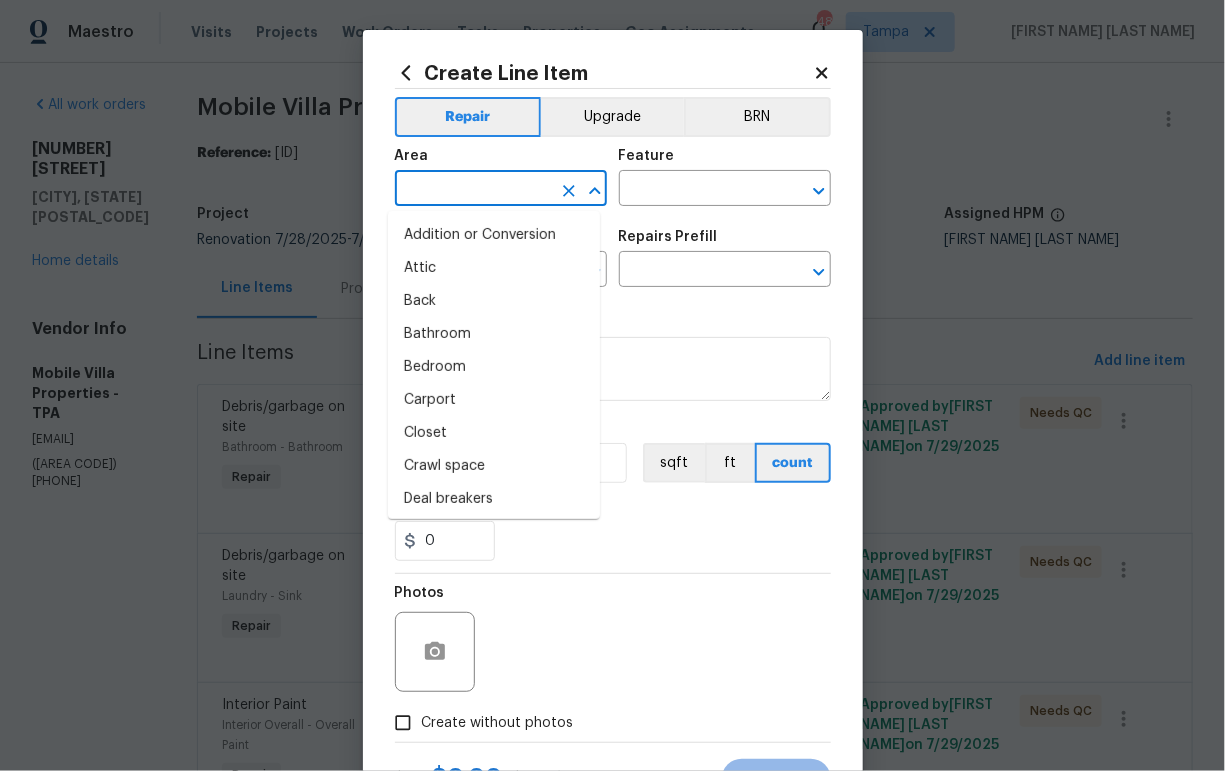 click at bounding box center (473, 190) 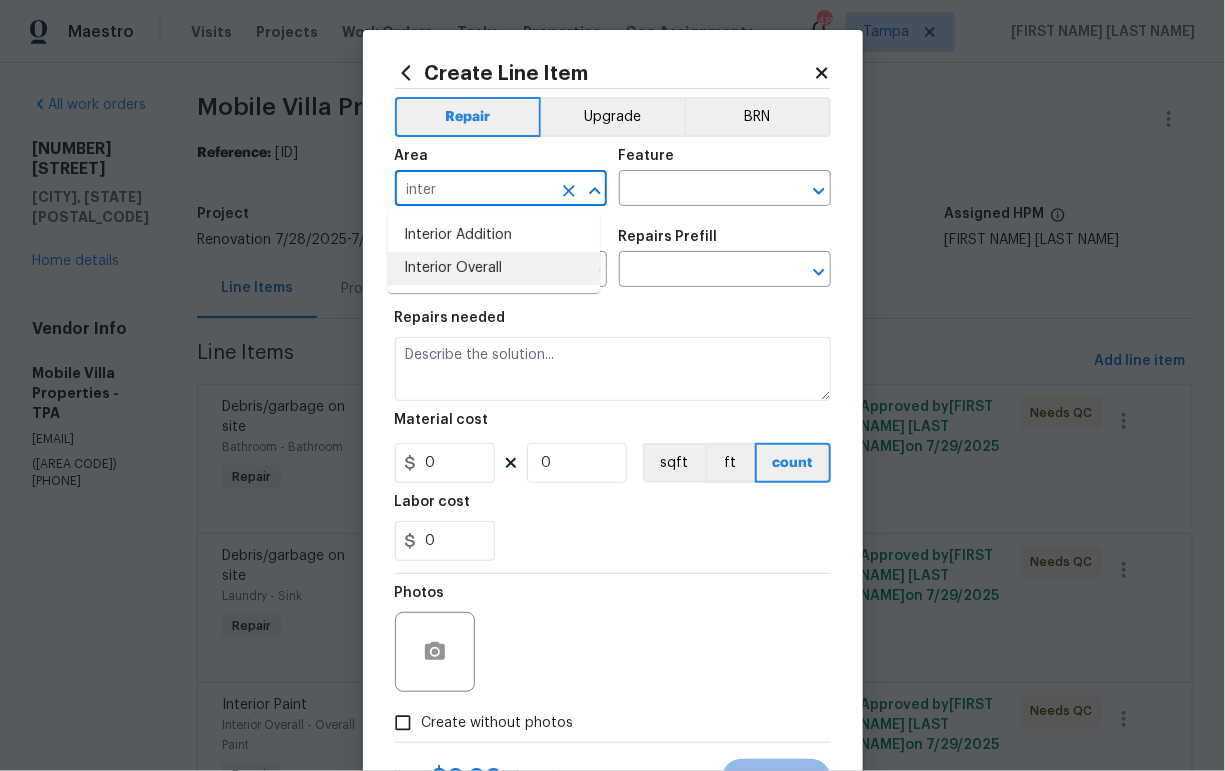 click on "Interior Overall" at bounding box center [494, 268] 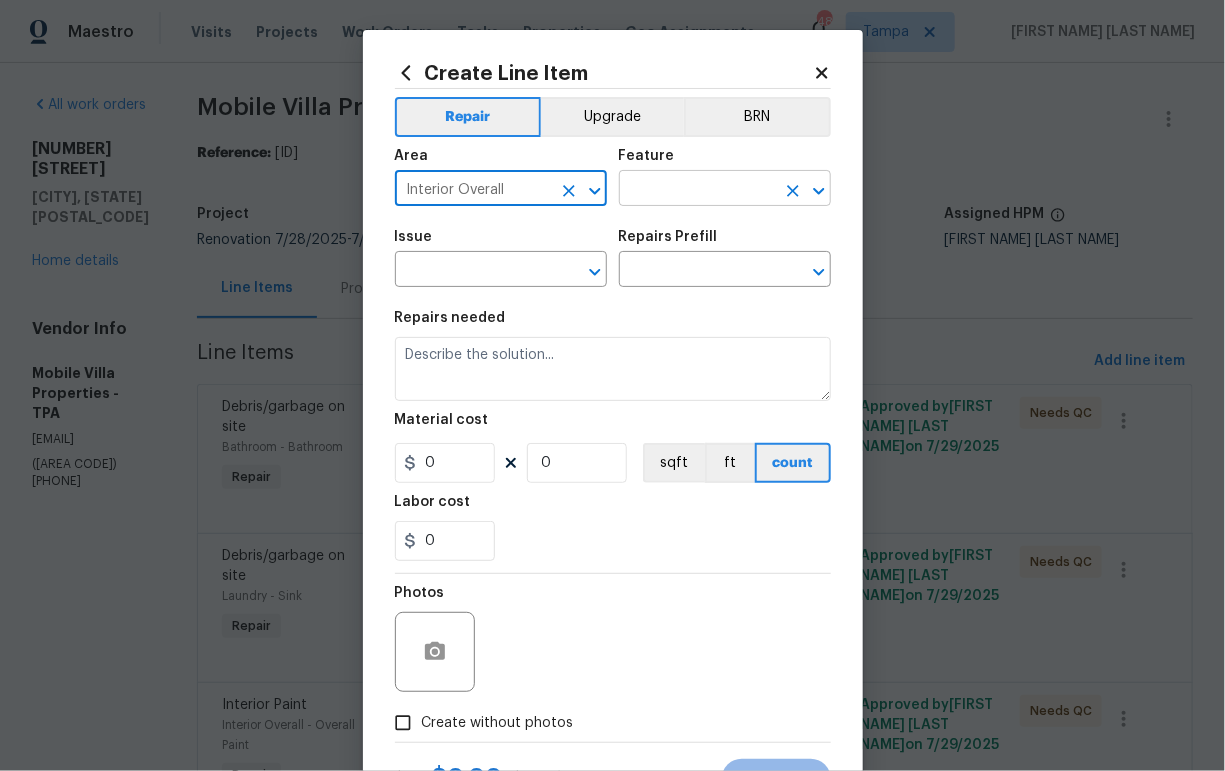 type on "Interior Overall" 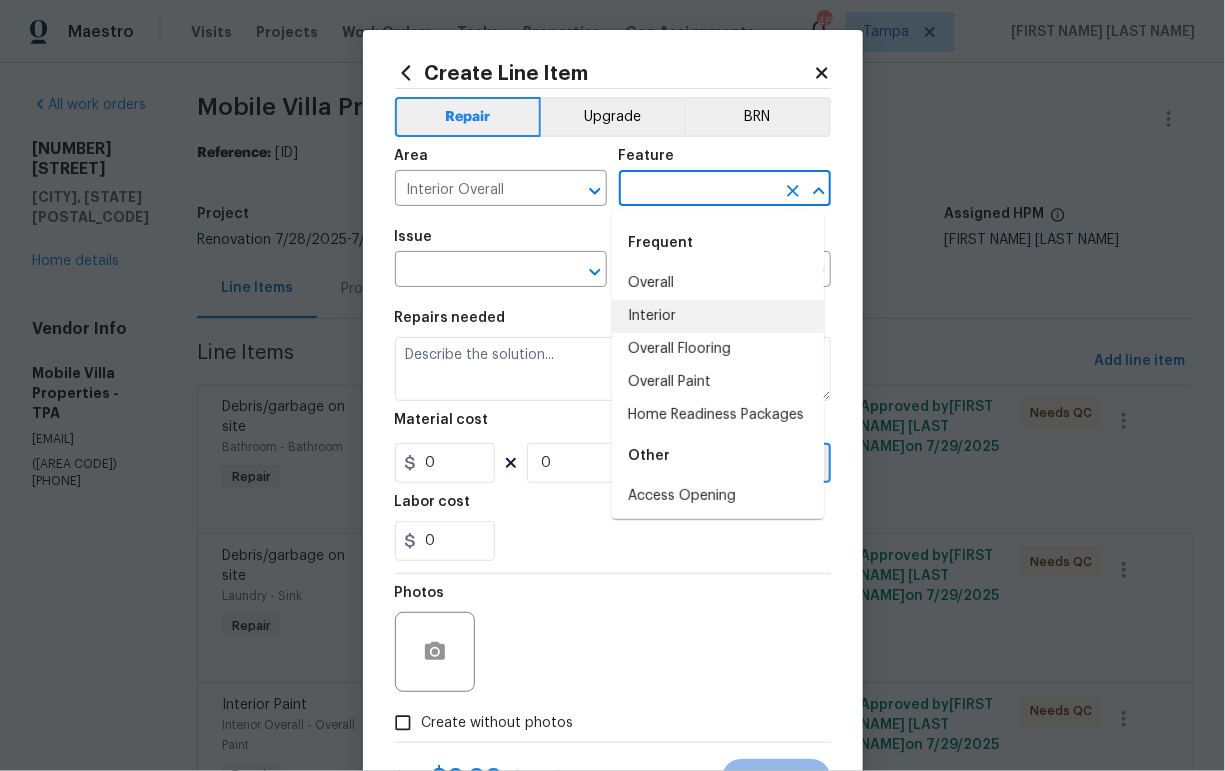click on "Interior" at bounding box center (718, 316) 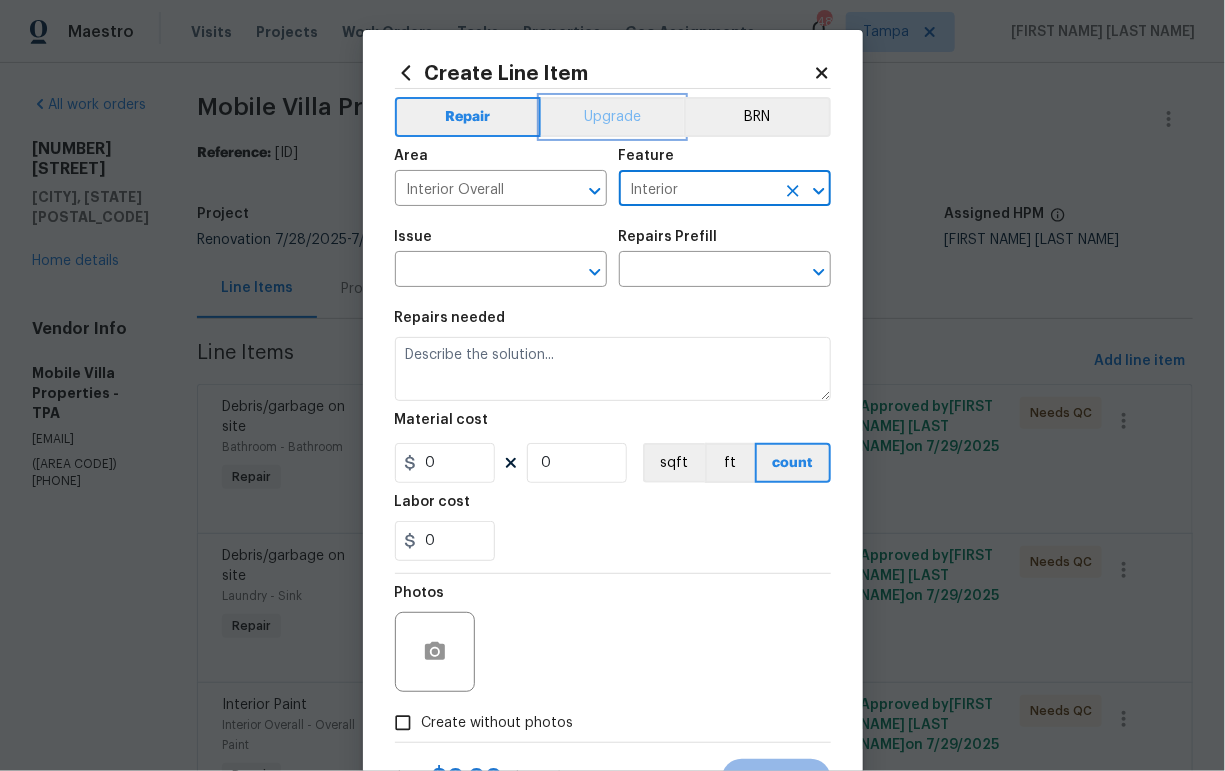 click on "Upgrade" at bounding box center (612, 117) 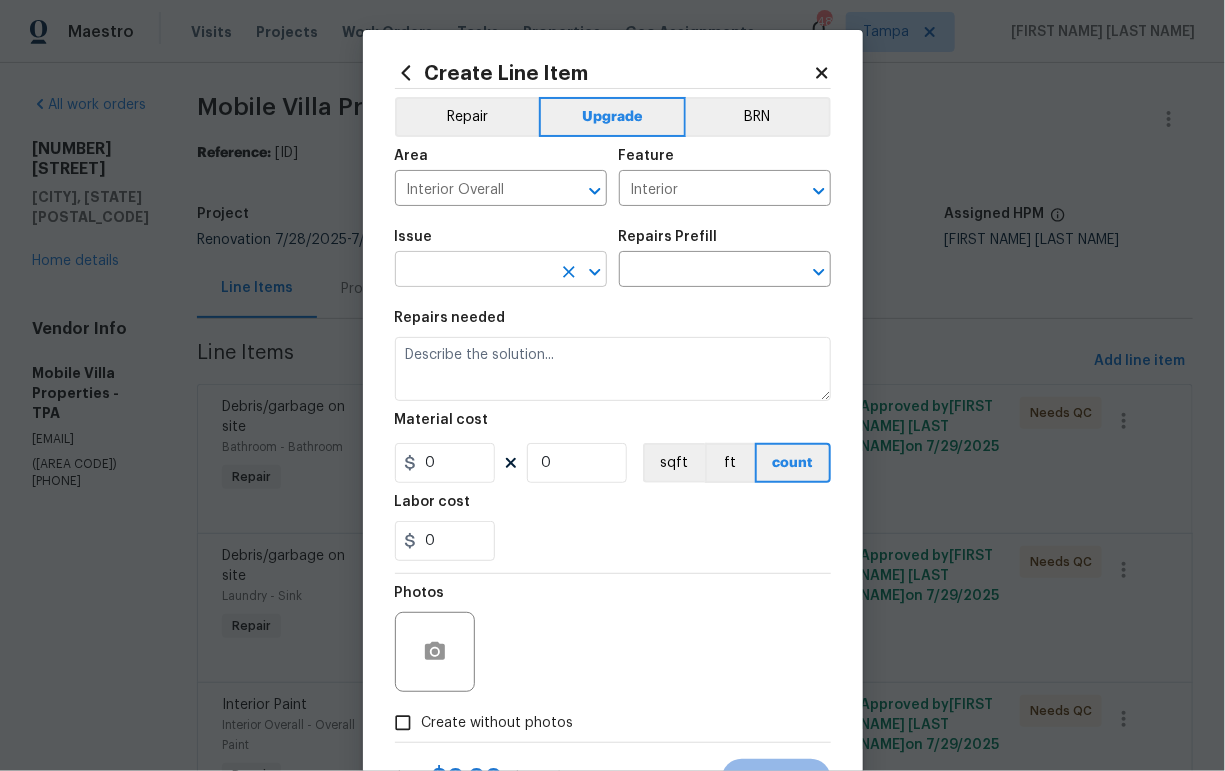 click at bounding box center [473, 271] 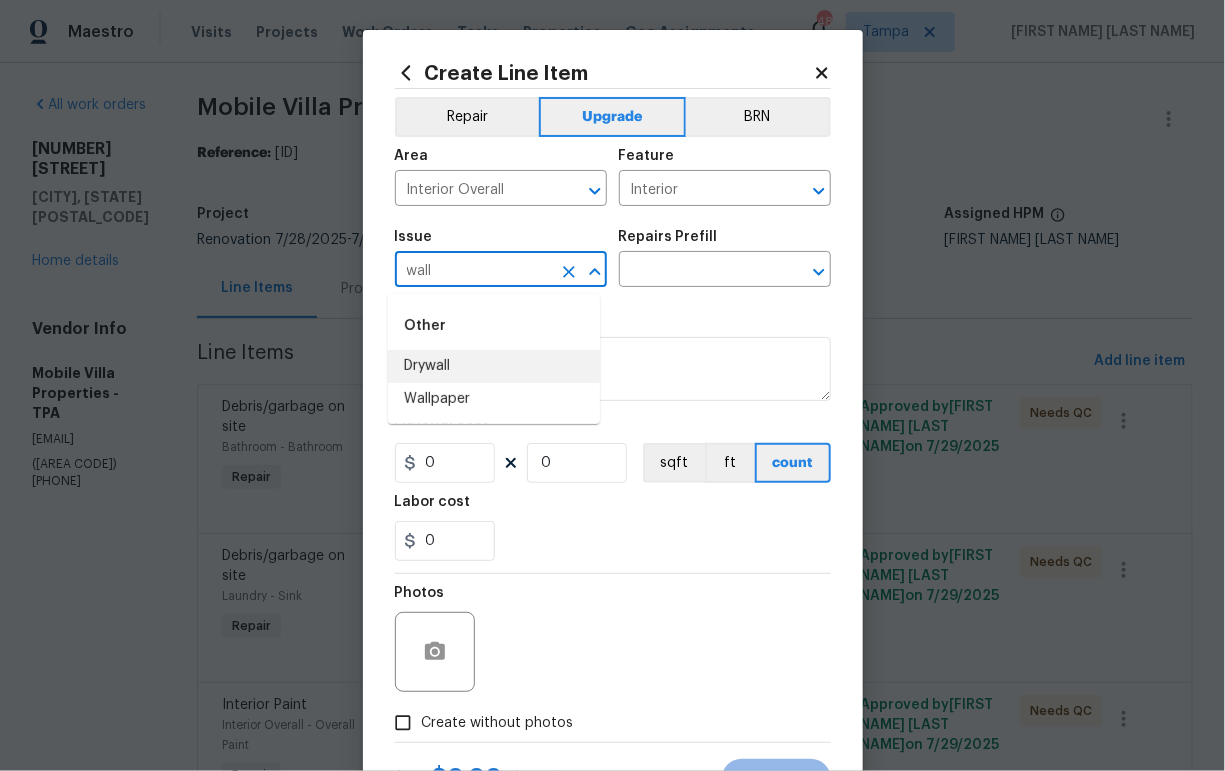 drag, startPoint x: 466, startPoint y: 356, endPoint x: 518, endPoint y: 351, distance: 52.23983 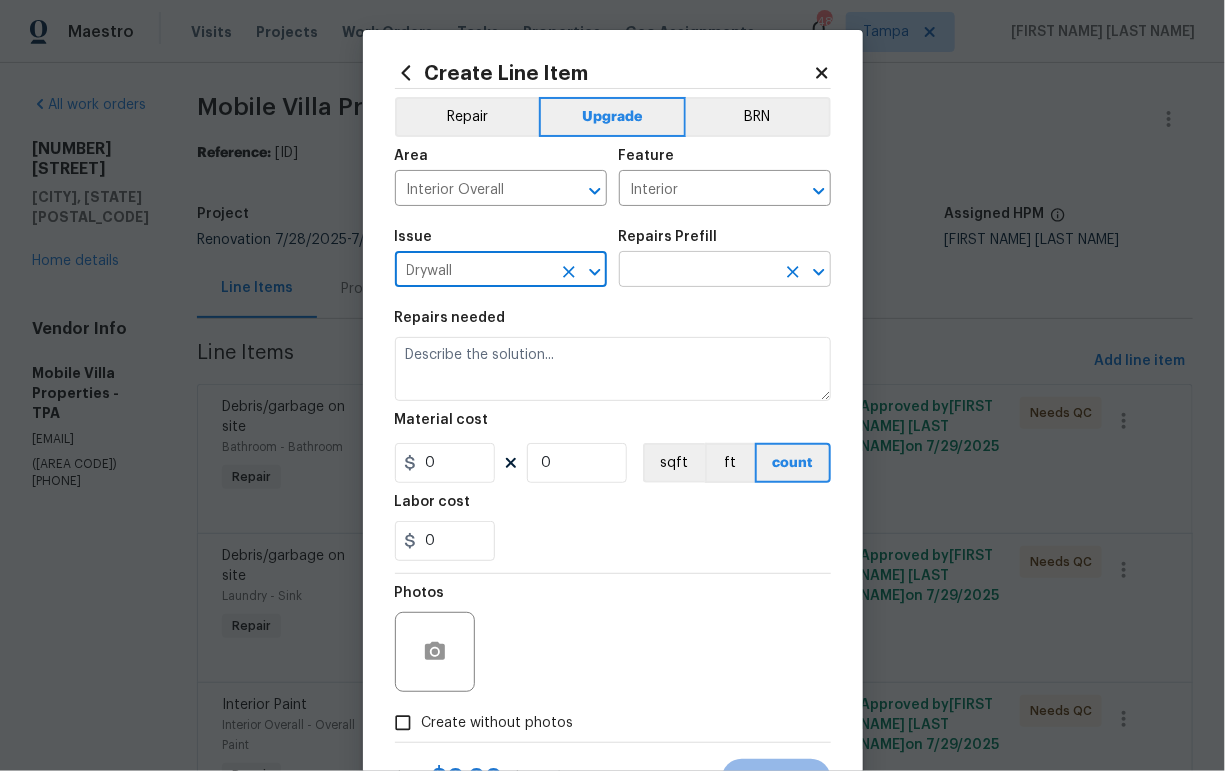 type on "Drywall" 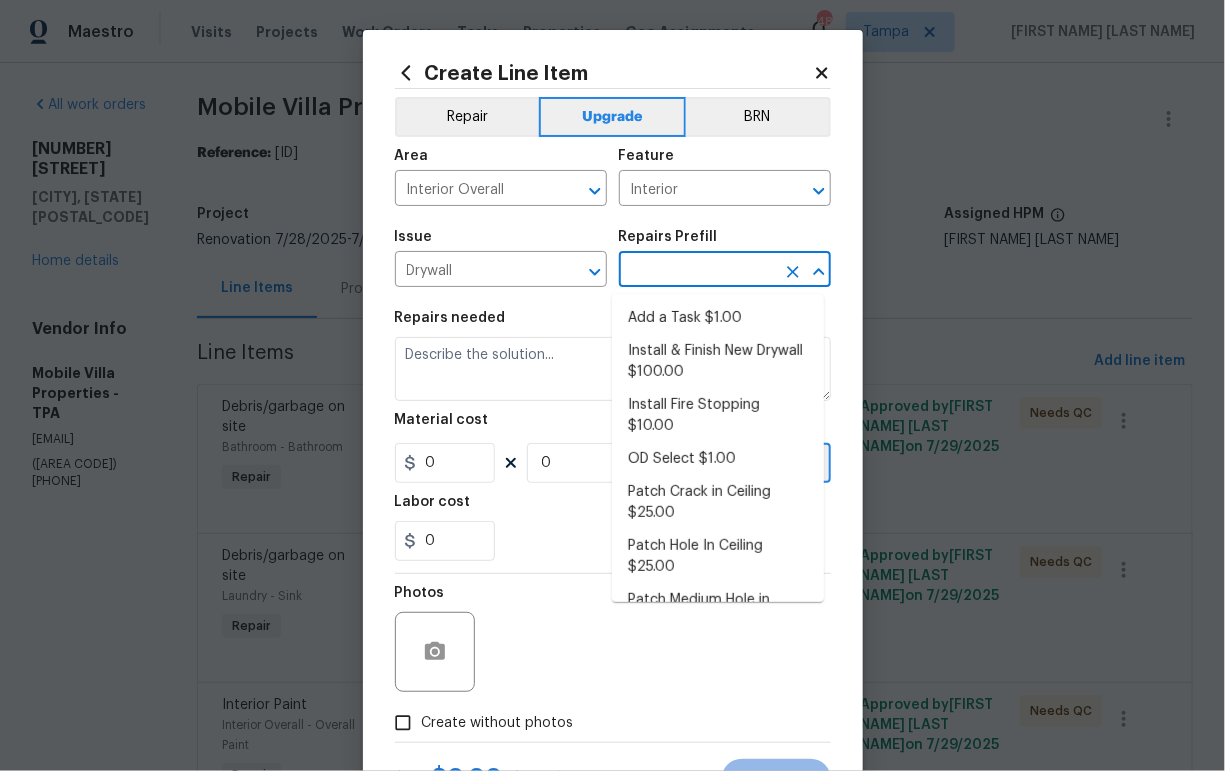 click on "Maestro Visits Projects Work Orders Tasks Properties Geo Assignments 48 Tampa Paul Springer All work orders 2715 Golf Heights Cir Valrico, FL 33596 Home details Vendor Info Mobile Villa Properties - TPA james@mv-prop.com (813) 918-3054 Mobile Villa Properties - TPA In Progress Reference:   605FNVBKRHQJV-3de4d88d1 Project Renovation   7/28/2025  -  7/29/2025 Work Order Timeline 7/28/2025  -  7/28/2025 Total Budget $7,219.30 Assigned HPM Paul Springer Line Items Progress Updates Attachments Invoices Line Items Add line item Debris/garbage on site Bathroom - Bathroom Repair - Bath2. Replace shower head. $40.00   1 Approved by  Dennis Ulmer  on   7/29/2025 Needs QC Debris/garbage on site Laundry - Sink Repair - Laundry. Repair or,replace mess sink faucet. $1.00   2 Approved by  Dennis Ulmer  on   7/29/2025 Needs QC Interior Paint Interior Overall - Overall Paint Repair $200.00   7 Approved by  Dennis Ulmer  on   7/29/2025 Needs QC Debris/garbage on site Exterior Overall - Demolition Repair $350.00   15  on     3" at bounding box center [612, 385] 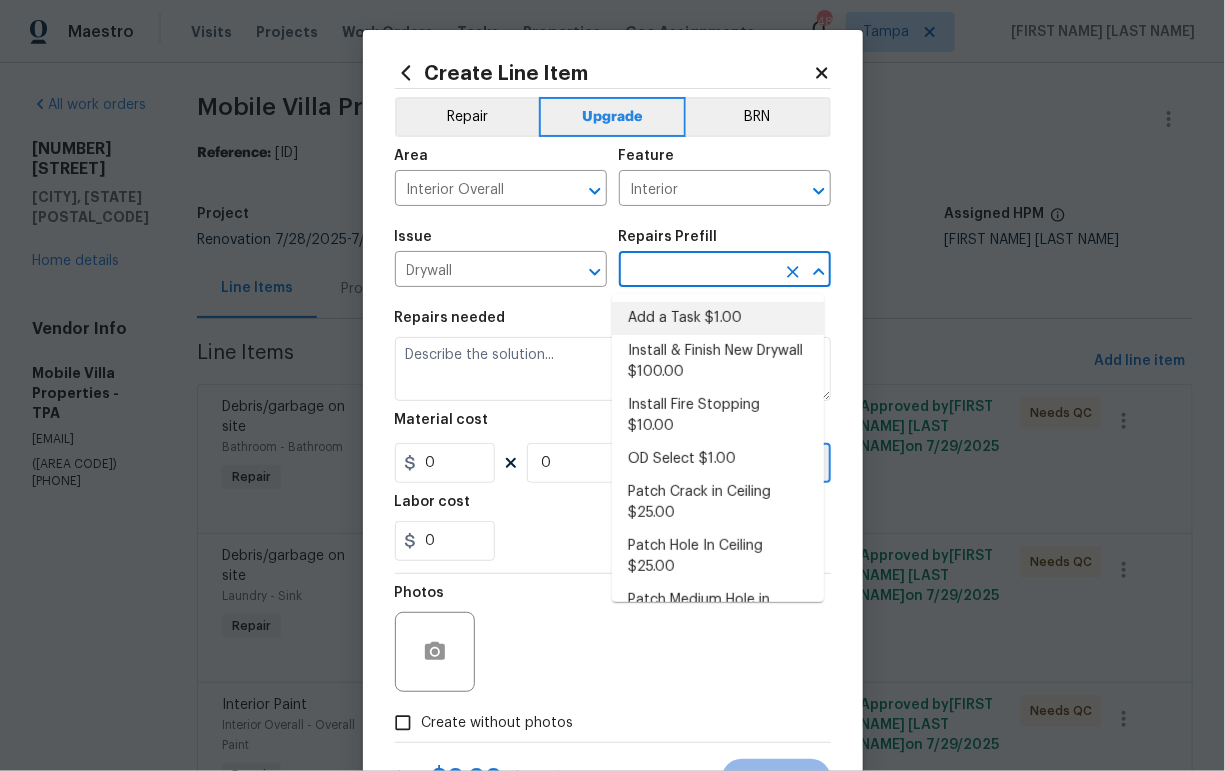 click on "Add a Task $1.00" at bounding box center (718, 318) 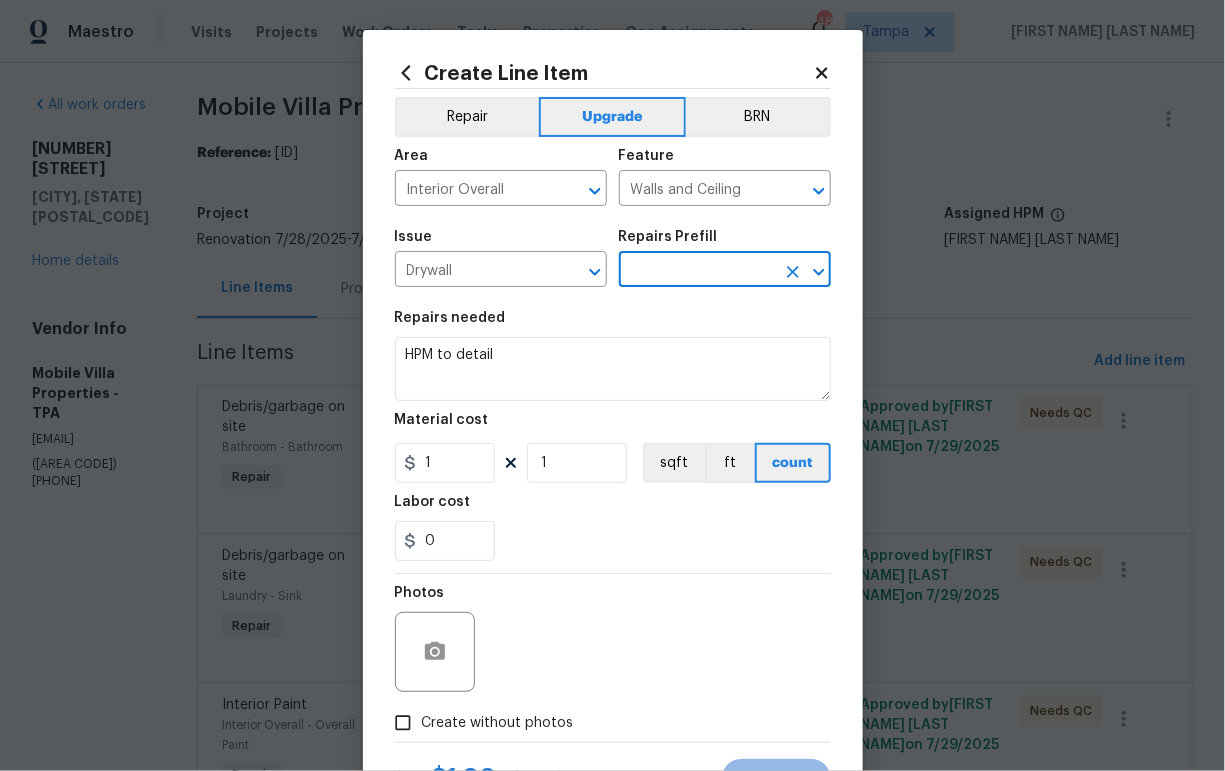 type on "Add a Task $1.00" 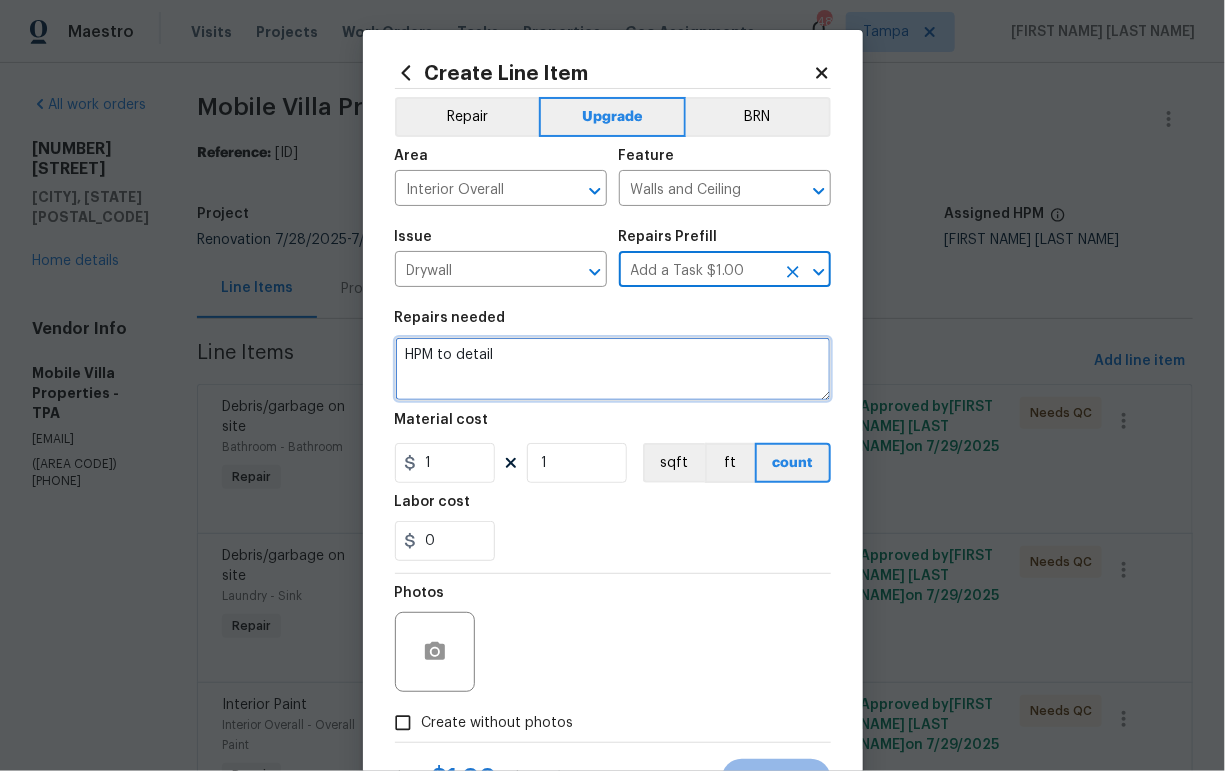 click on "HPM to detail" at bounding box center [613, 369] 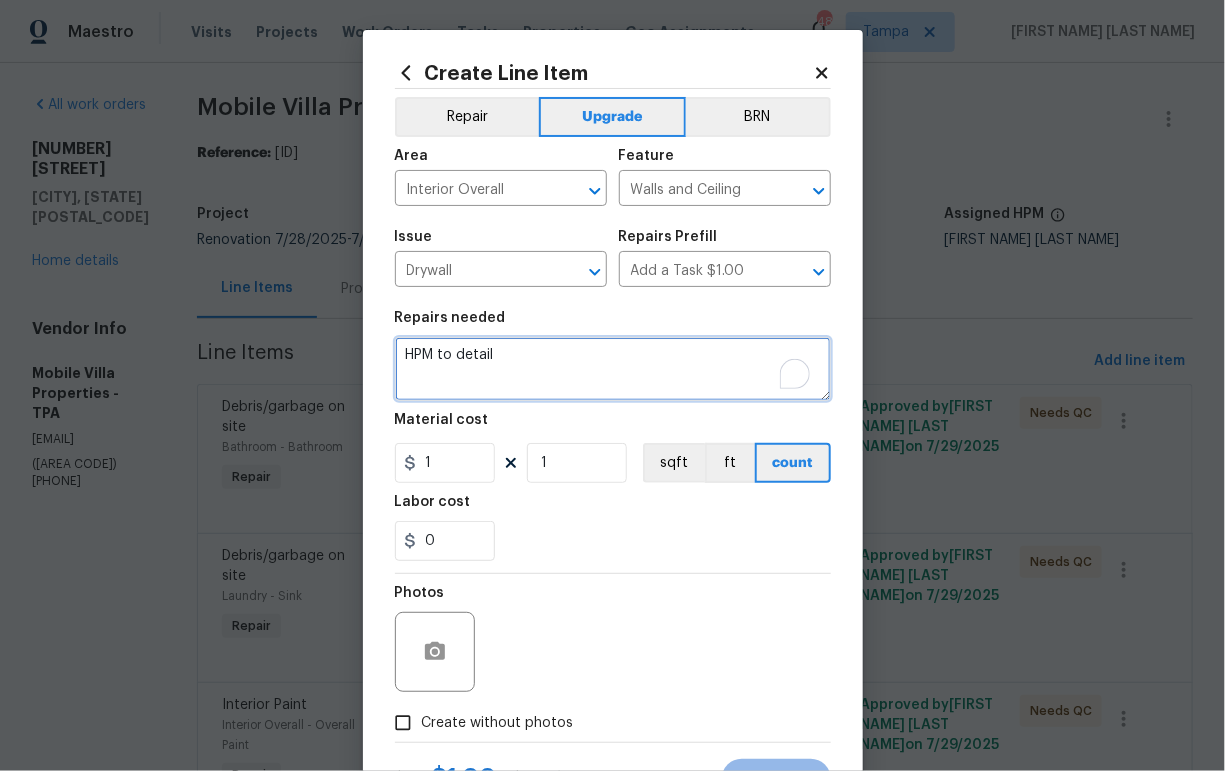 click on "HPM to detail" at bounding box center [613, 369] 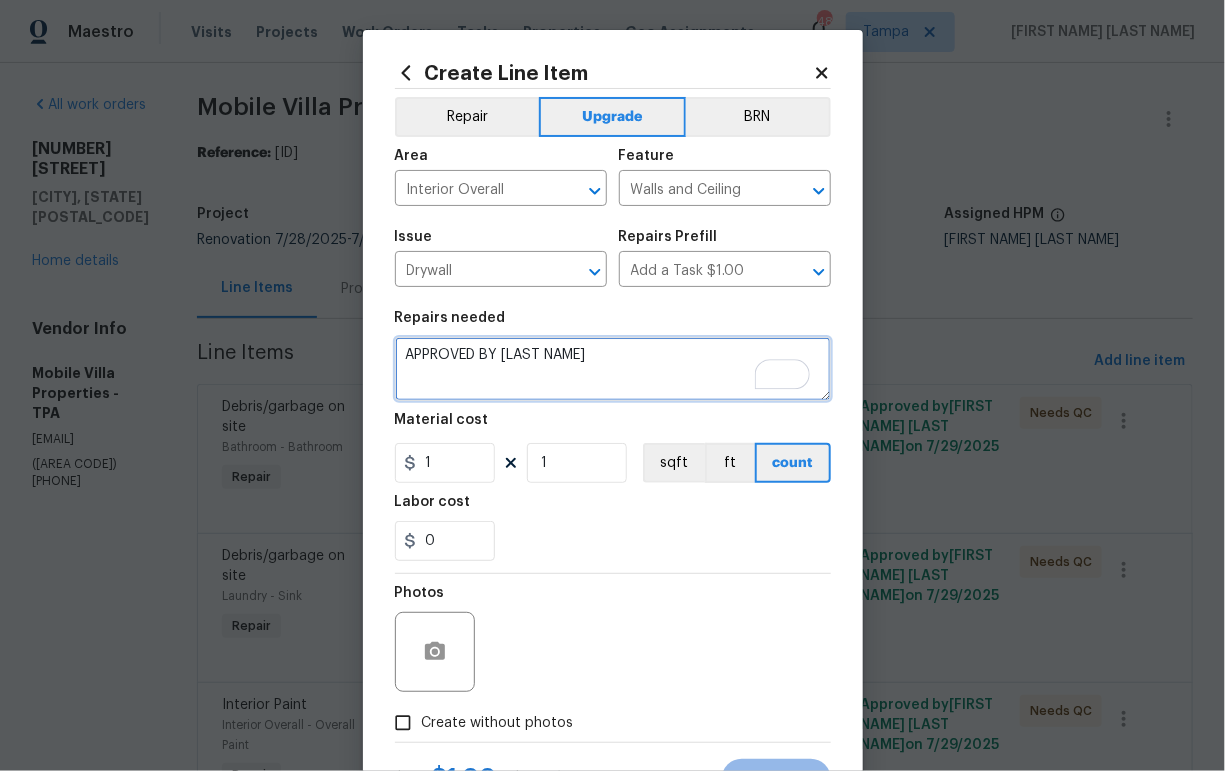 paste on "Description: Bath 2
Granite counter
Sink and plumbing
Paint cabinets
Refinish tub and surround
Upgrade hardware *faucets, cabinet pulls
Demo tile above vanity backsplash
Demo dated fluorescent light bar and wood frames install modern mini bulb light bar 48" light bar
Bath 3
Install granite counter
Sink and plumbing
Paint Cabinets
Upgrade hardware *faucets, cabinet pulls
Remove old tub spout and cap line, new trim kit, neck and head
Refinish shower surround
Demo dated fluorescent light bar and wood frames install modern mini bulb light bar 48" light bar" 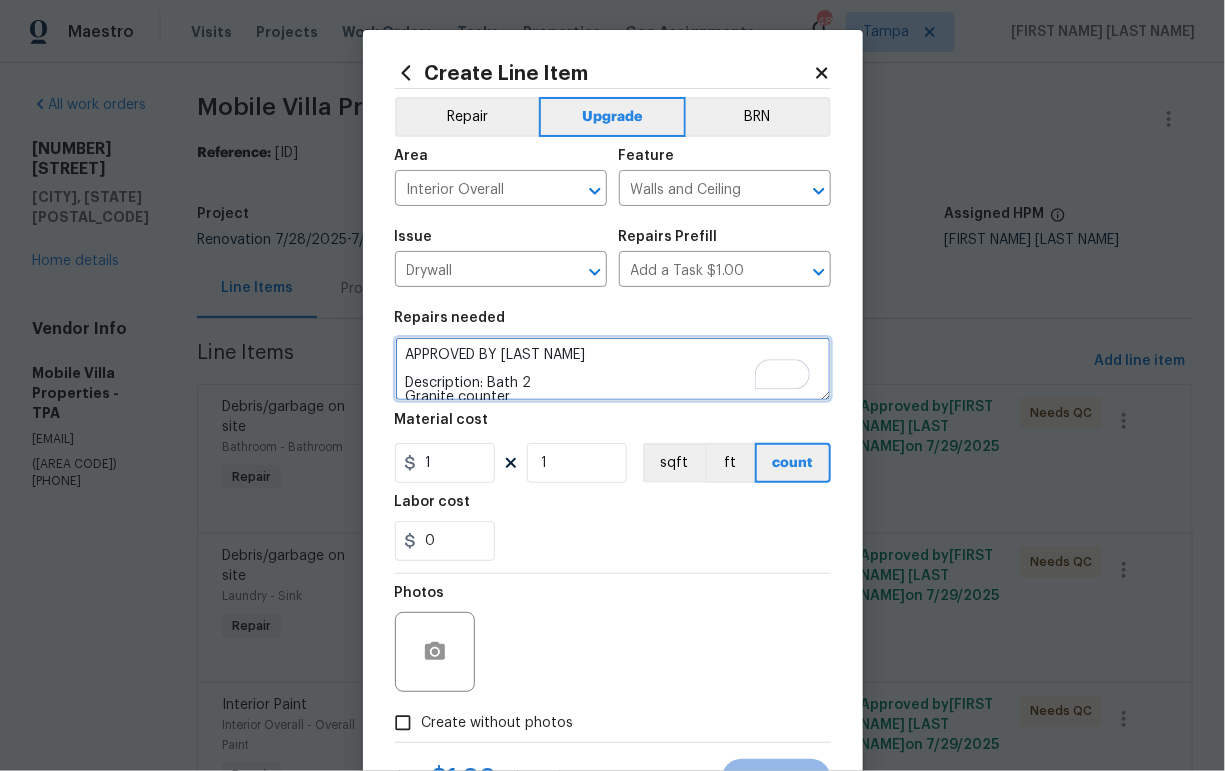 scroll, scrollTop: 241, scrollLeft: 0, axis: vertical 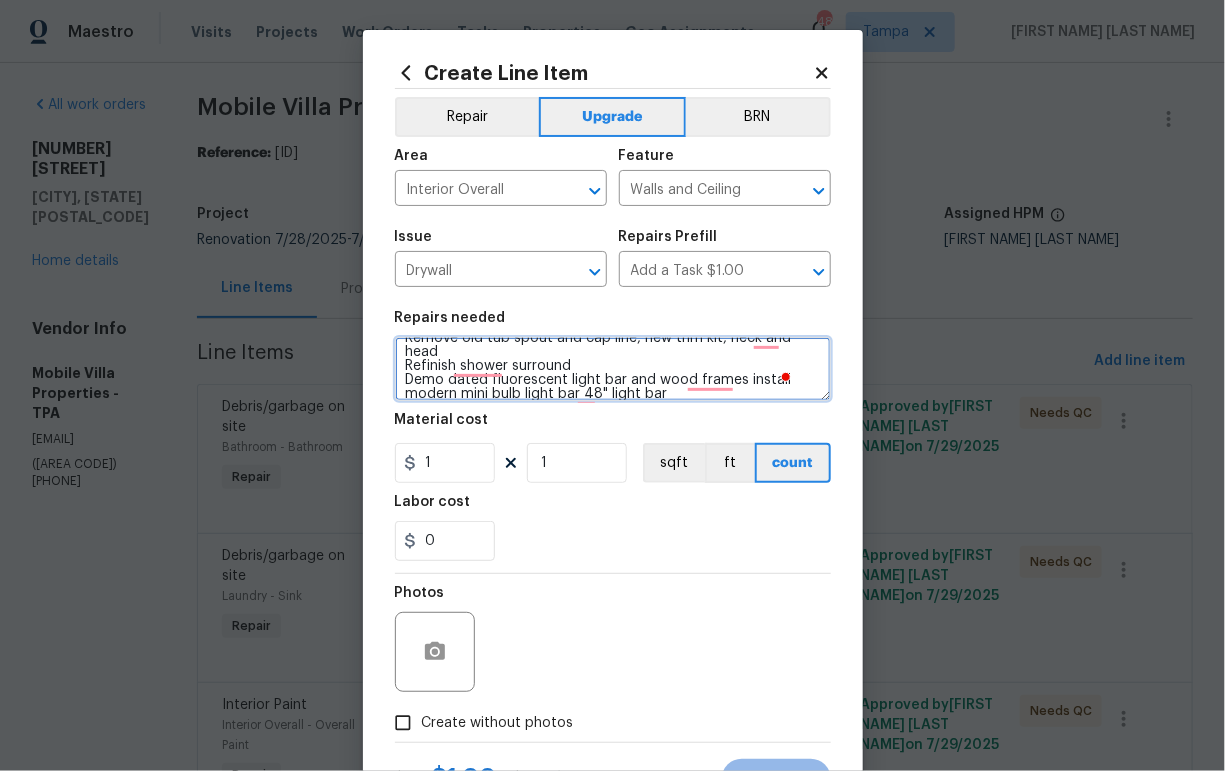 type on "APPROVED BY MAYES
Description: Bath 2
Granite counter
Sink and plumbing
Paint cabinets
Refinish tub and surround
Upgrade hardware *faucets, cabinet pulls
Demo tile above vanity backsplash
Demo dated fluorescent light bar and wood frames install modern mini bulb light bar 48" light bar
Bath 3
Install granite counter
Sink and plumbing
Paint Cabinets
Upgrade hardware *faucets, cabinet pulls
Remove old tub spout and cap line, new trim kit, neck and head
Refinish shower surround
Demo dated fluorescent light bar and wood frames install modern mini bulb light bar 48" light bar" 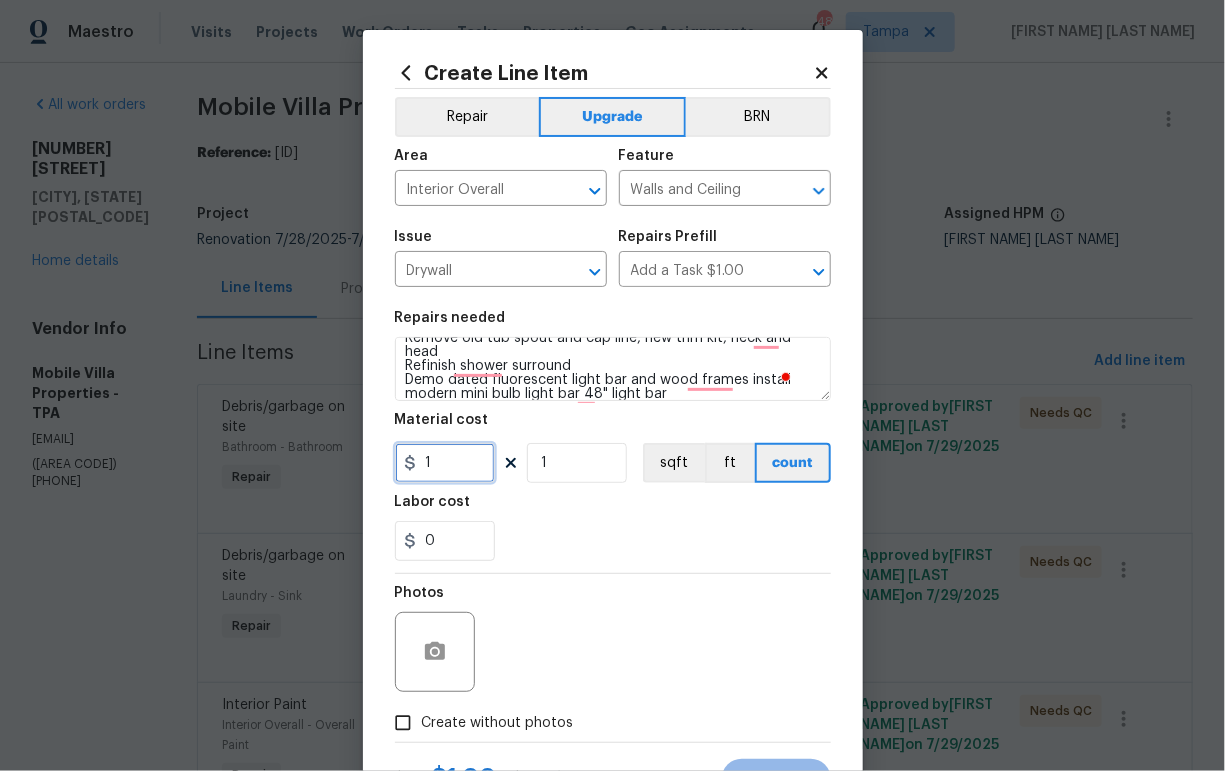 drag, startPoint x: 446, startPoint y: 468, endPoint x: 383, endPoint y: 469, distance: 63.007935 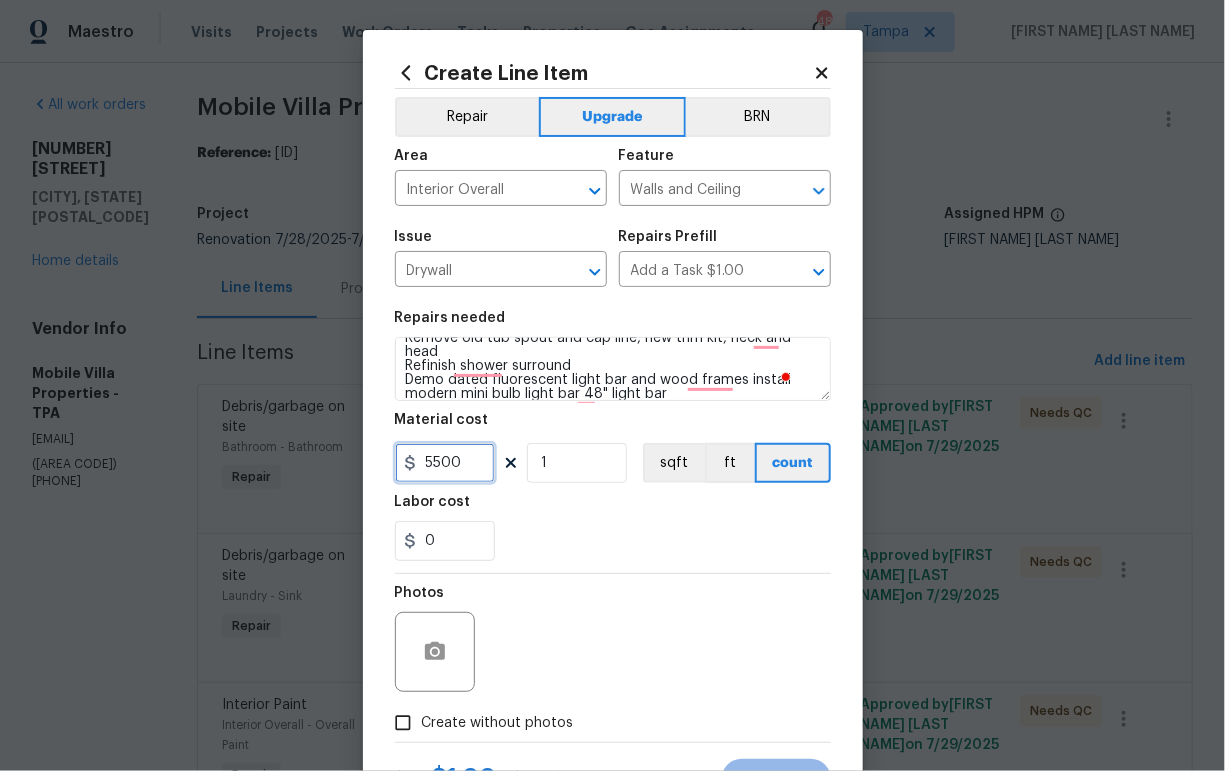 type on "5500" 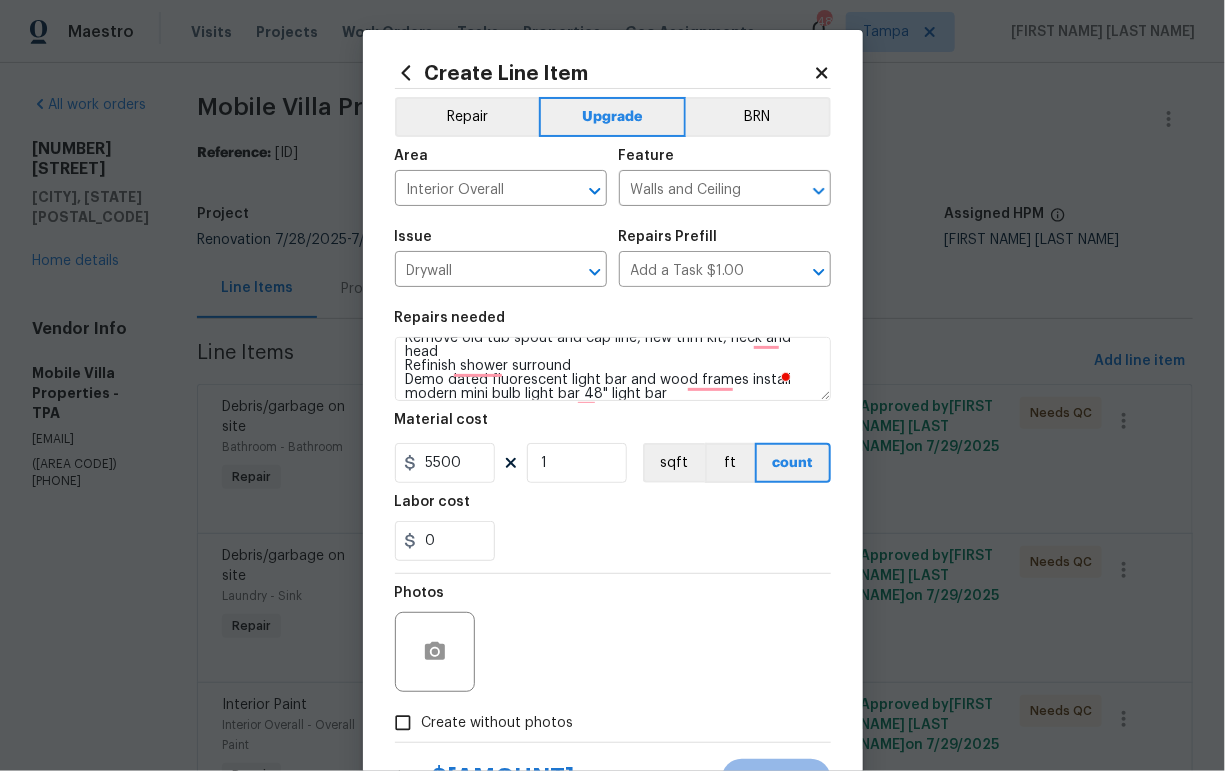 click on "Create without photos" at bounding box center (498, 723) 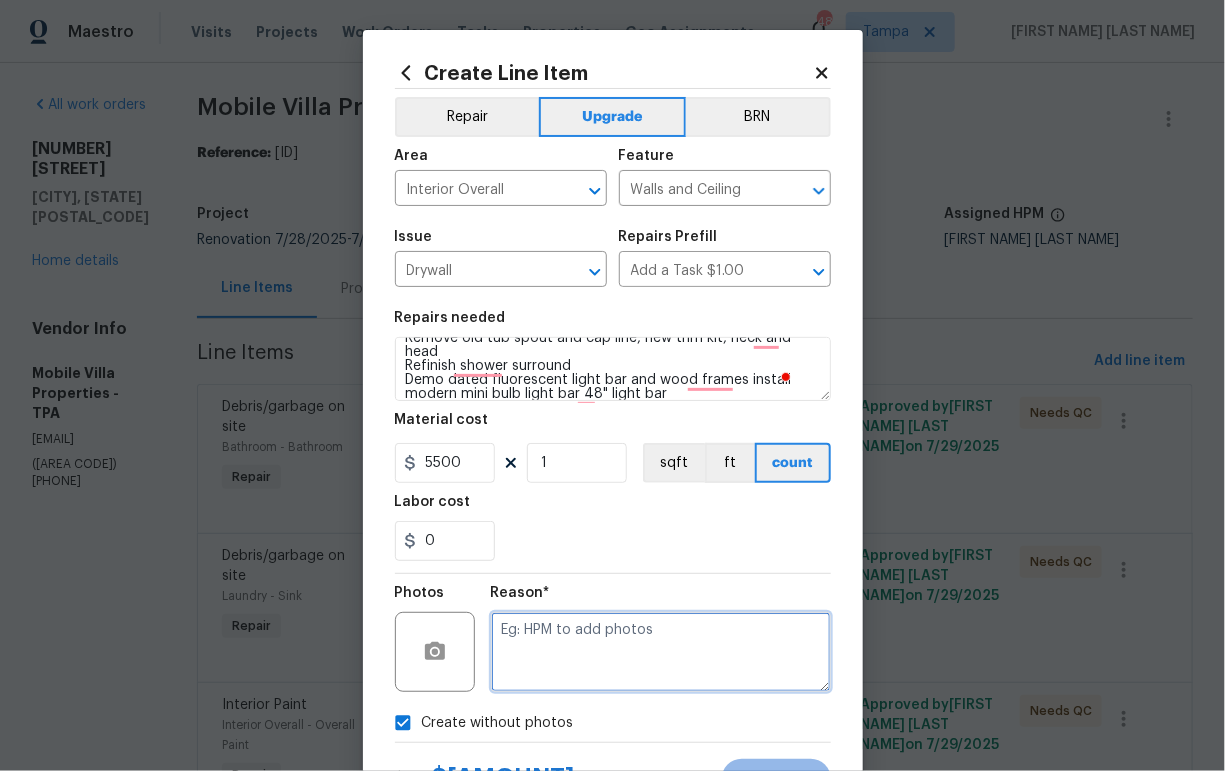 click at bounding box center (661, 652) 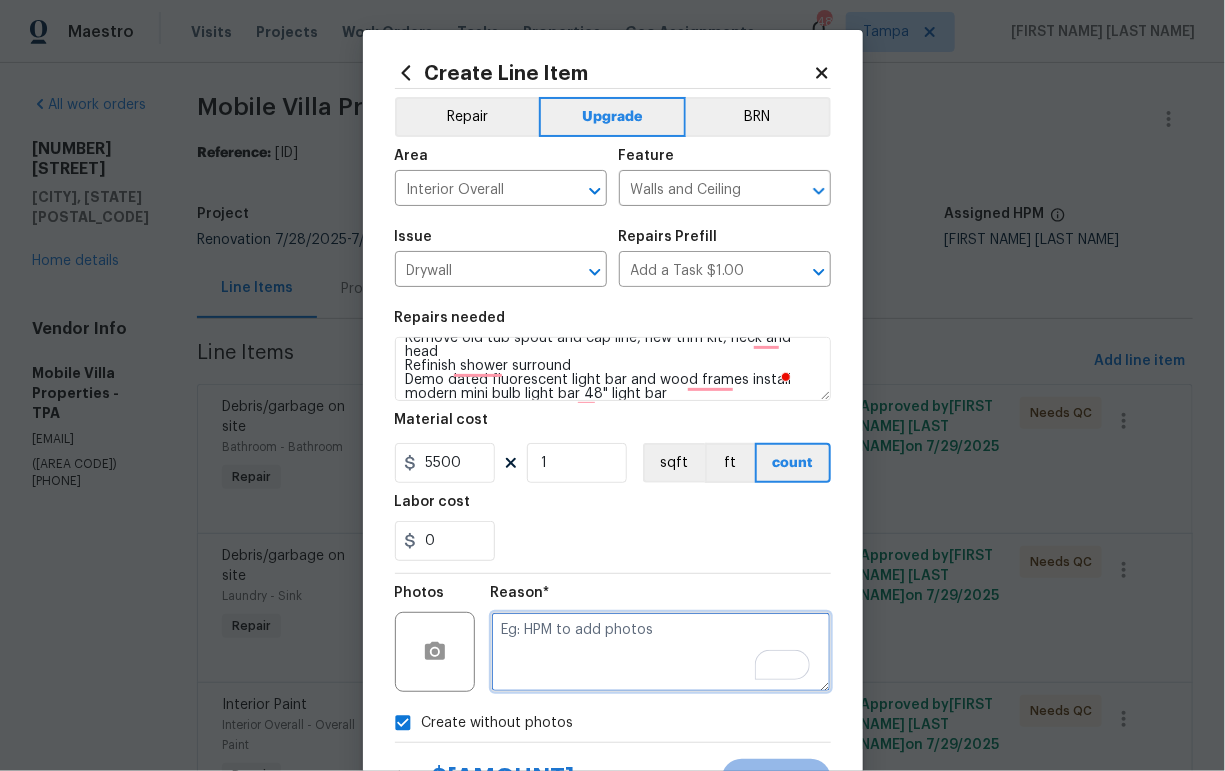 scroll, scrollTop: 241, scrollLeft: 0, axis: vertical 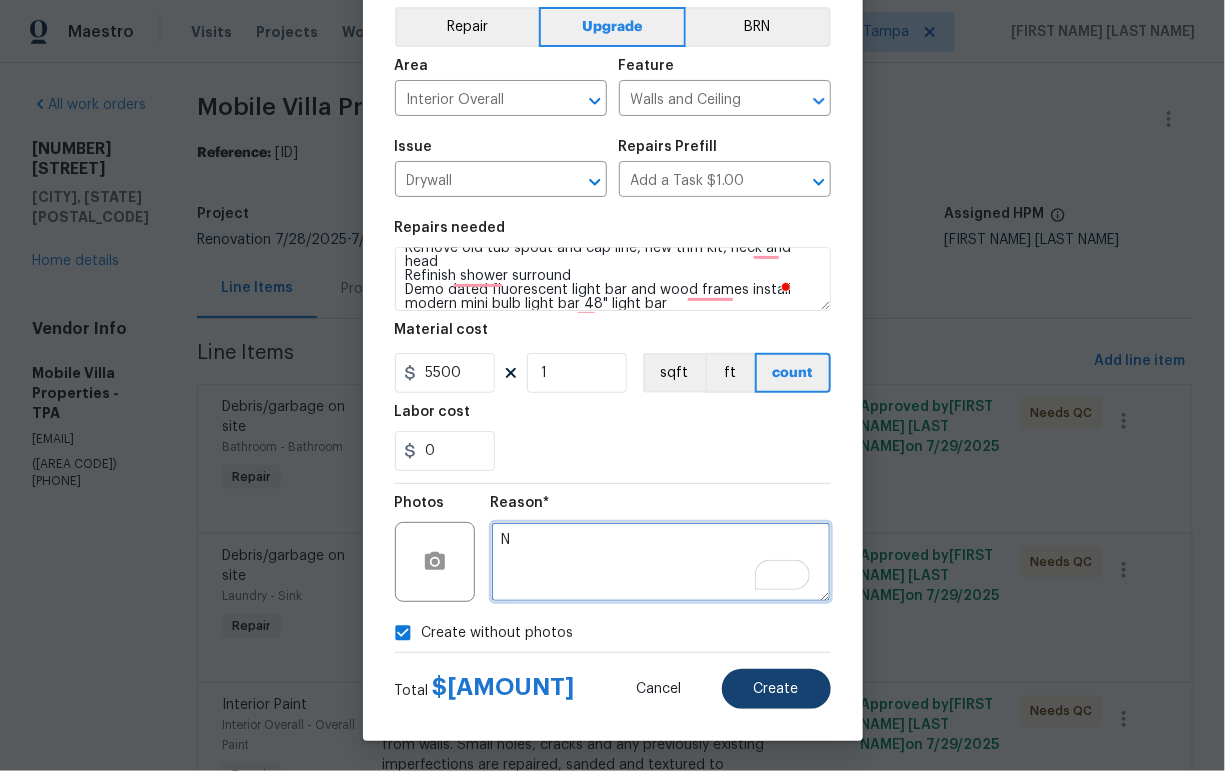 type on "N" 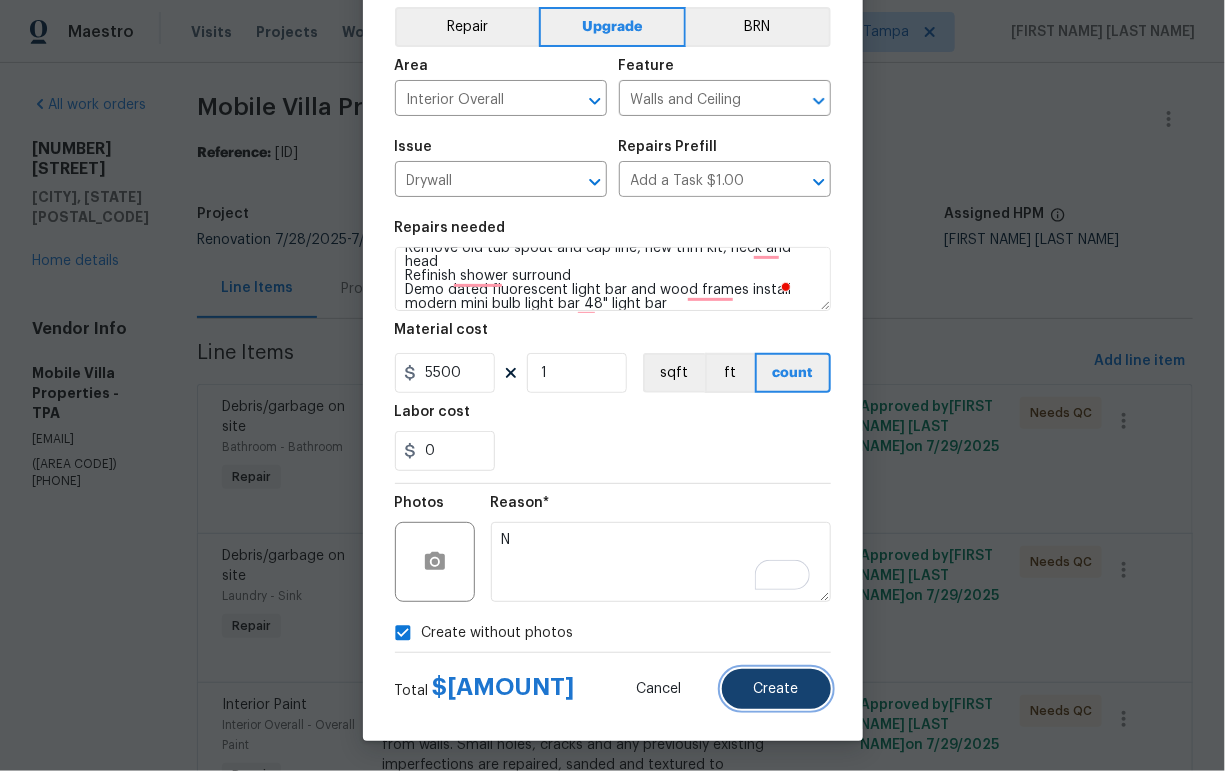 click on "Create" at bounding box center [776, 689] 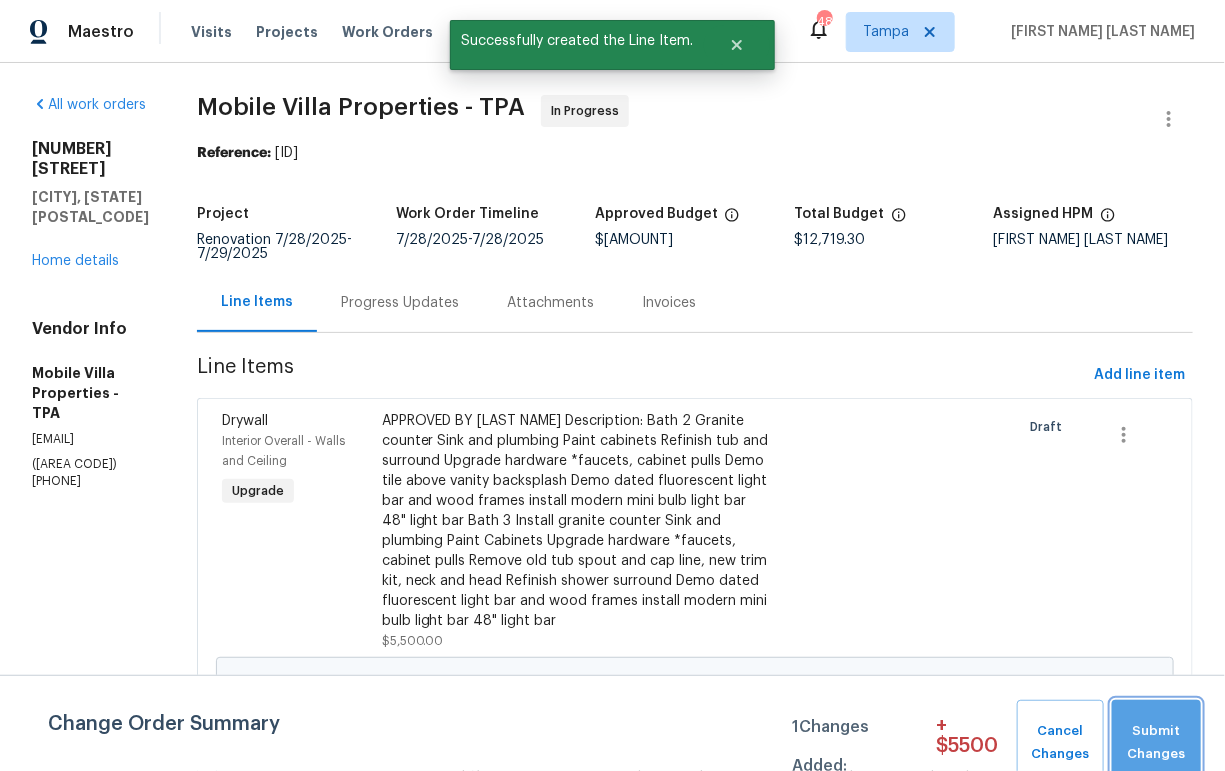 click on "Submit Changes" at bounding box center [1156, 743] 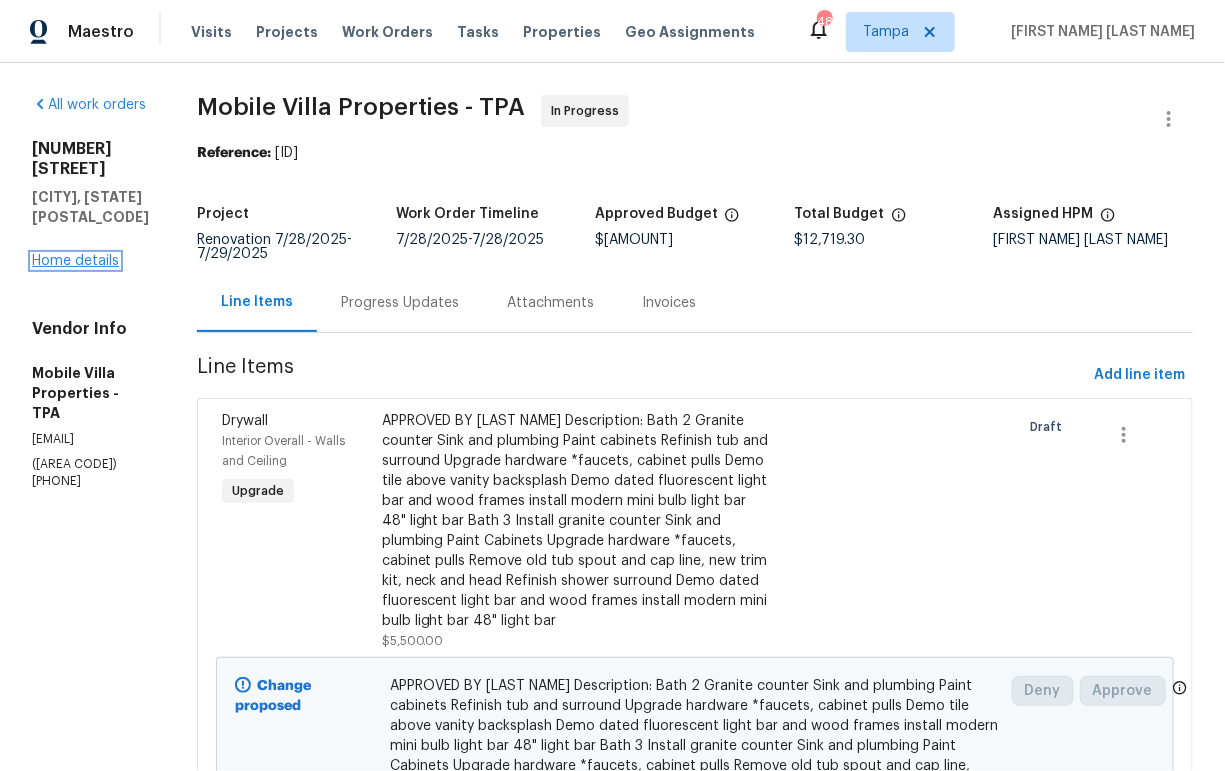 click on "Home details" at bounding box center [75, 261] 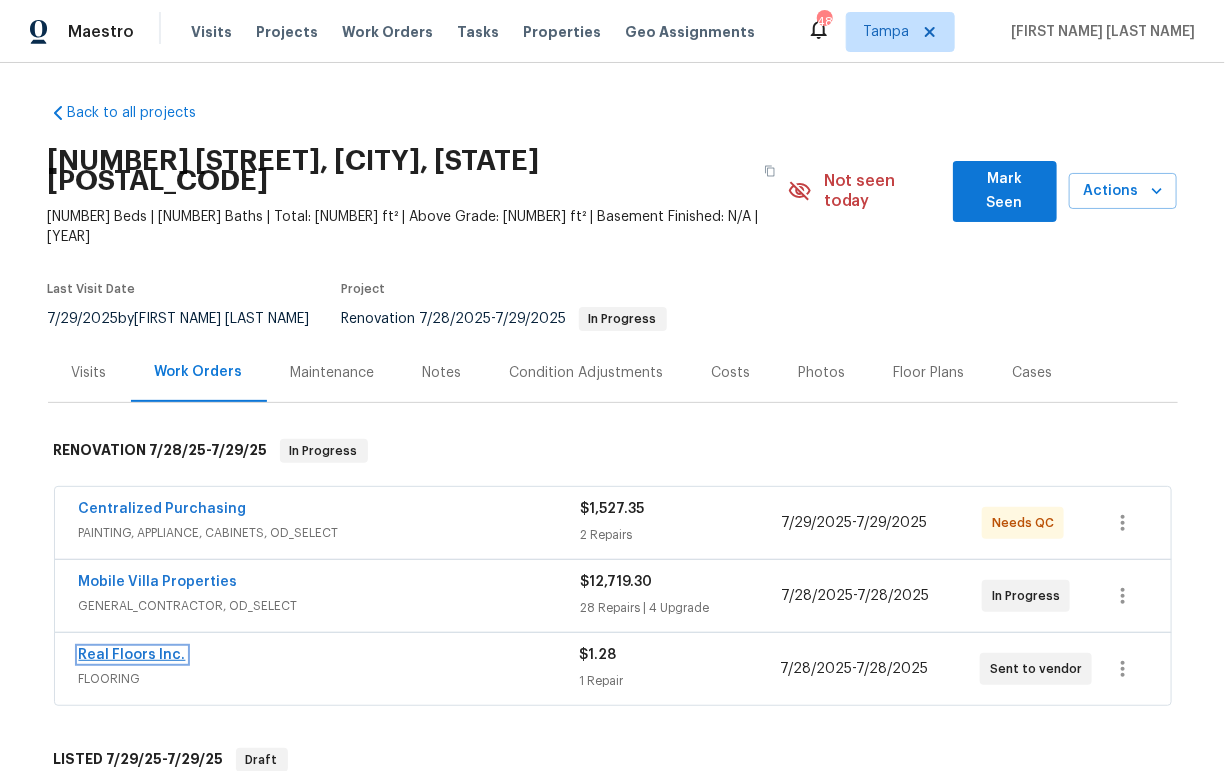 click on "Real Floors Inc." at bounding box center [132, 655] 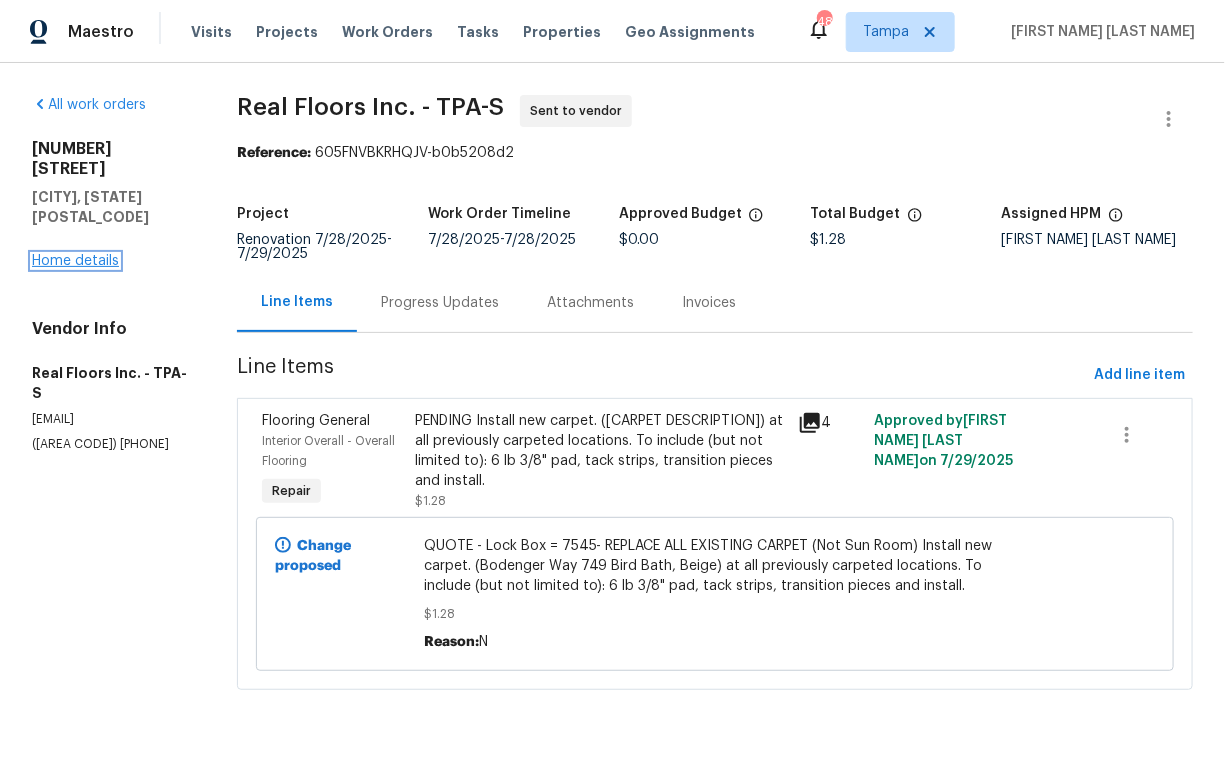 click on "Home details" at bounding box center [75, 261] 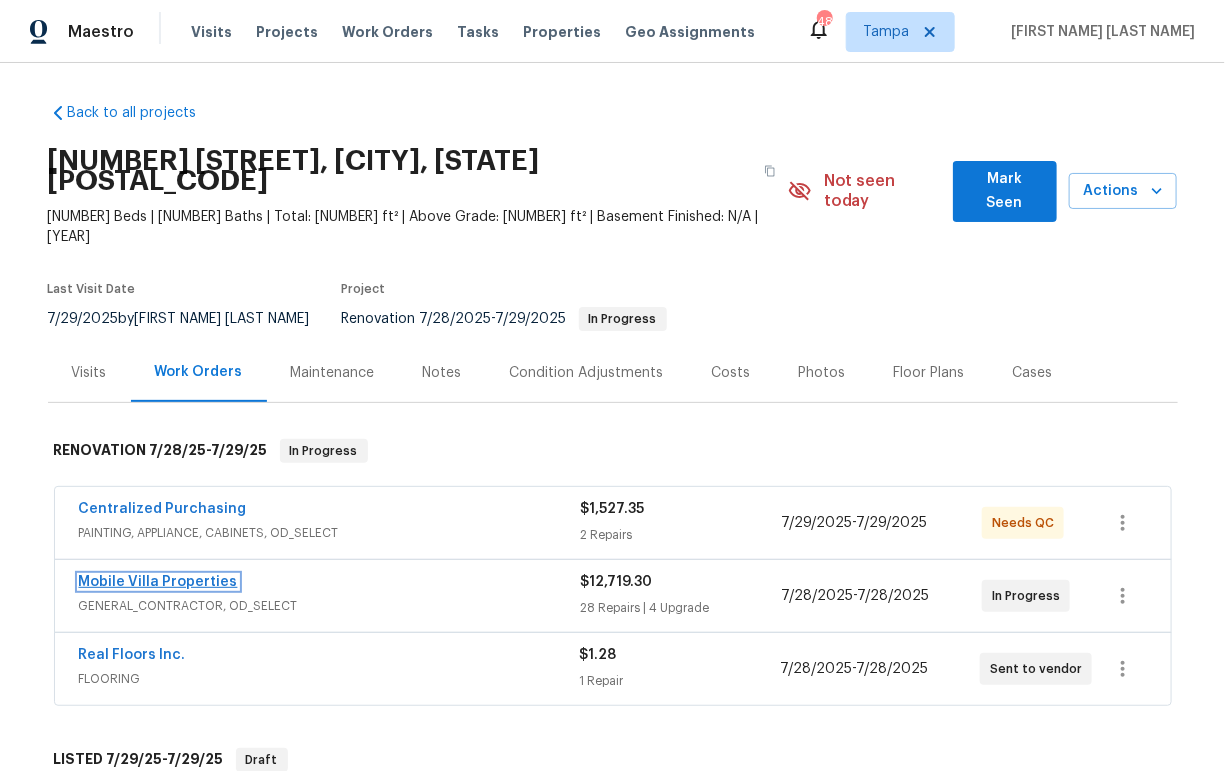 click on "Mobile Villa Properties" at bounding box center [158, 582] 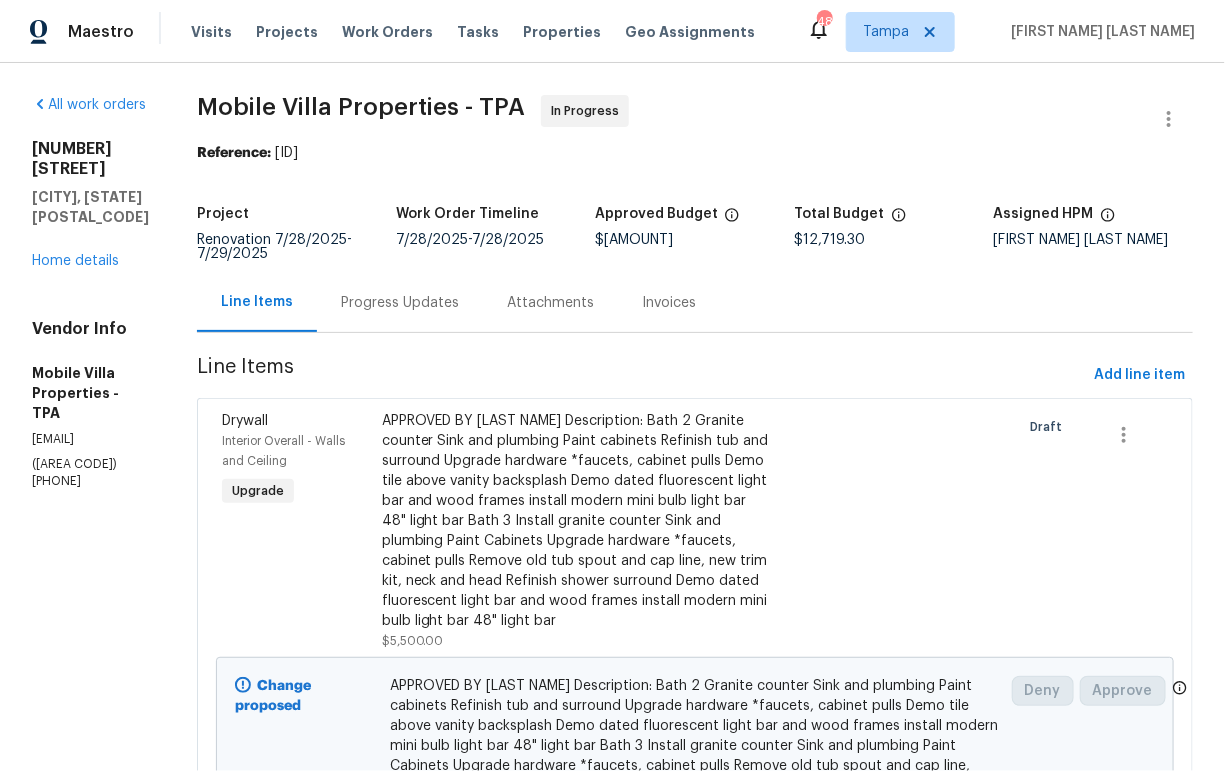 scroll, scrollTop: 1704, scrollLeft: 0, axis: vertical 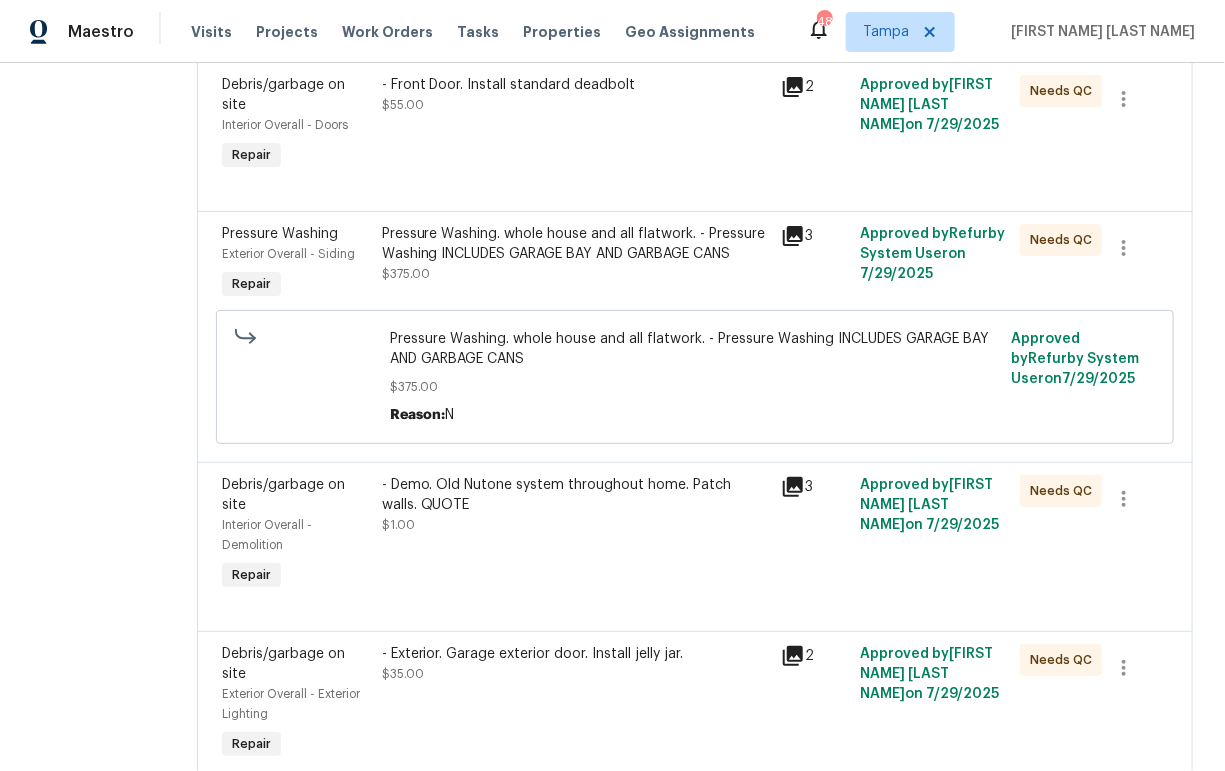 click on "- Demo. Old Nutone system throughout home. Patch walls. QUOTE $1.00" at bounding box center (575, 505) 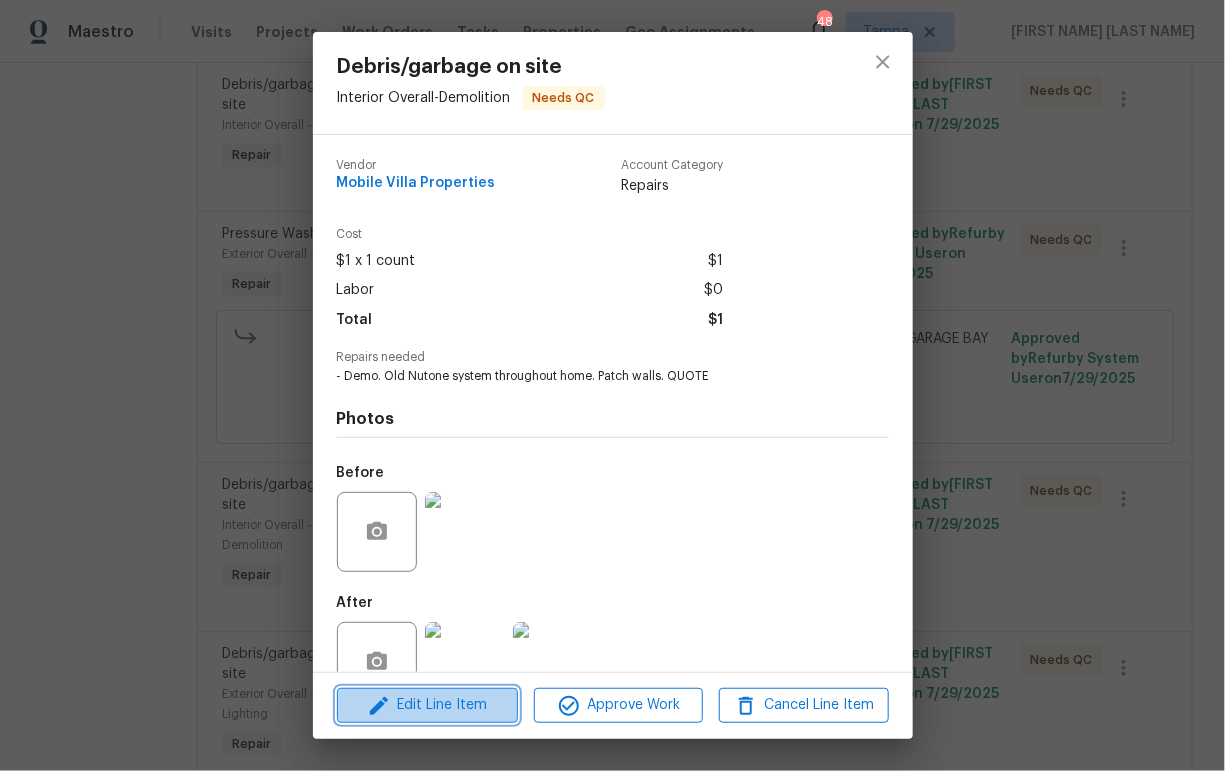 click on "Edit Line Item" at bounding box center (427, 705) 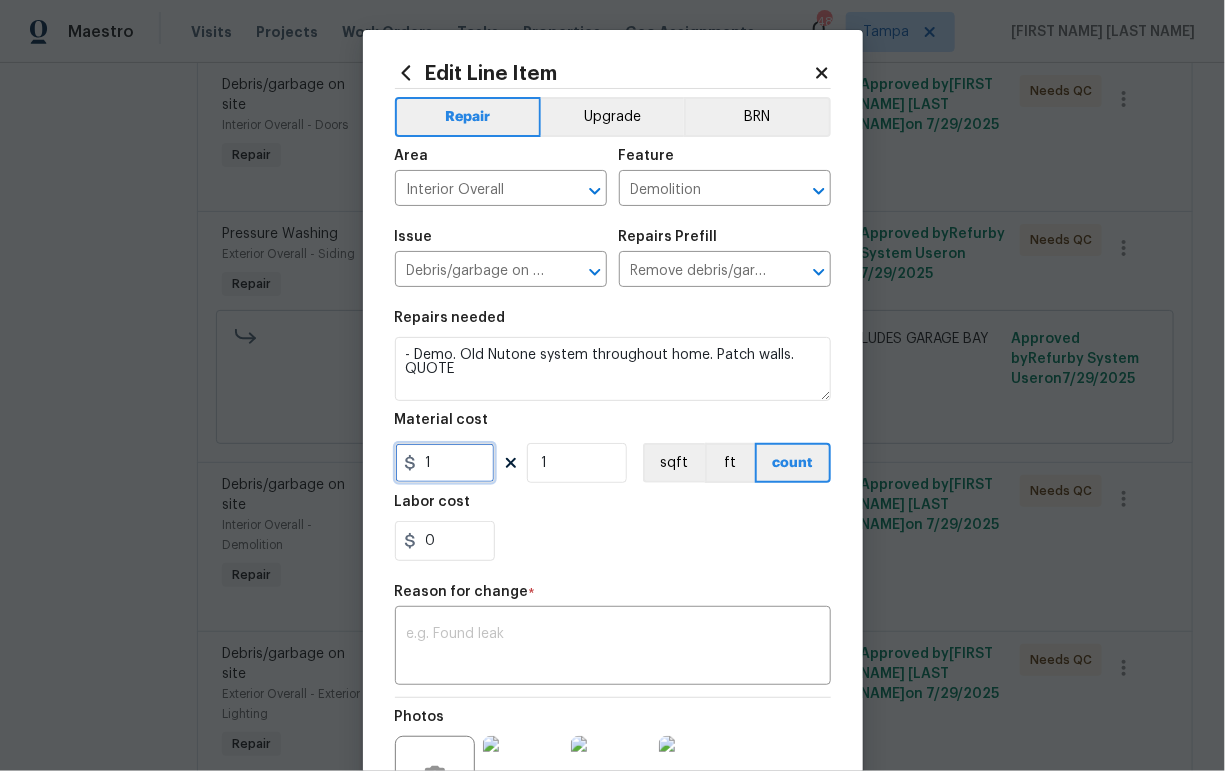 drag, startPoint x: 438, startPoint y: 467, endPoint x: 355, endPoint y: 466, distance: 83.00603 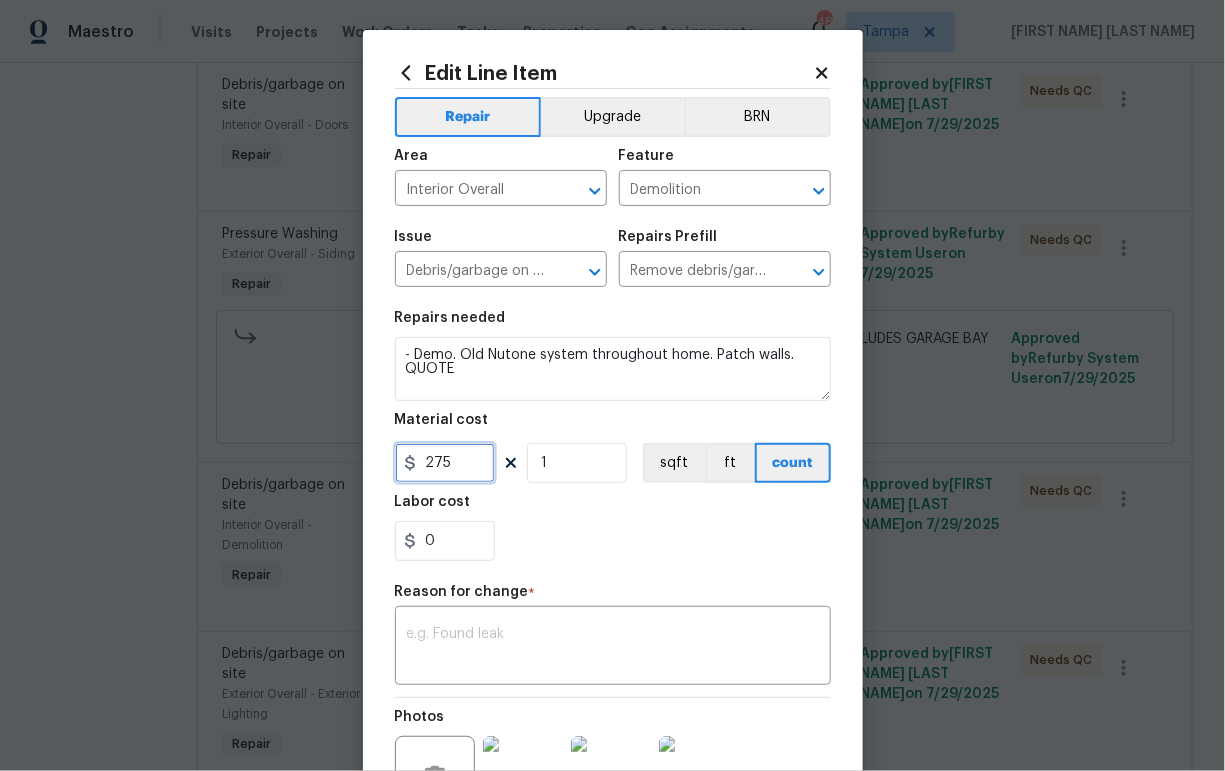type on "275" 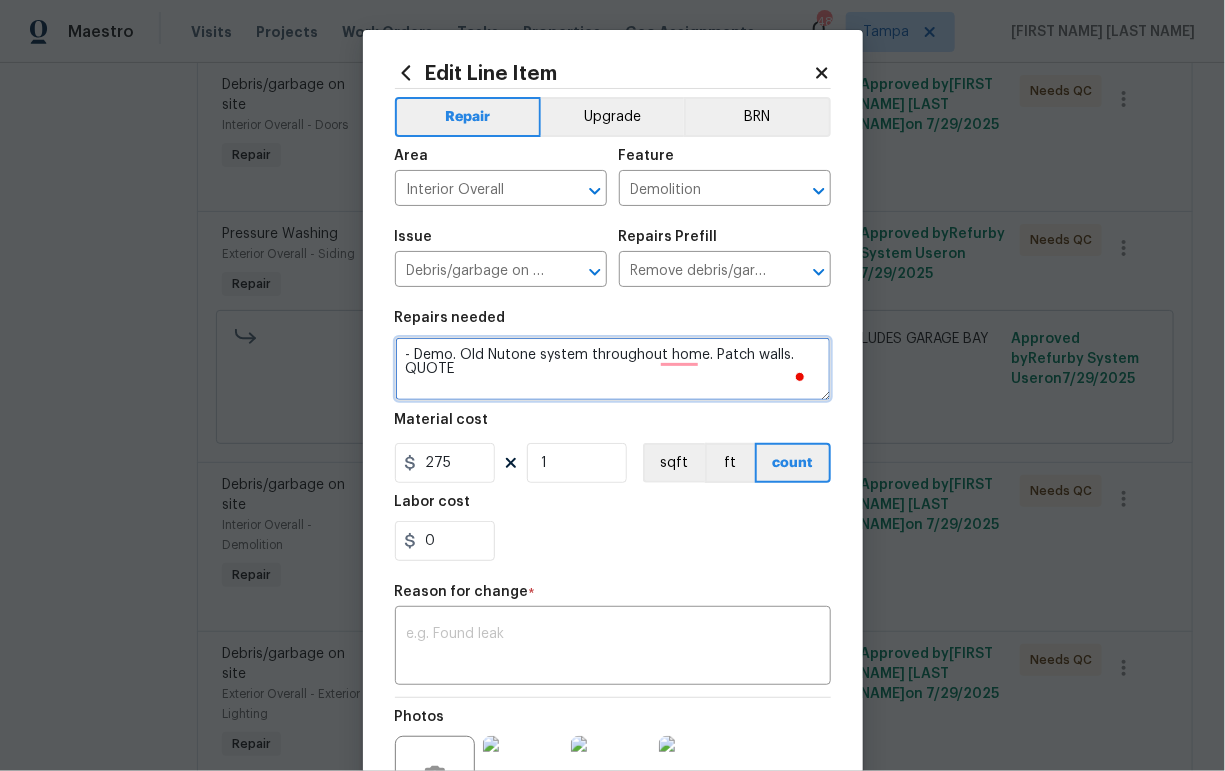 drag, startPoint x: 449, startPoint y: 376, endPoint x: 405, endPoint y: 375, distance: 44.011364 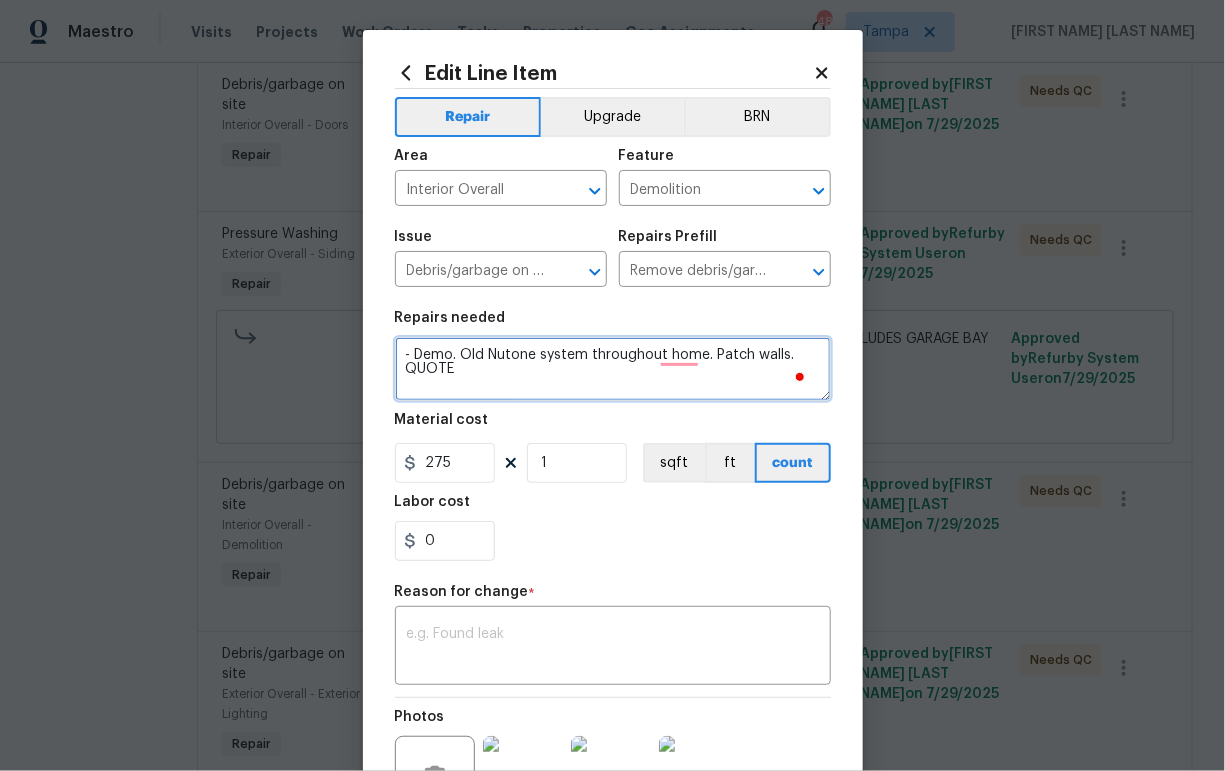 click on "- Demo. Old Nutone system throughout home. Patch walls. QUOTE" at bounding box center (613, 369) 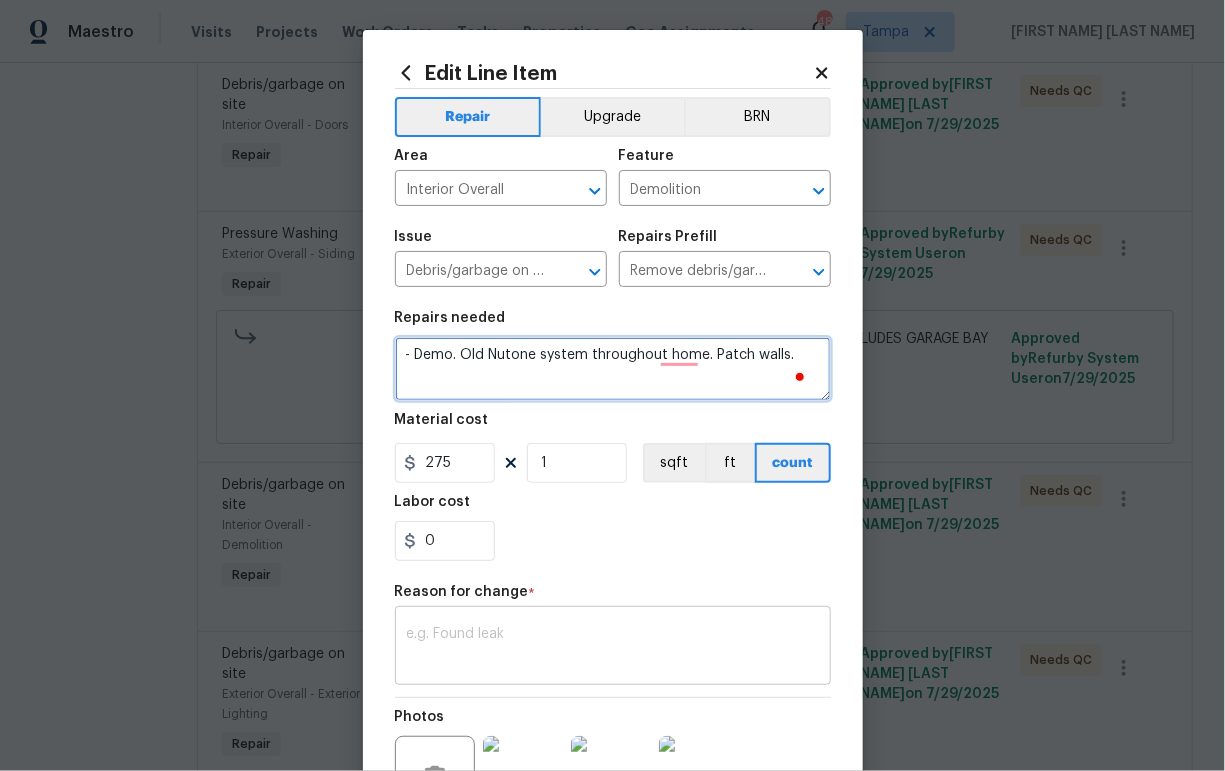 type on "- Demo. Old Nutone system throughout home. Patch walls." 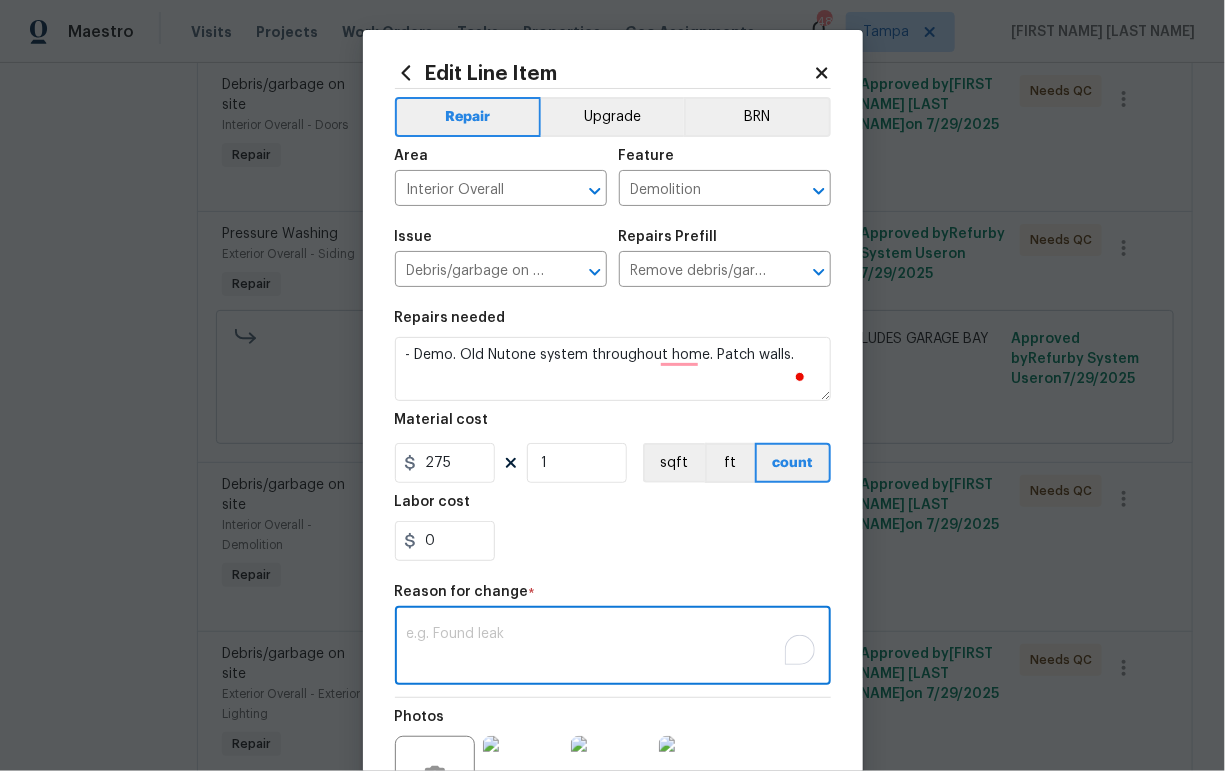 click at bounding box center (613, 648) 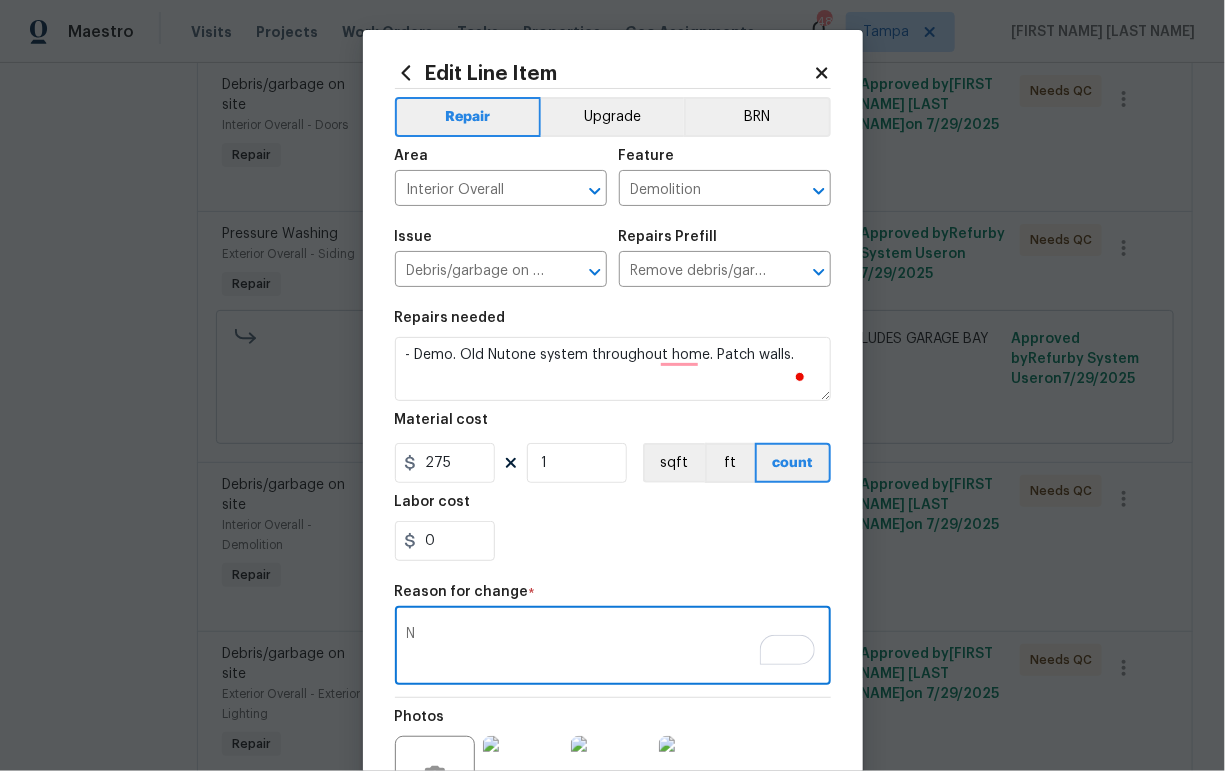 scroll, scrollTop: 216, scrollLeft: 0, axis: vertical 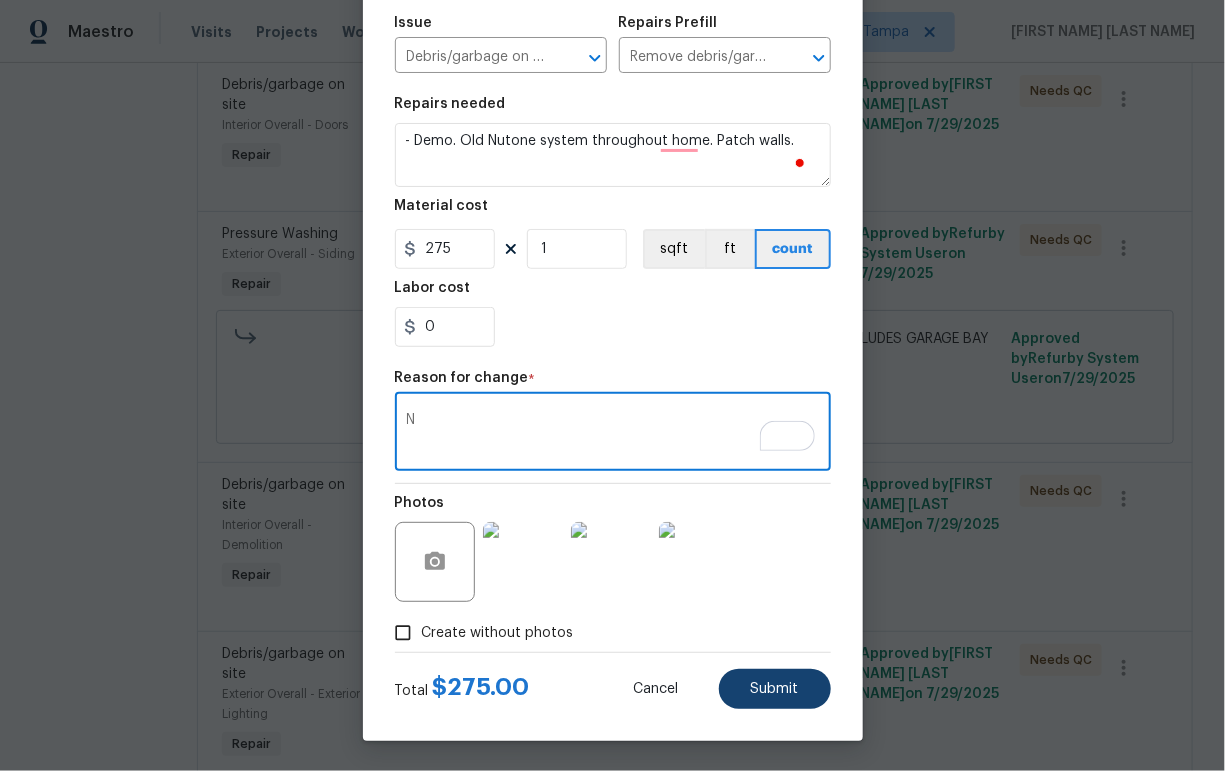 type on "N" 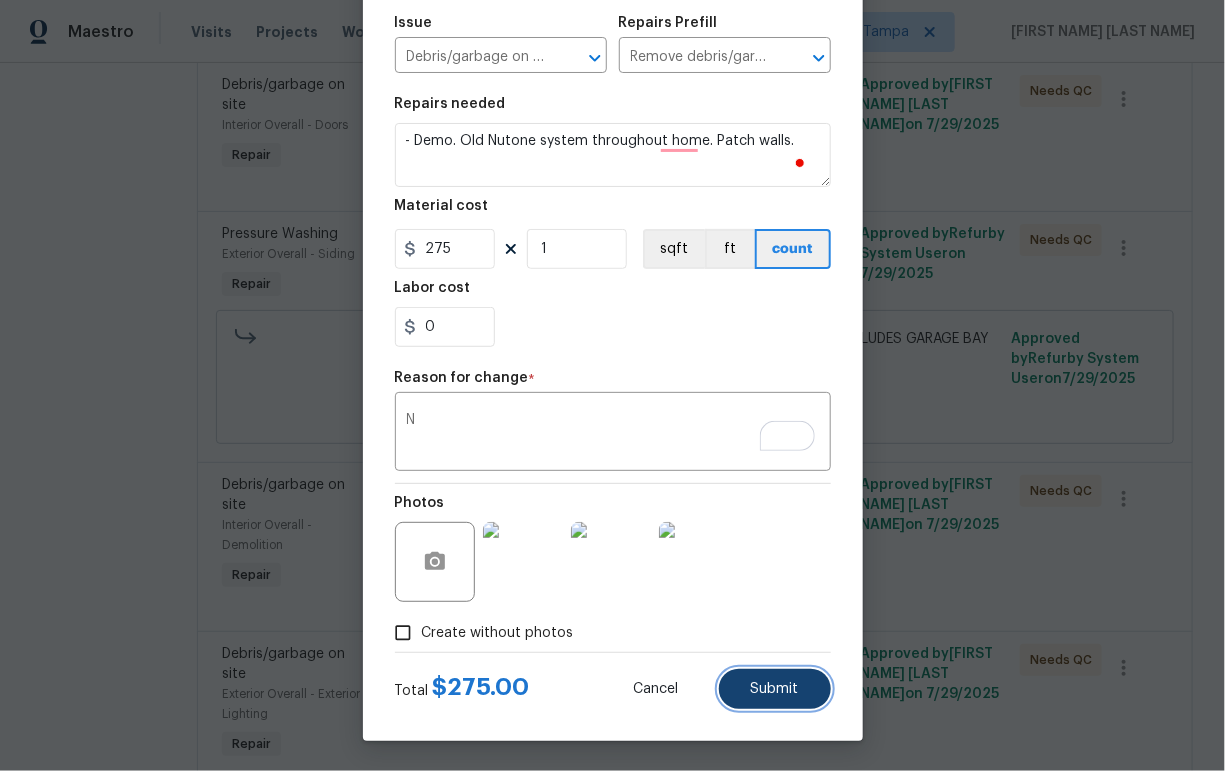 click on "Submit" at bounding box center (775, 689) 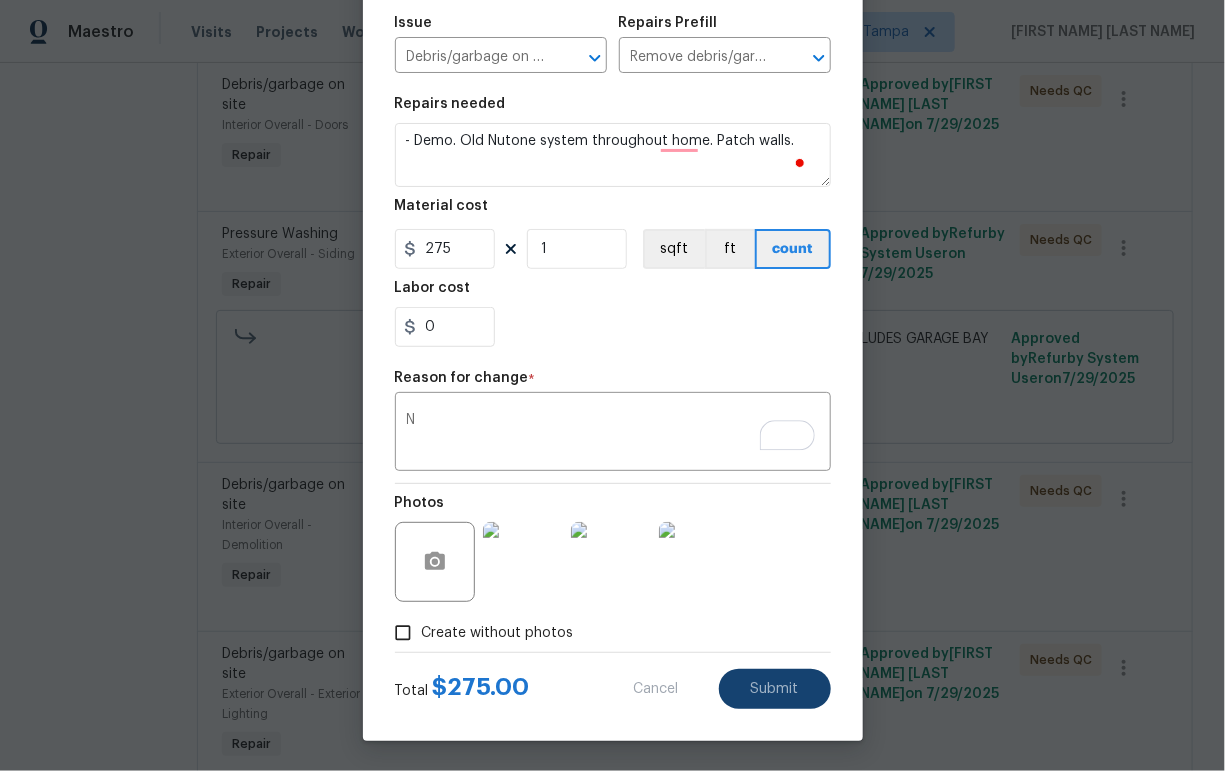 type on "- Demo. Old Nutone system throughout home. Patch walls. QUOTE" 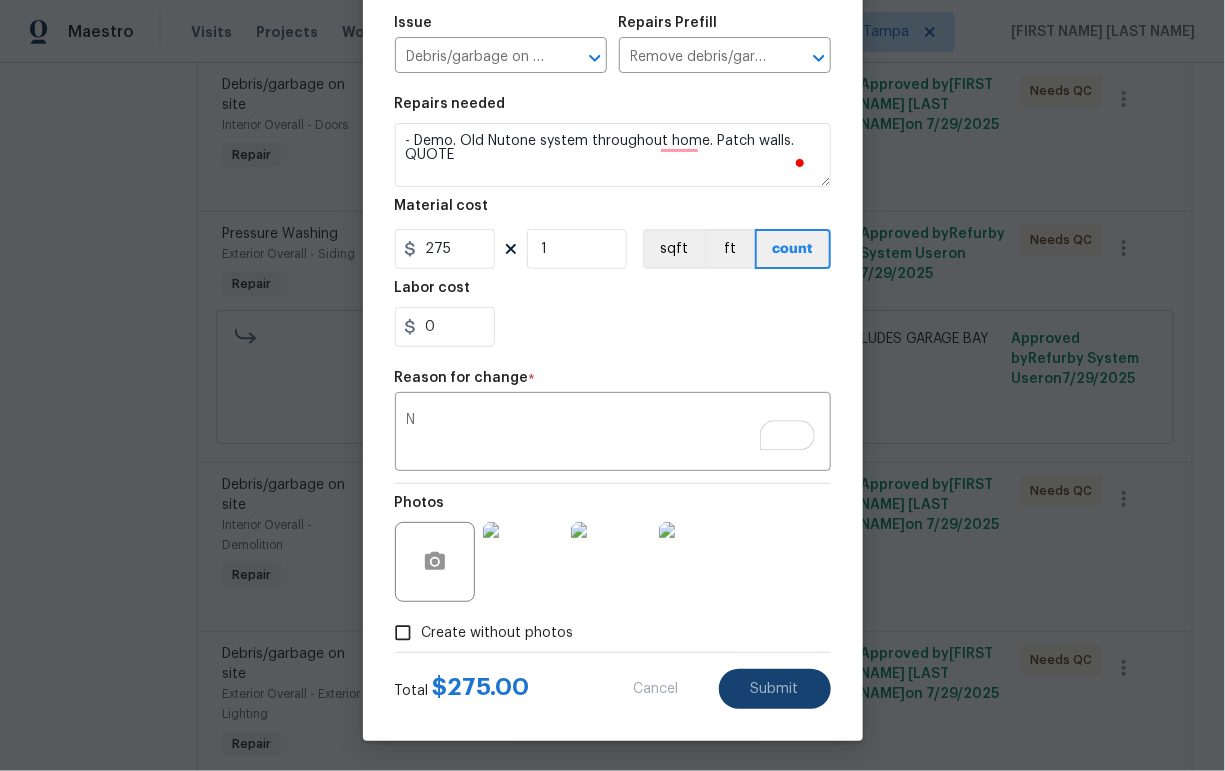 type on "1" 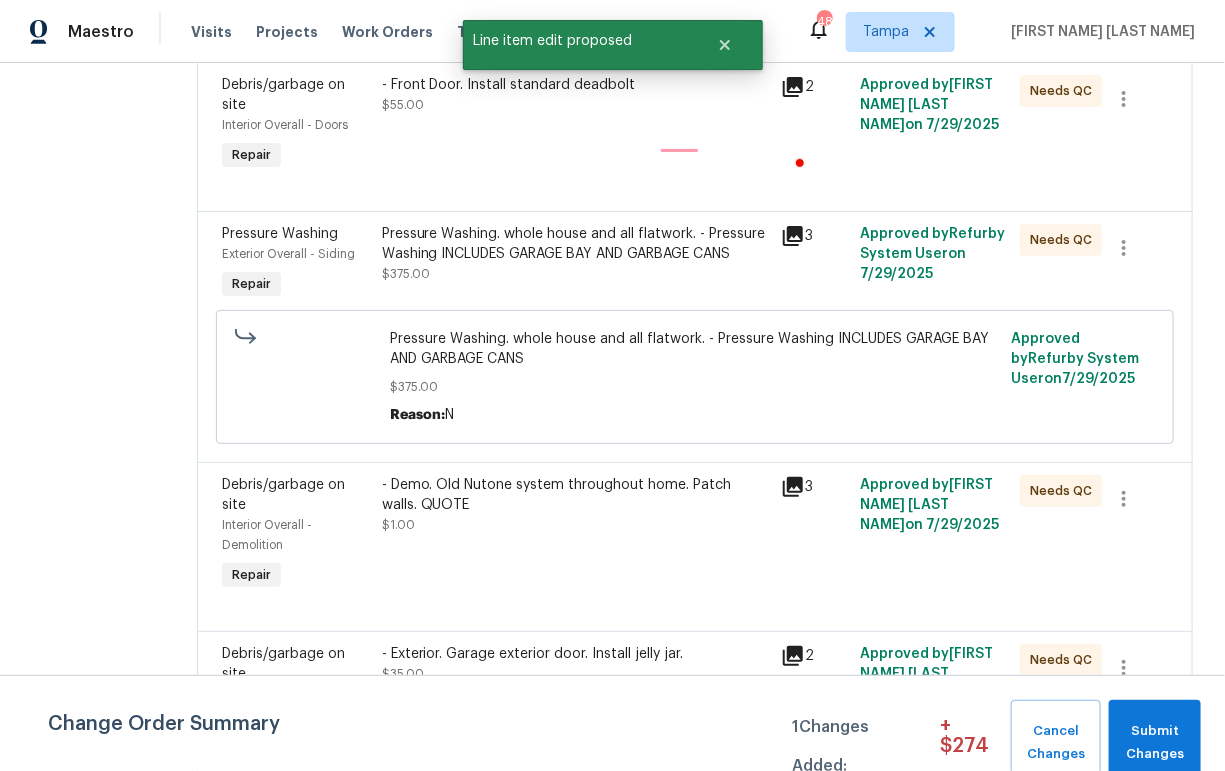 scroll, scrollTop: 0, scrollLeft: 0, axis: both 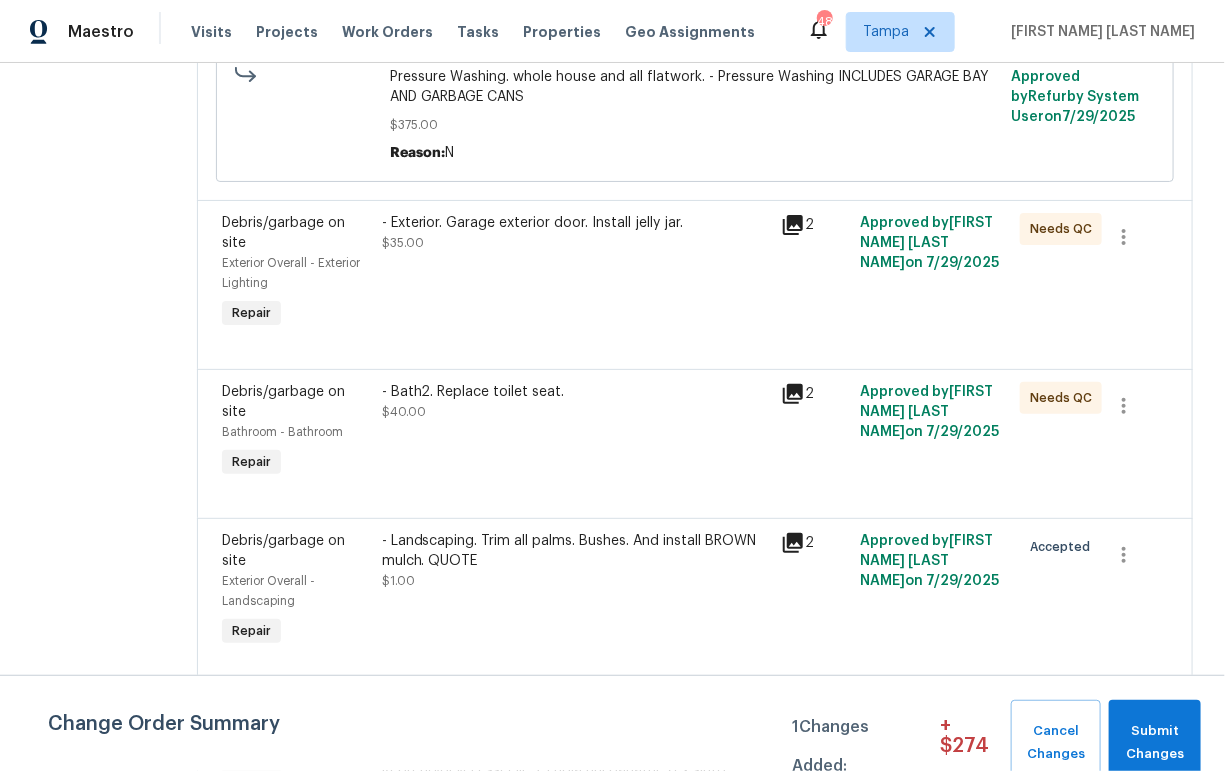 click on "- Landscaping. Trim all palms. Bushes. And install BROWN mulch. QUOTE" at bounding box center (575, 551) 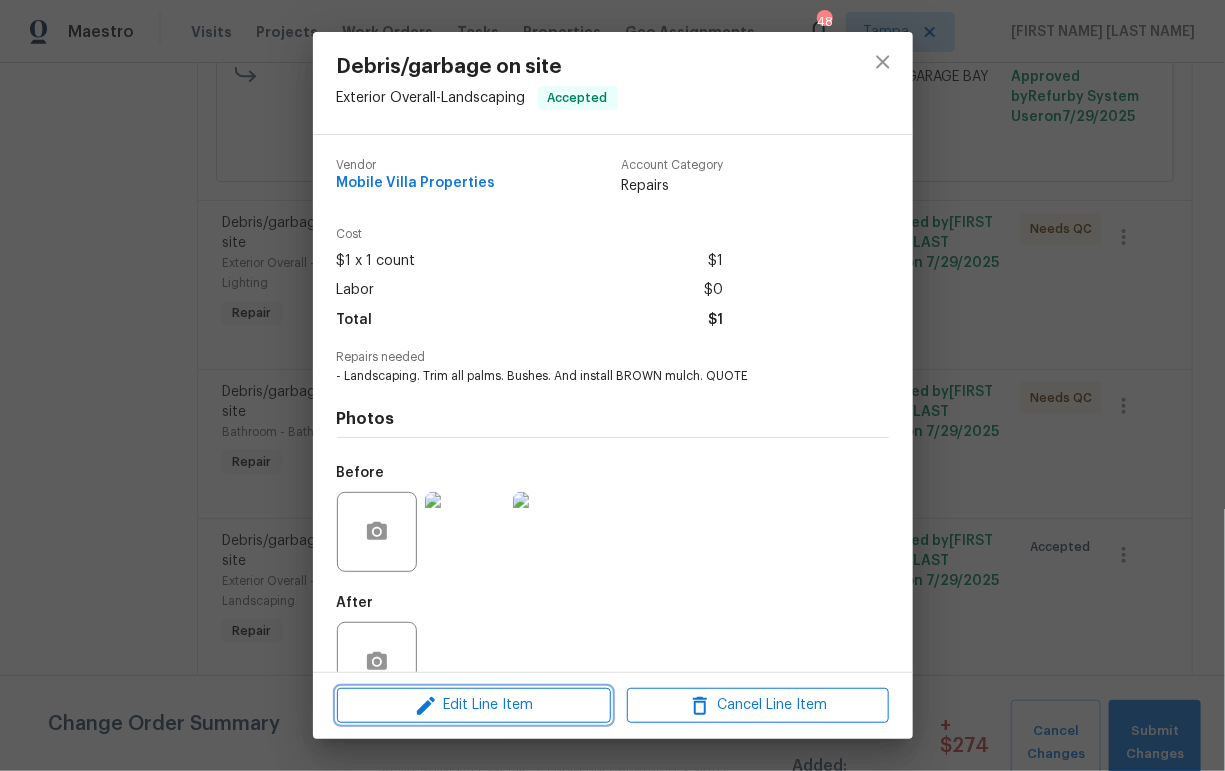 click on "Edit Line Item" at bounding box center [474, 705] 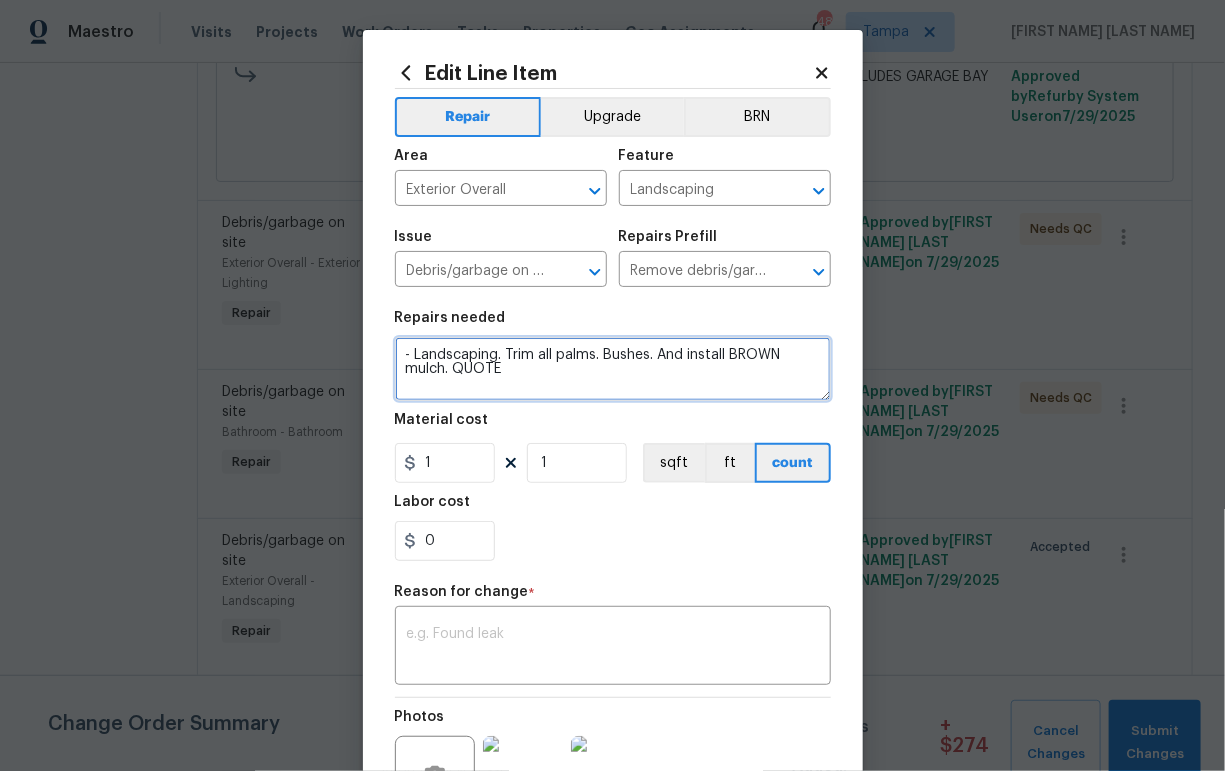 click on "- Landscaping. Trim all palms. Bushes. And install BROWN mulch. QUOTE" at bounding box center [613, 369] 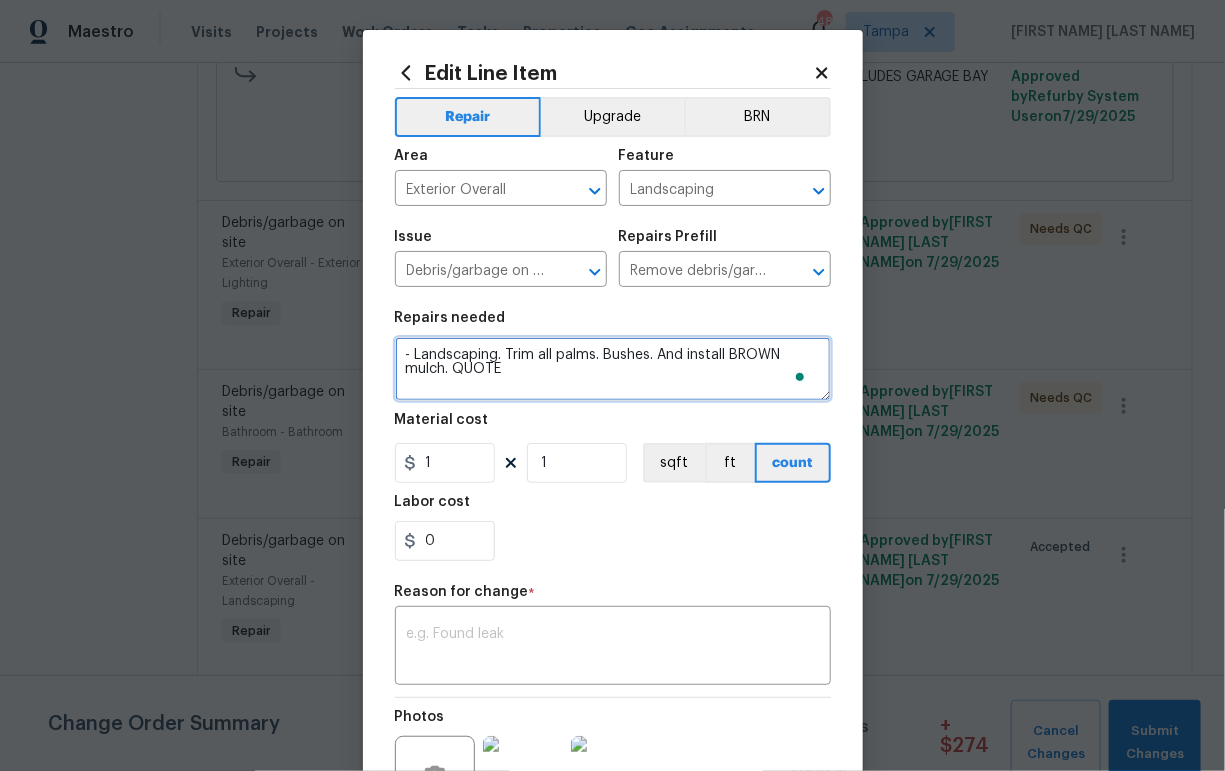 drag, startPoint x: 502, startPoint y: 376, endPoint x: 452, endPoint y: 376, distance: 50 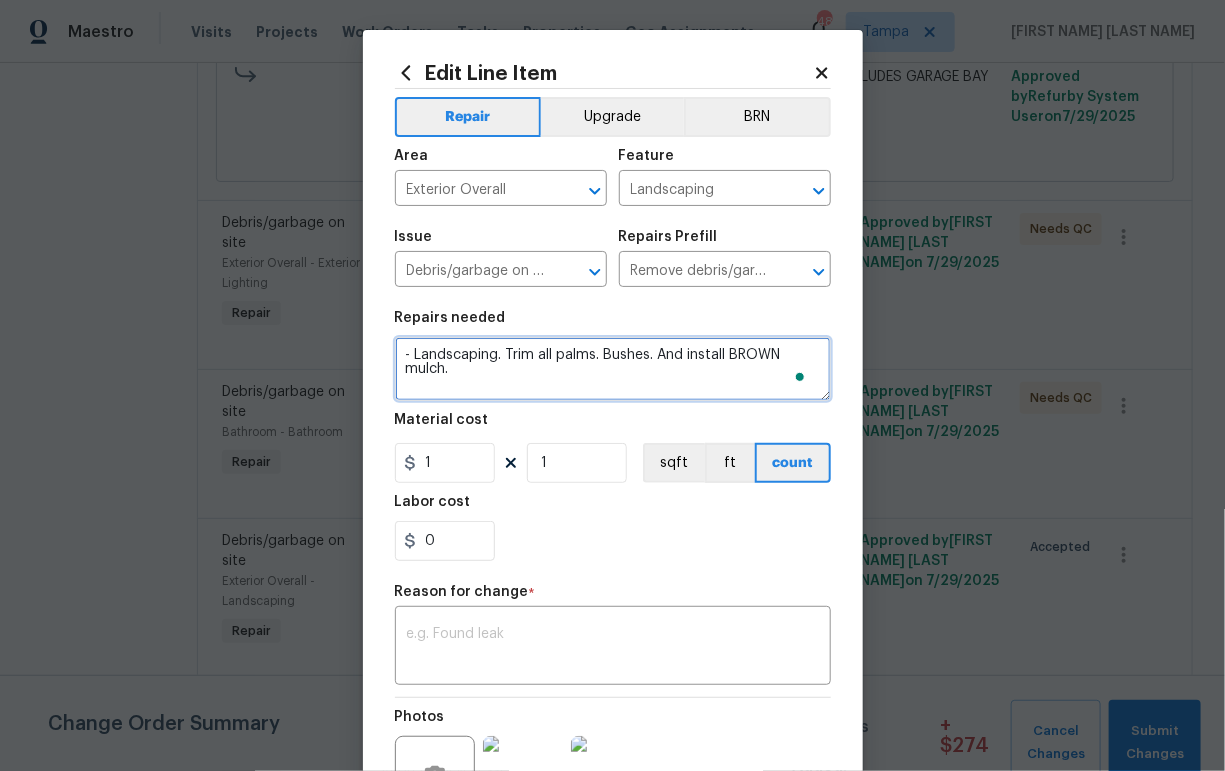 type on "- Landscaping. Trim all palms. Bushes. And install BROWN mulch." 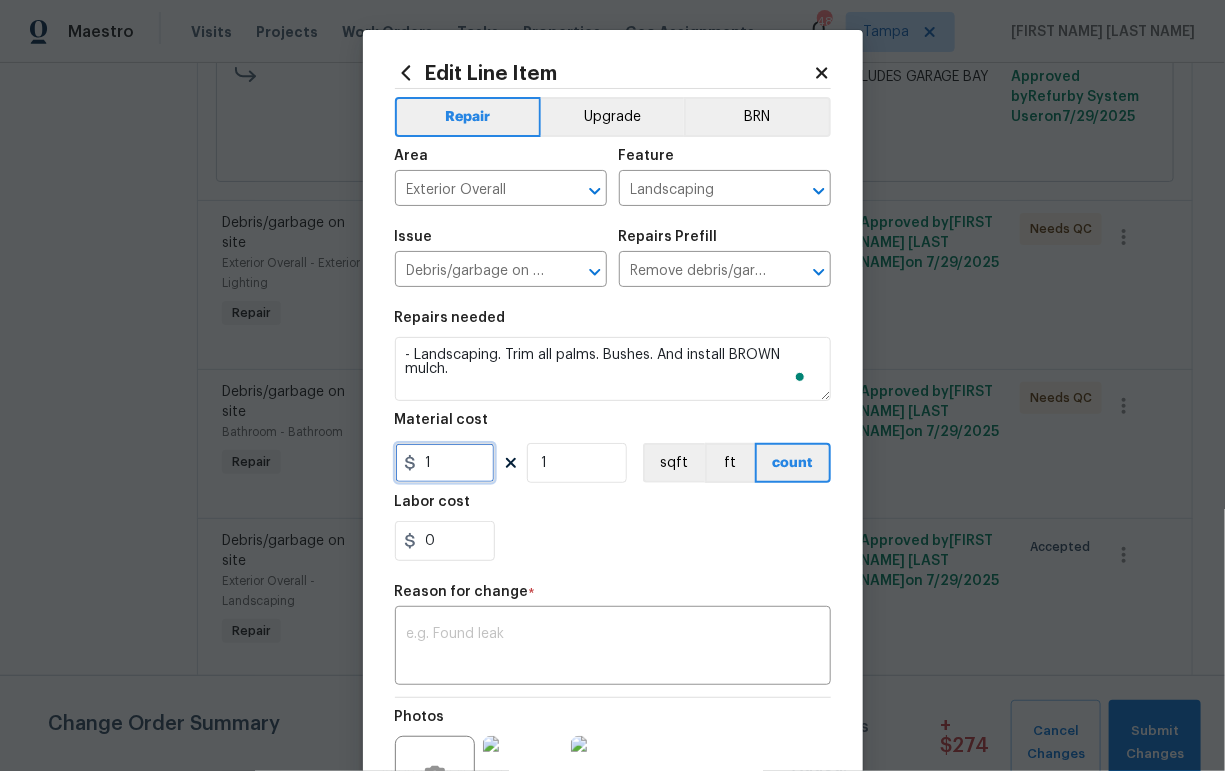 drag, startPoint x: 447, startPoint y: 470, endPoint x: 385, endPoint y: 470, distance: 62 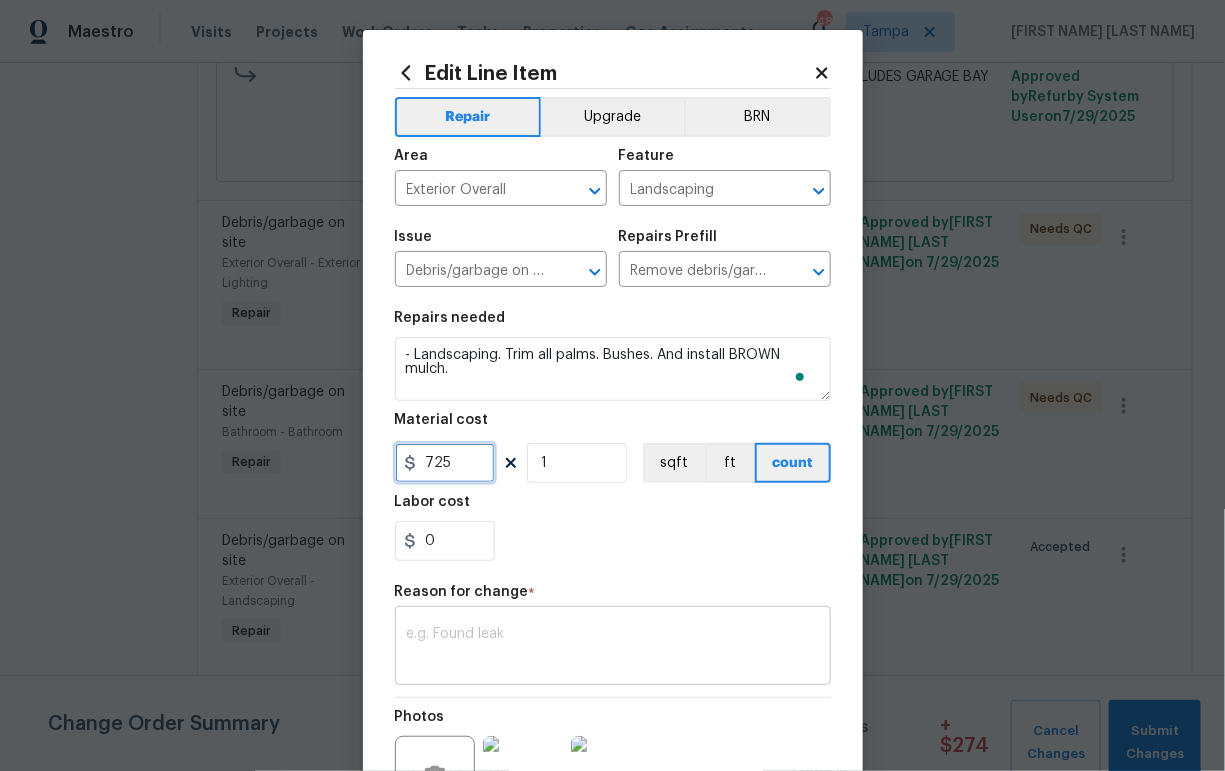 type on "725" 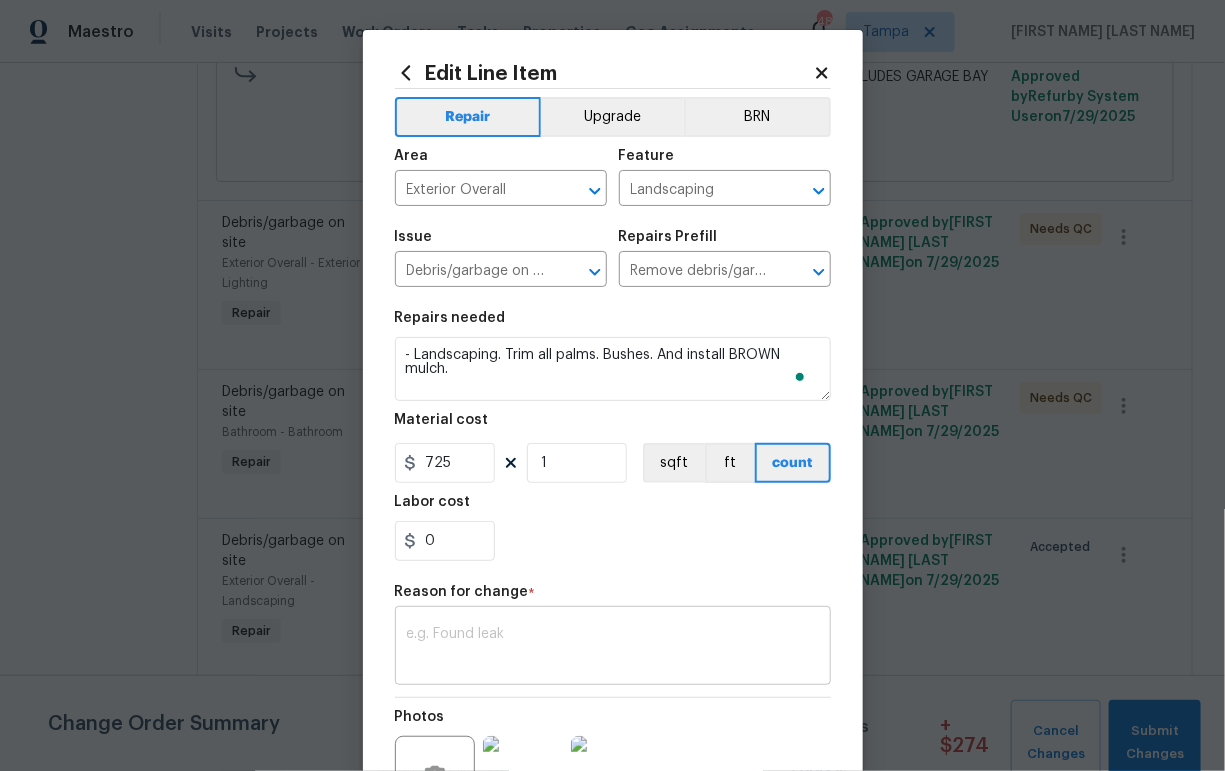 click at bounding box center (613, 648) 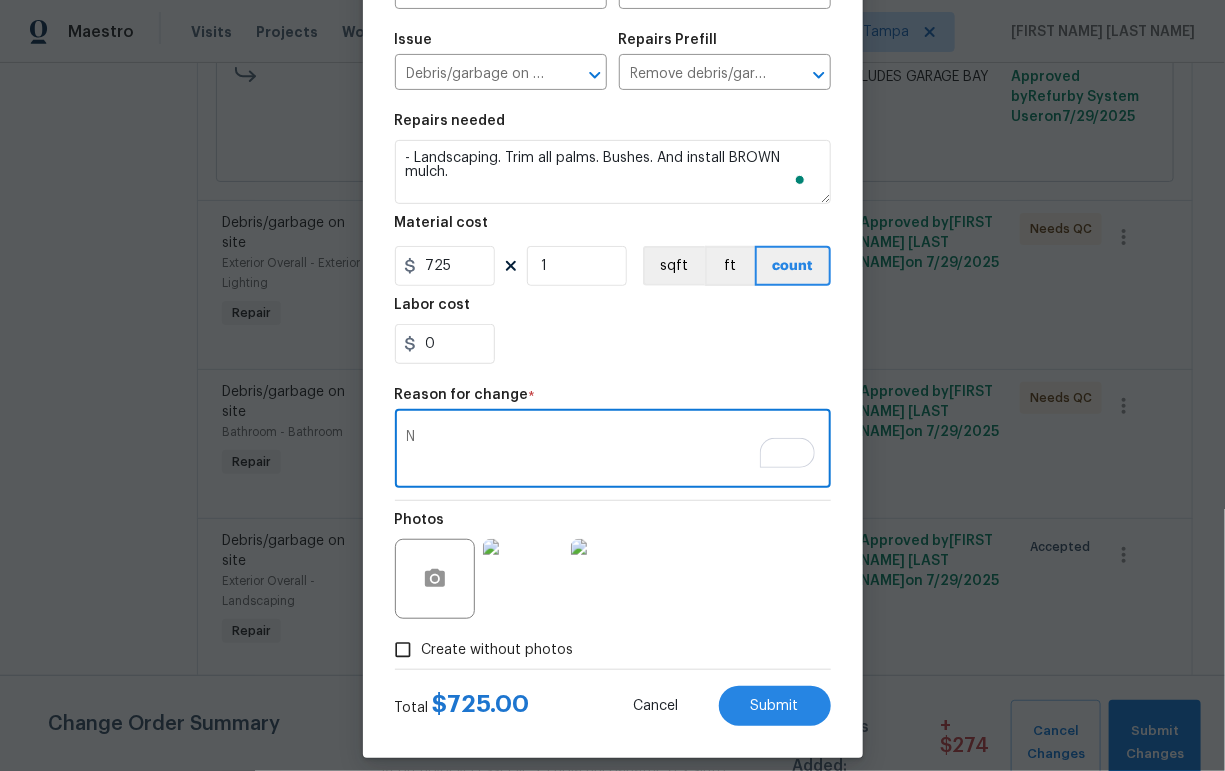 scroll, scrollTop: 216, scrollLeft: 0, axis: vertical 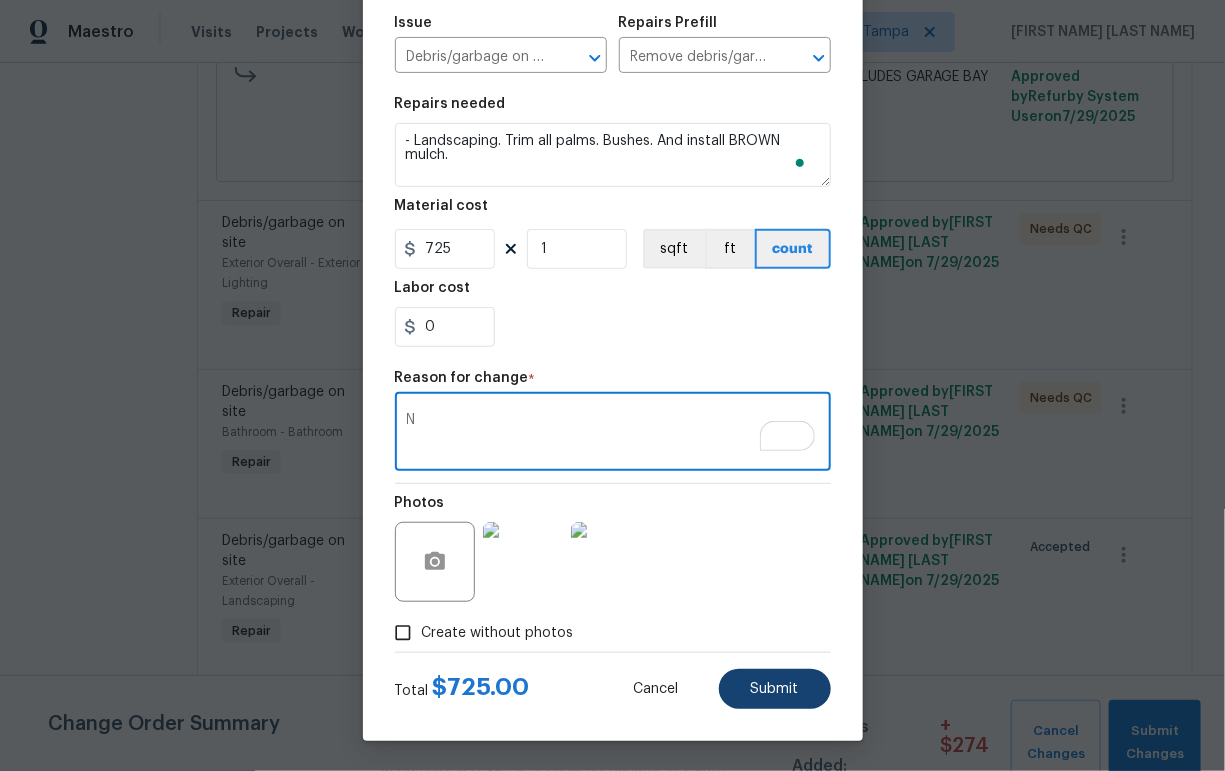 type on "N" 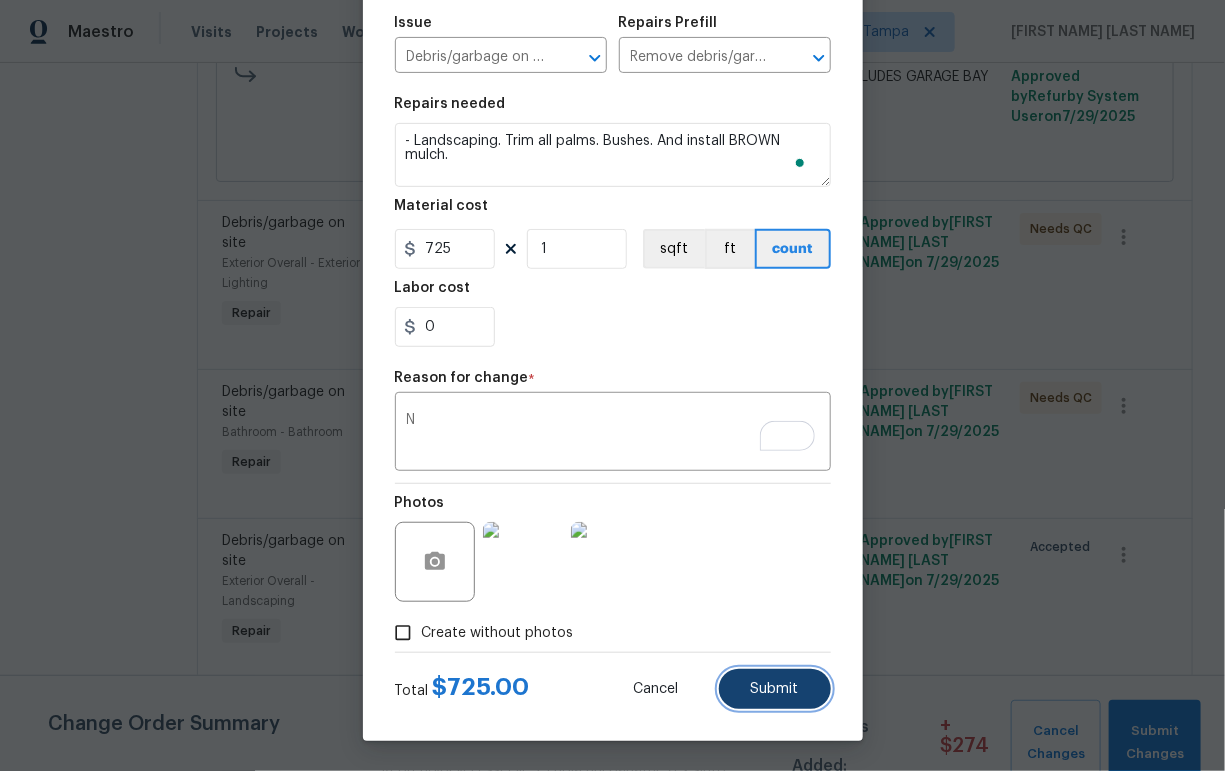 click on "Submit" at bounding box center (775, 689) 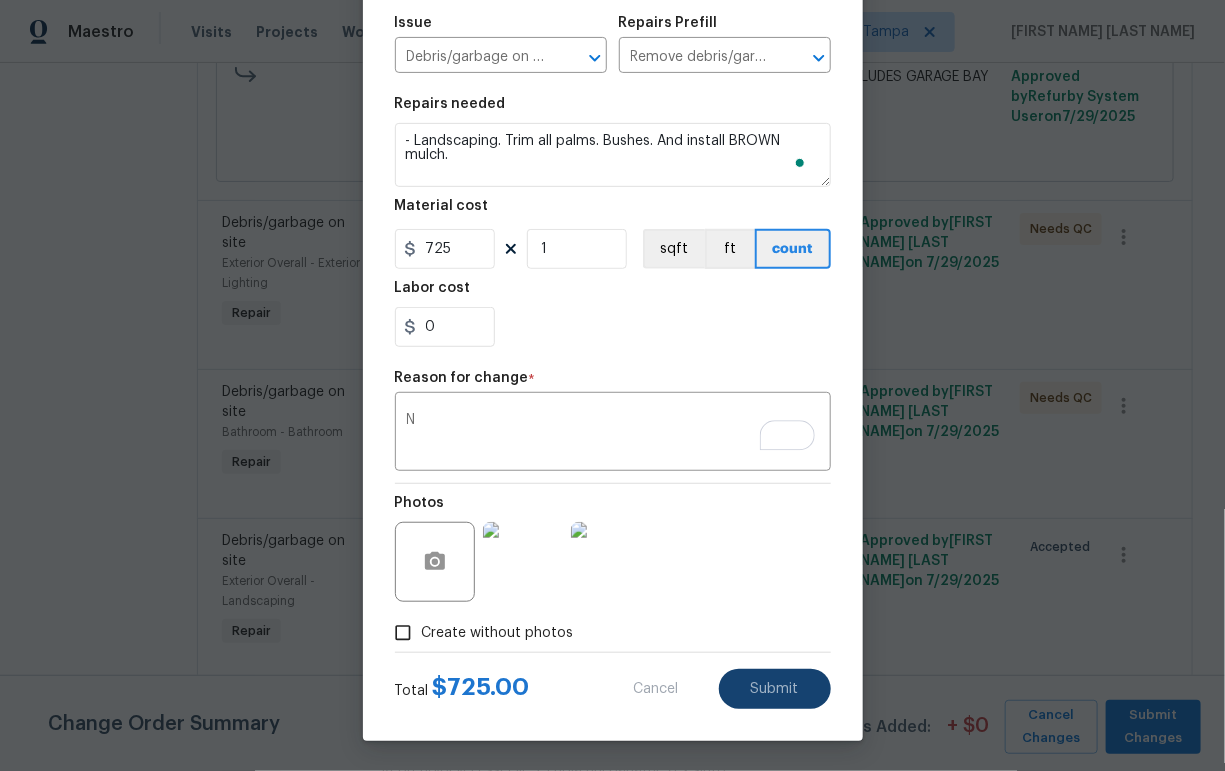 type on "- Landscaping. Trim all palms. Bushes. And install BROWN mulch. QUOTE" 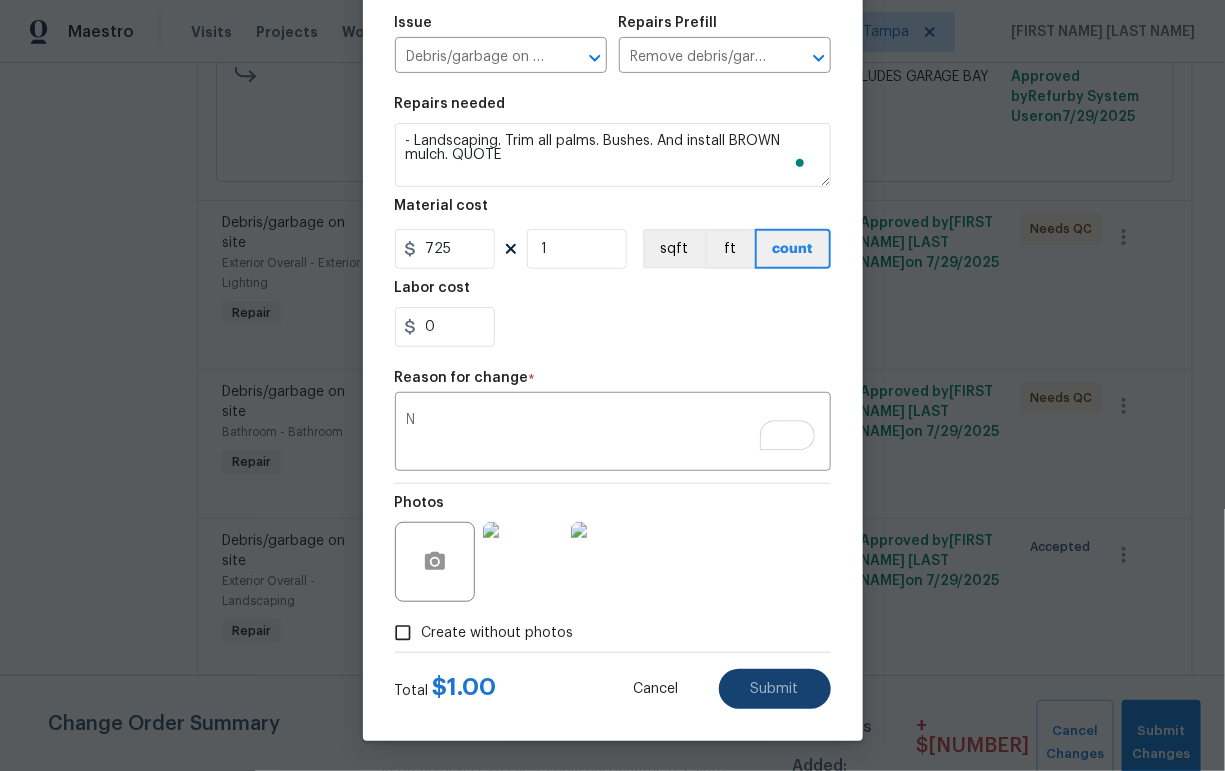 type on "1" 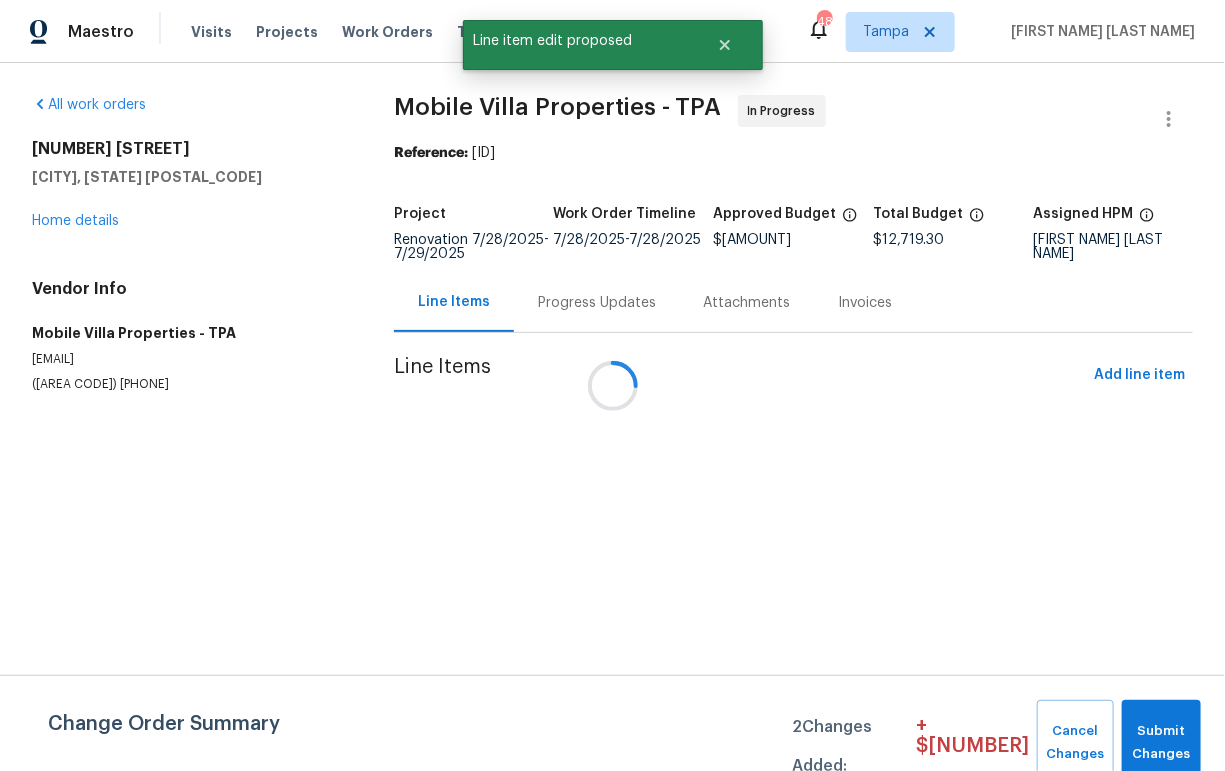 scroll, scrollTop: 0, scrollLeft: 0, axis: both 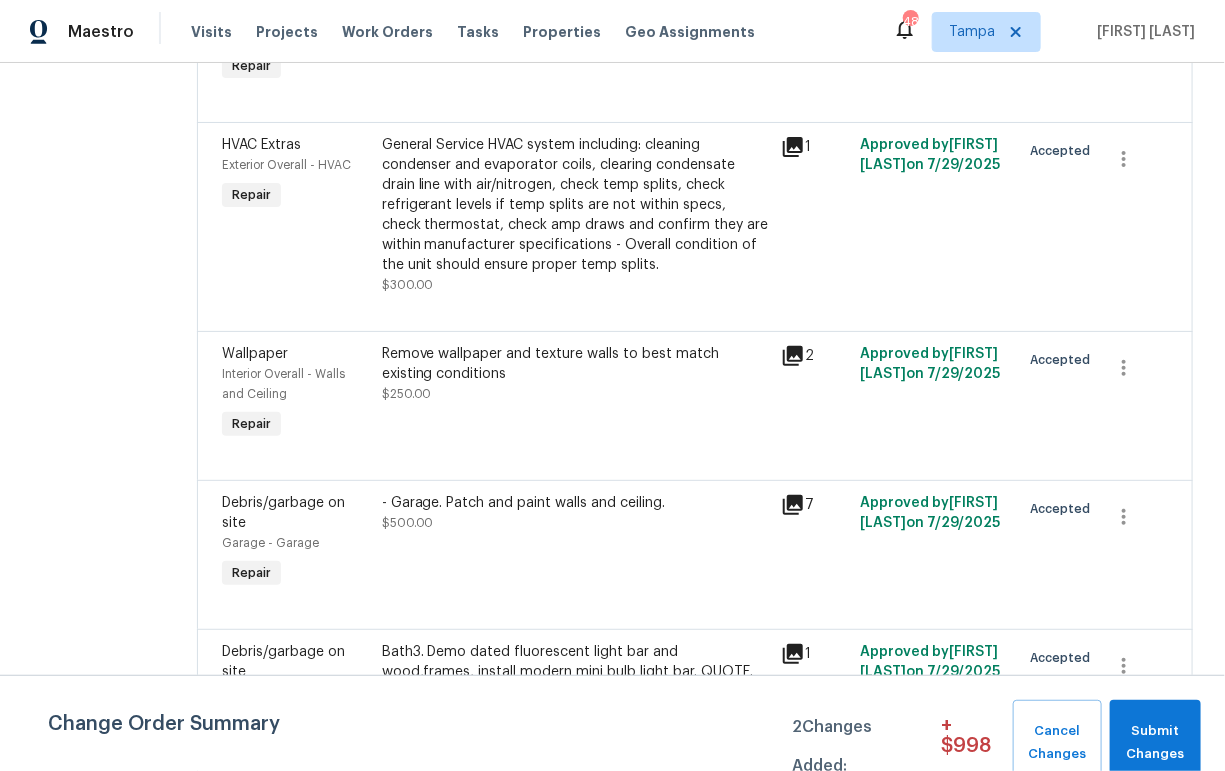 click on "Bath3. Demo dated fluorescent light bar and wood,frames, install modern mini bulb light bar. QUOTE. UPGRADE." at bounding box center [575, 672] 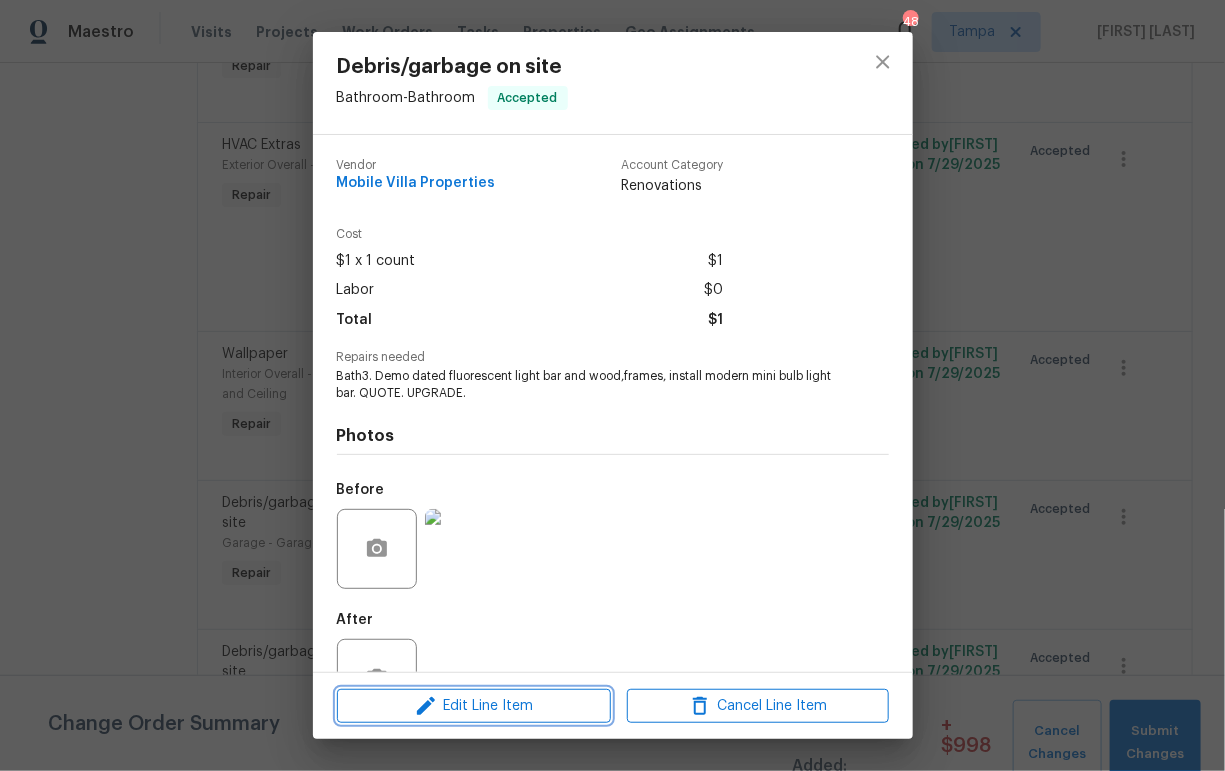 click on "Edit Line Item" at bounding box center [474, 706] 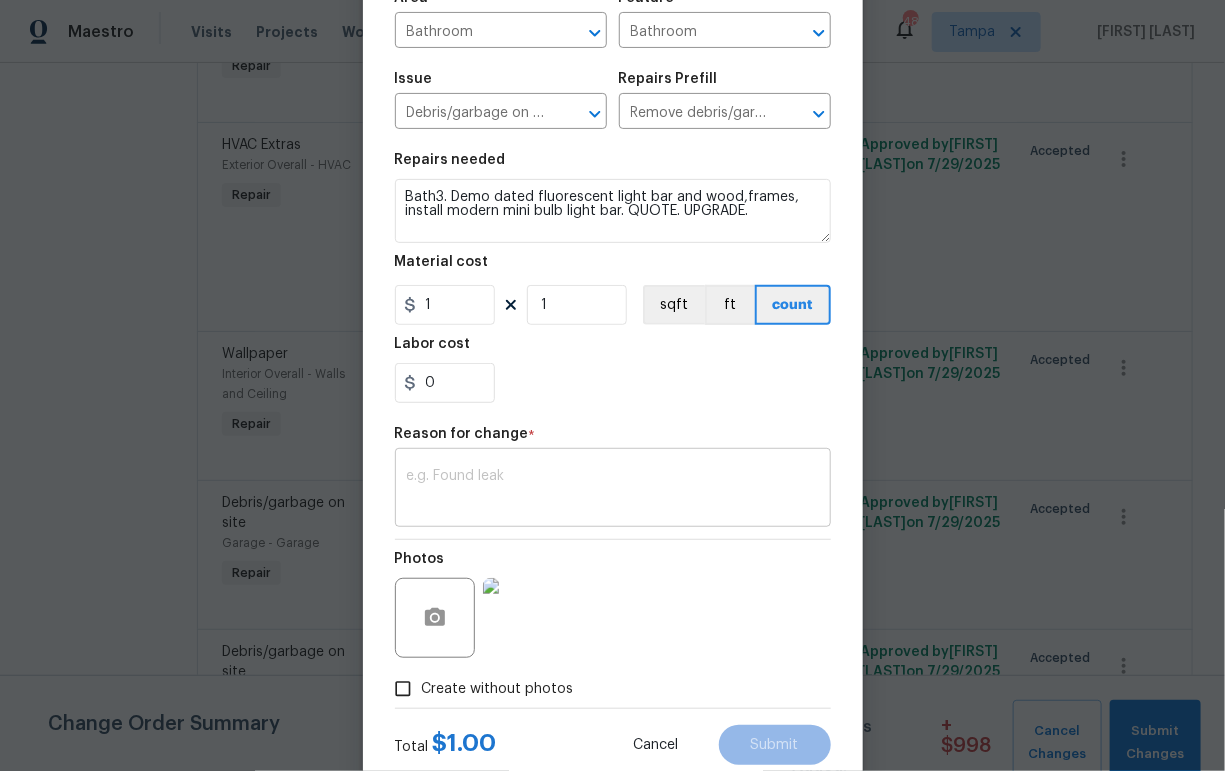 scroll, scrollTop: 216, scrollLeft: 0, axis: vertical 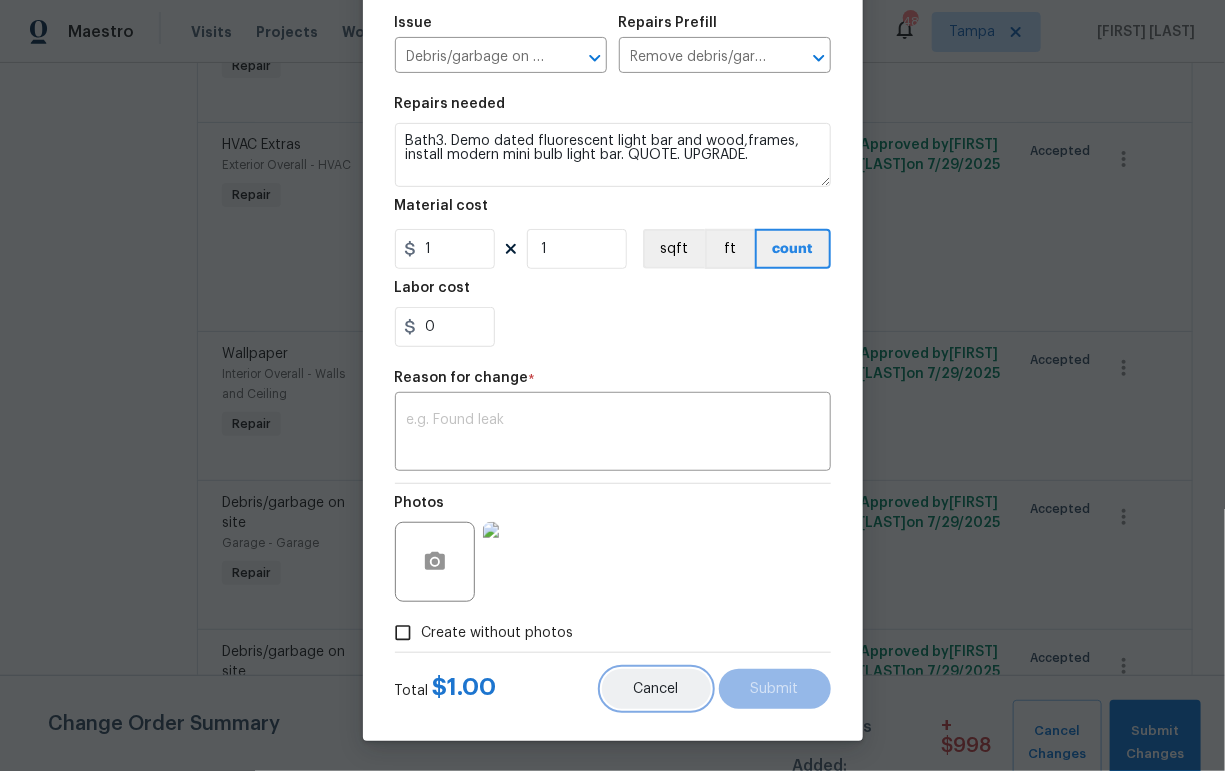click on "Cancel" at bounding box center (656, 689) 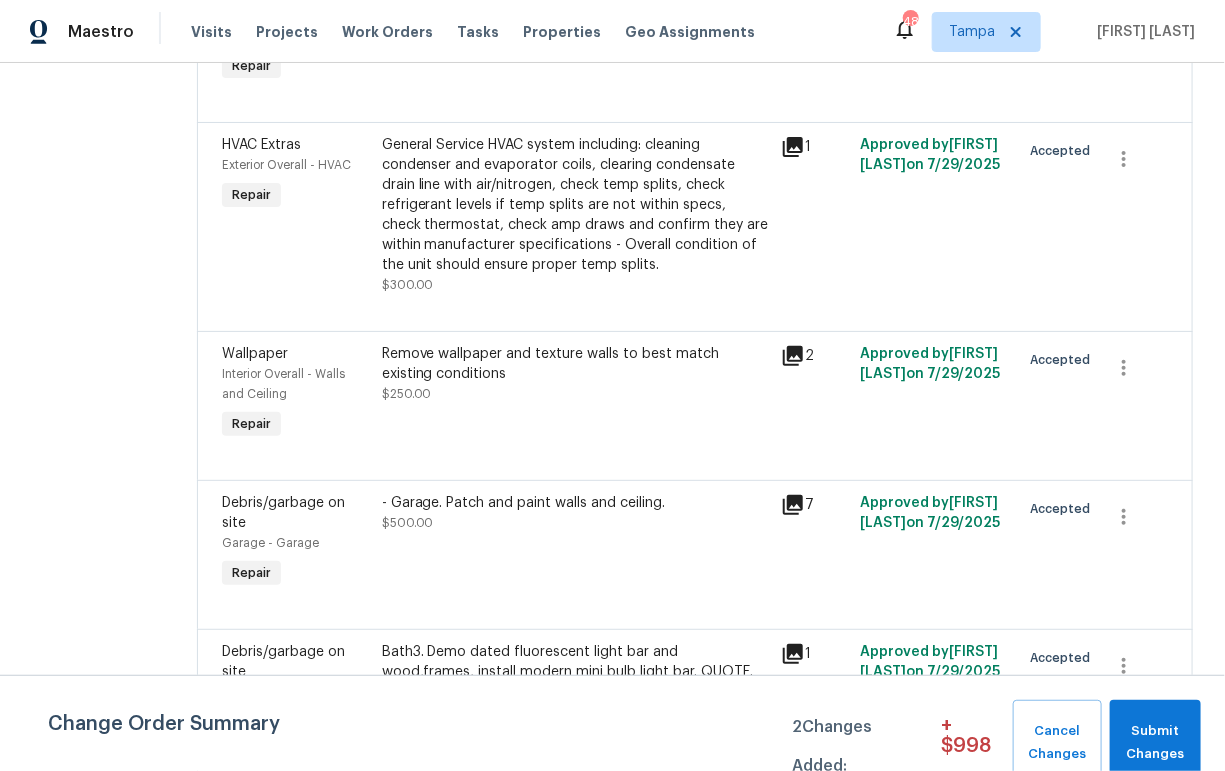 scroll, scrollTop: 0, scrollLeft: 0, axis: both 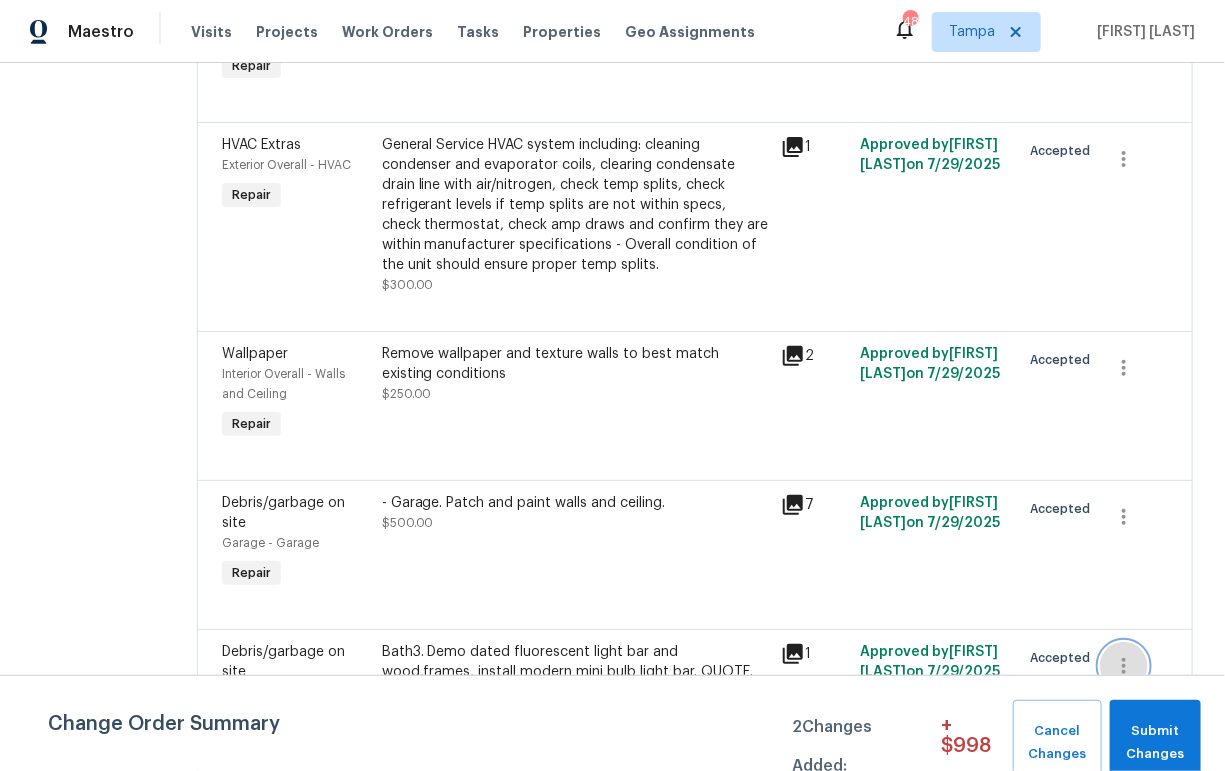 click 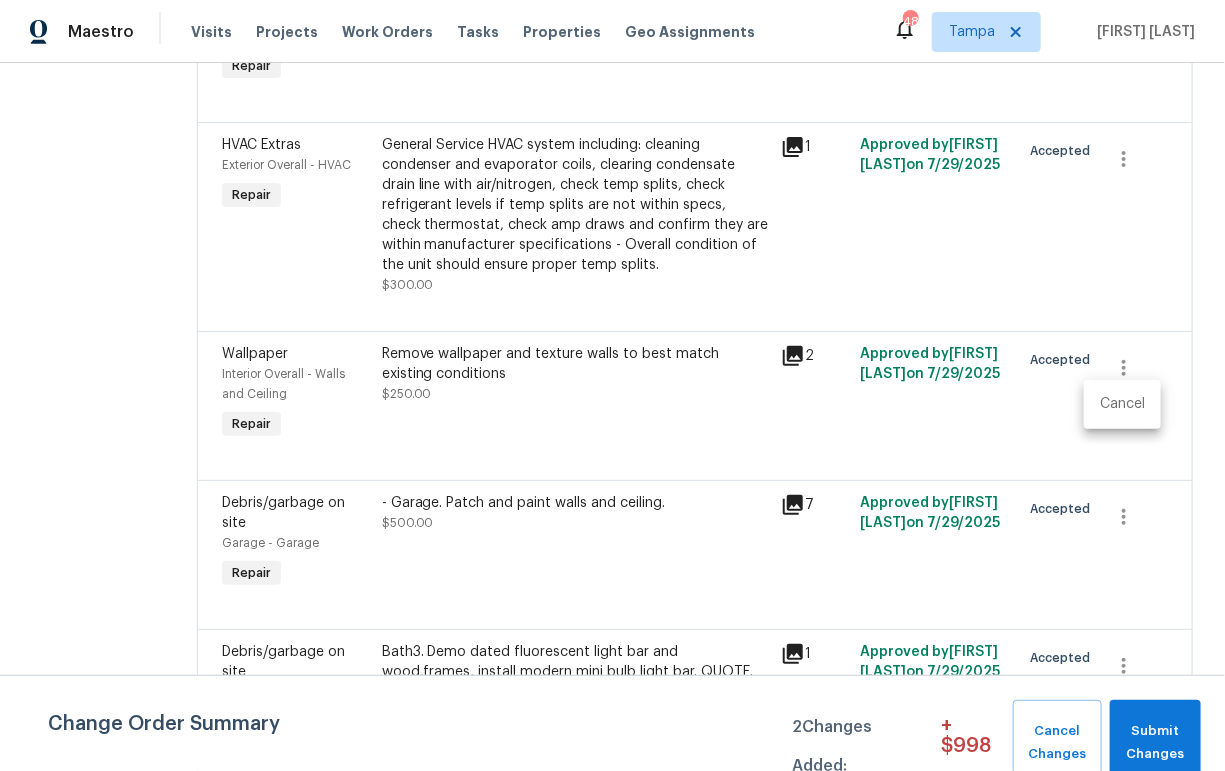 click on "Cancel" at bounding box center [1122, 404] 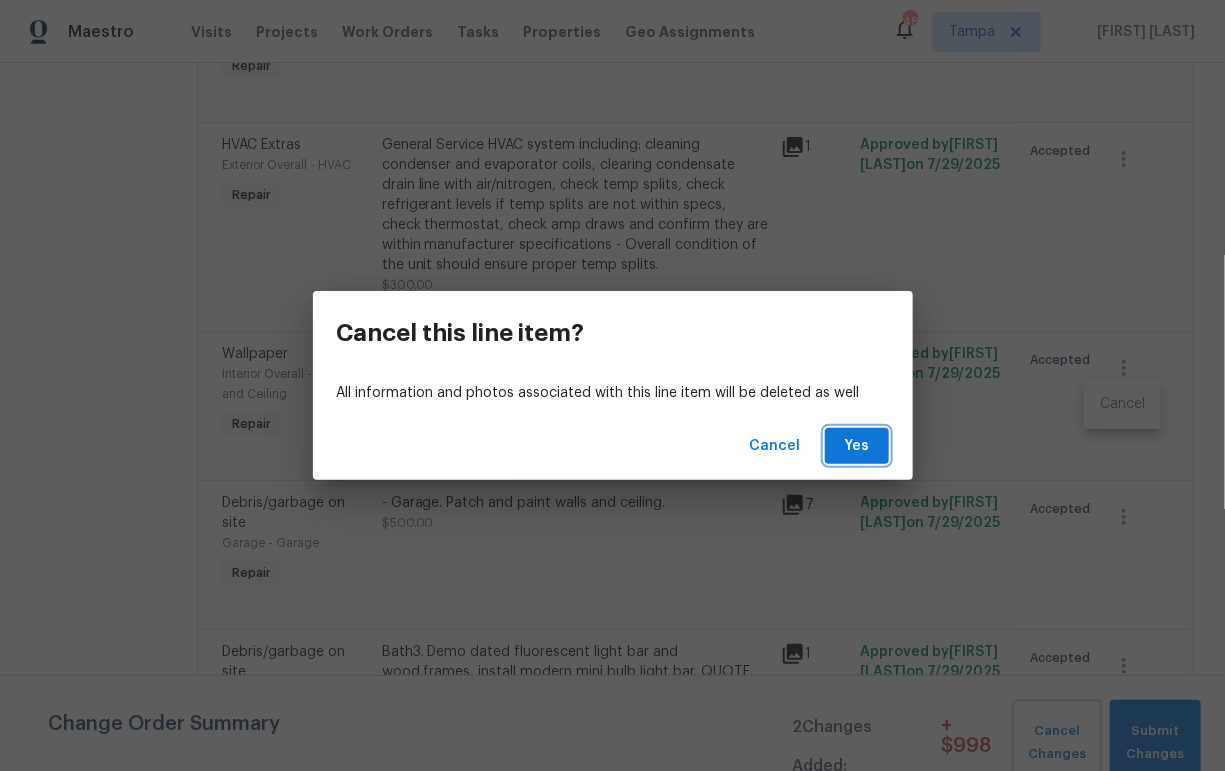 click on "Yes" at bounding box center (857, 446) 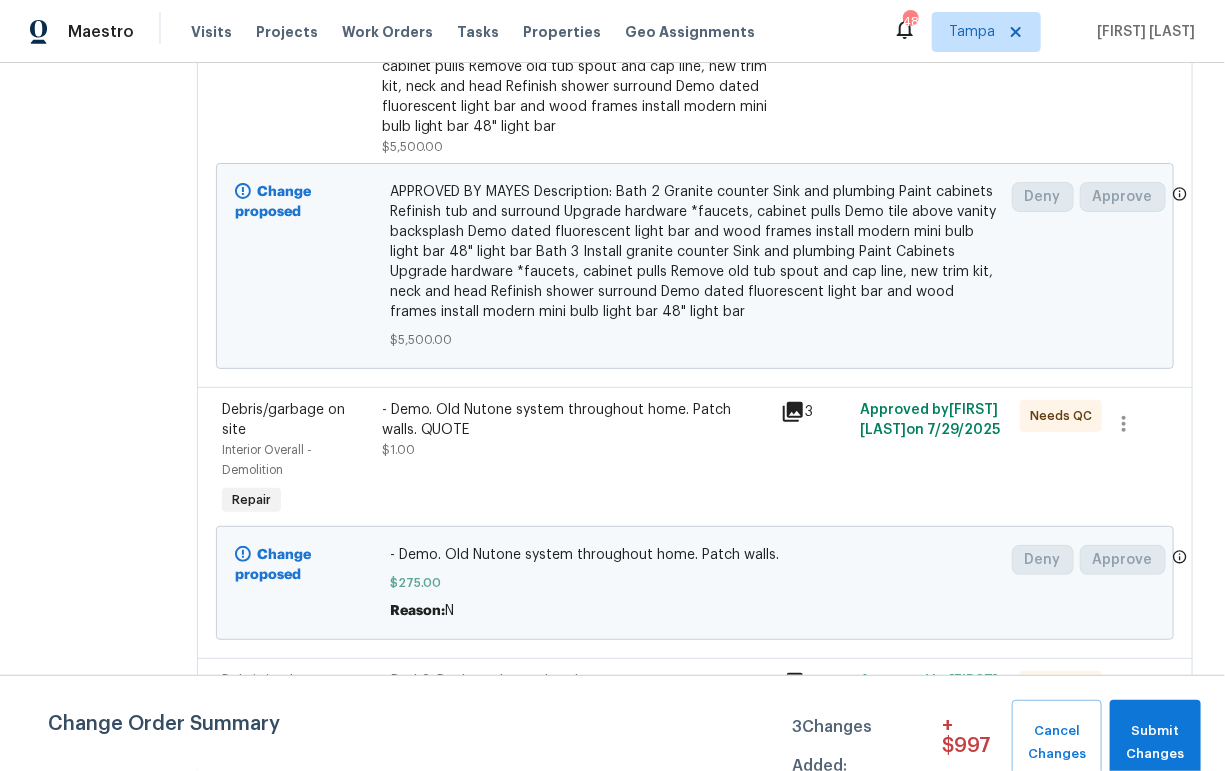 scroll, scrollTop: 4320, scrollLeft: 0, axis: vertical 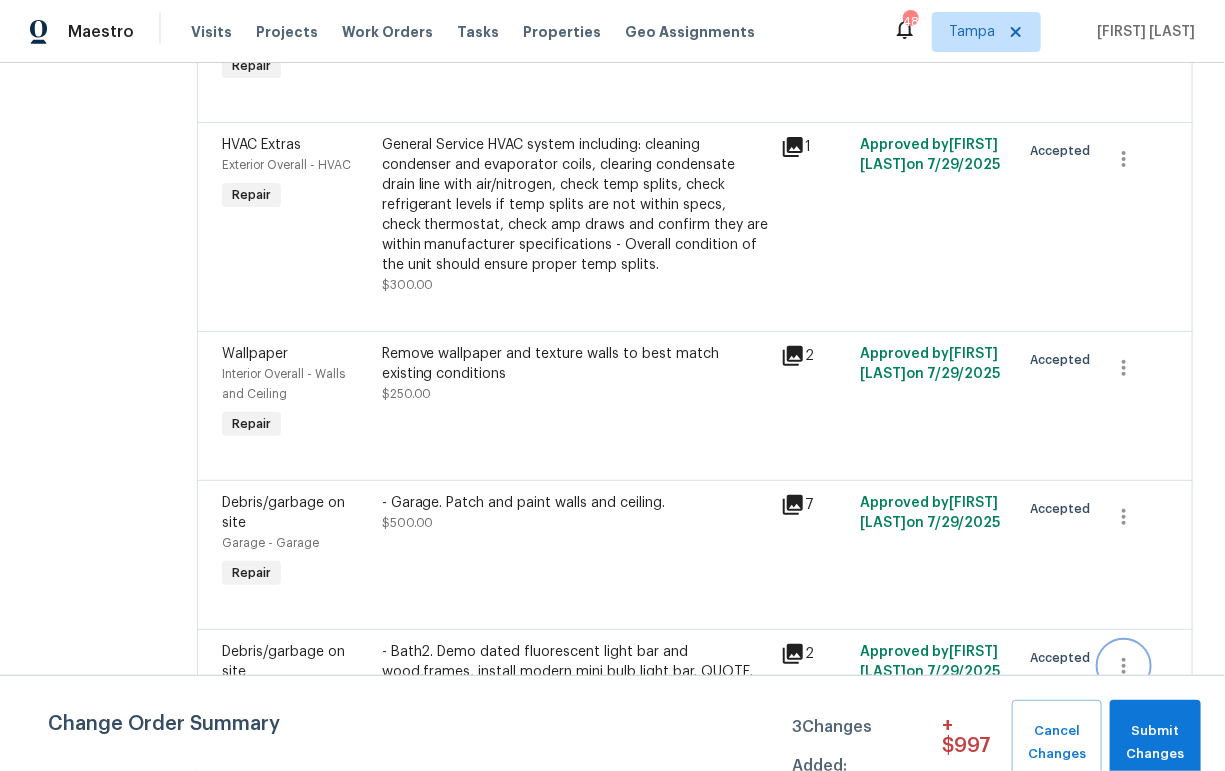 click 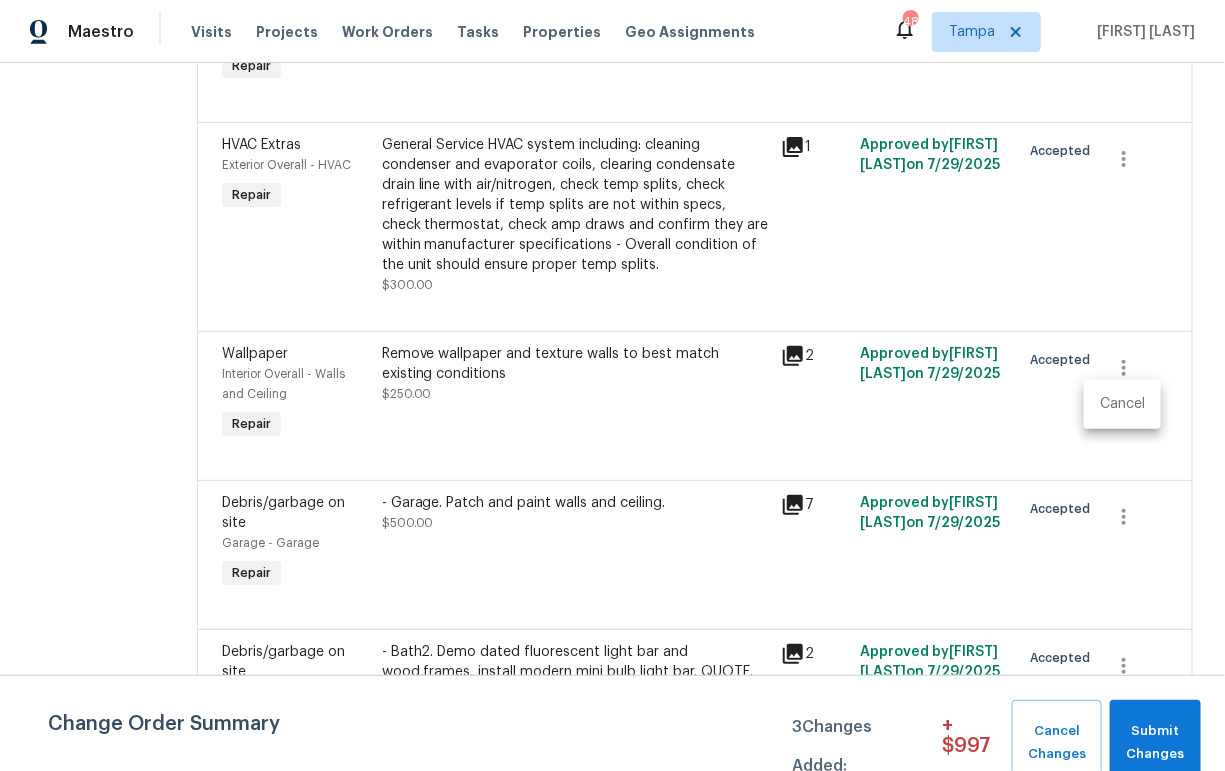 click on "Cancel" at bounding box center [1122, 404] 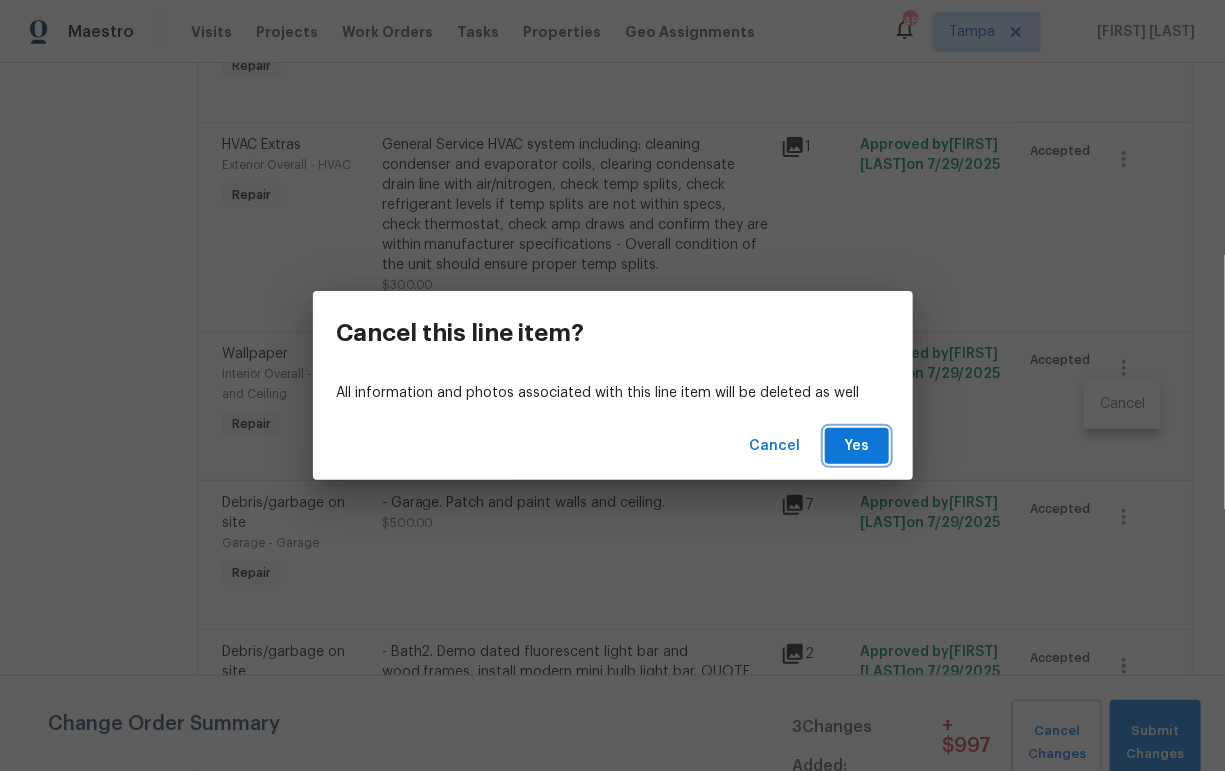 click on "Yes" at bounding box center [857, 446] 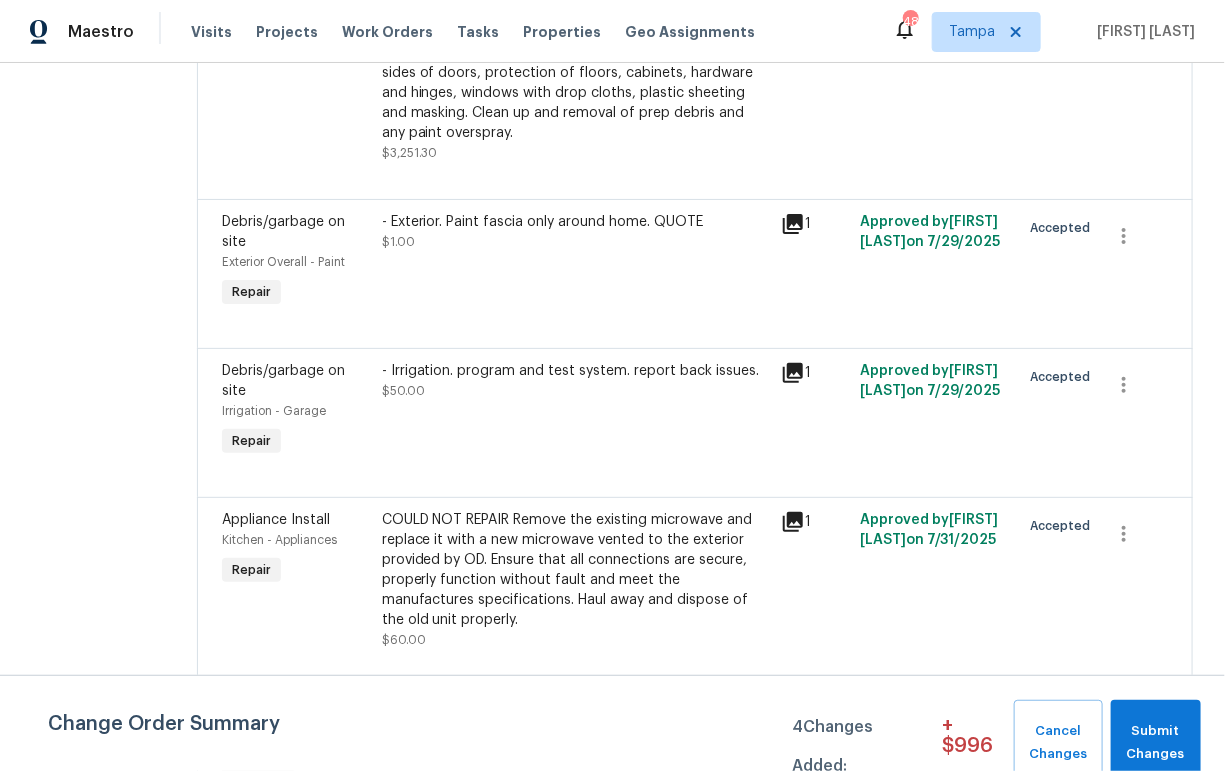 scroll, scrollTop: 4630, scrollLeft: 0, axis: vertical 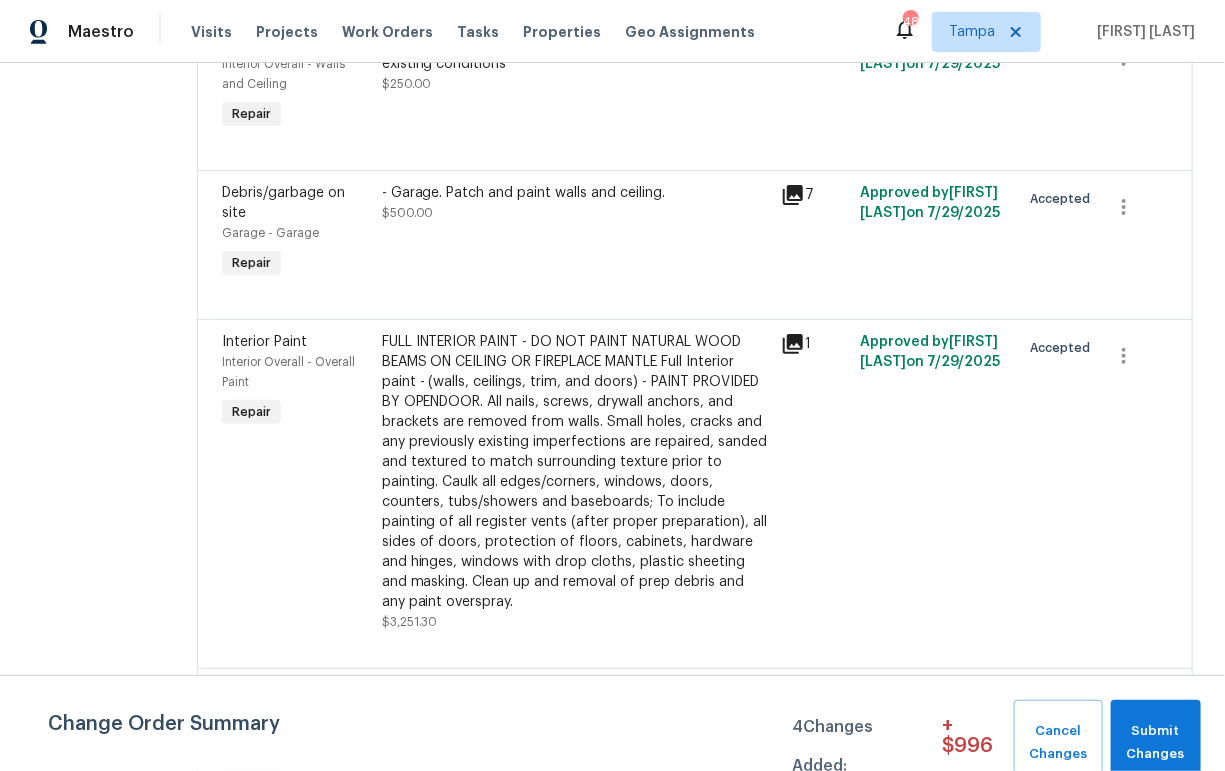 click on "- Exterior. Paint fascia only around home. QUOTE" at bounding box center [575, 691] 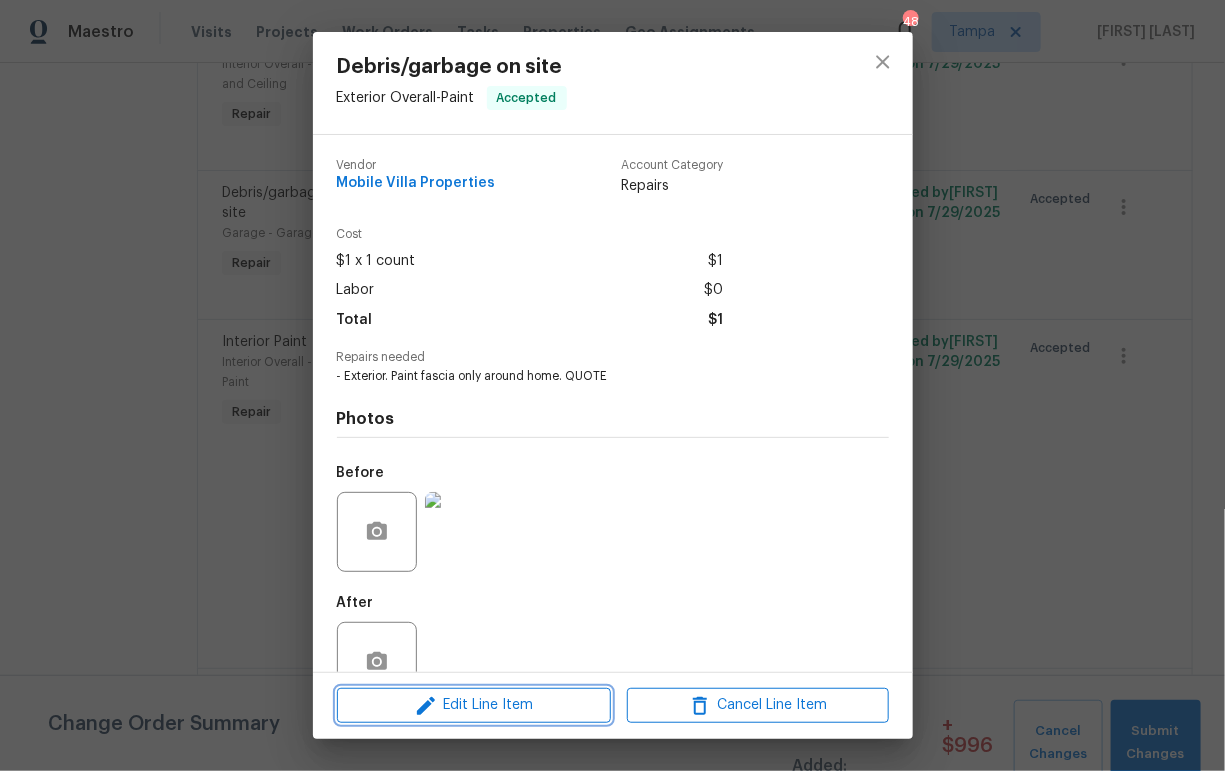 click on "Edit Line Item" at bounding box center (474, 705) 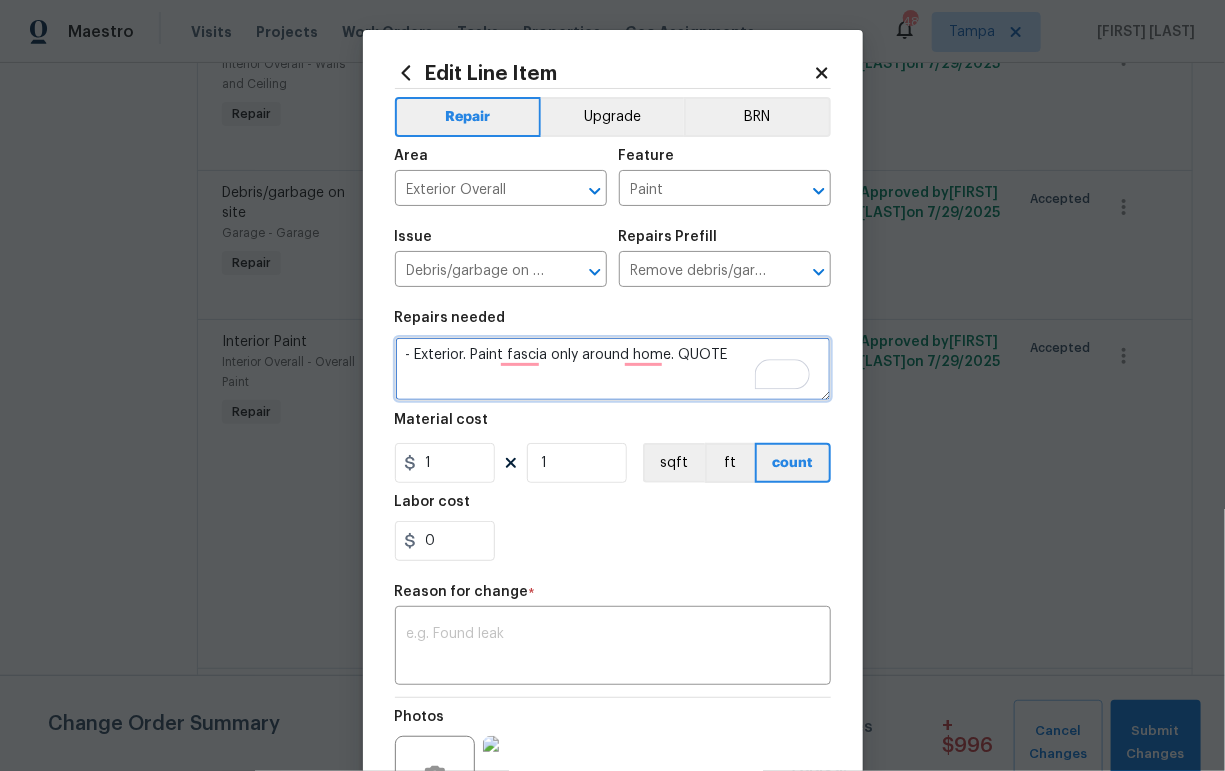 drag, startPoint x: 721, startPoint y: 359, endPoint x: 674, endPoint y: 354, distance: 47.26521 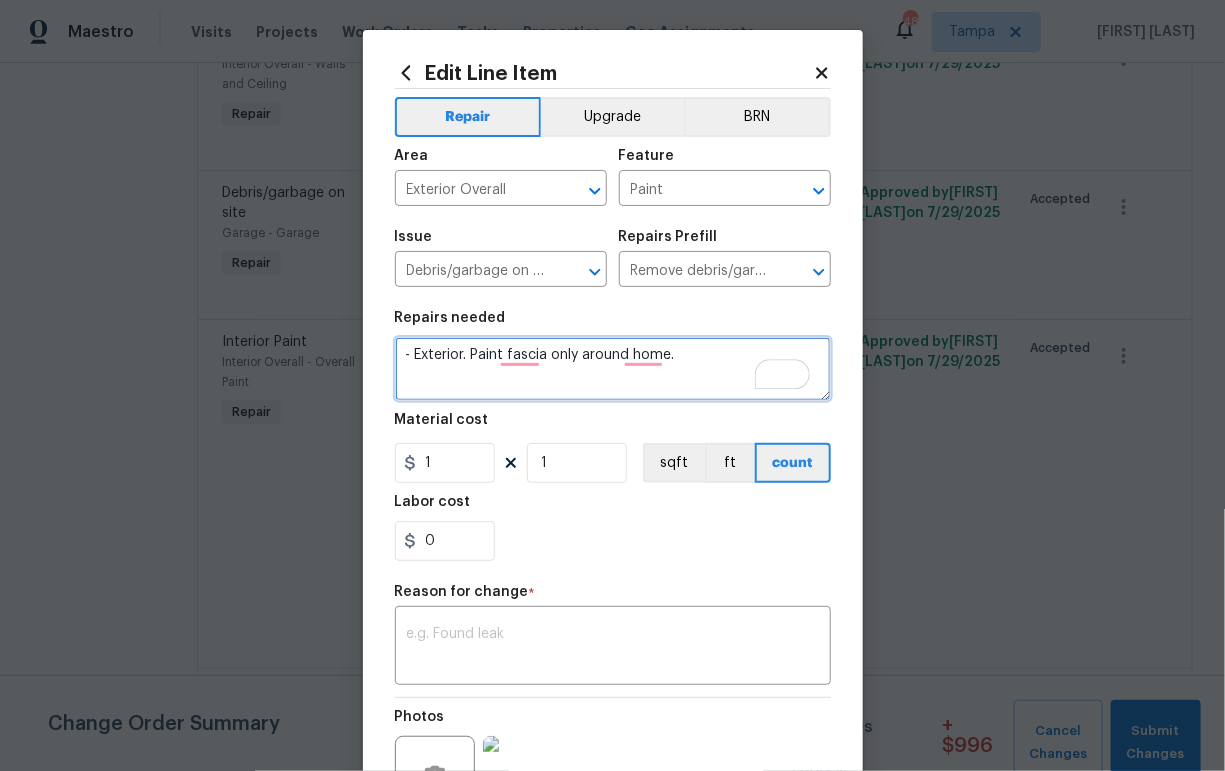 type on "- Exterior. Paint fascia only around home." 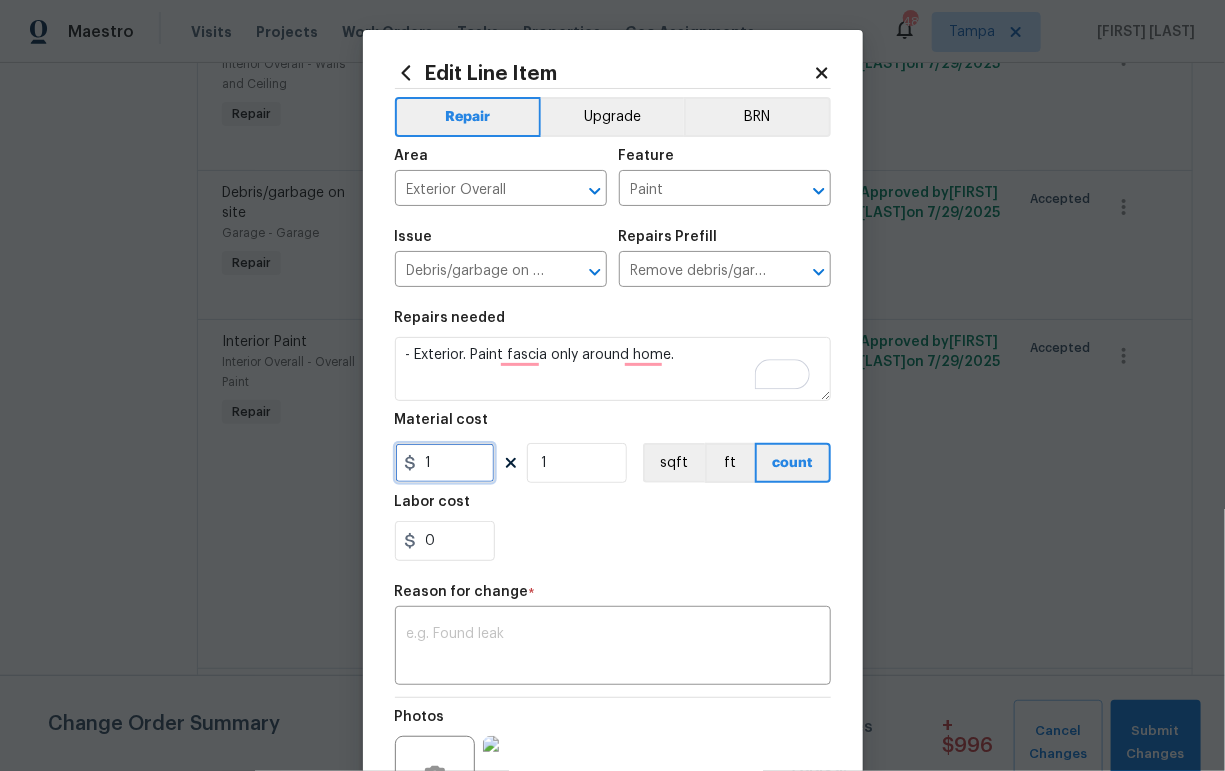 click on "1" at bounding box center (445, 463) 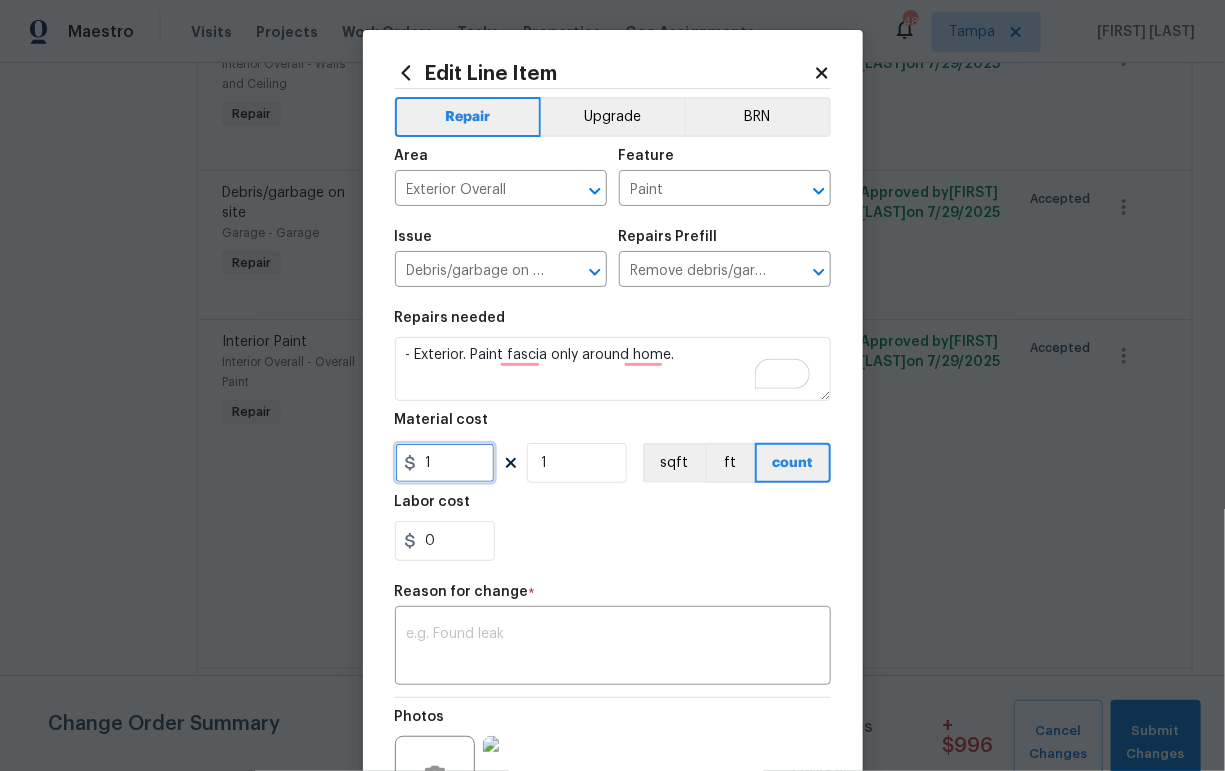 click on "1" at bounding box center [445, 463] 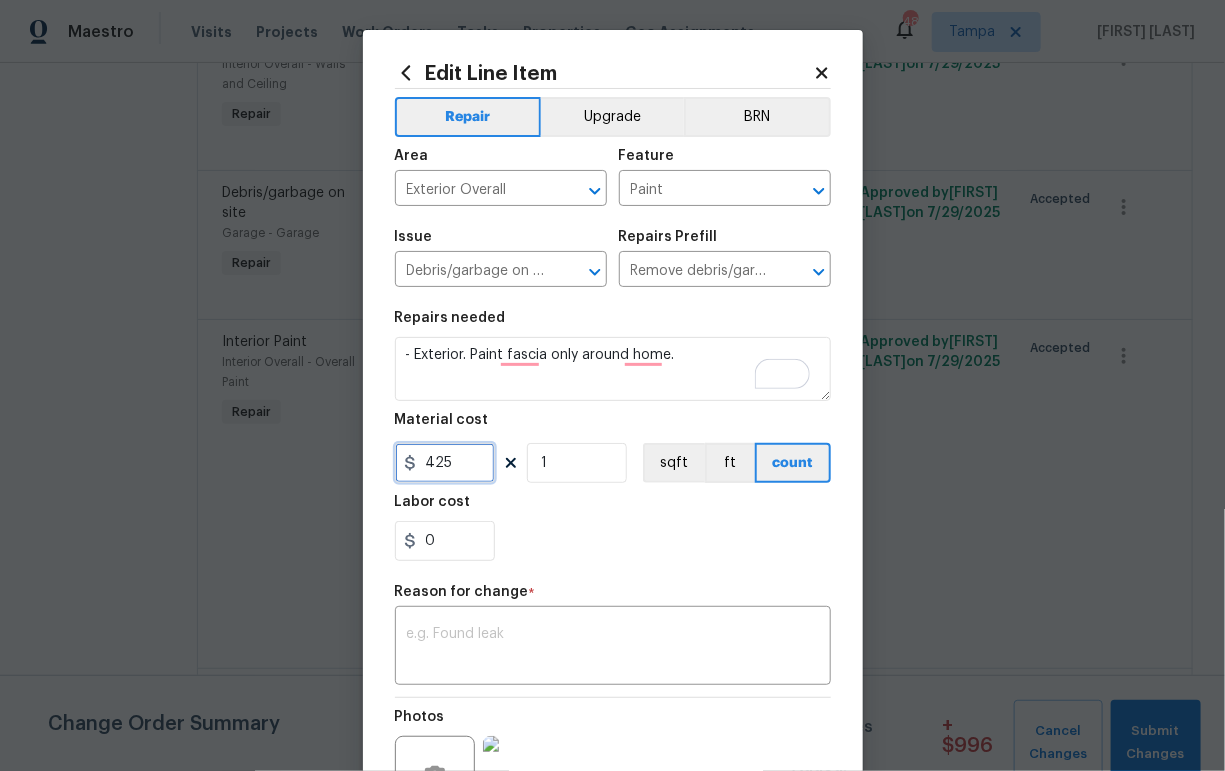 type on "425" 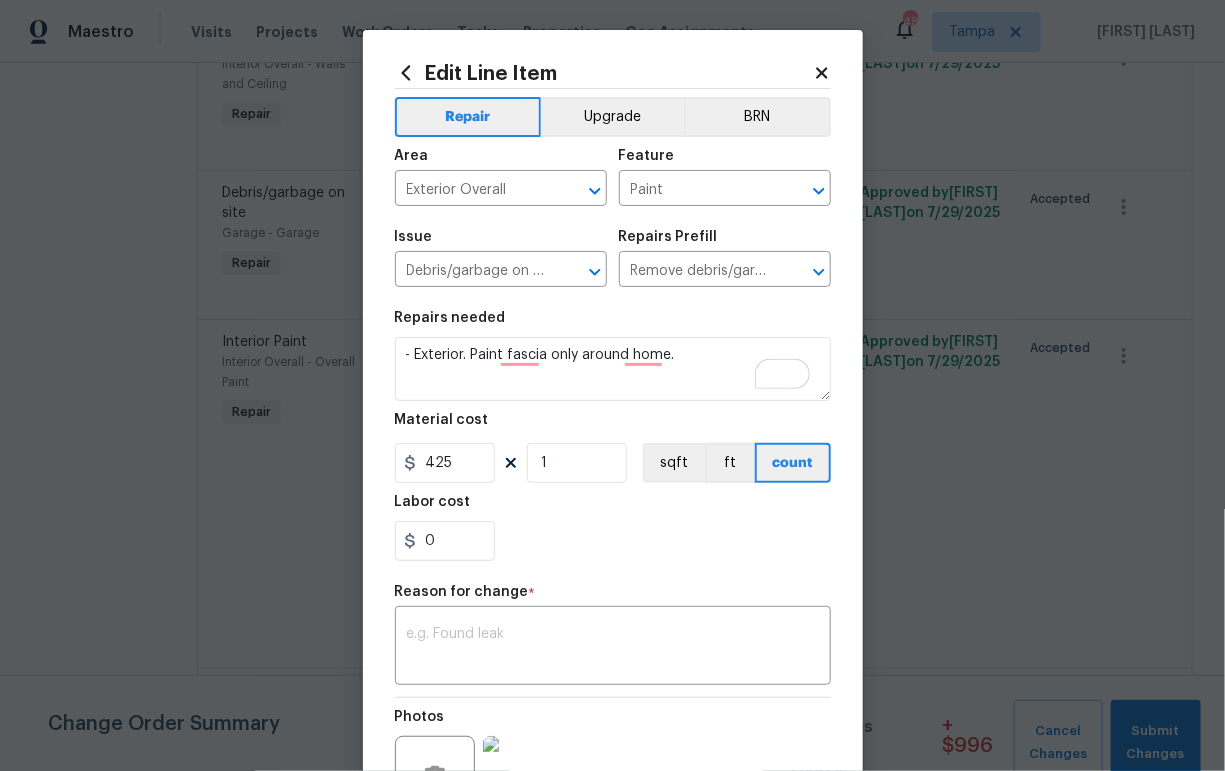 click on "Repairs needed - Exterior. Paint fascia only around home.  Material cost 425 1 sqft ft count Labor cost 0" at bounding box center (613, 436) 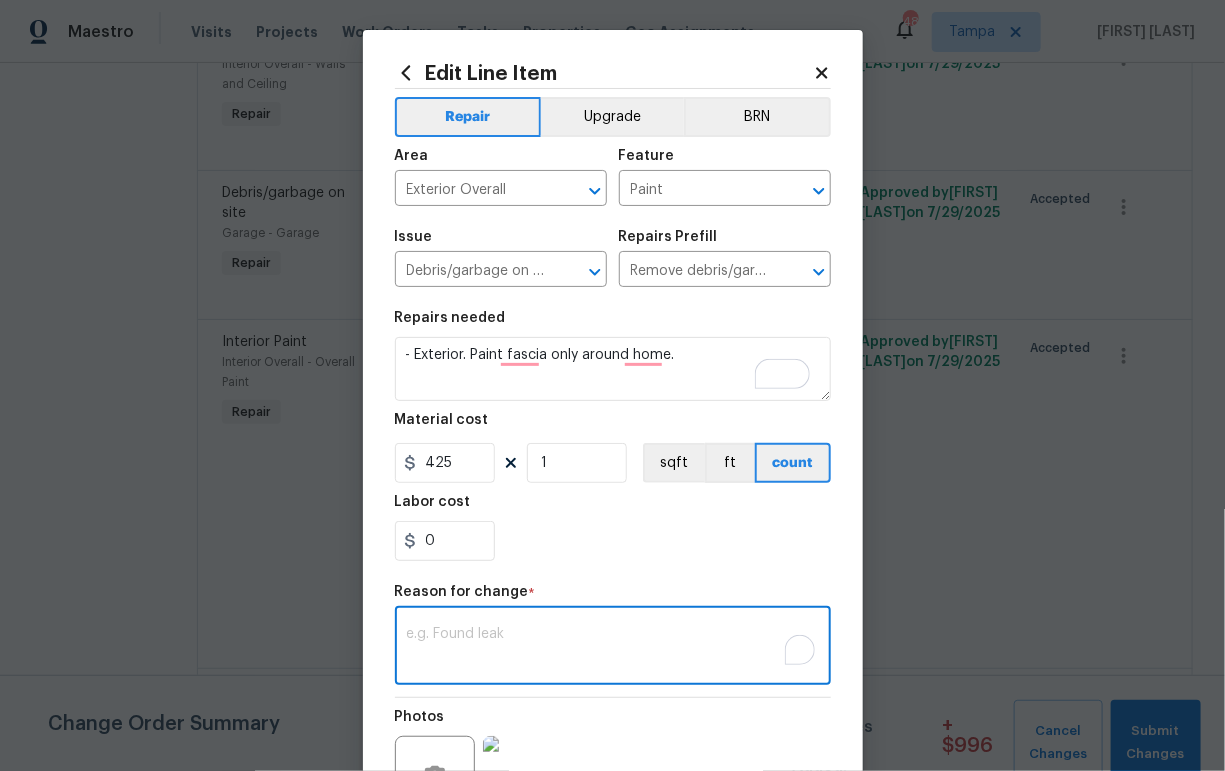 click at bounding box center [613, 648] 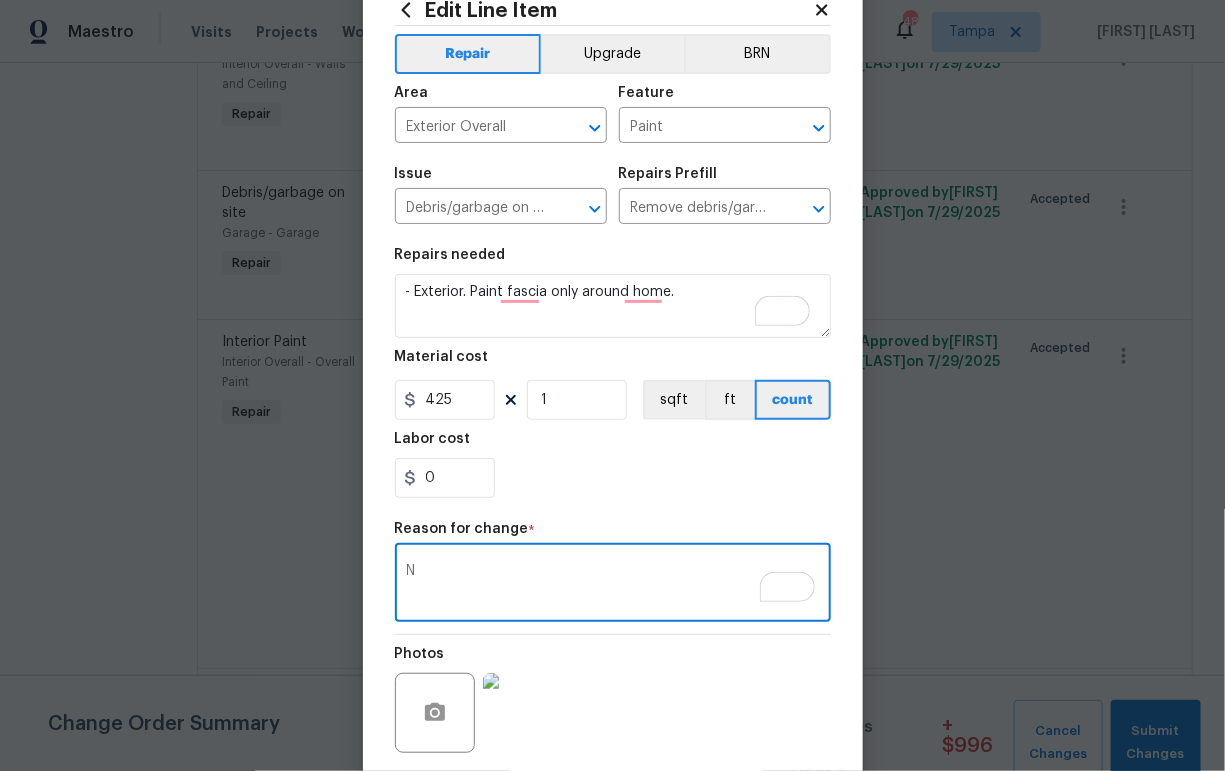 scroll, scrollTop: 216, scrollLeft: 0, axis: vertical 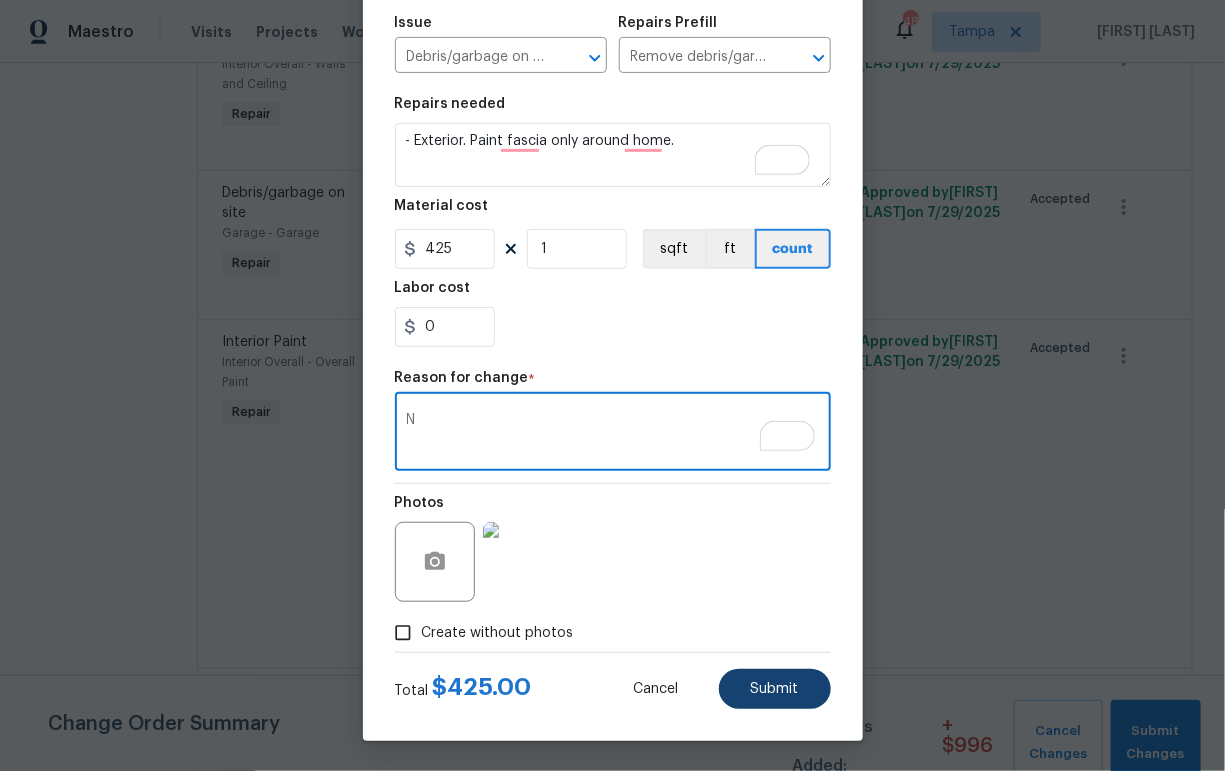type on "N" 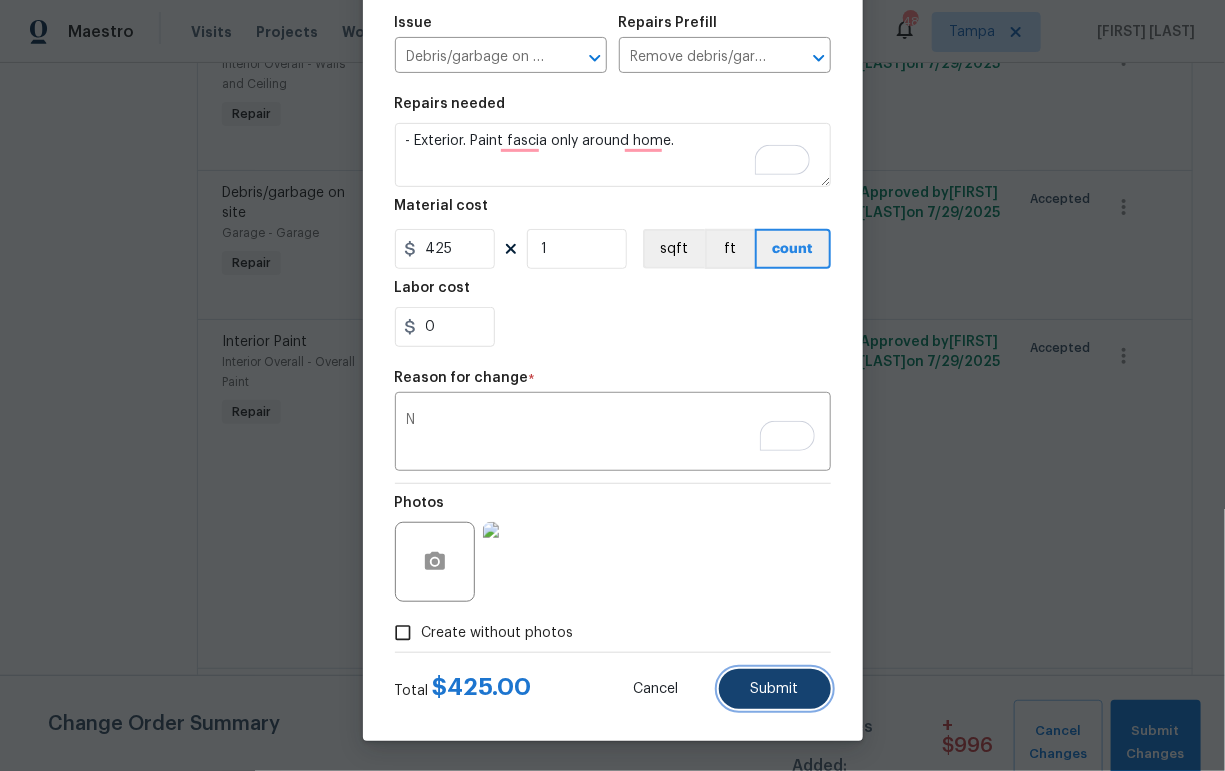 click on "Submit" at bounding box center (775, 689) 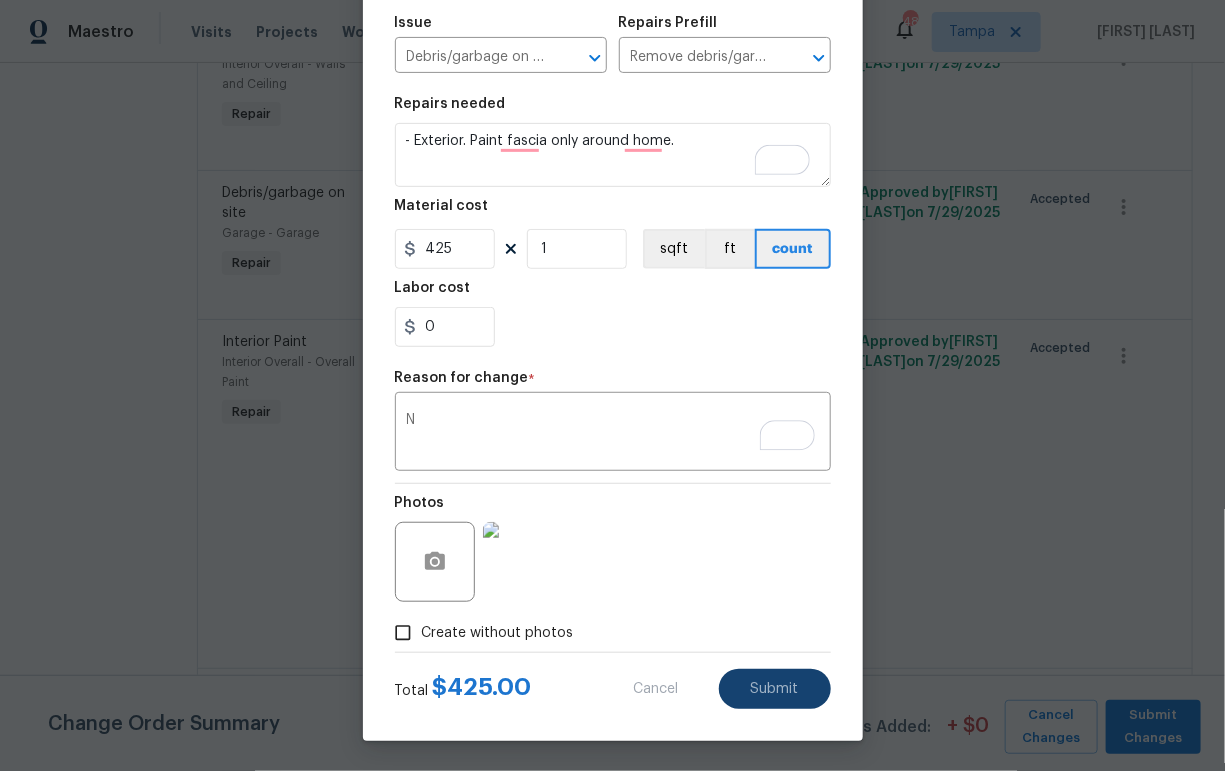 type on "- Exterior. Paint fascia only around home. QUOTE" 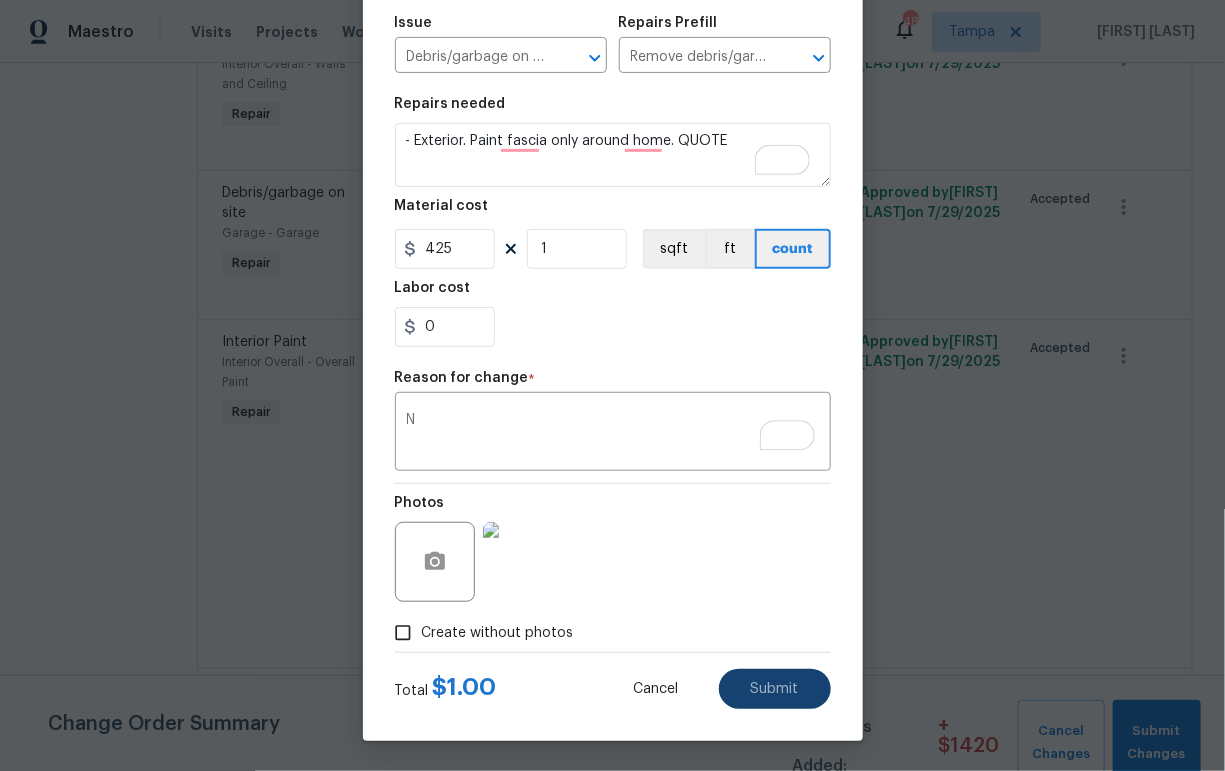 type on "1" 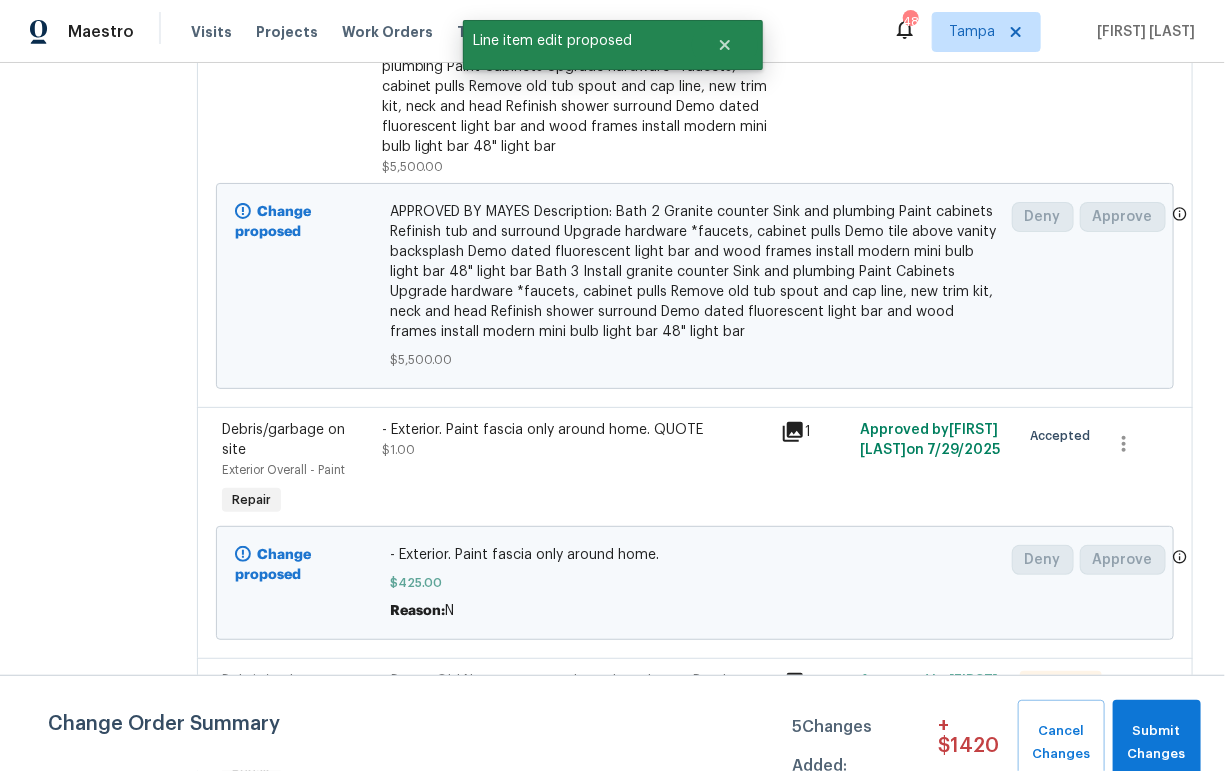 scroll, scrollTop: 5200, scrollLeft: 0, axis: vertical 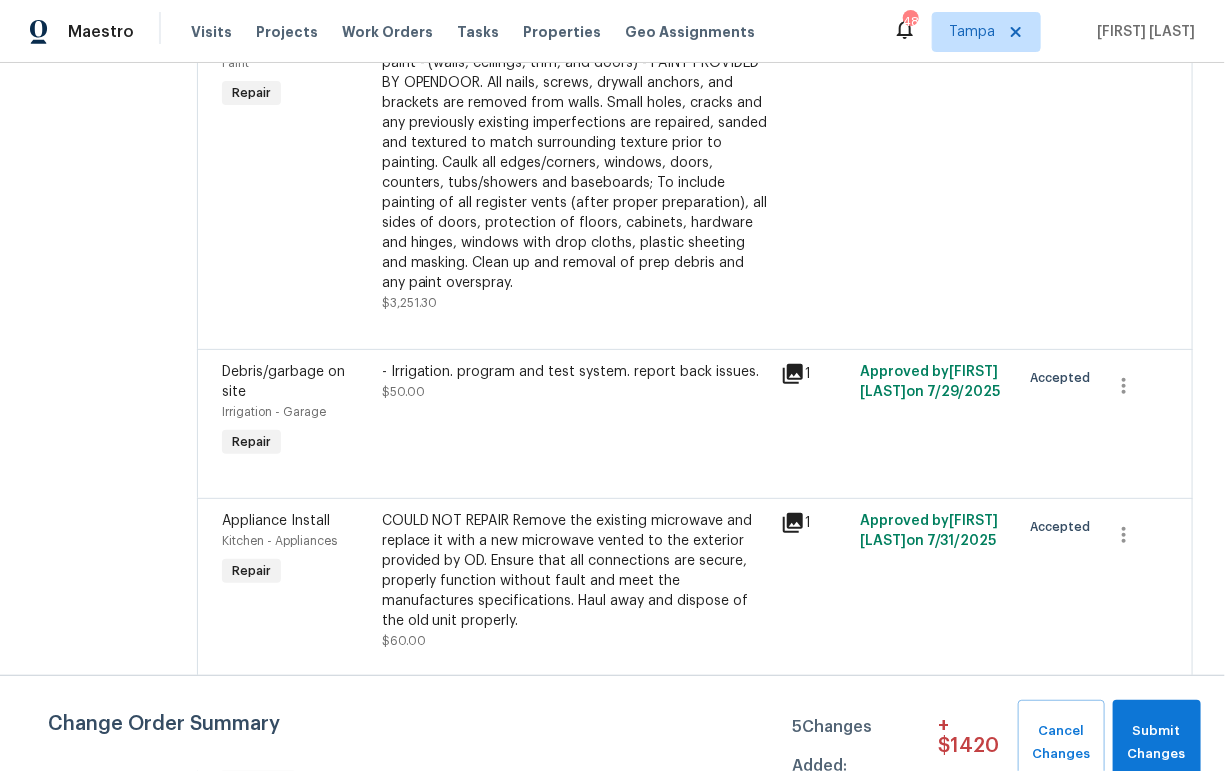 click on "- Whole House. Replace all door knobs with modern. UPGRADE - QUOTE $1.00" at bounding box center [575, 730] 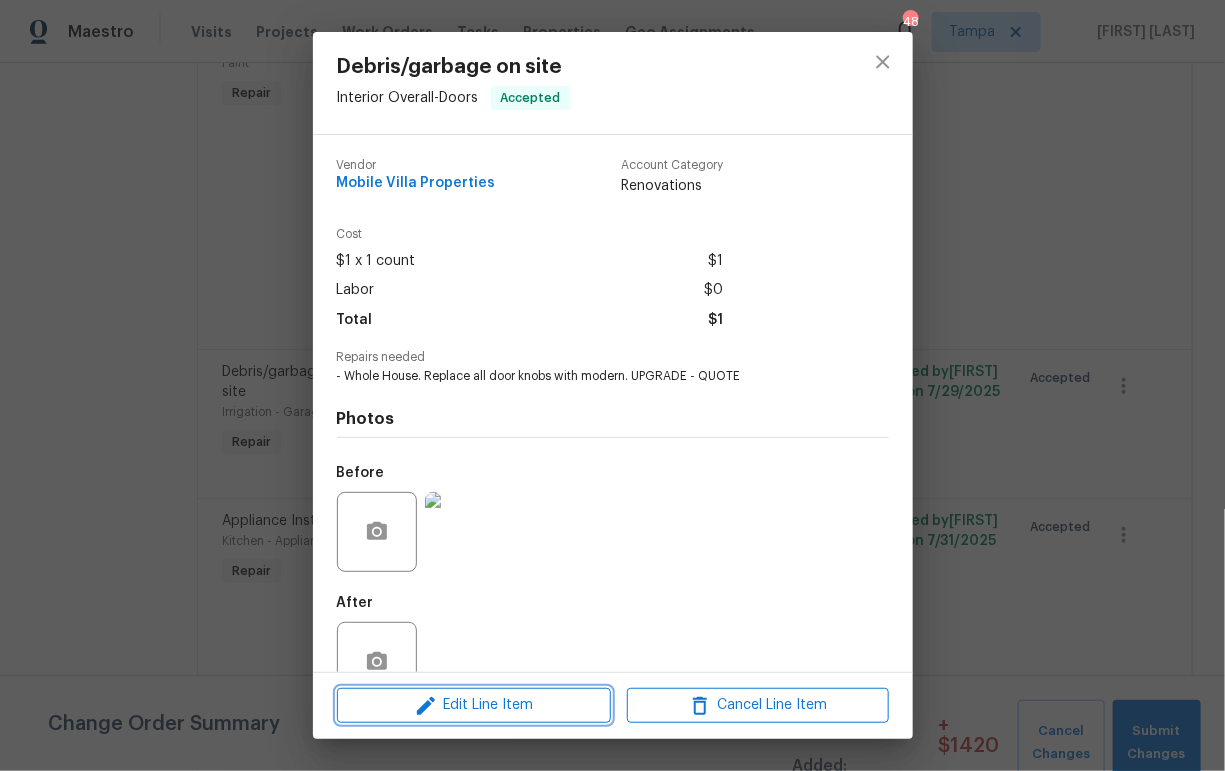 click 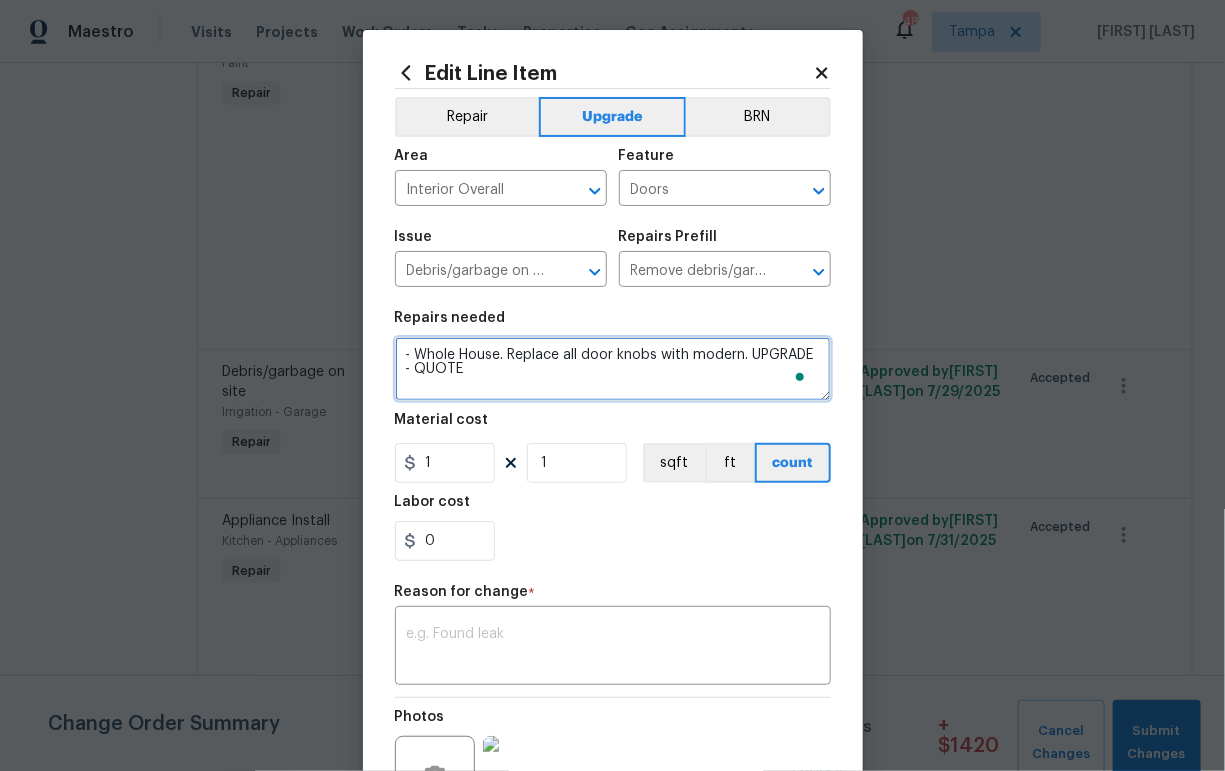 drag, startPoint x: 467, startPoint y: 373, endPoint x: 379, endPoint y: 371, distance: 88.02273 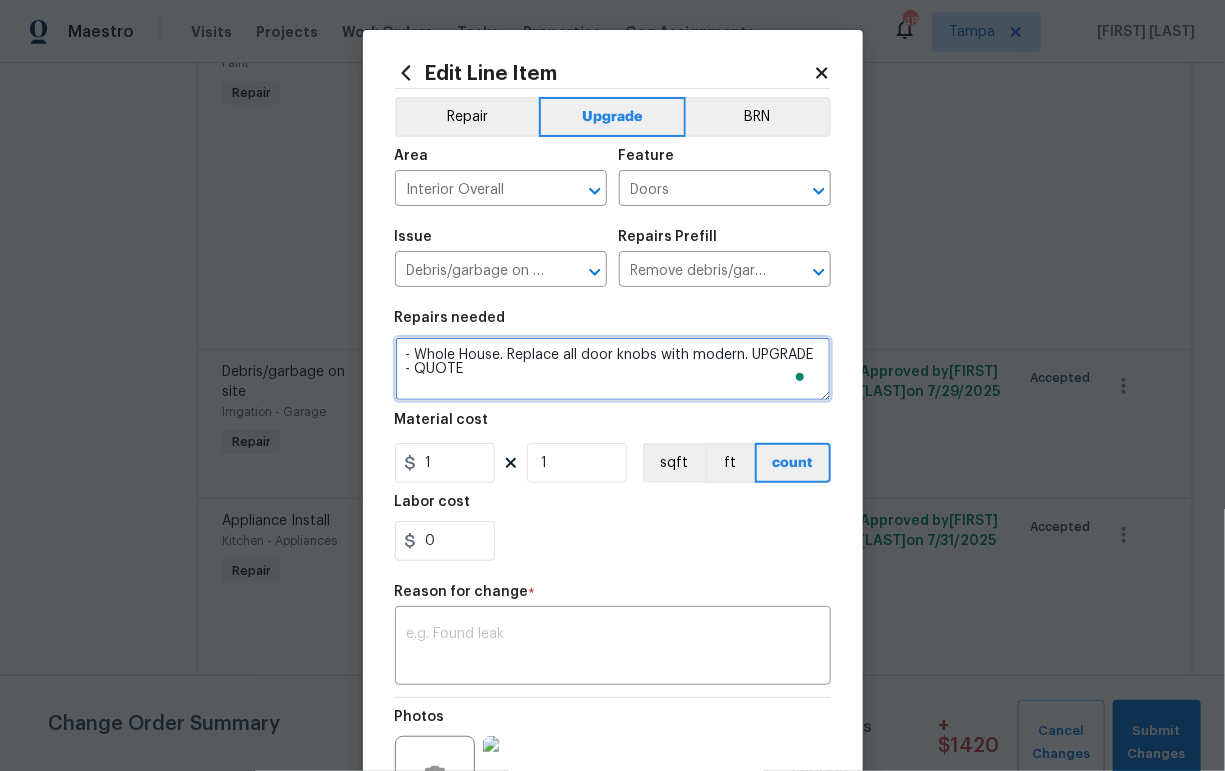 click on "Edit Line Item Repair Upgrade BRN Area Interior Overall ​ Feature Doors ​ Issue Debris/garbage on site ​ Repairs Prefill Remove debris/garbage $50.00 ​ Repairs needed - Whole House. Replace all door knobs with modern. UPGRADE - QUOTE Material cost 1 1 sqft ft count Labor cost 0 Reason for change * x ​ Photos Create without photos Total   $ 1.00 Cancel Submit" at bounding box center [613, 492] 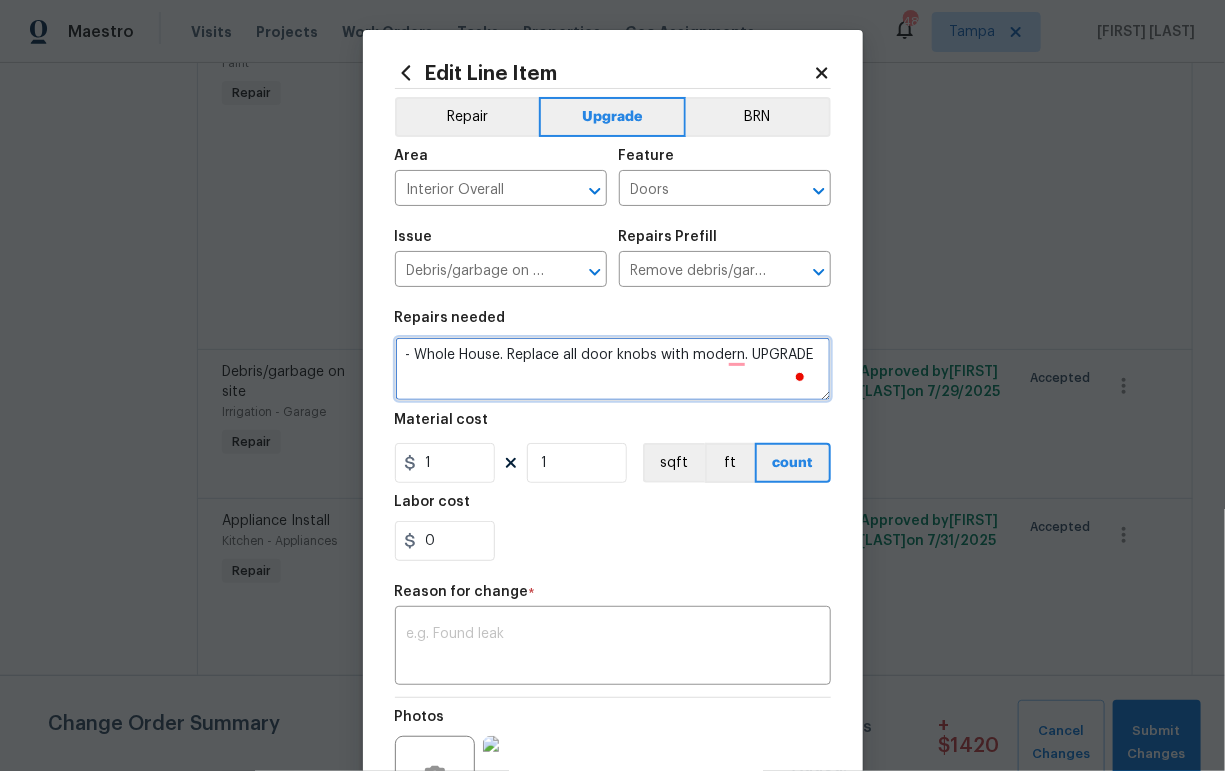 type on "- Whole House. Replace all door knobs with modern. UPGRADE" 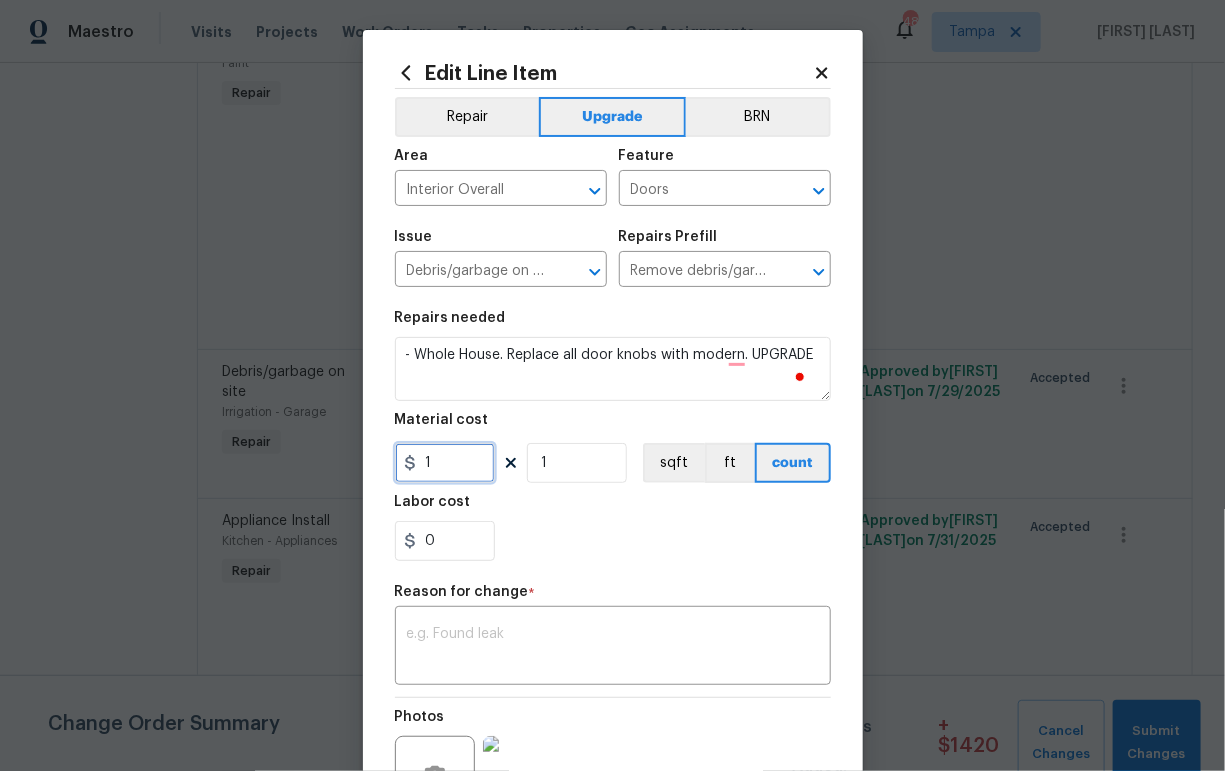 drag, startPoint x: 434, startPoint y: 466, endPoint x: 395, endPoint y: 468, distance: 39.051247 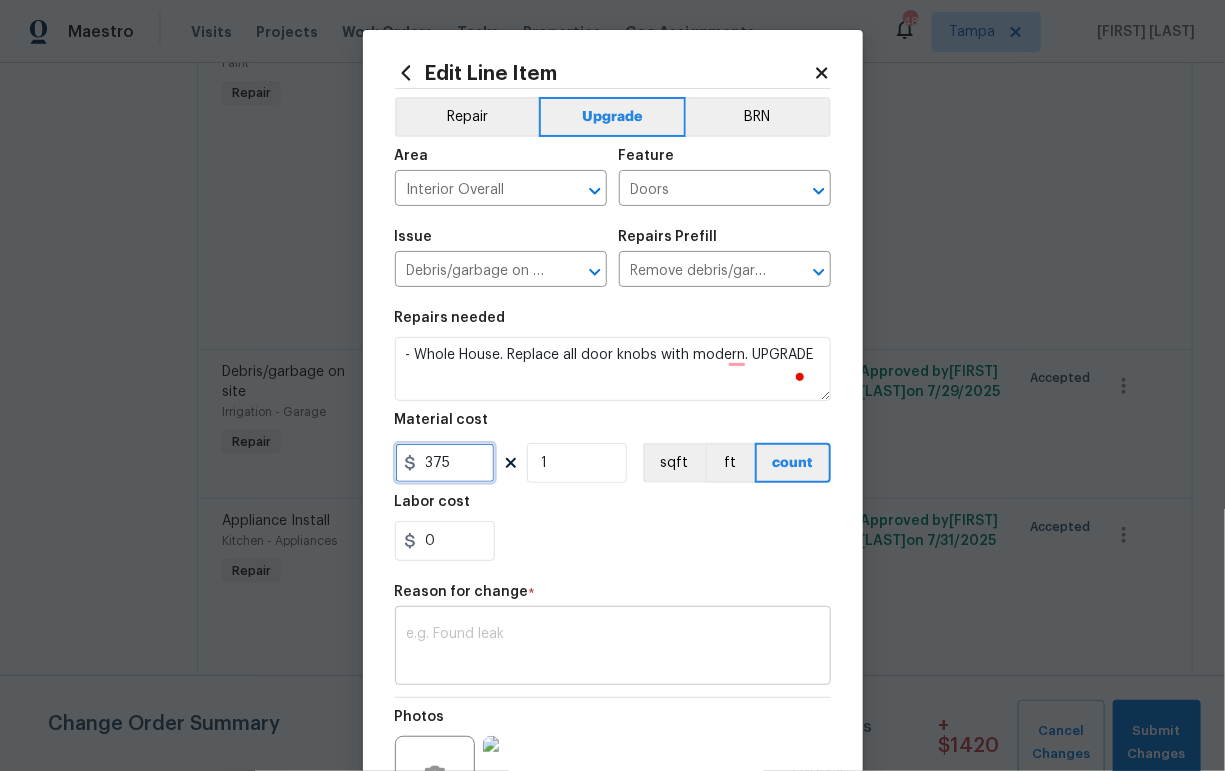 type on "375" 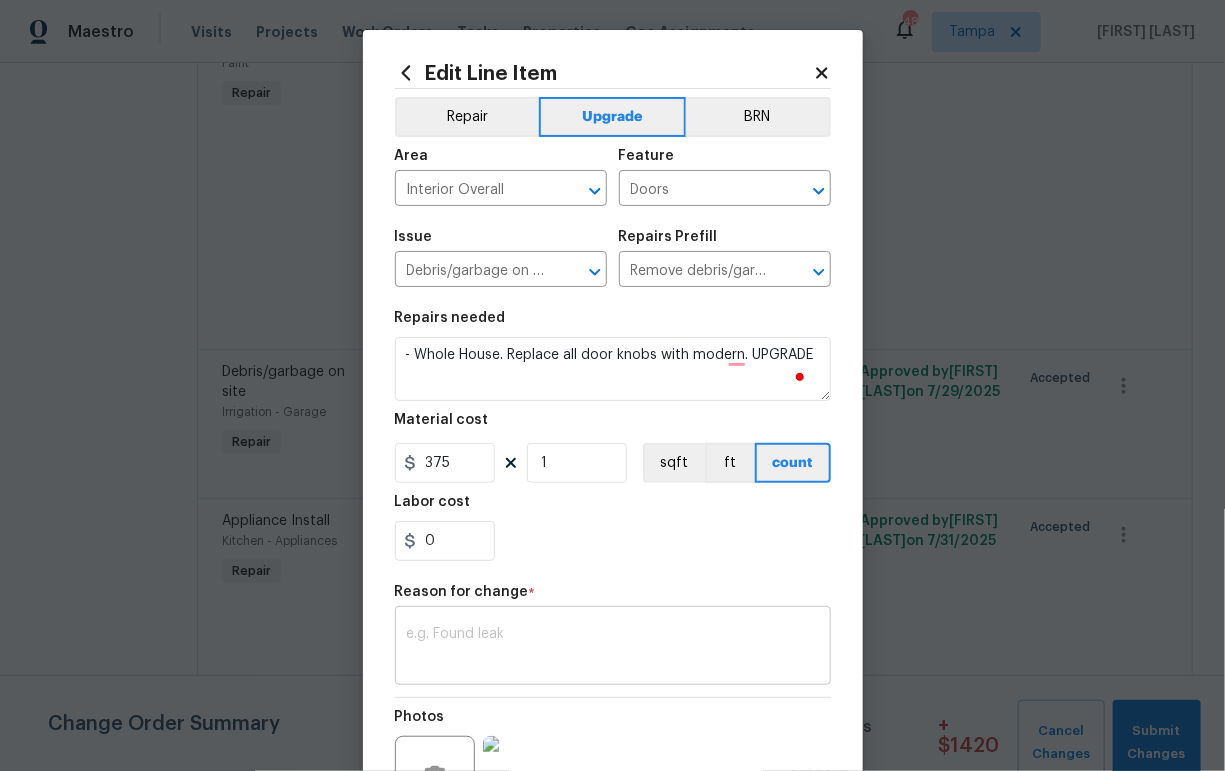 click at bounding box center [613, 648] 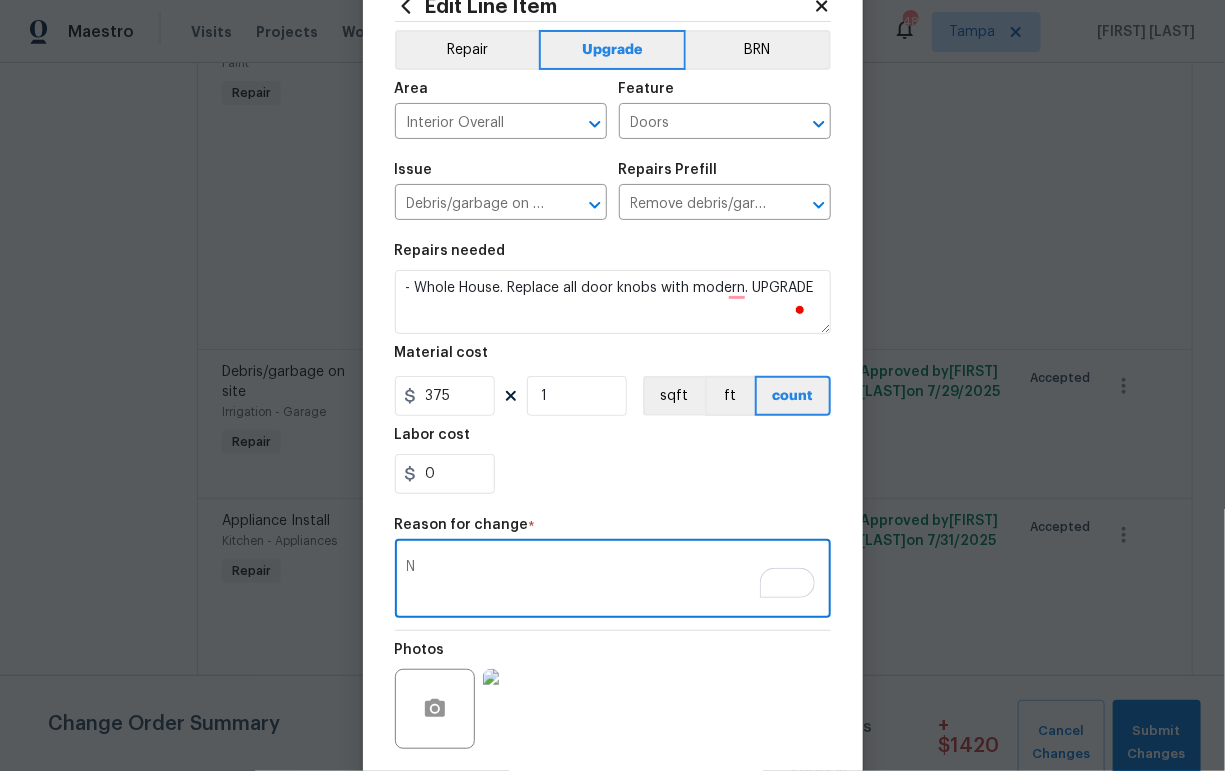 scroll, scrollTop: 216, scrollLeft: 0, axis: vertical 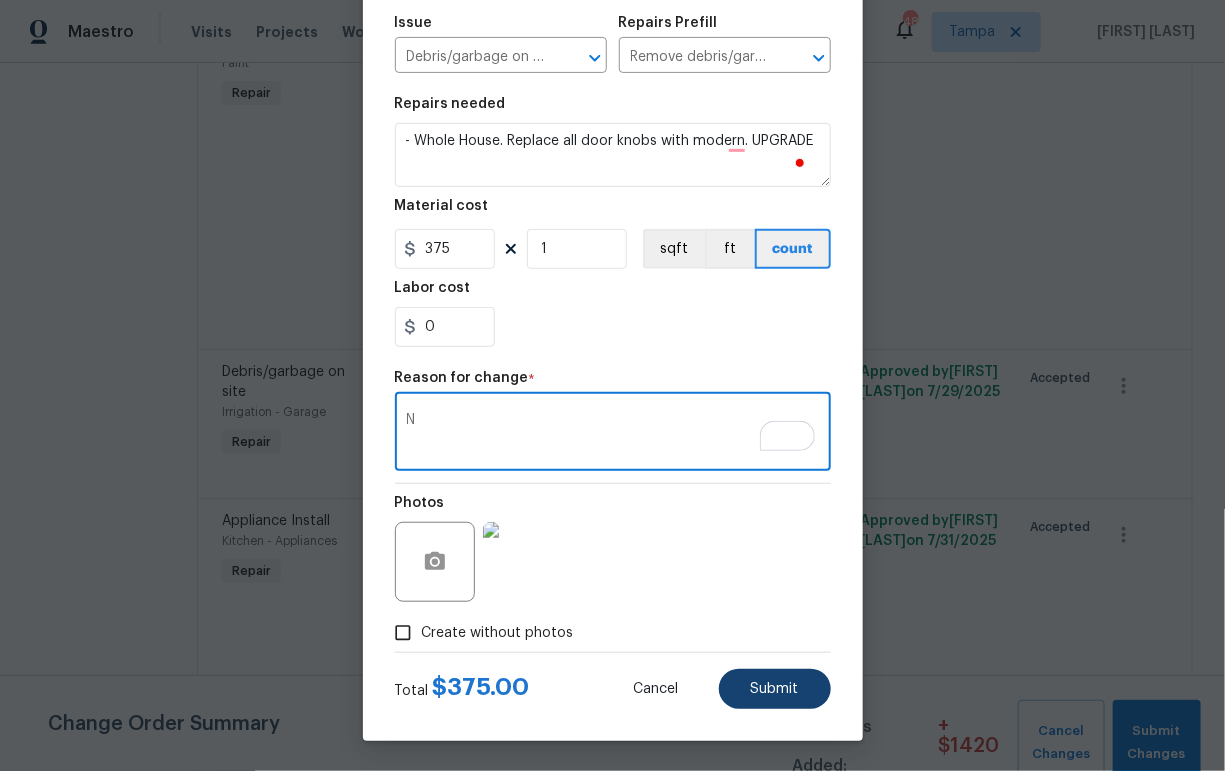 type on "N" 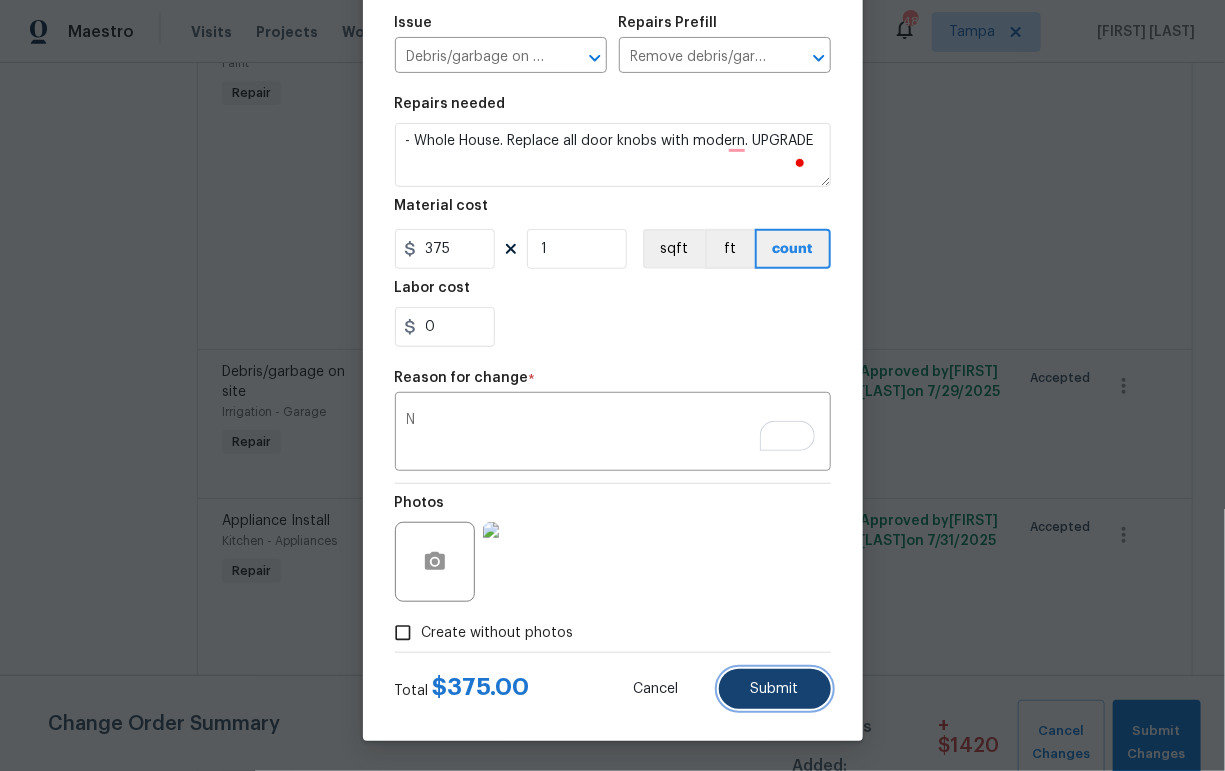 click on "Submit" at bounding box center (775, 689) 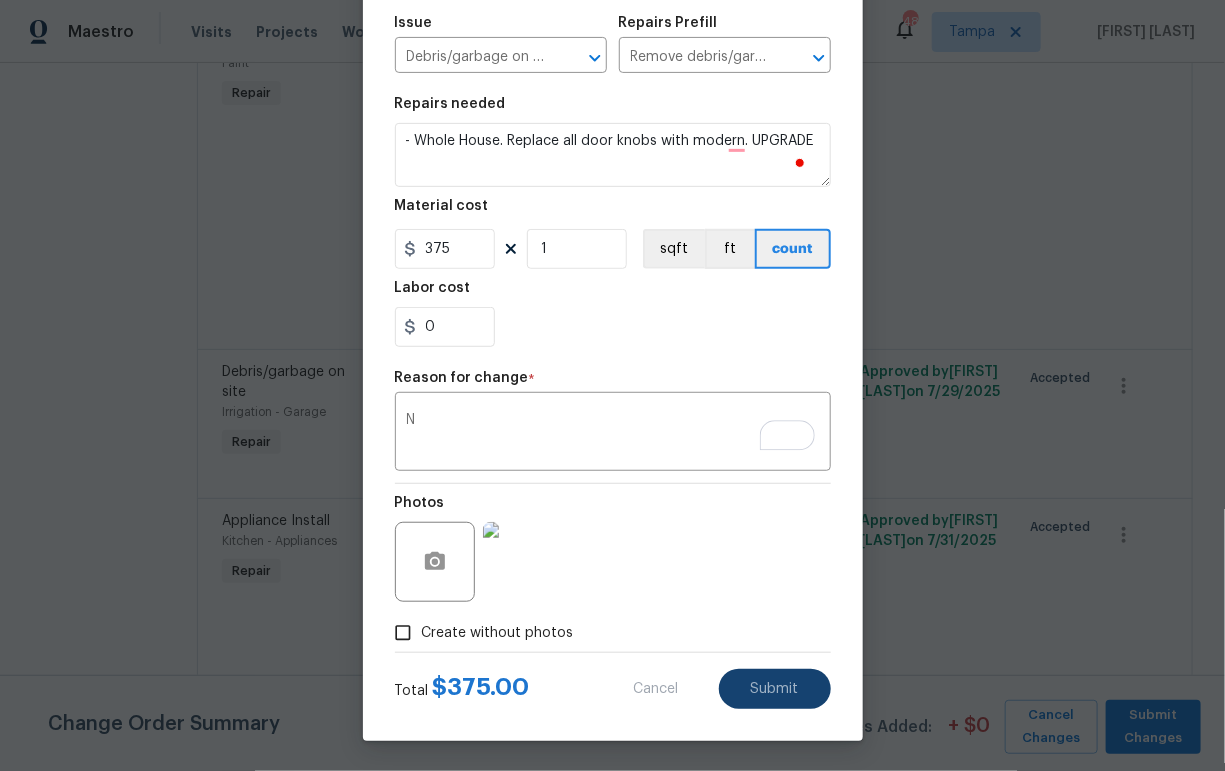 type on "- Whole House. Replace all door knobs with modern. UPGRADE - QUOTE" 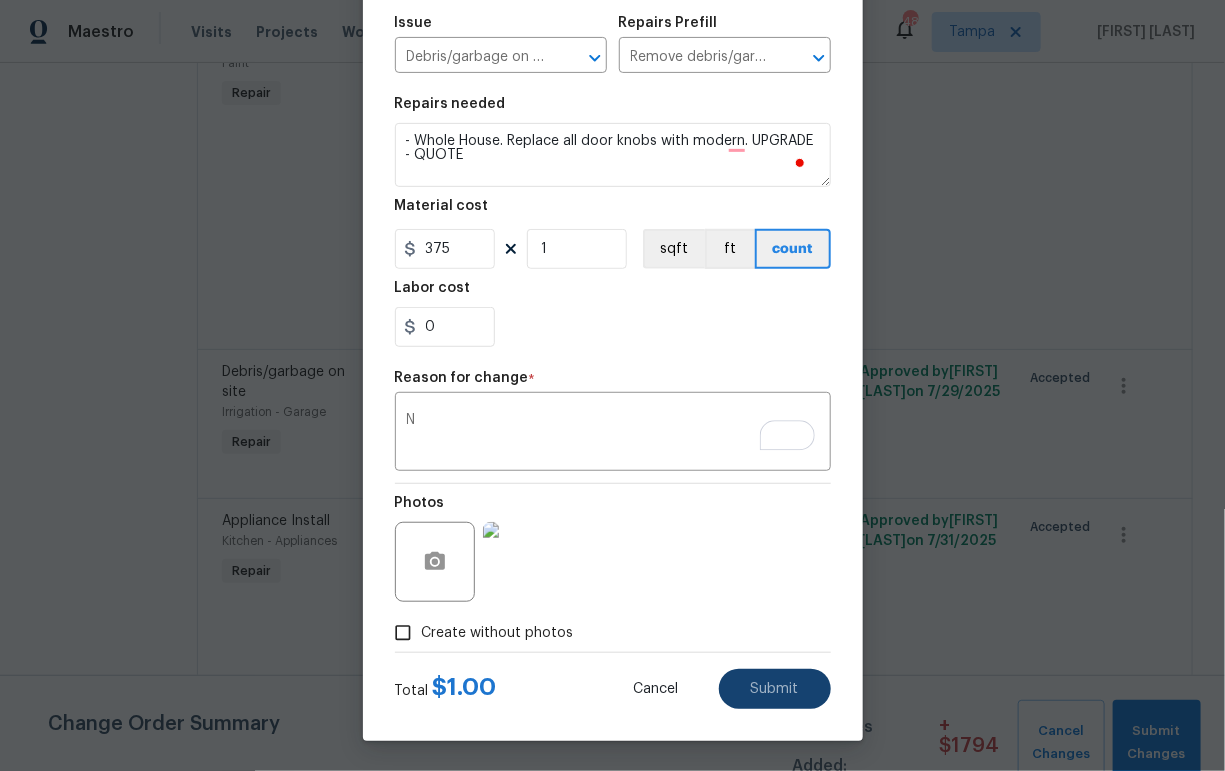 type on "1" 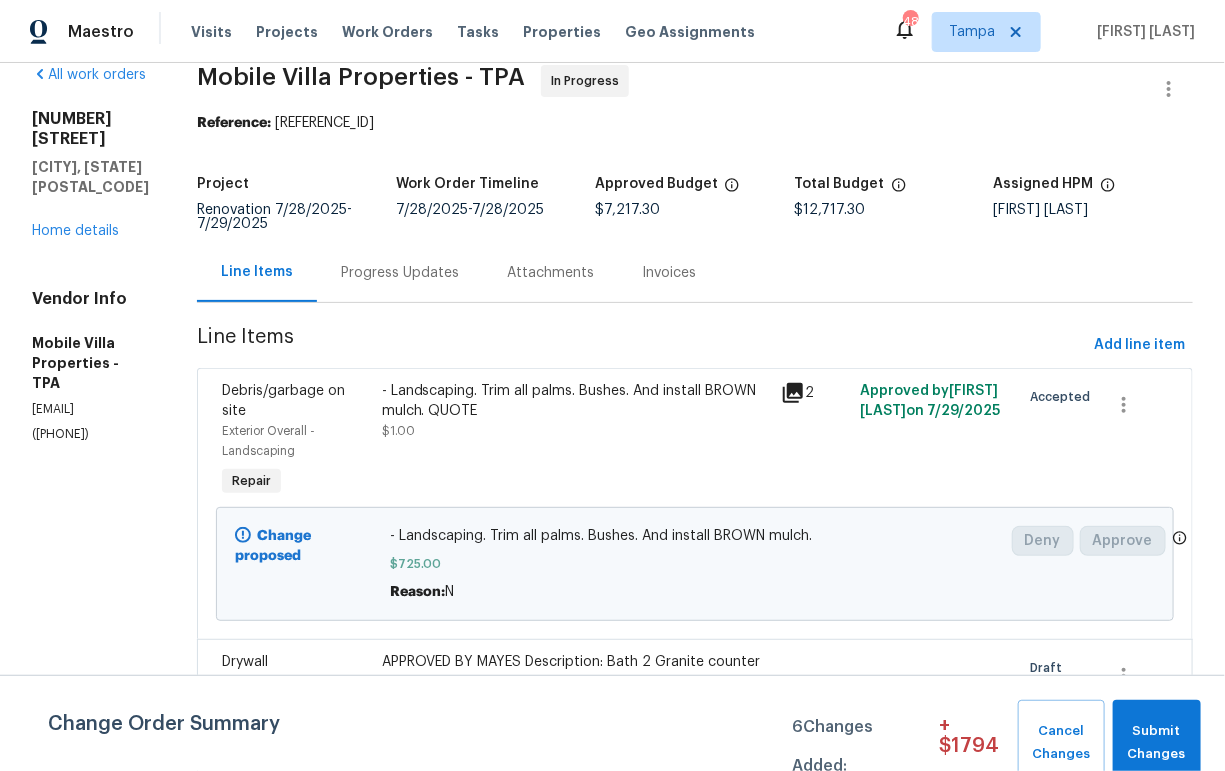 scroll, scrollTop: 1229, scrollLeft: 0, axis: vertical 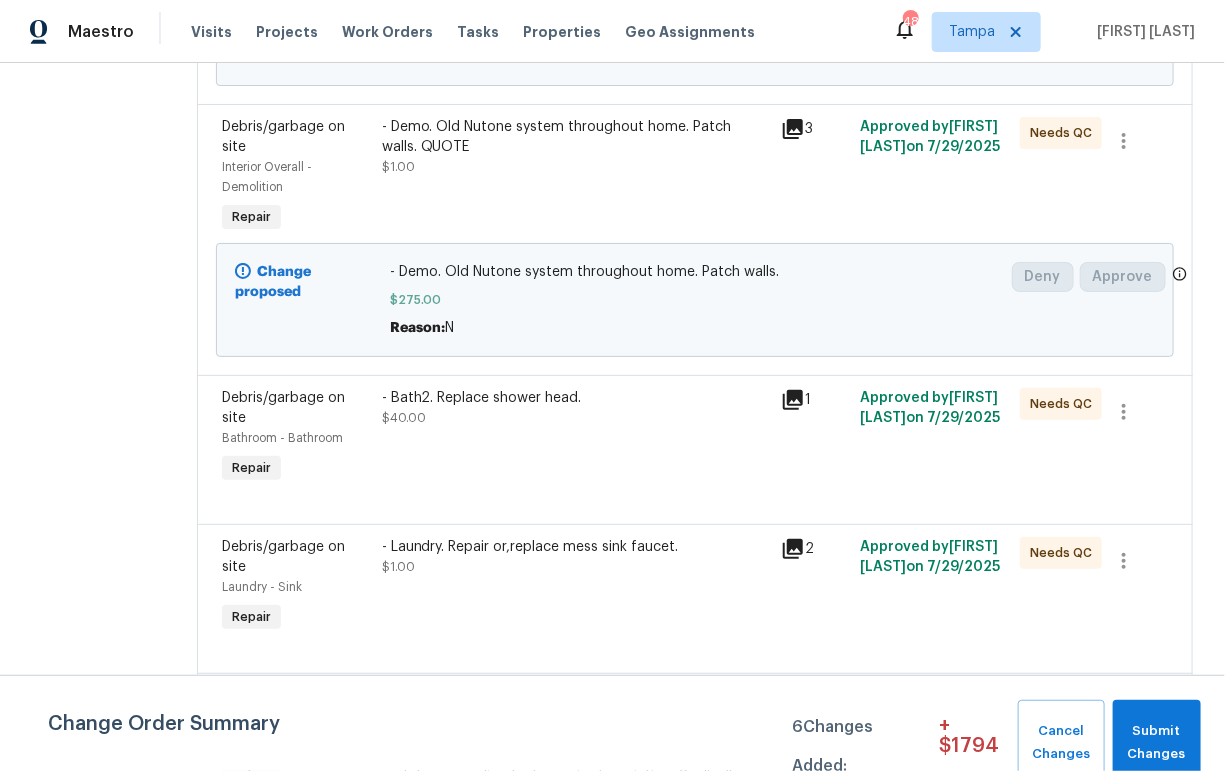 click on "- Laundry. Repair or,replace mess sink faucet. $1.00" at bounding box center [575, 587] 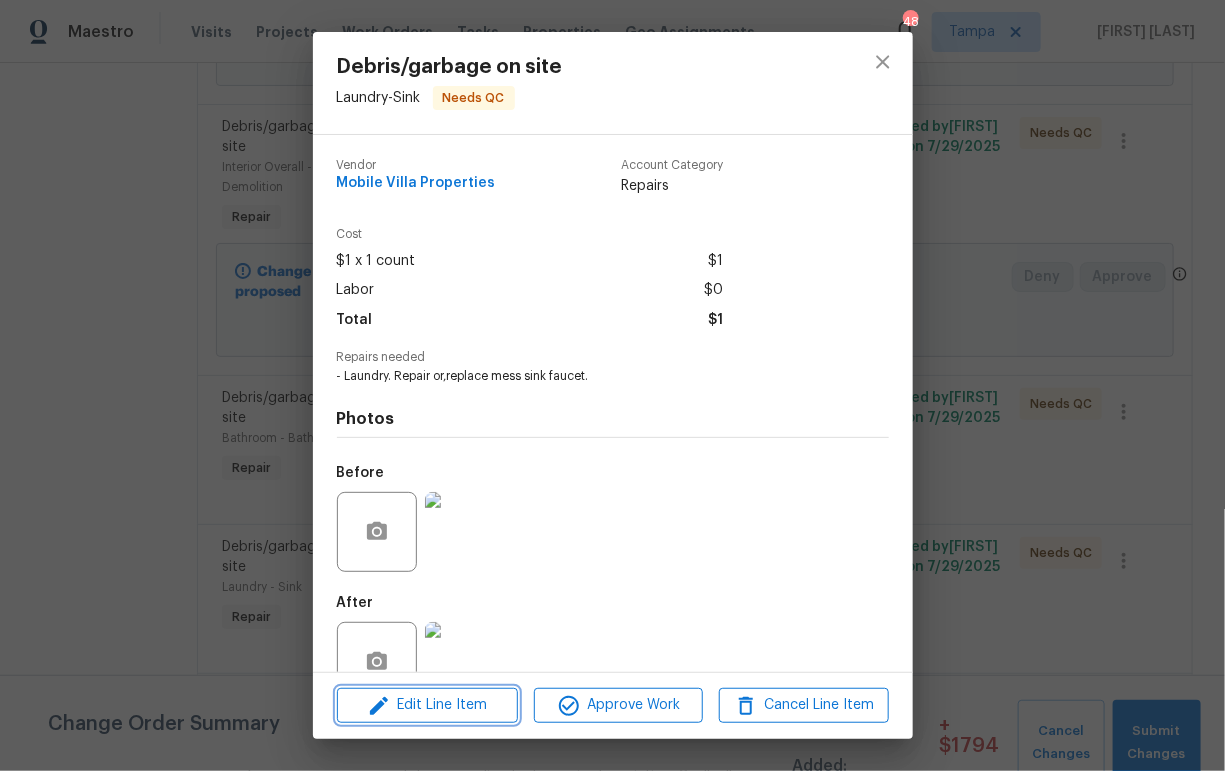click on "Edit Line Item" at bounding box center [427, 705] 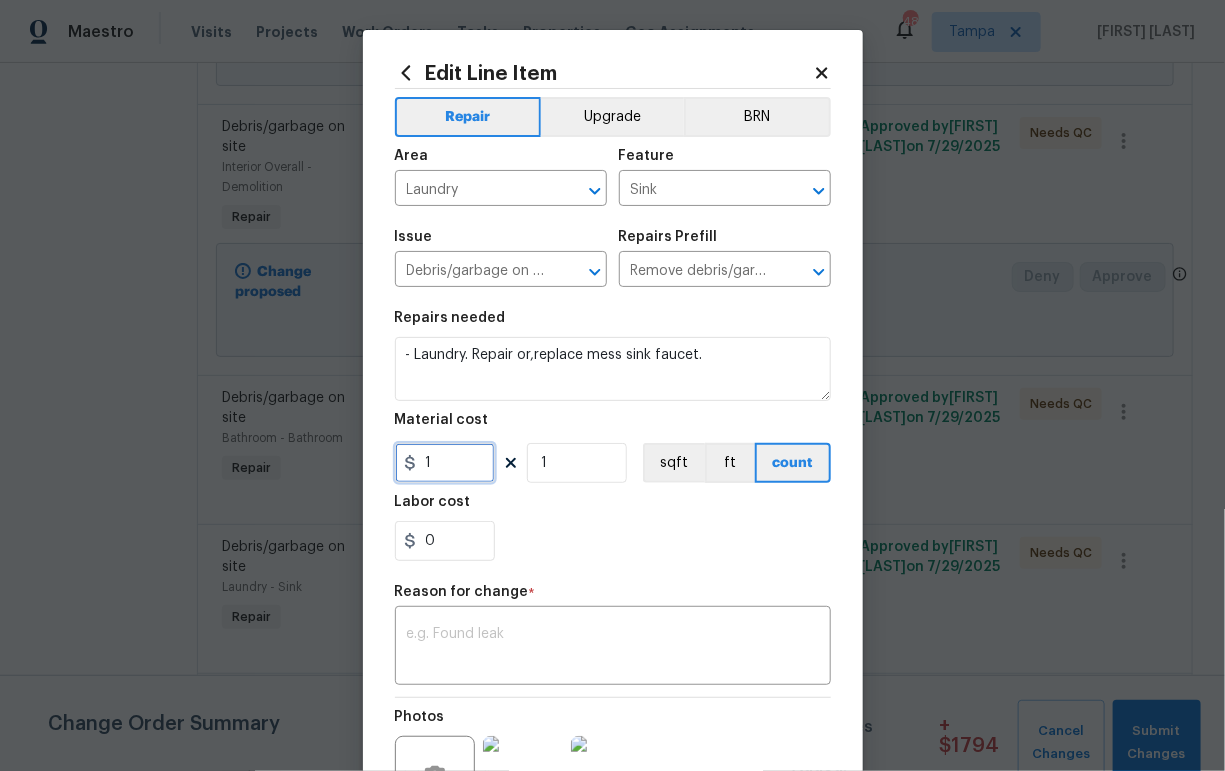 drag, startPoint x: 431, startPoint y: 463, endPoint x: 354, endPoint y: 468, distance: 77.16217 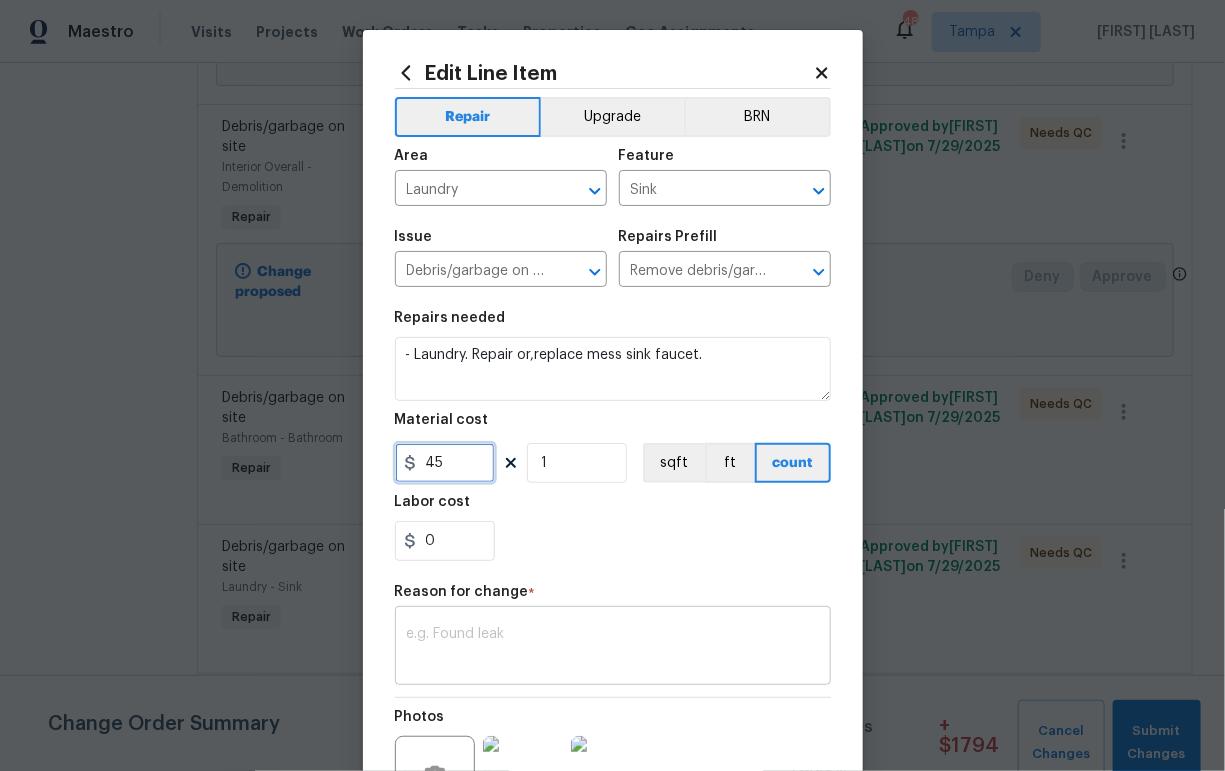 type on "45" 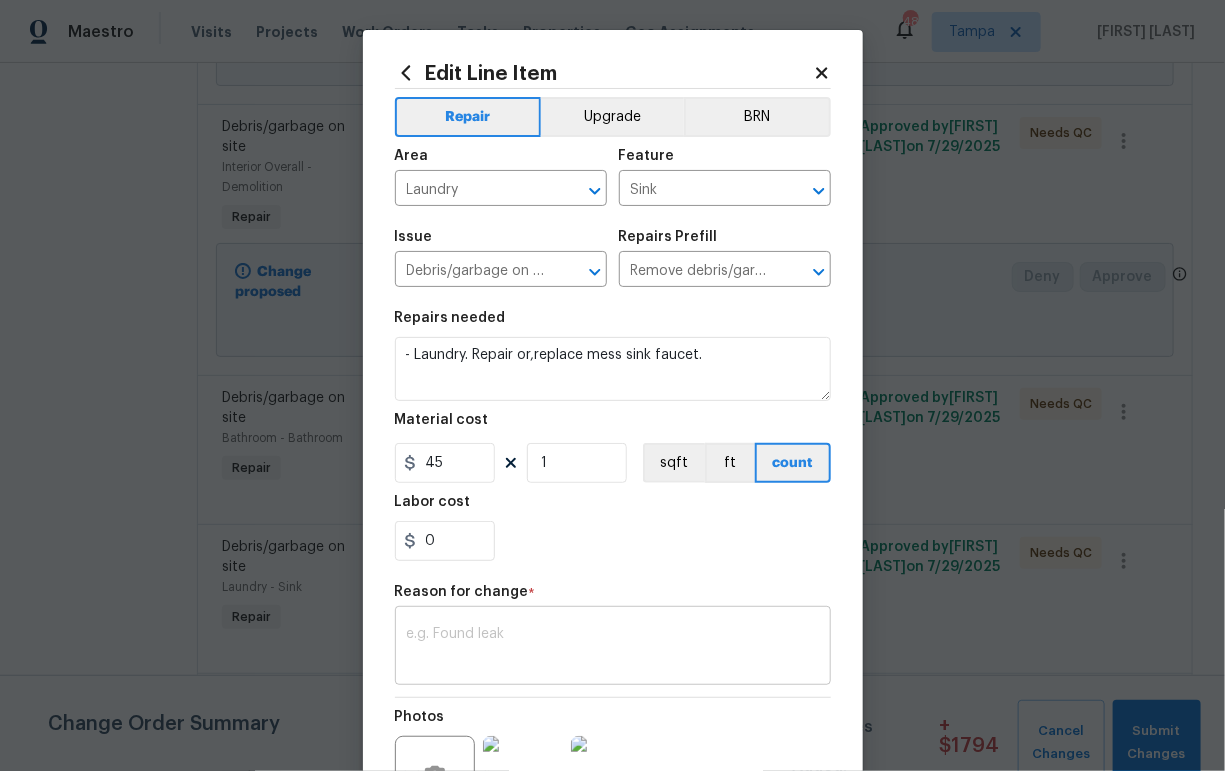 click at bounding box center (613, 648) 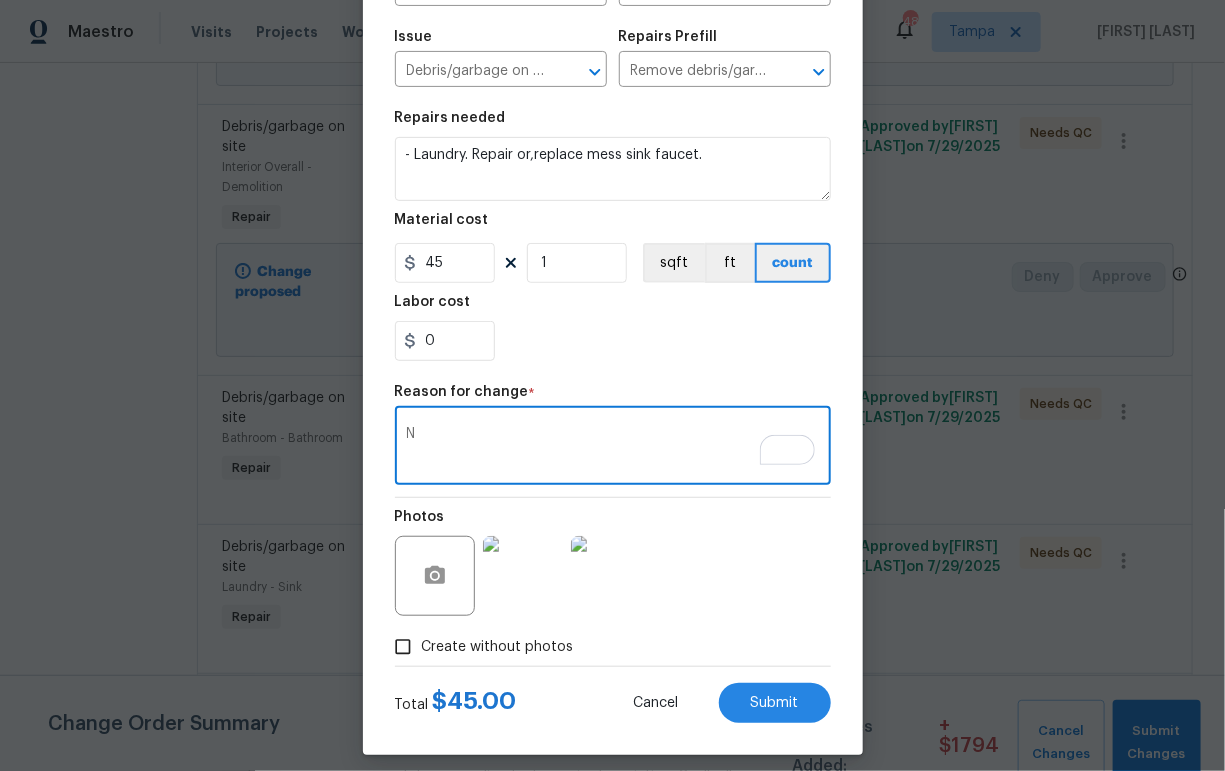 scroll, scrollTop: 216, scrollLeft: 0, axis: vertical 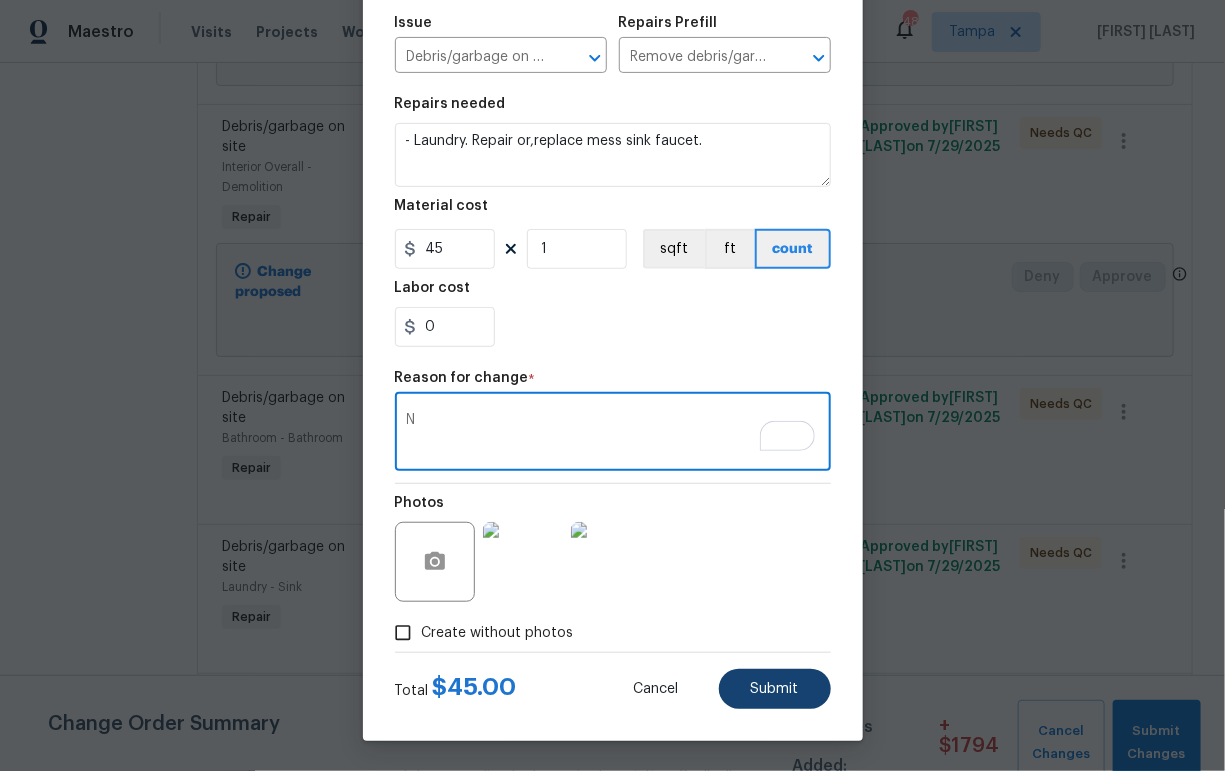 type on "N" 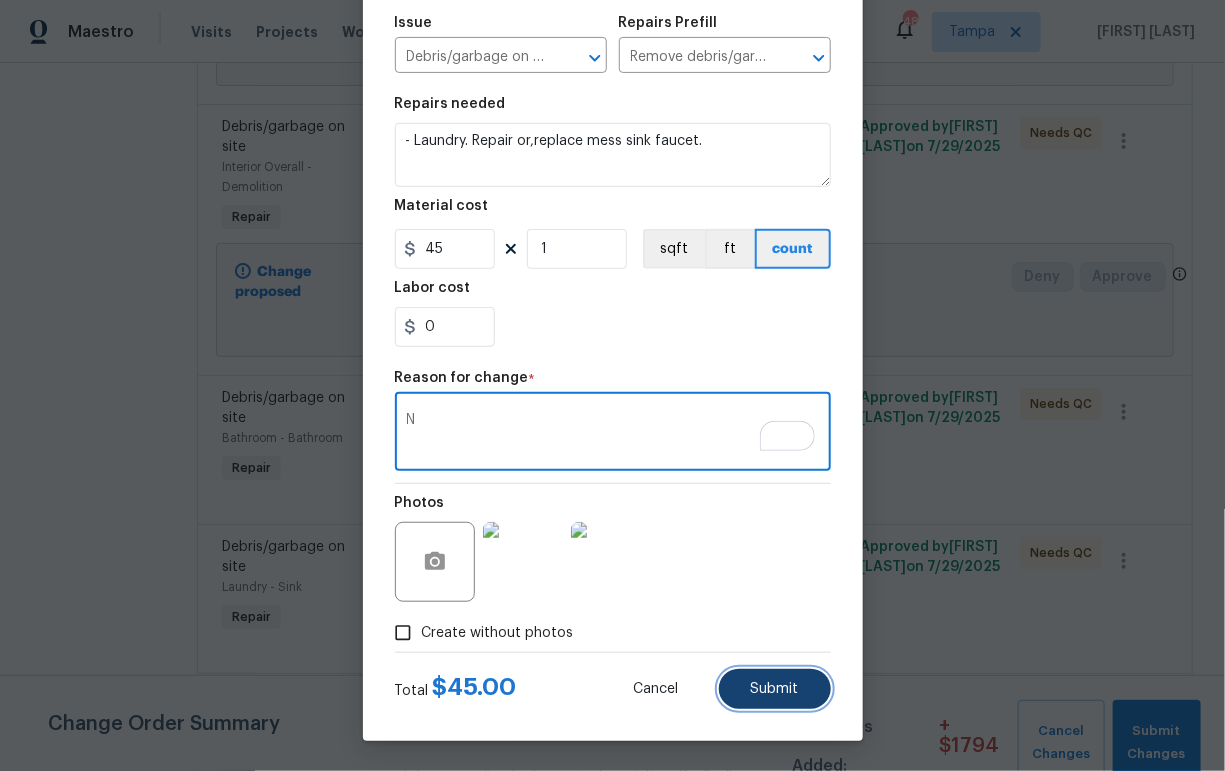 click on "Submit" at bounding box center [775, 689] 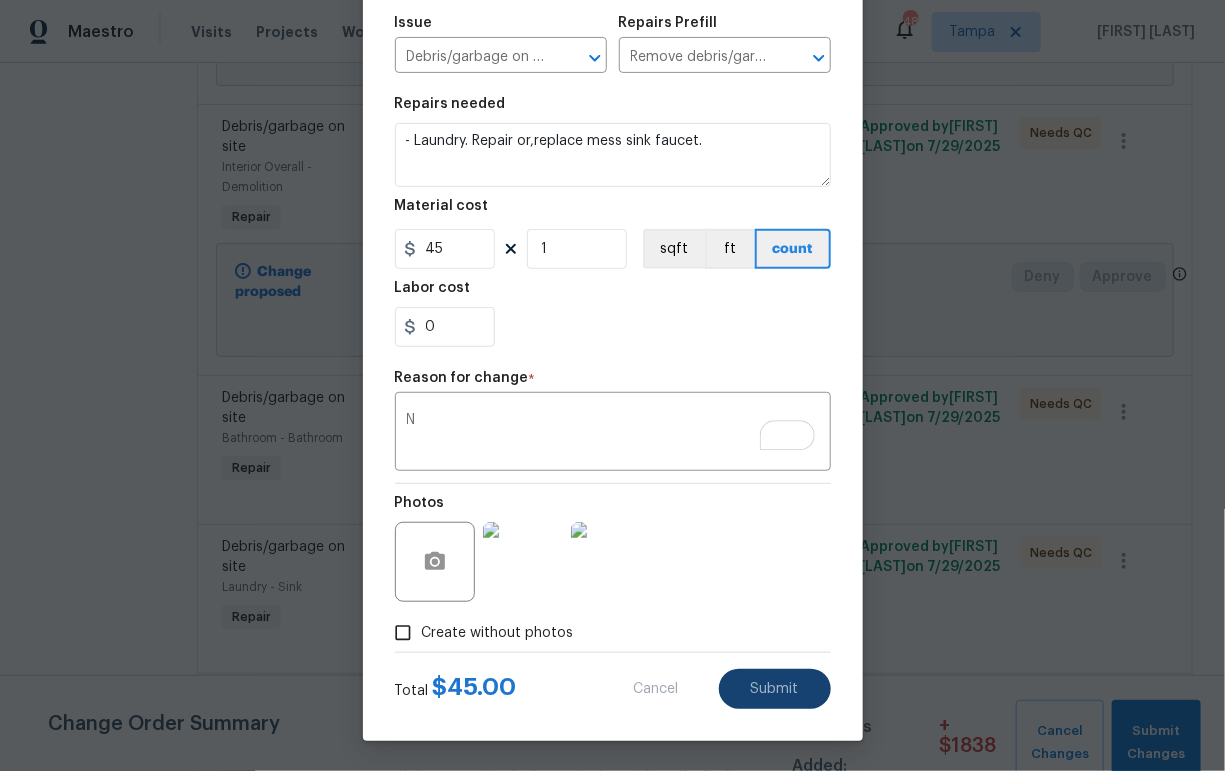 type on "1" 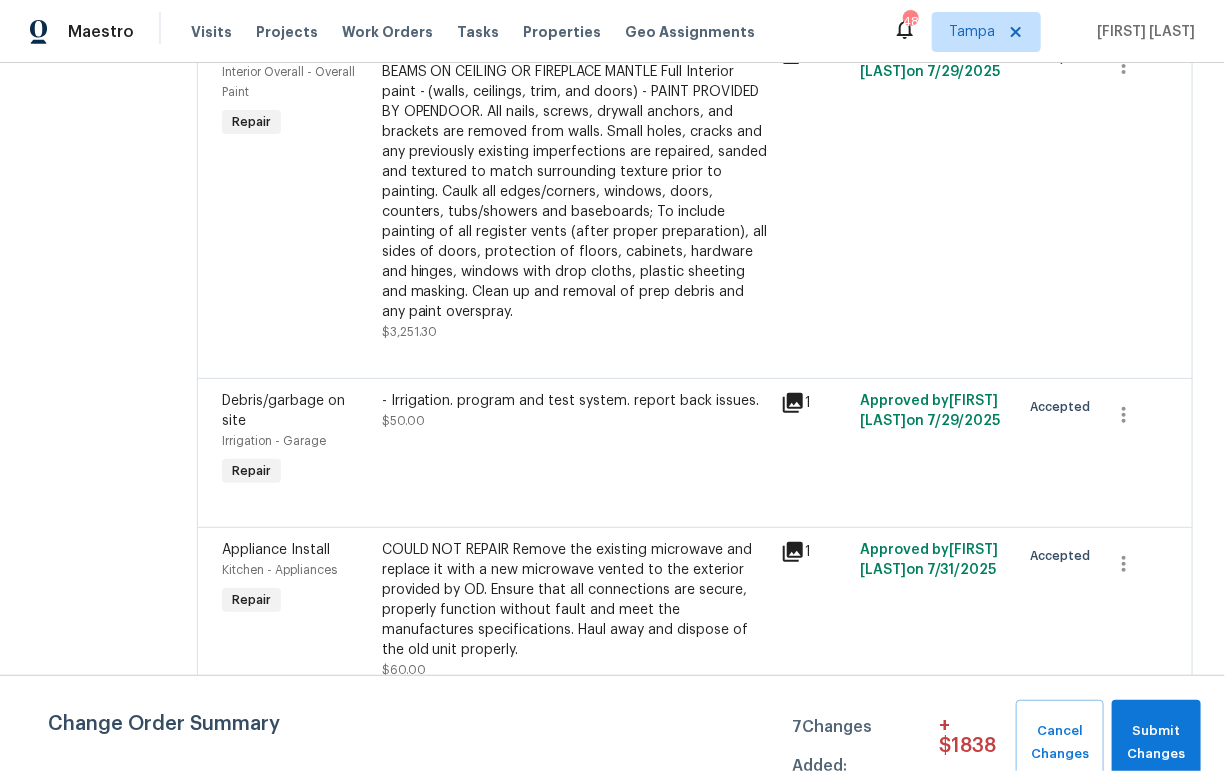 scroll, scrollTop: 5526, scrollLeft: 0, axis: vertical 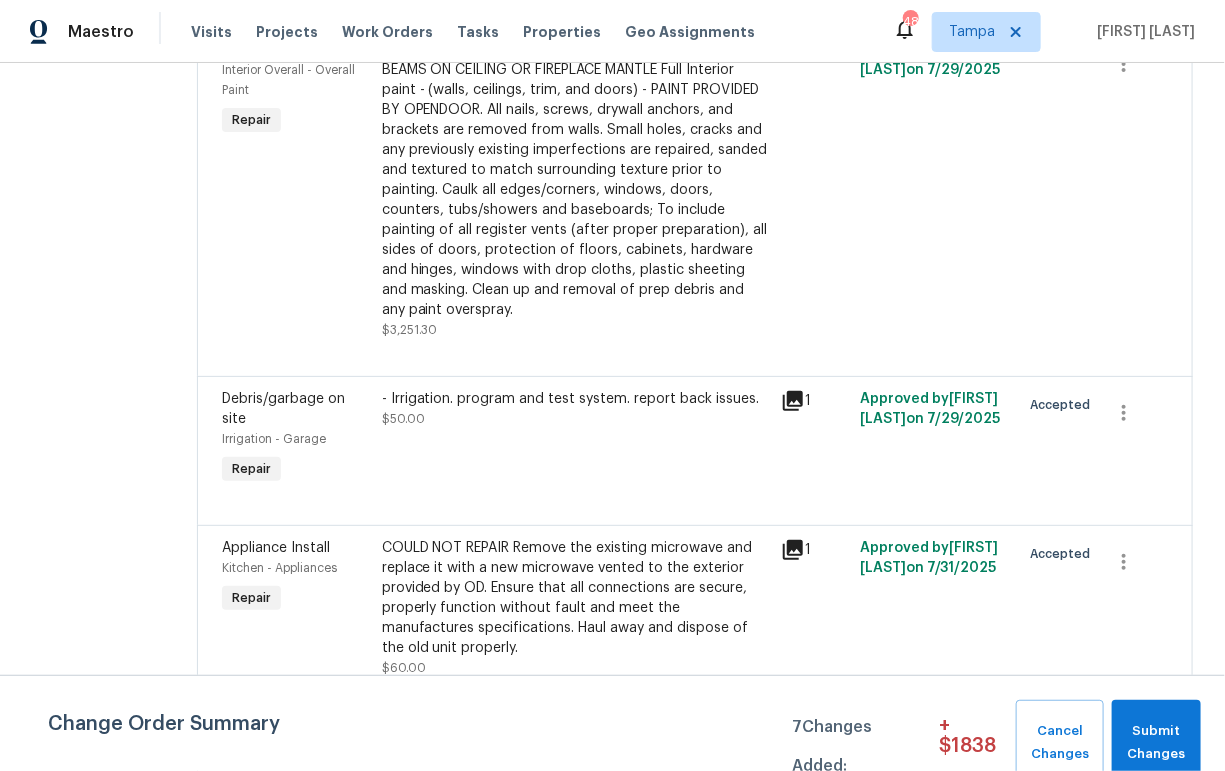 click on "- Kitchen. Troubleshoot and repair microwave. $1.00" at bounding box center [575, 747] 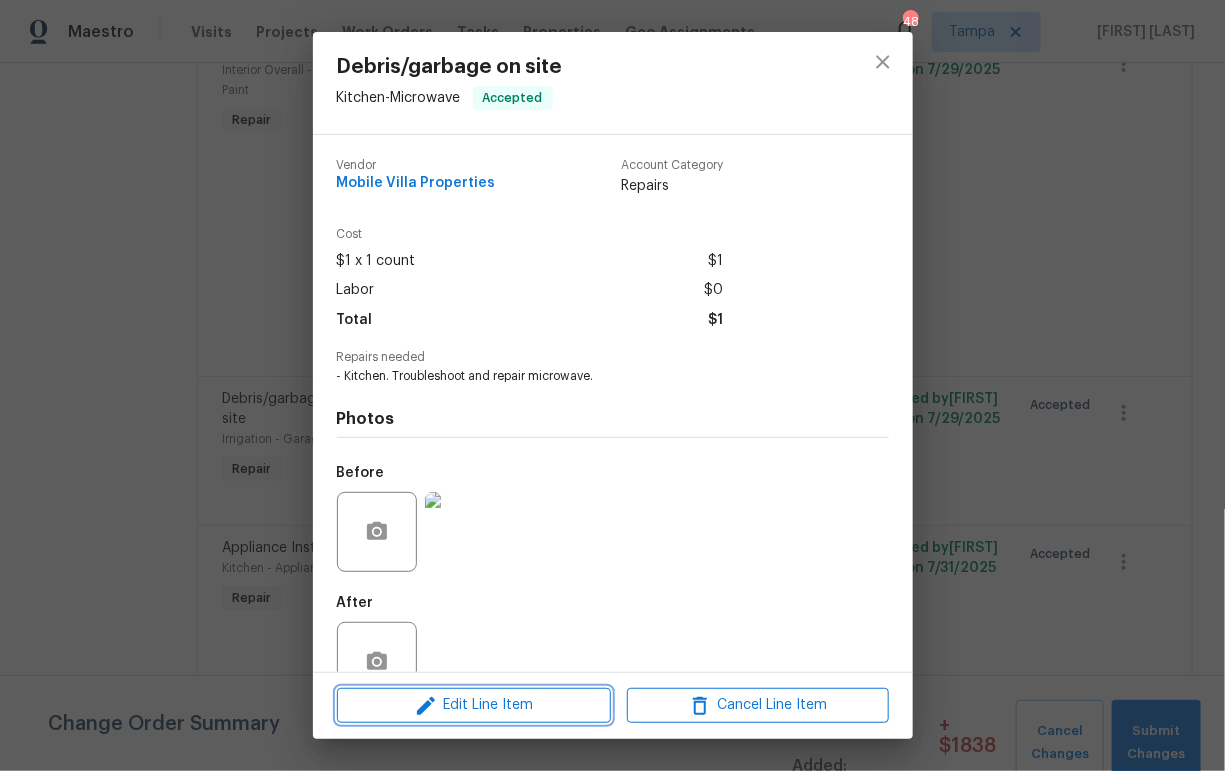 click on "Edit Line Item" at bounding box center [474, 705] 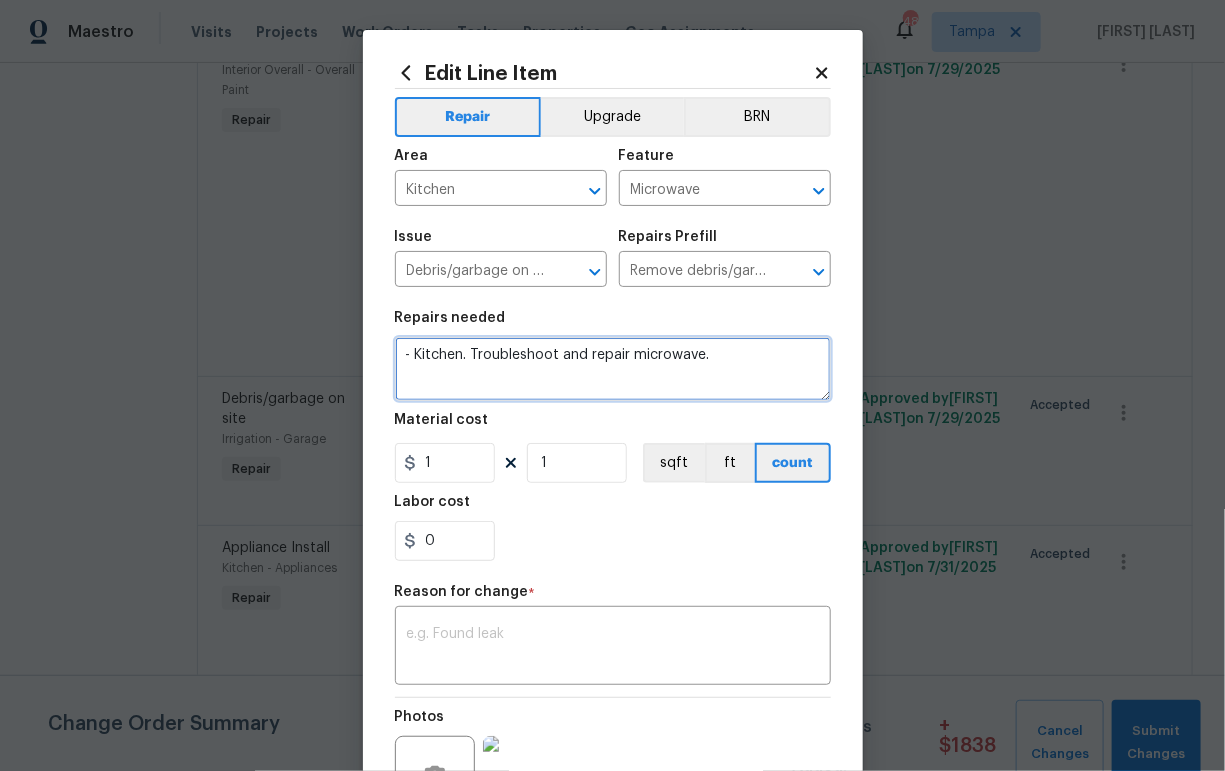 click on "- Kitchen. Troubleshoot and repair microwave." at bounding box center [613, 369] 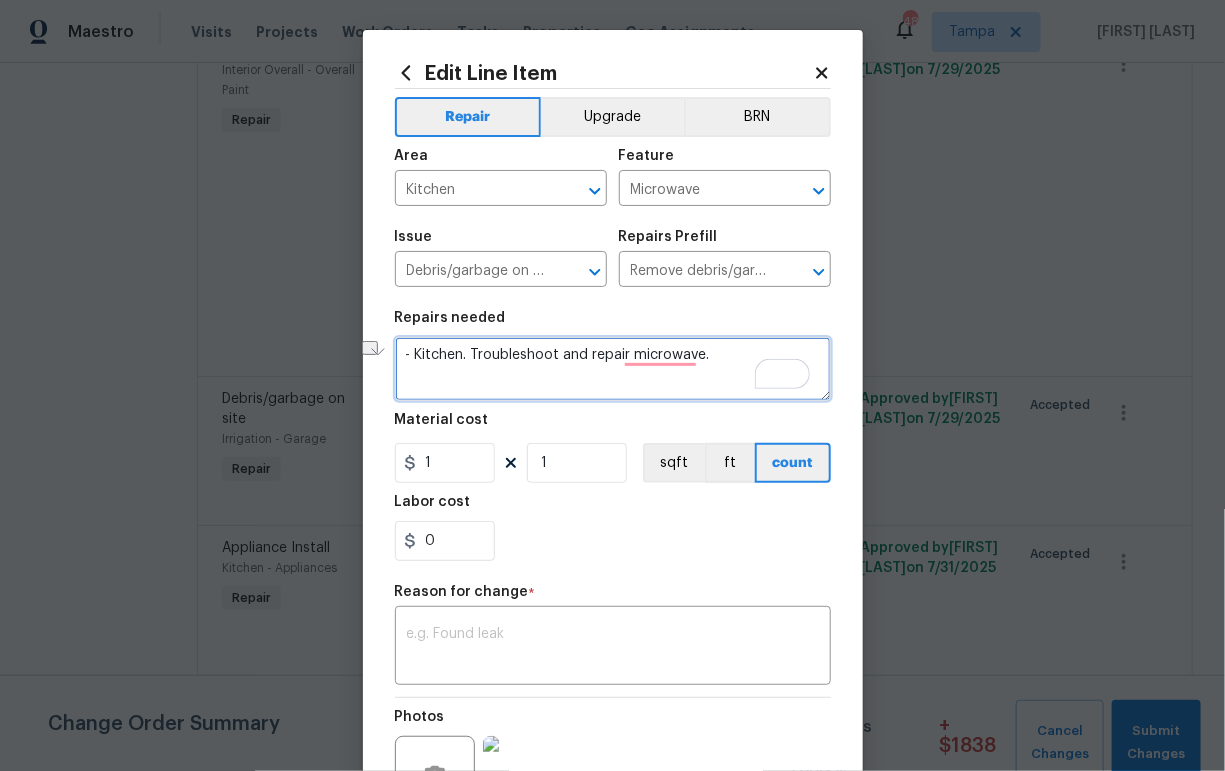 drag, startPoint x: 702, startPoint y: 356, endPoint x: 465, endPoint y: 357, distance: 237.0021 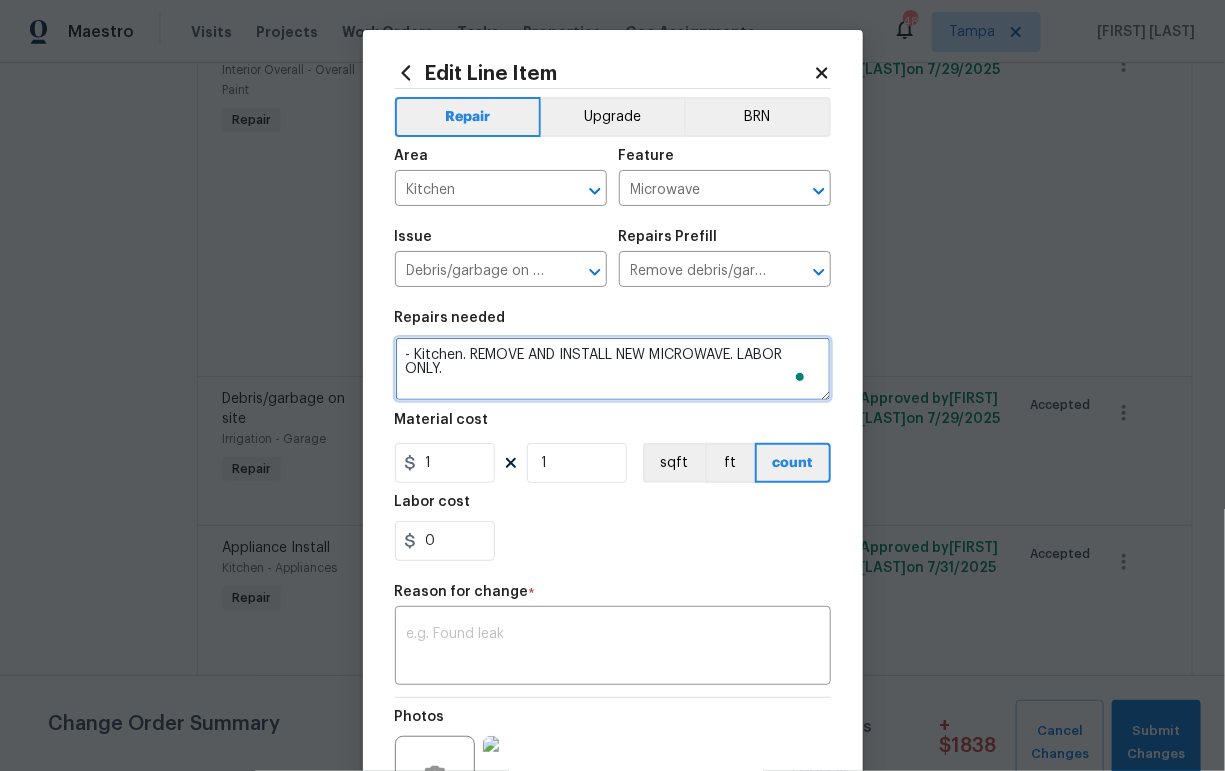 type on "- Kitchen. REMOVE AND INSTALL NEW MICROWAVE. LABOR ONLY." 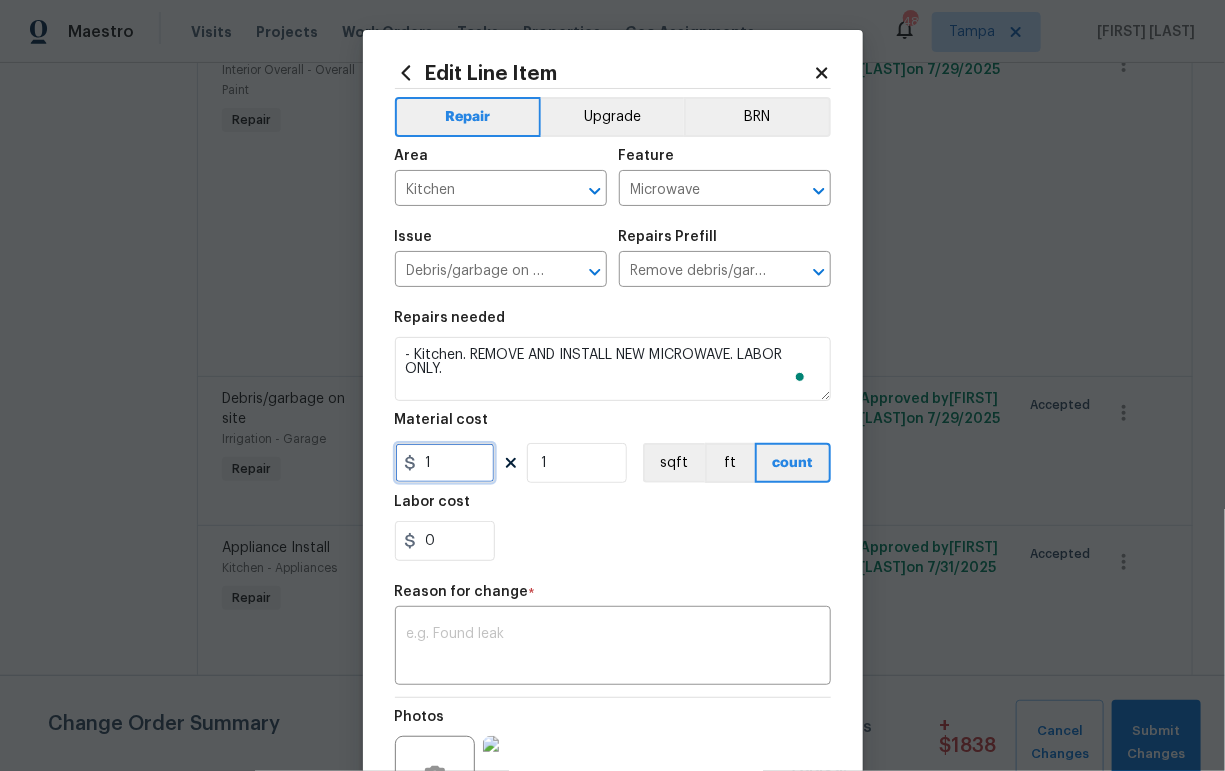 click on "1" at bounding box center [445, 463] 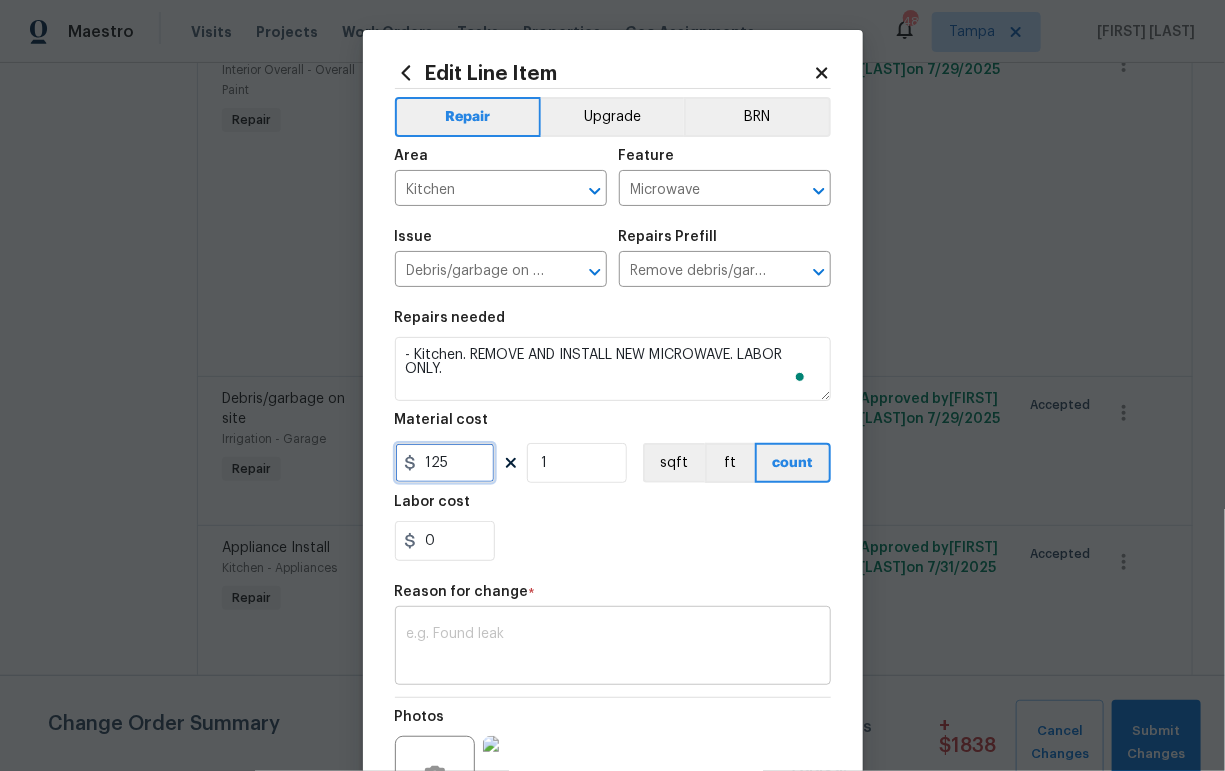type on "125" 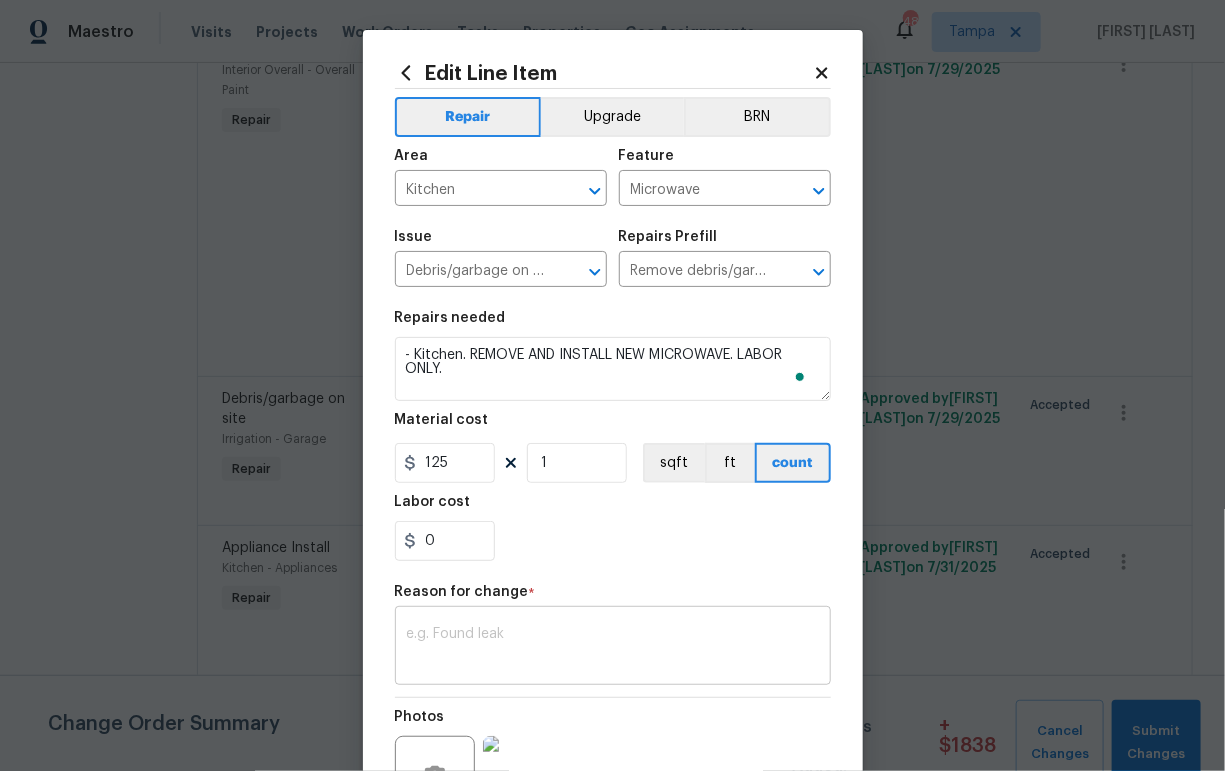 click at bounding box center [613, 648] 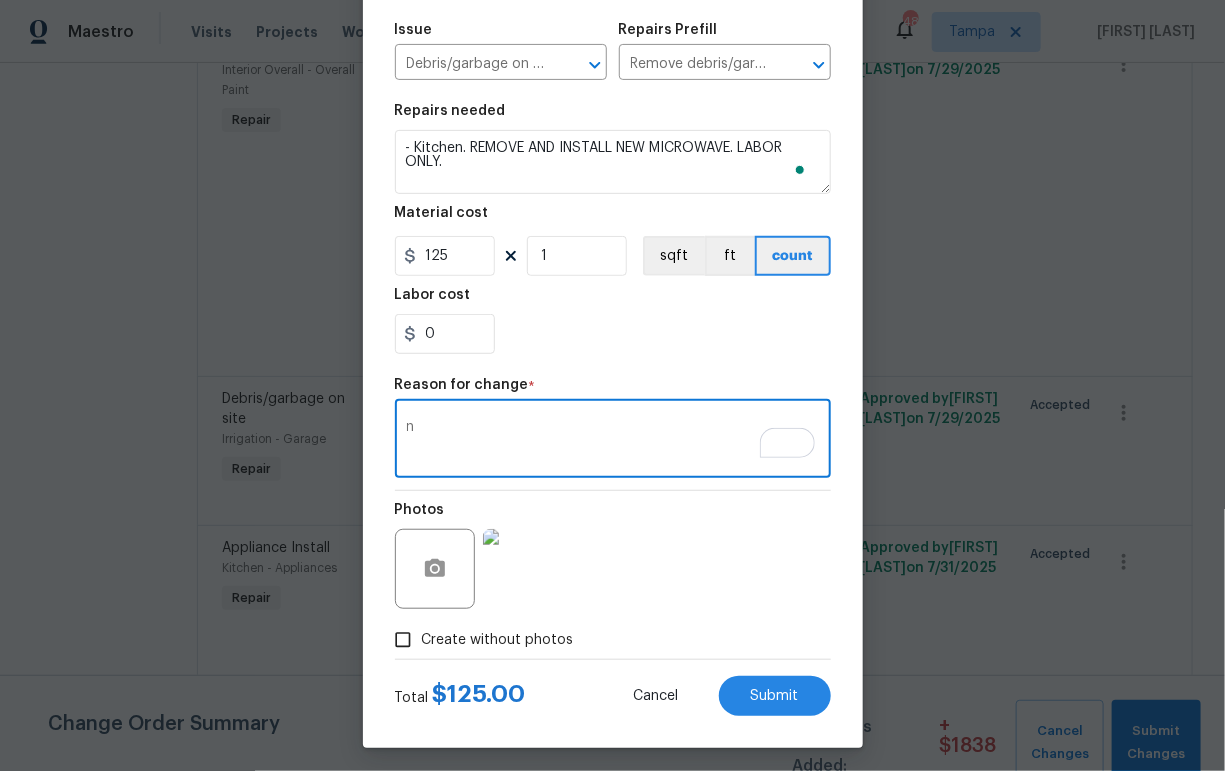 scroll, scrollTop: 216, scrollLeft: 0, axis: vertical 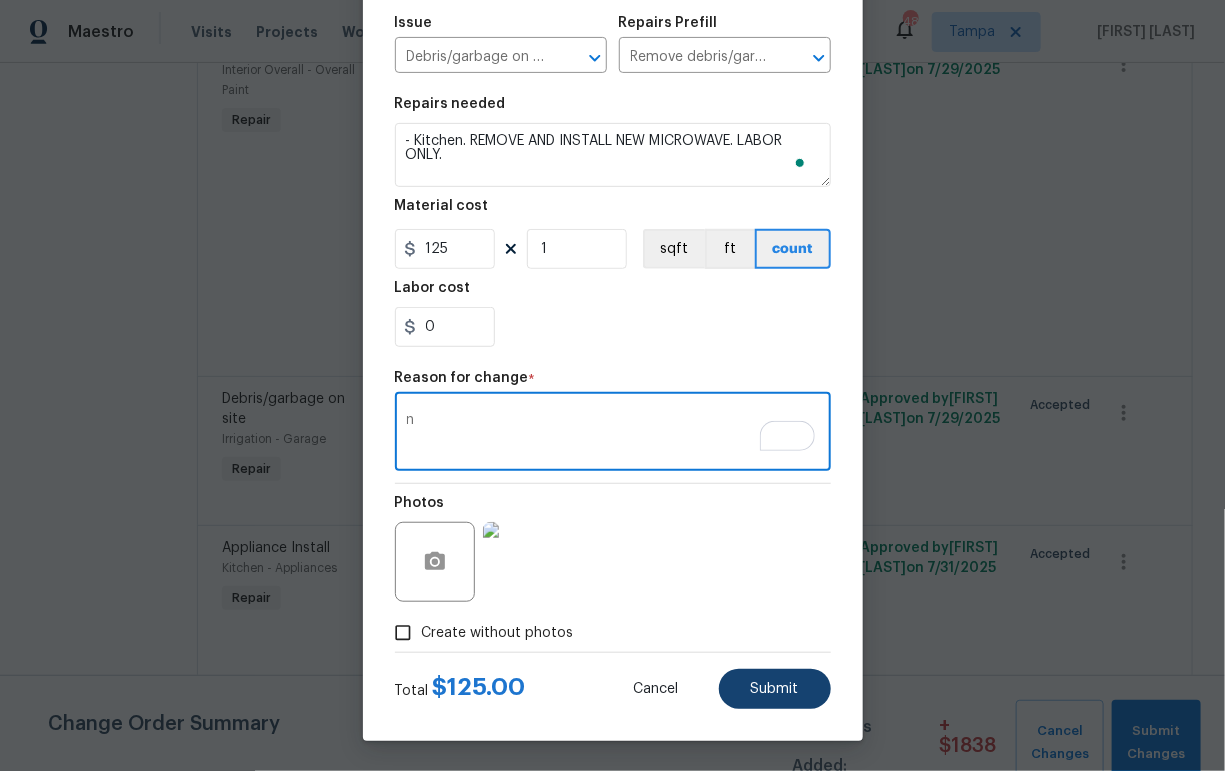 type on "n" 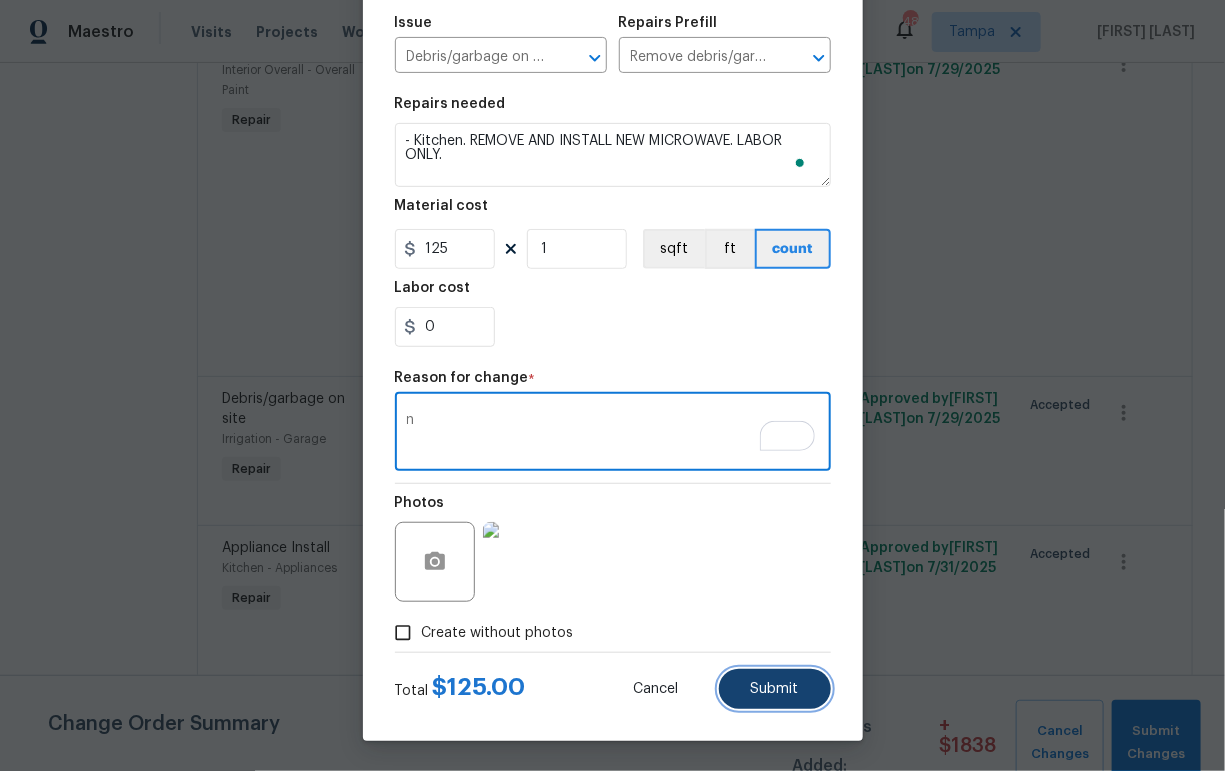 click on "Submit" at bounding box center [775, 689] 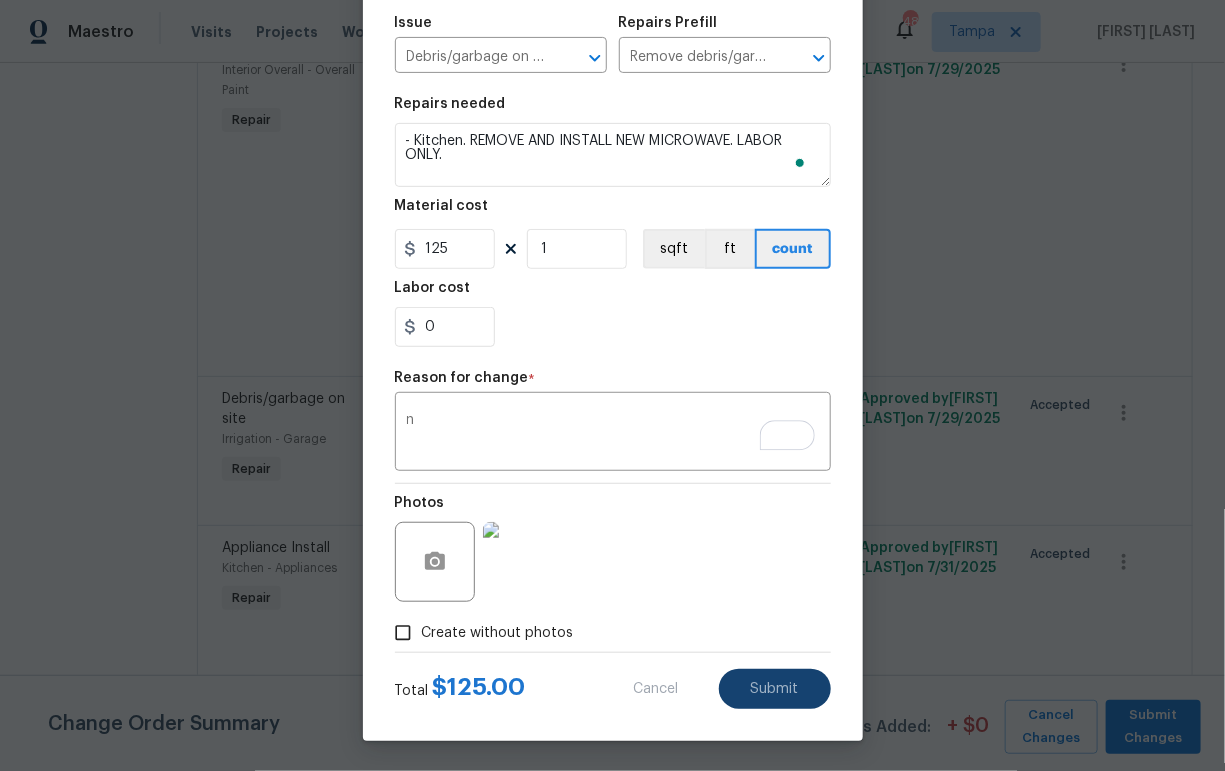 type on "- Kitchen. Troubleshoot and repair microwave." 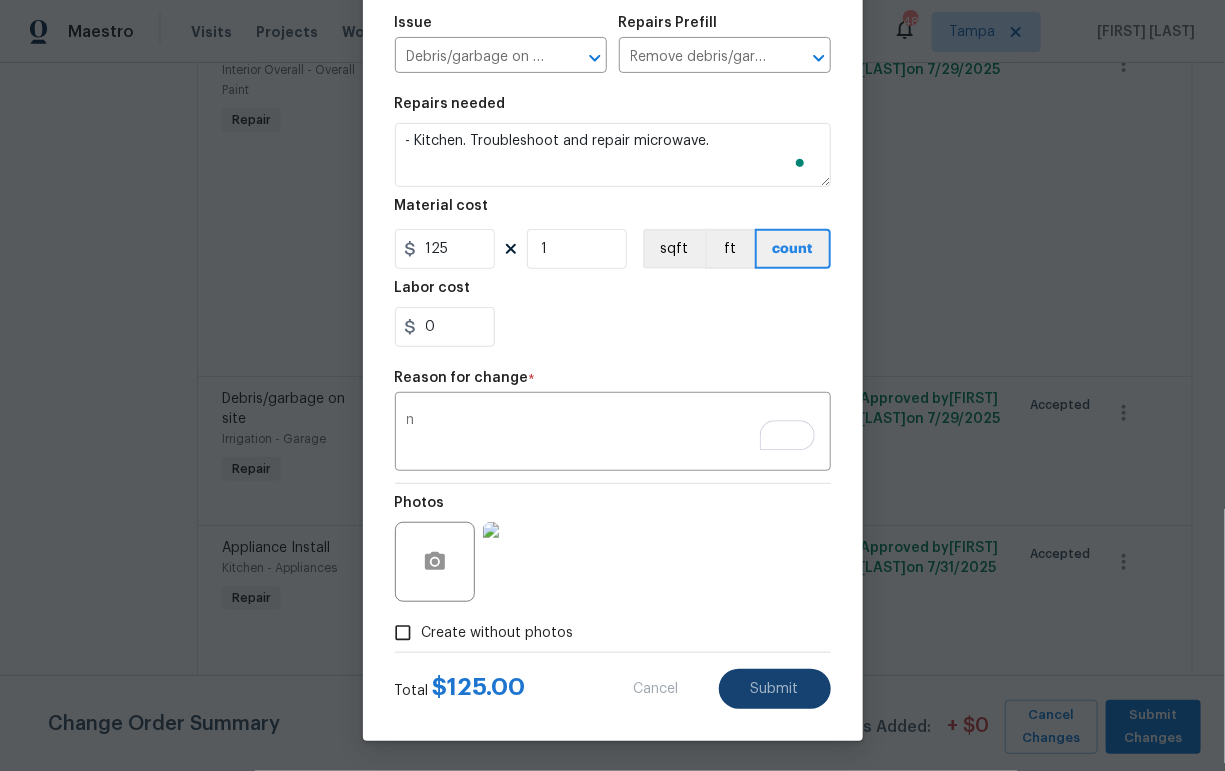 type on "1" 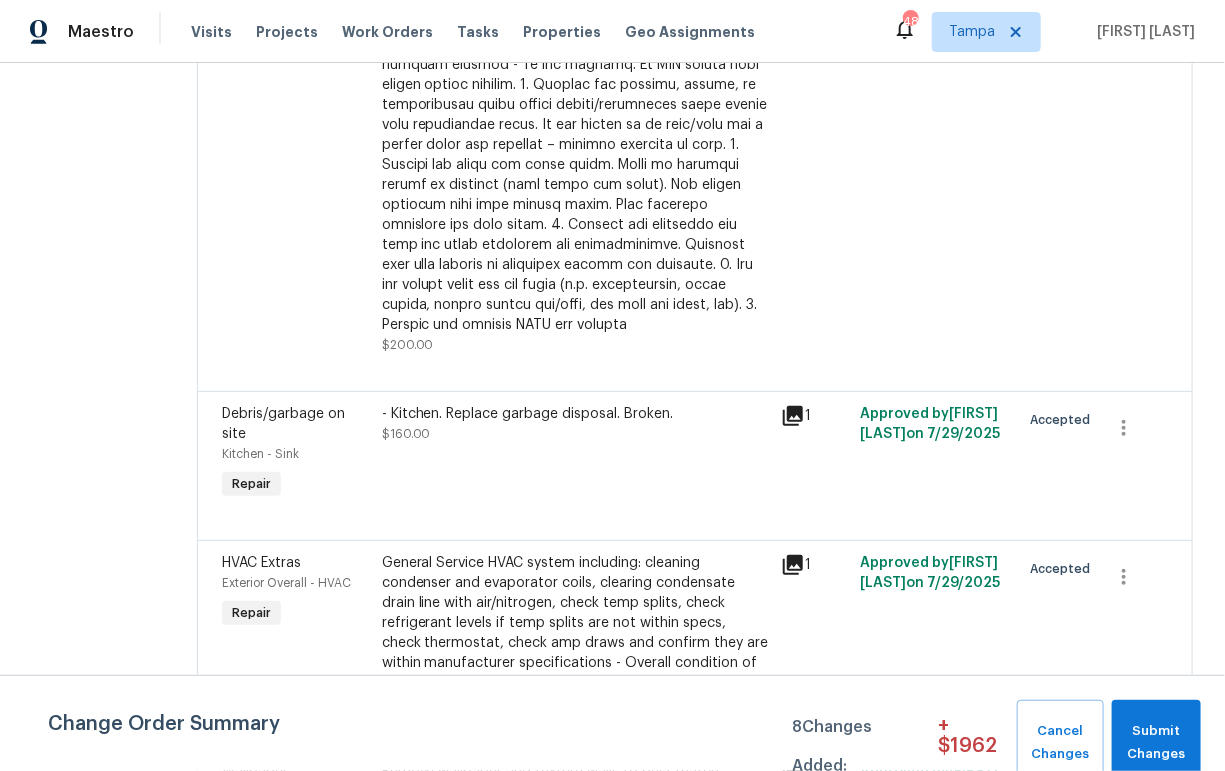 scroll, scrollTop: 4784, scrollLeft: 0, axis: vertical 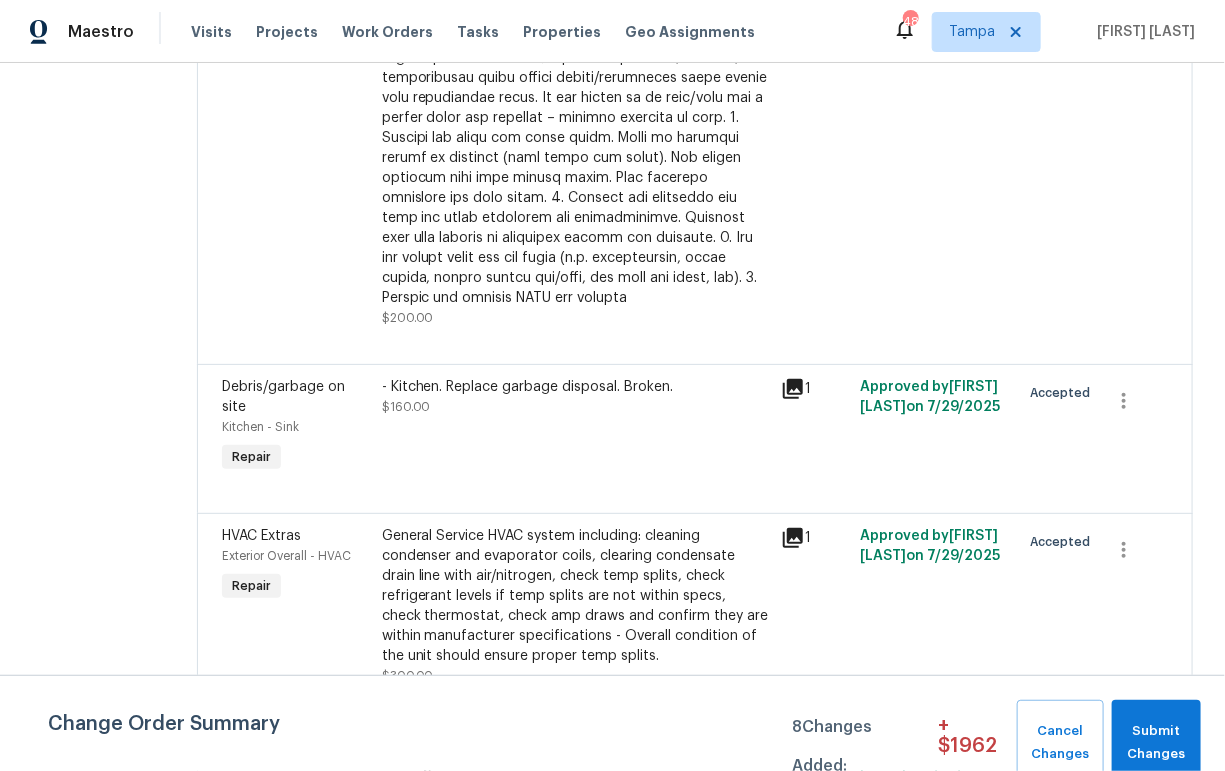 click on "General Service HVAC system including: cleaning condenser and evaporator coils, clearing condensate drain line with air/nitrogen, check temp splits, check refrigerant levels if temp splits are not within specs, check thermostat, check amp draws and confirm they are within manufacturer specifications - Overall condition of the unit should ensure proper temp splits." at bounding box center (575, 596) 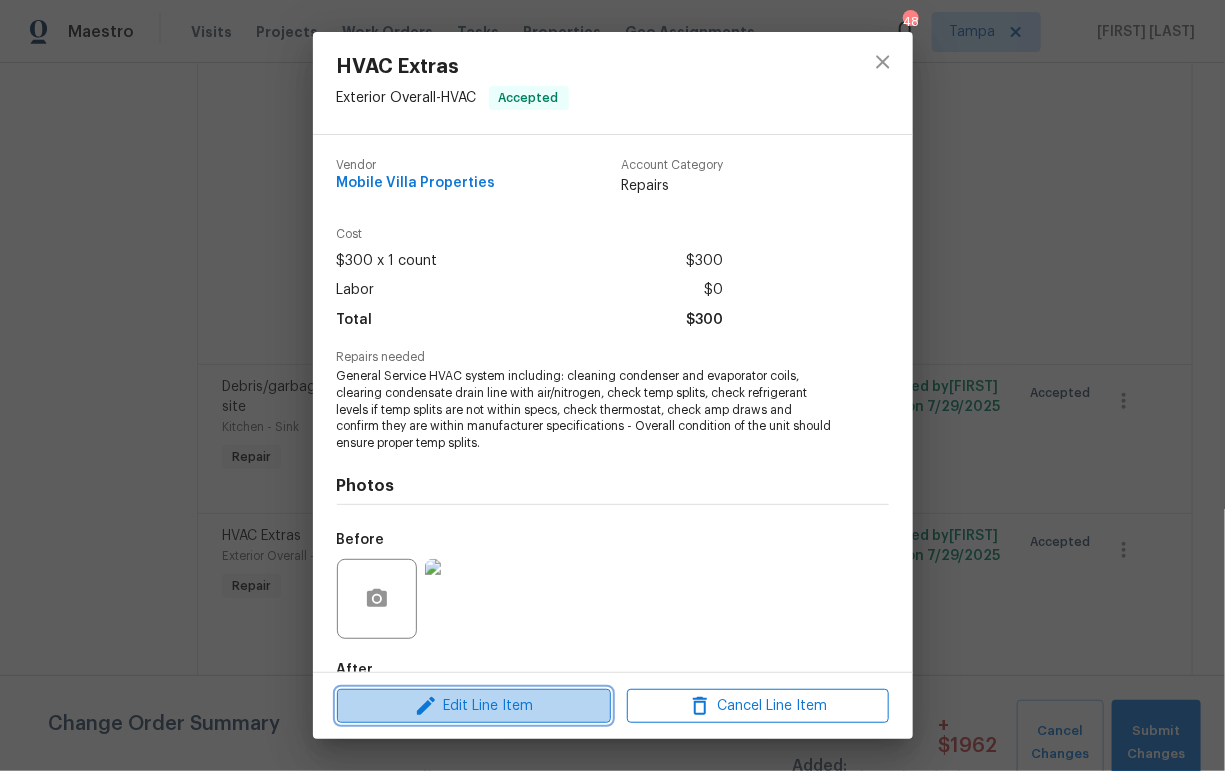 click on "Edit Line Item" at bounding box center (474, 706) 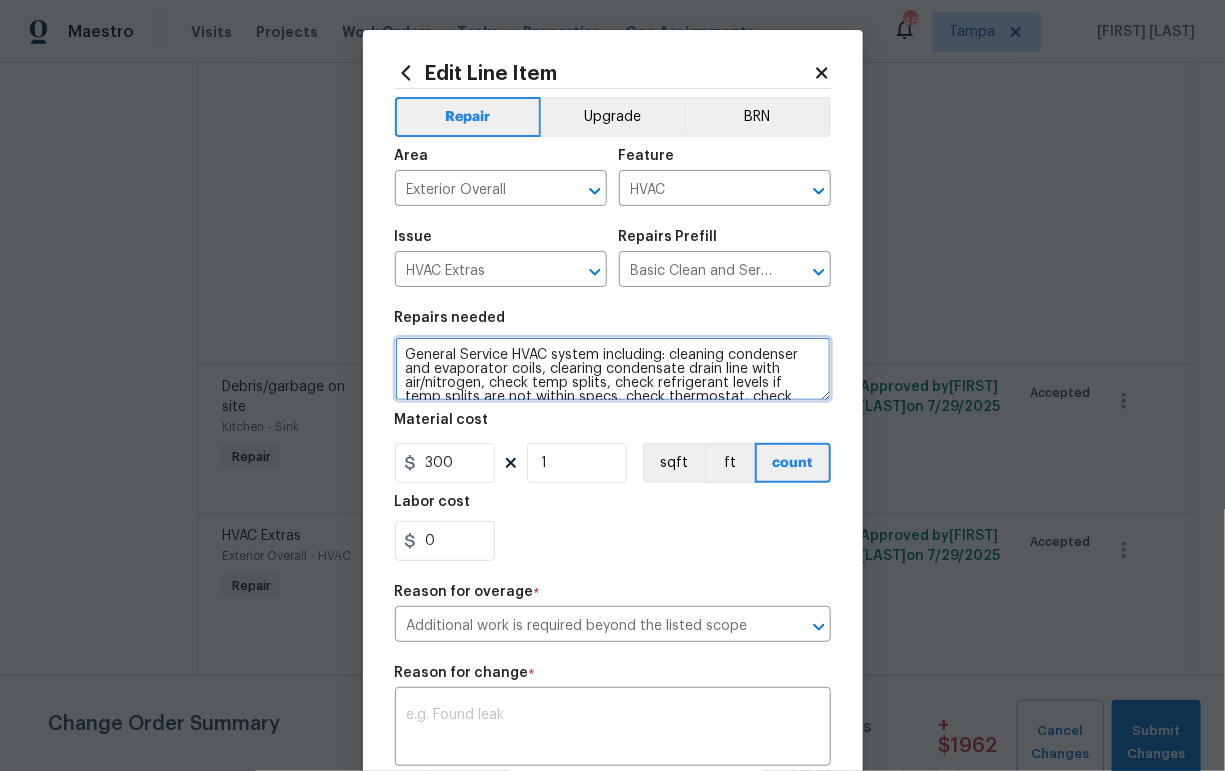 click on "General Service HVAC system including: cleaning condenser and evaporator coils, clearing condensate drain line with air/nitrogen, check temp splits, check refrigerant levels if temp splits are not within specs, check thermostat, check amp draws and confirm they are within manufacturer specifications - Overall condition of the unit should ensure proper temp splits." at bounding box center [613, 369] 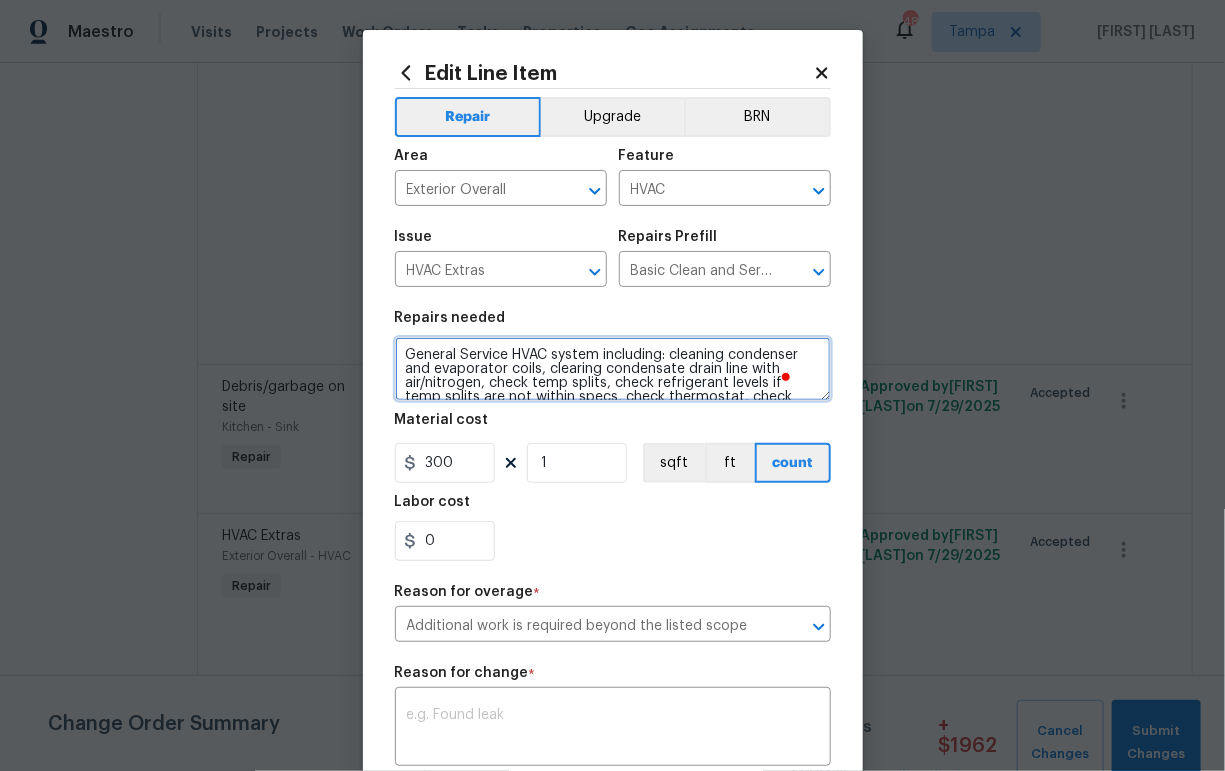click on "General Service HVAC system including: cleaning condenser and evaporator coils, clearing condensate drain line with air/nitrogen, check temp splits, check refrigerant levels if temp splits are not within specs, check thermostat, check amp draws and confirm they are within manufacturer specifications - Overall condition of the unit should ensure proper temp splits." at bounding box center (613, 369) 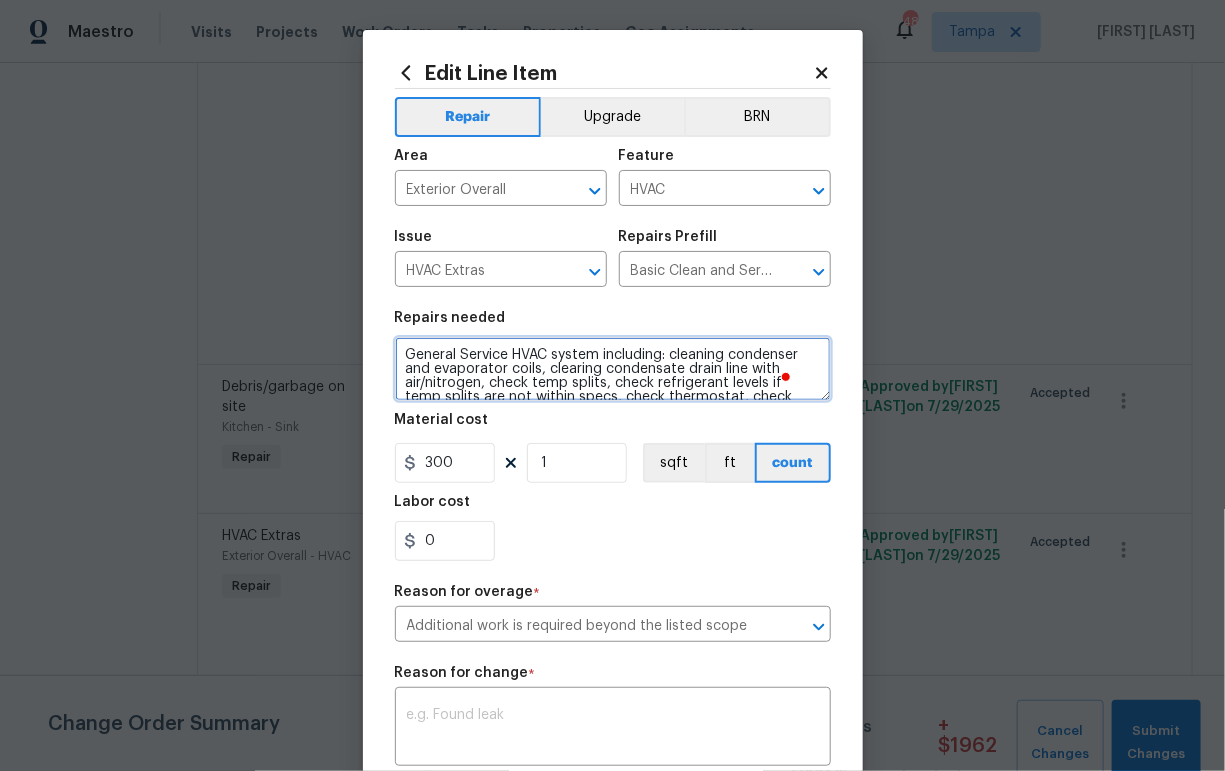 paste on "Condenser board is not working - replace not under warranty" 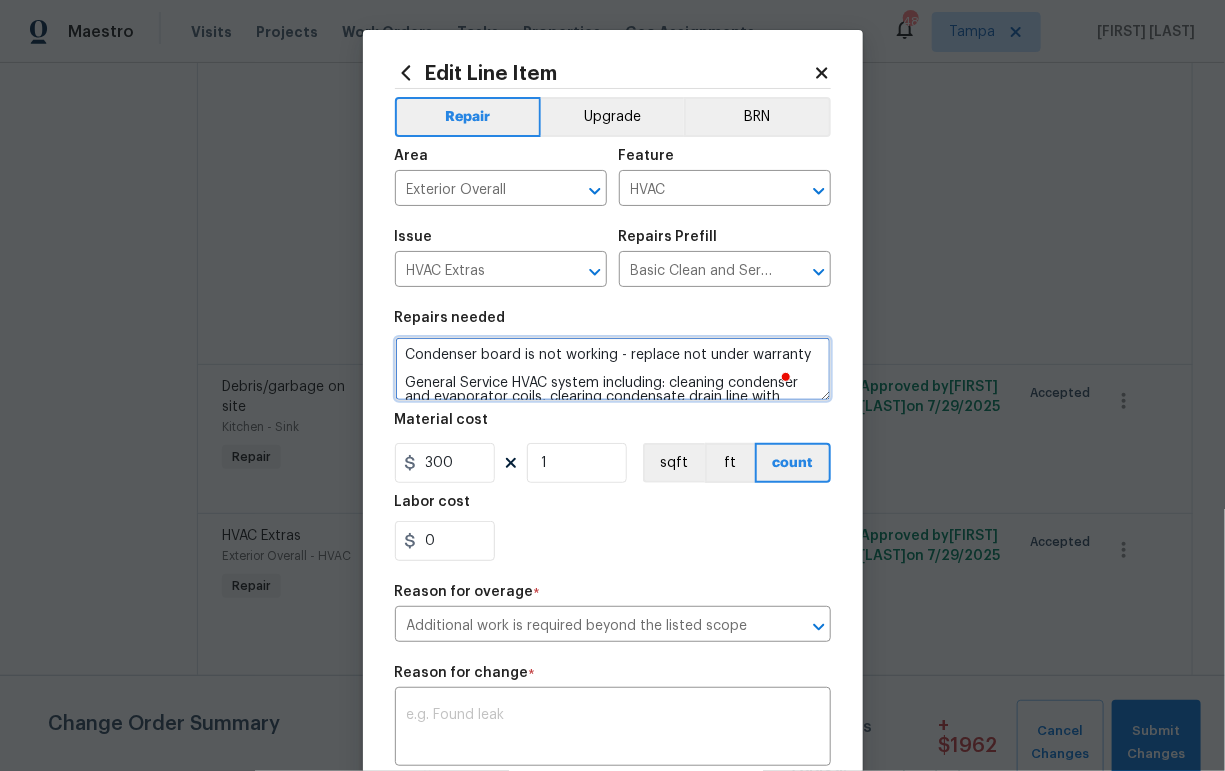 type on "Condenser board is not working - replace not under warranty
General Service HVAC system including: cleaning condenser and evaporator coils, clearing condensate drain line with air/nitrogen, check temp splits, check refrigerant levels if temp splits are not within specs, check thermostat, check amp draws and confirm they are within manufacturer specifications - Overall condition of the unit should ensure proper temp splits." 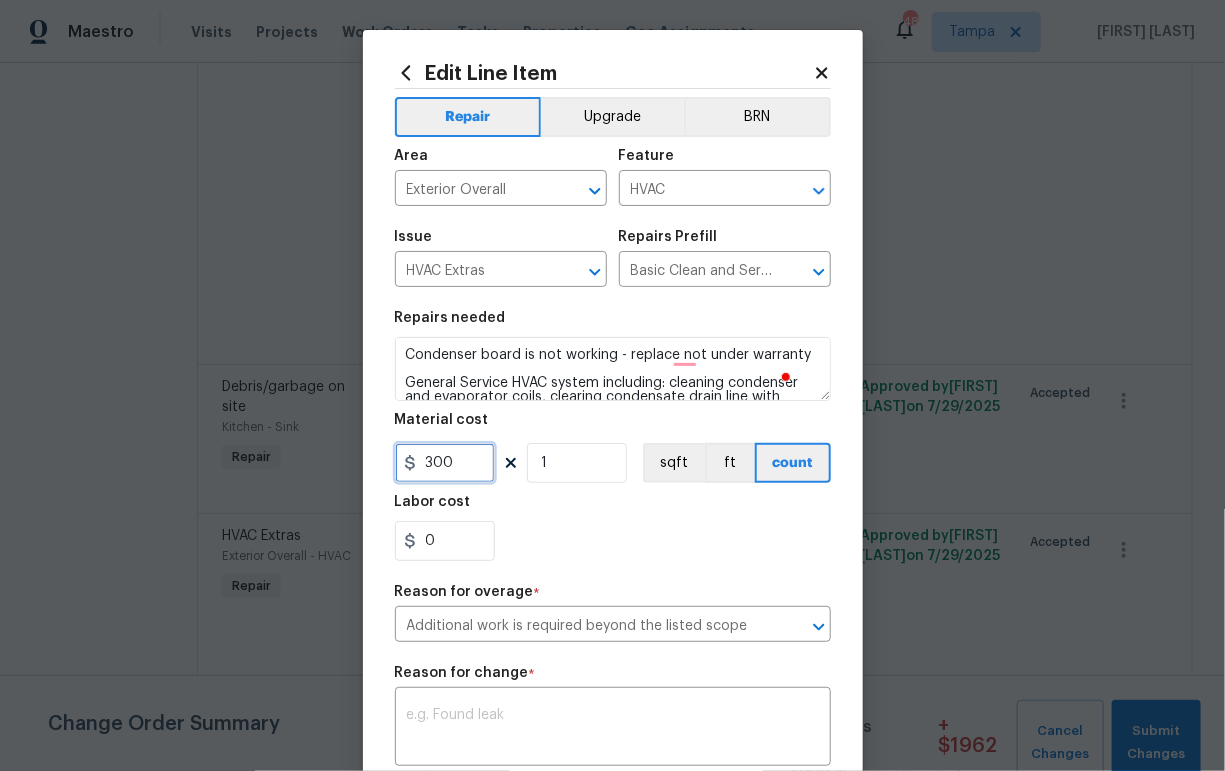 drag, startPoint x: 448, startPoint y: 468, endPoint x: 431, endPoint y: 472, distance: 17.464249 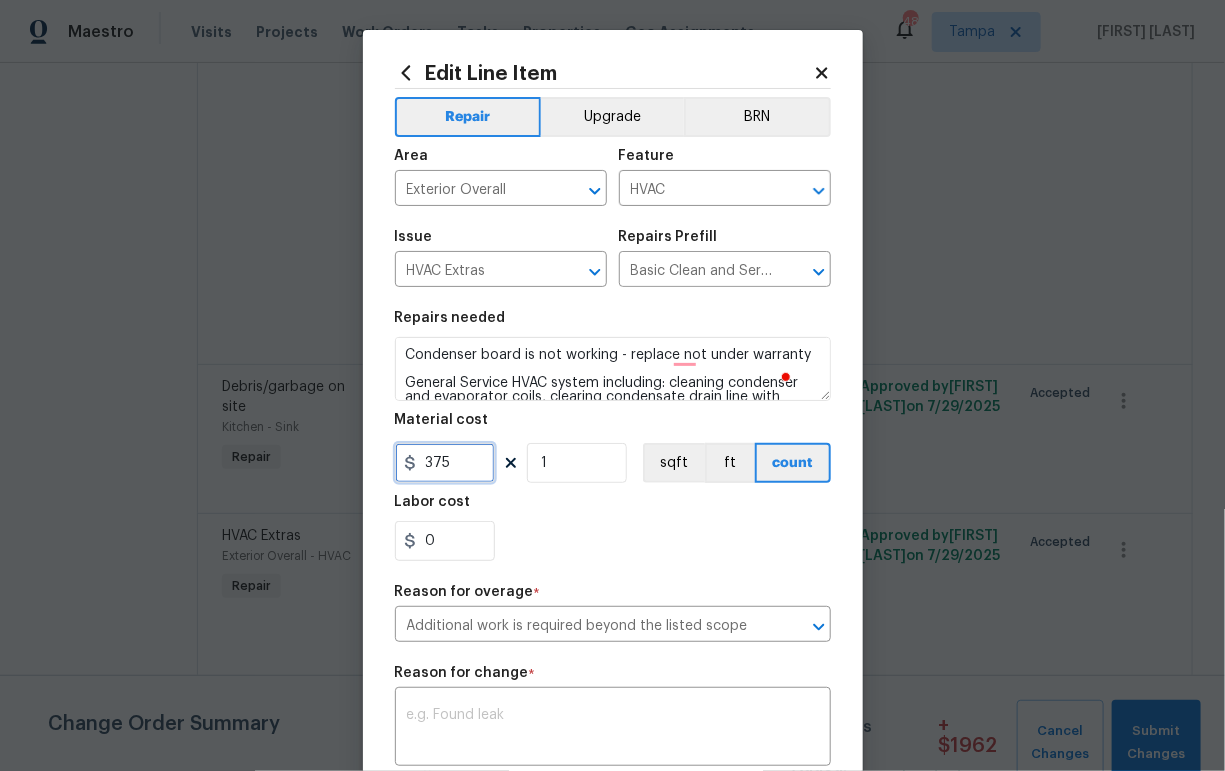 scroll, scrollTop: 298, scrollLeft: 0, axis: vertical 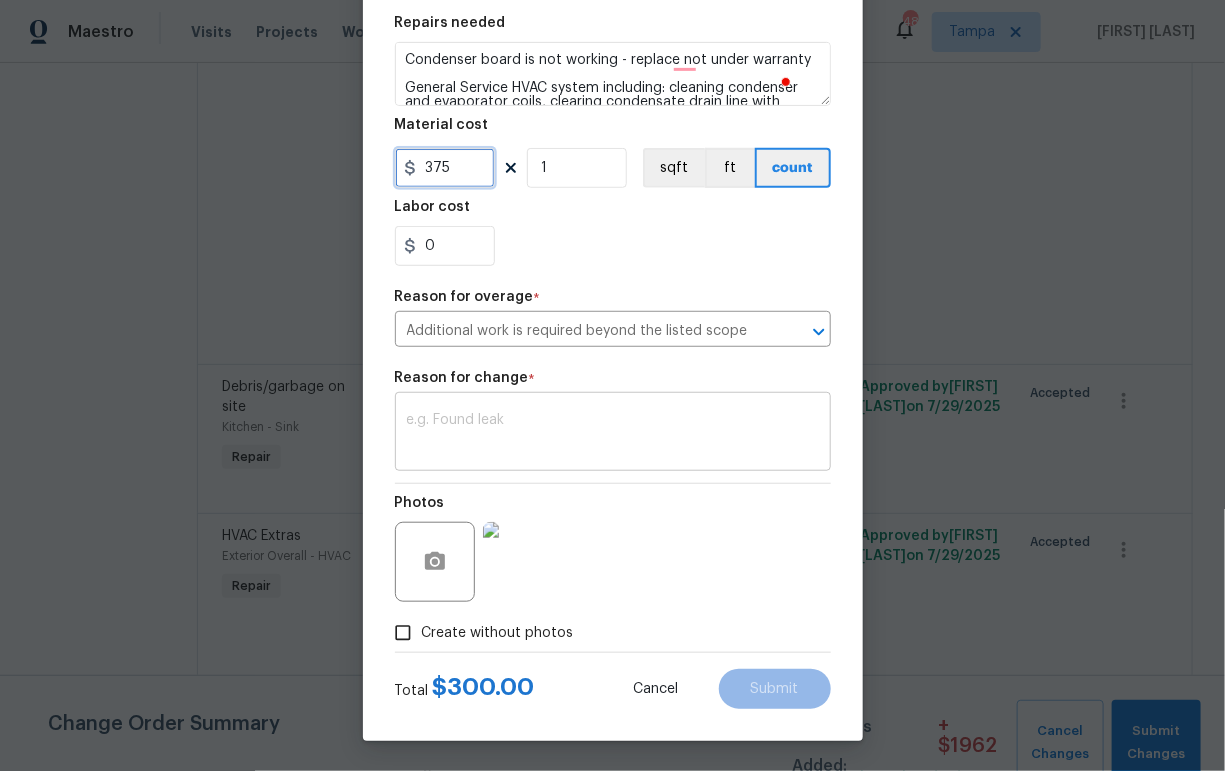type on "375" 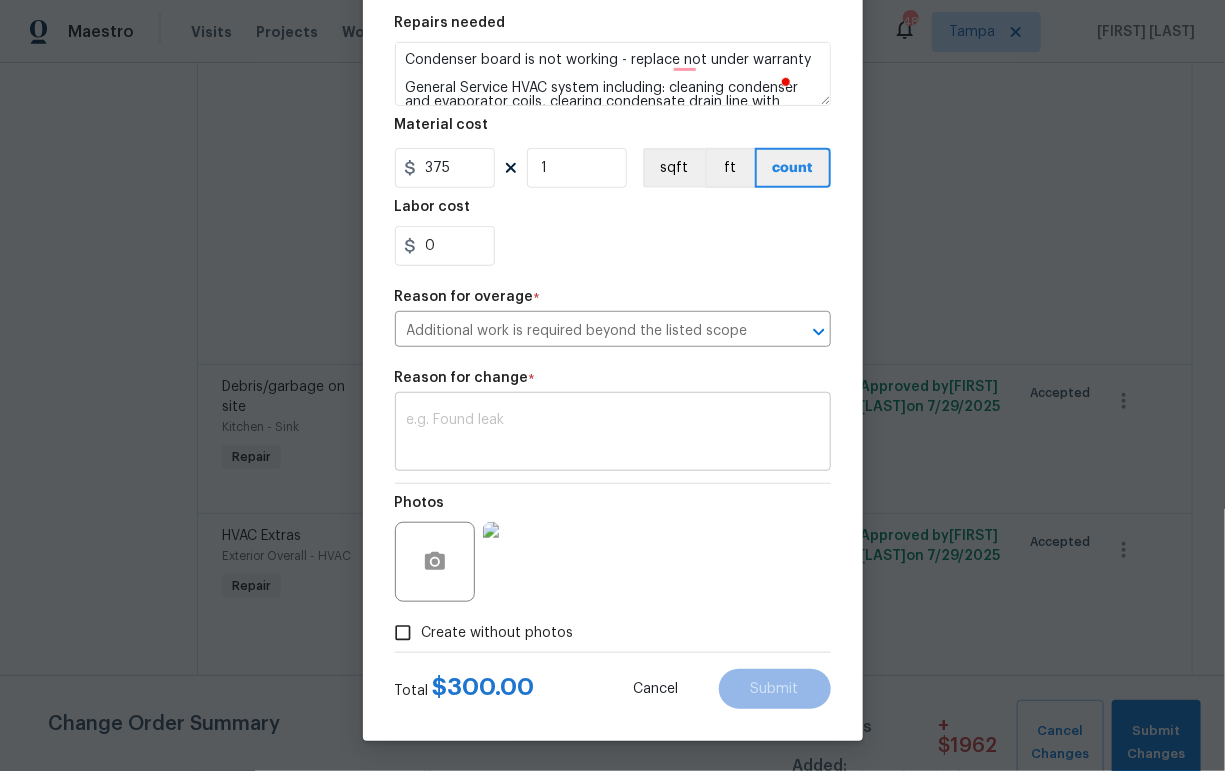 click at bounding box center (613, 434) 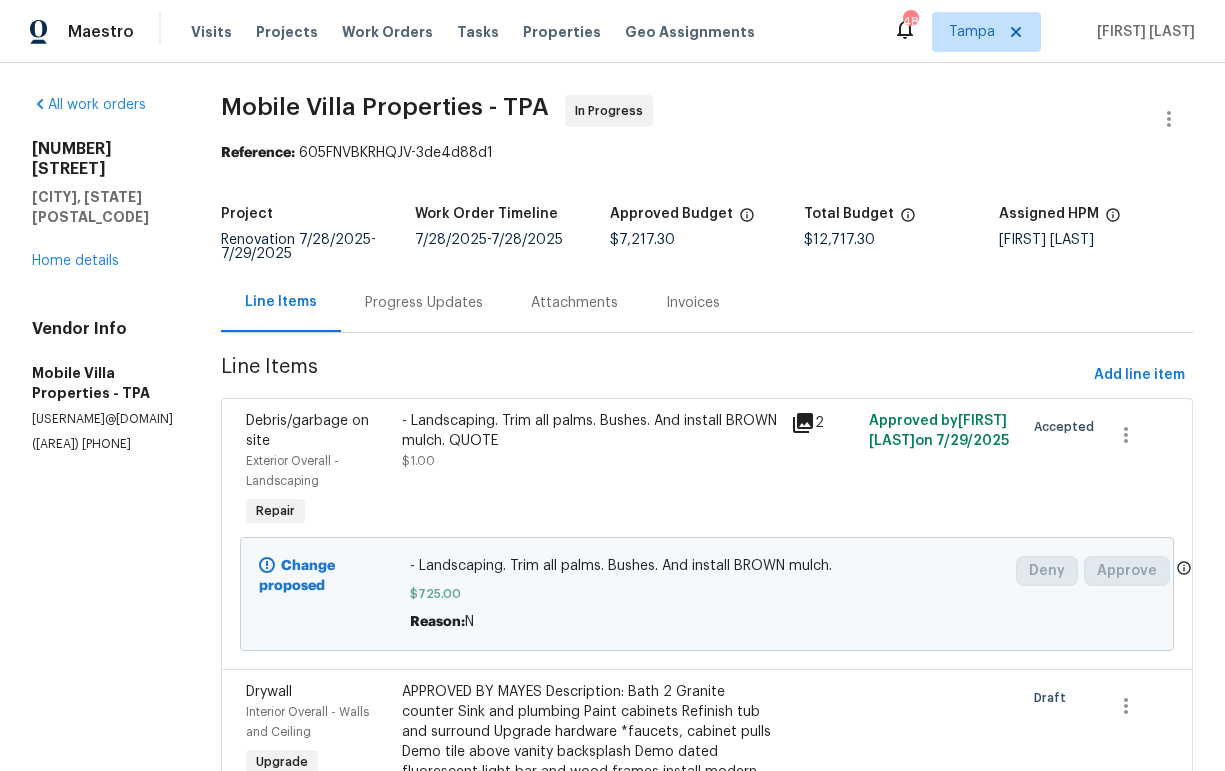 scroll, scrollTop: 0, scrollLeft: 0, axis: both 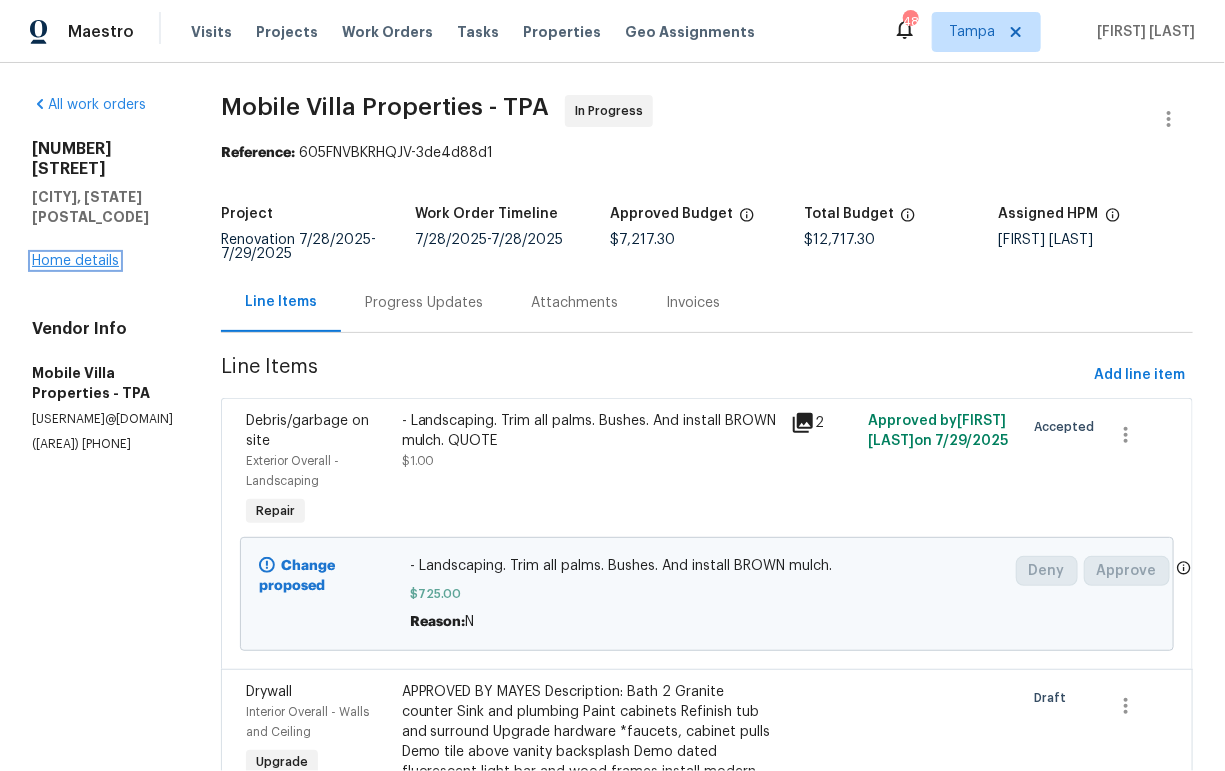 click on "Home details" at bounding box center (75, 261) 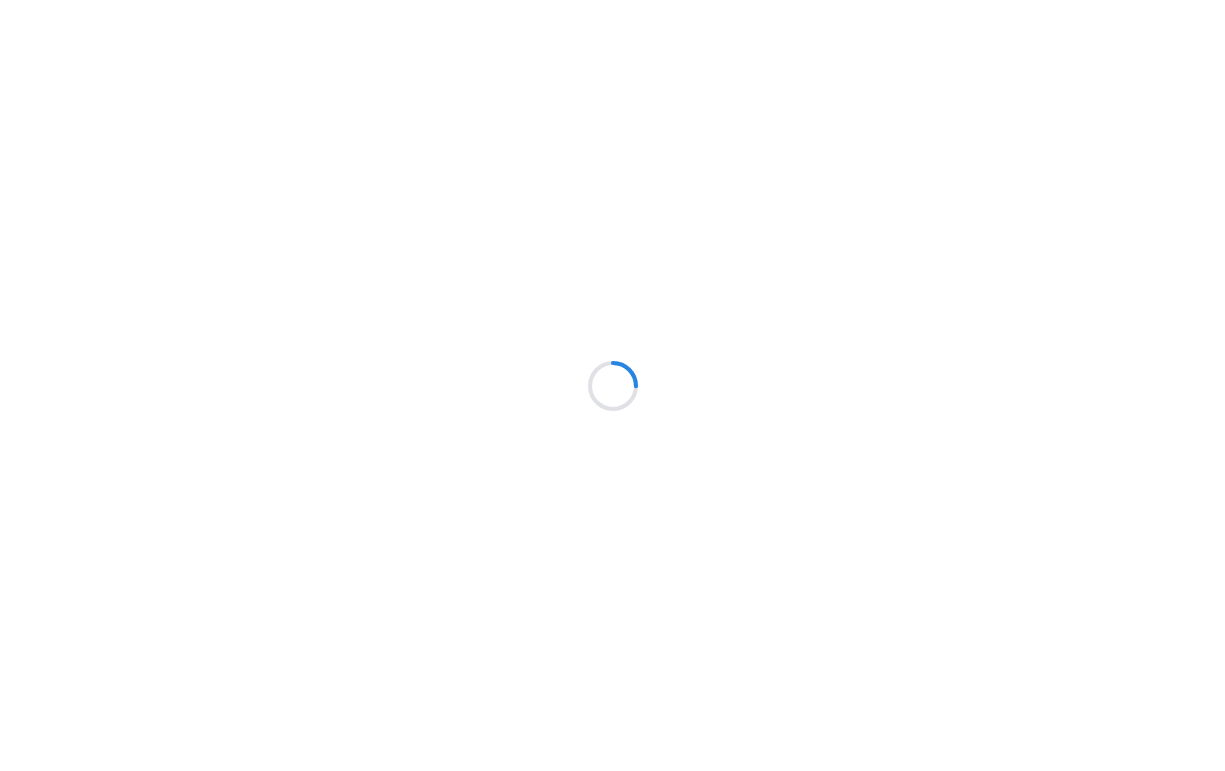 scroll, scrollTop: 0, scrollLeft: 0, axis: both 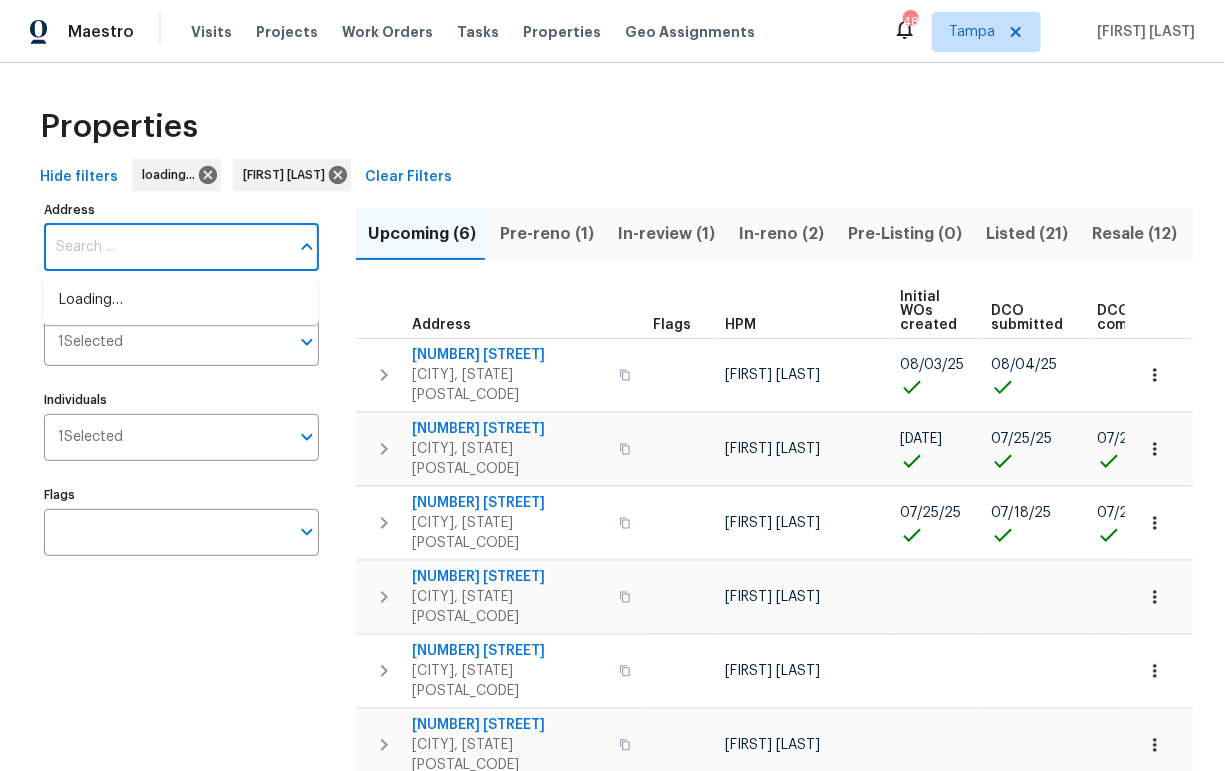 click on "Address" at bounding box center [166, 247] 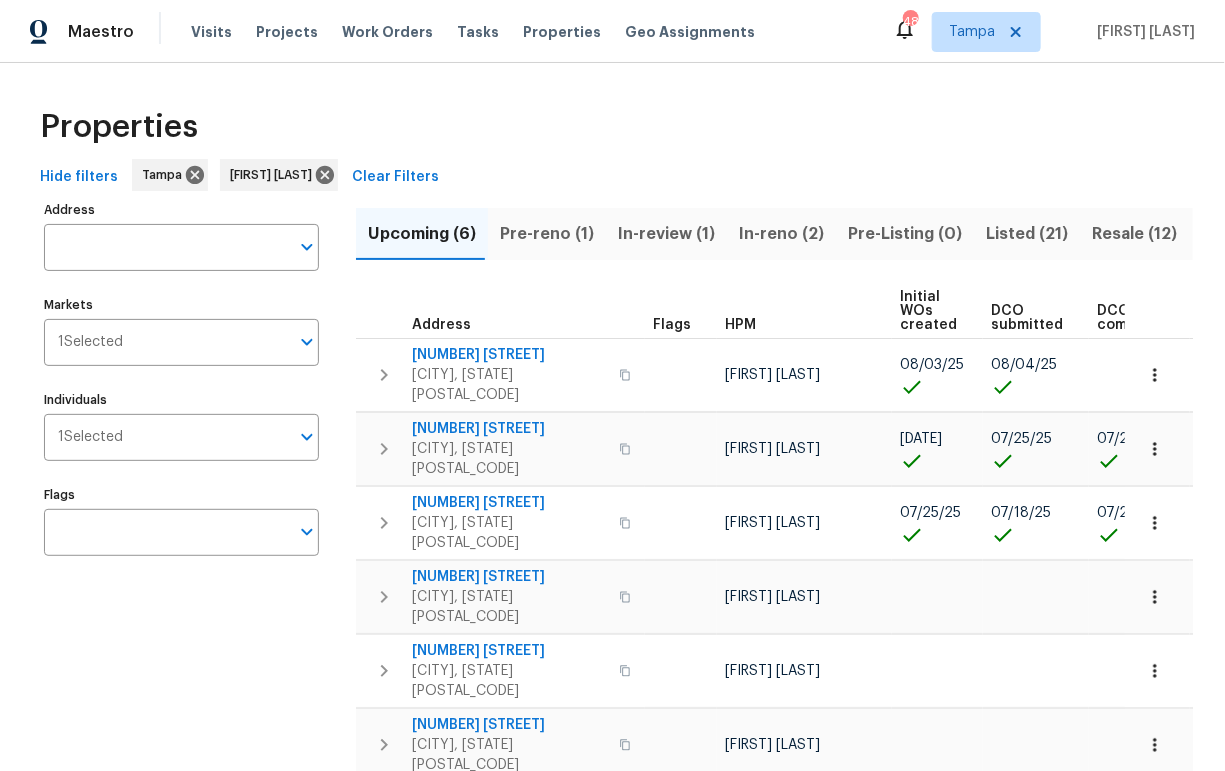 scroll, scrollTop: 20, scrollLeft: 0, axis: vertical 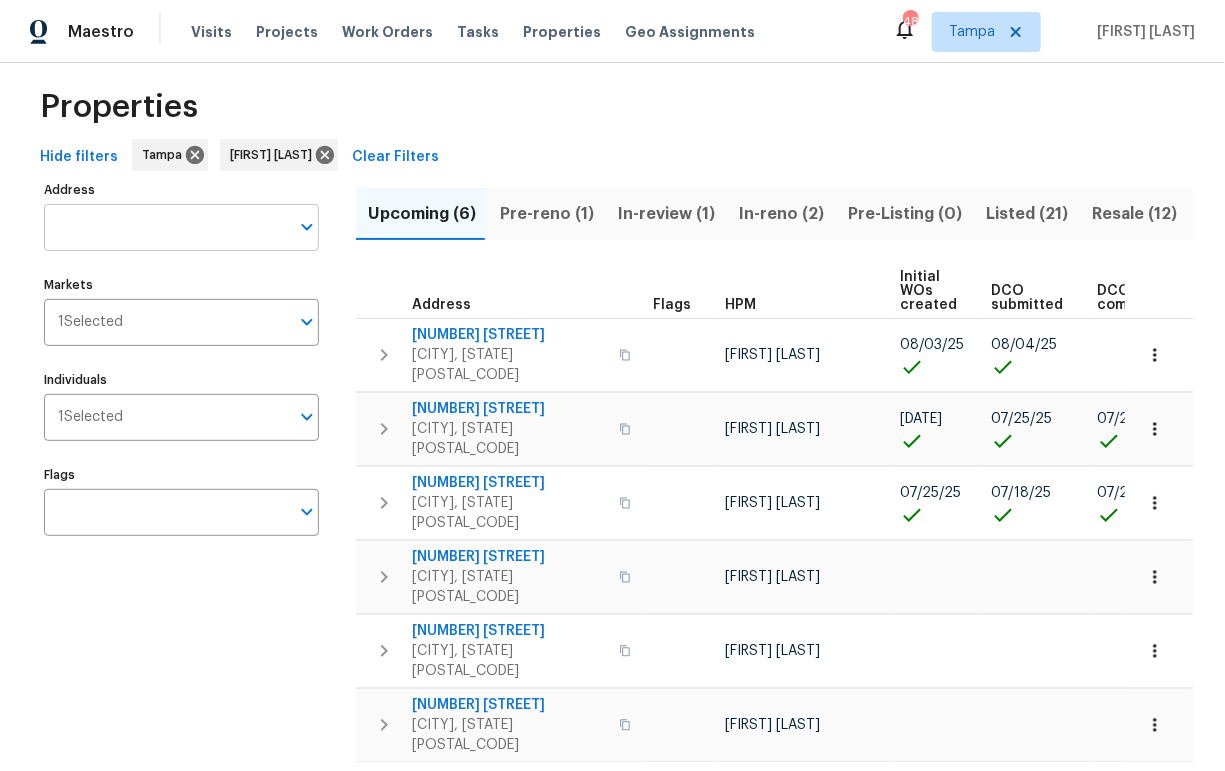click on "Address" at bounding box center (166, 227) 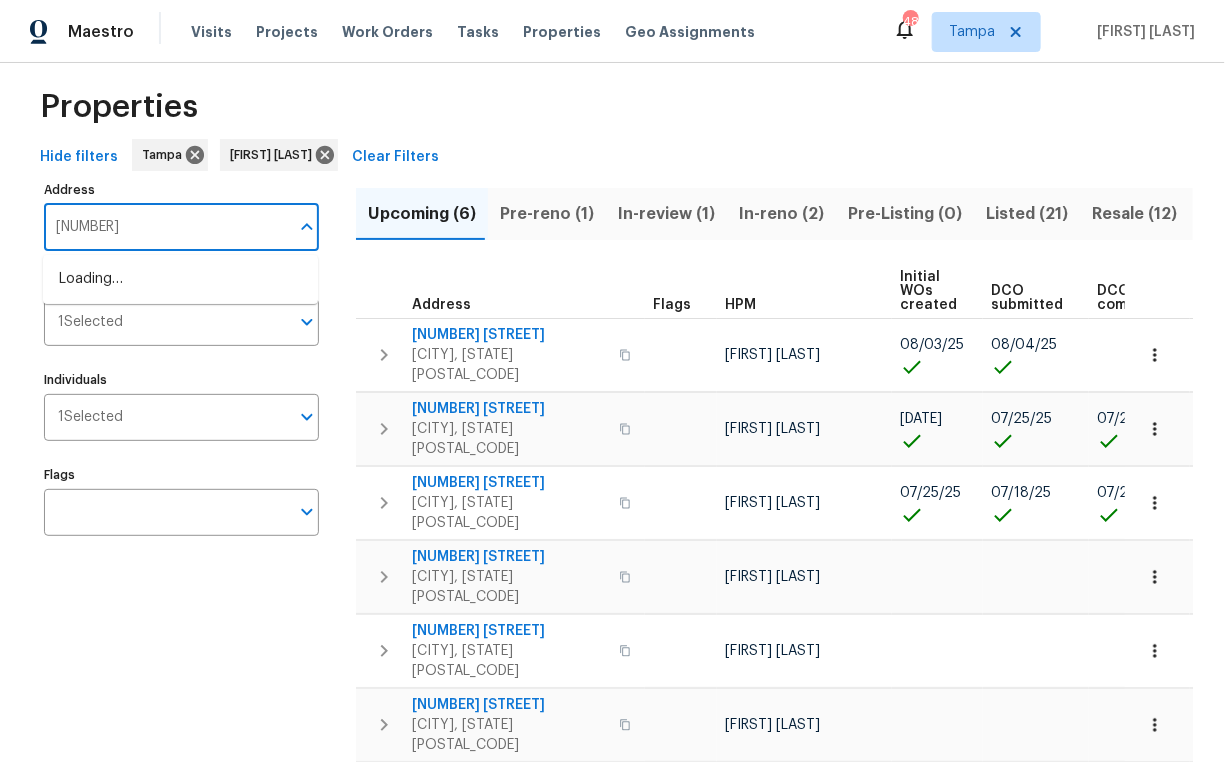 type on "[NUMBER]" 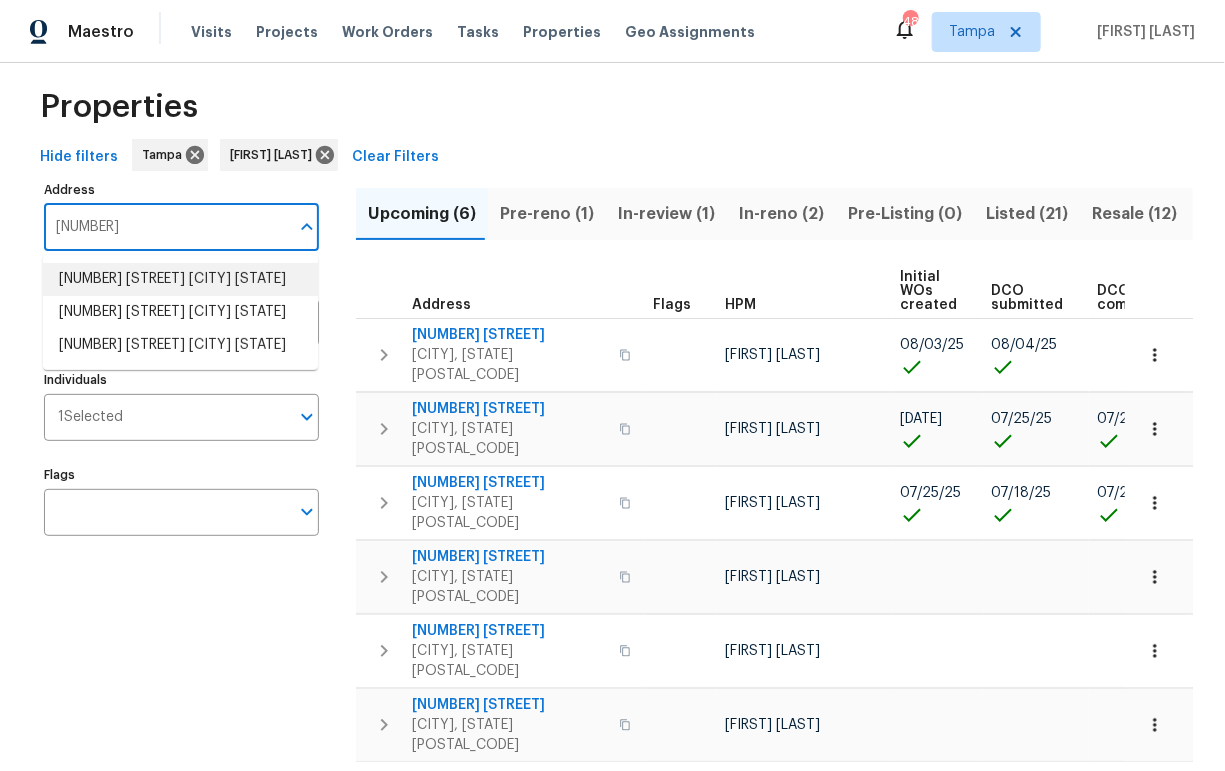 click on "[NUMBER] [STREET] [CITY] [STATE]" at bounding box center (180, 279) 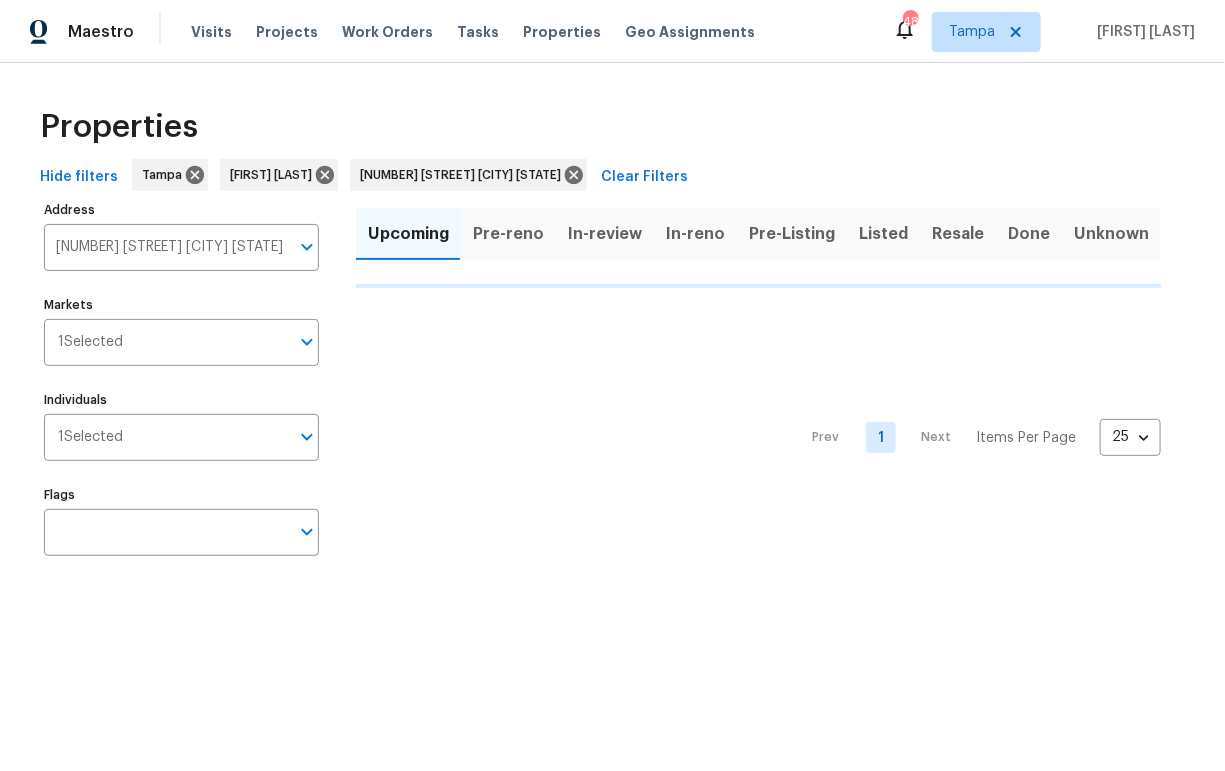 scroll, scrollTop: 0, scrollLeft: 0, axis: both 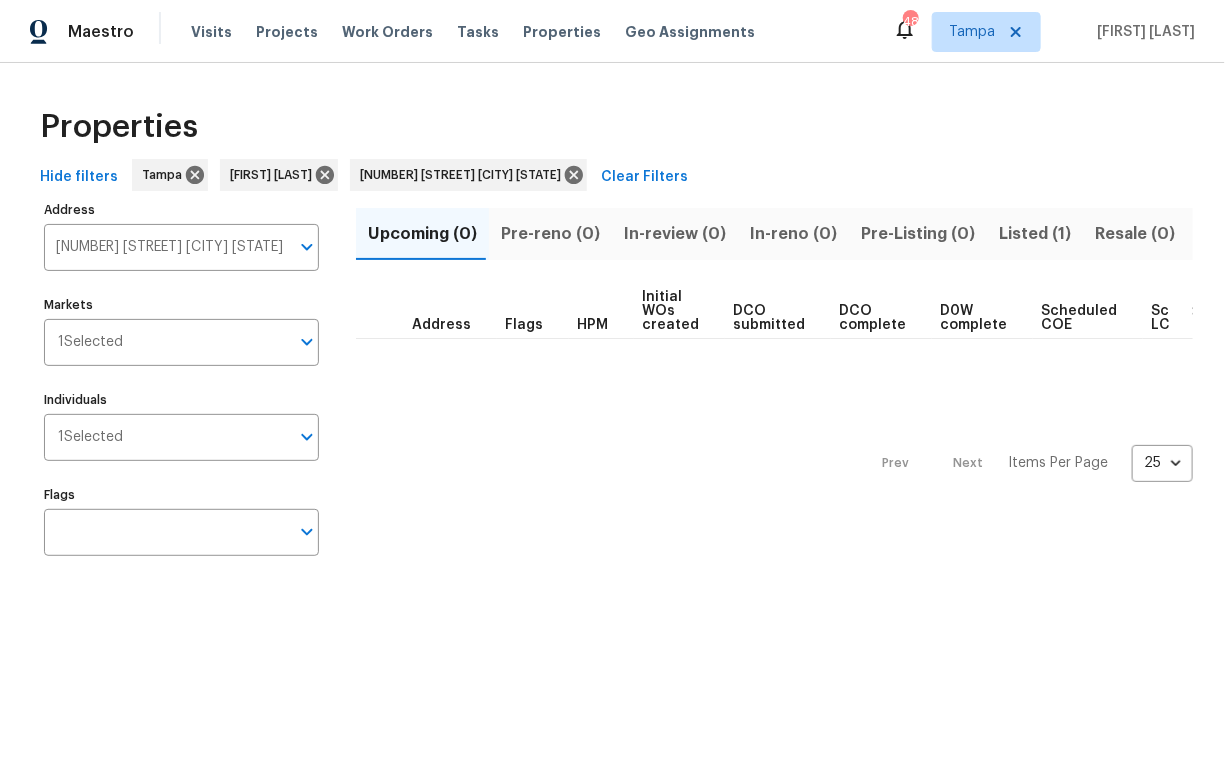 click on "Listed (1)" at bounding box center [1035, 234] 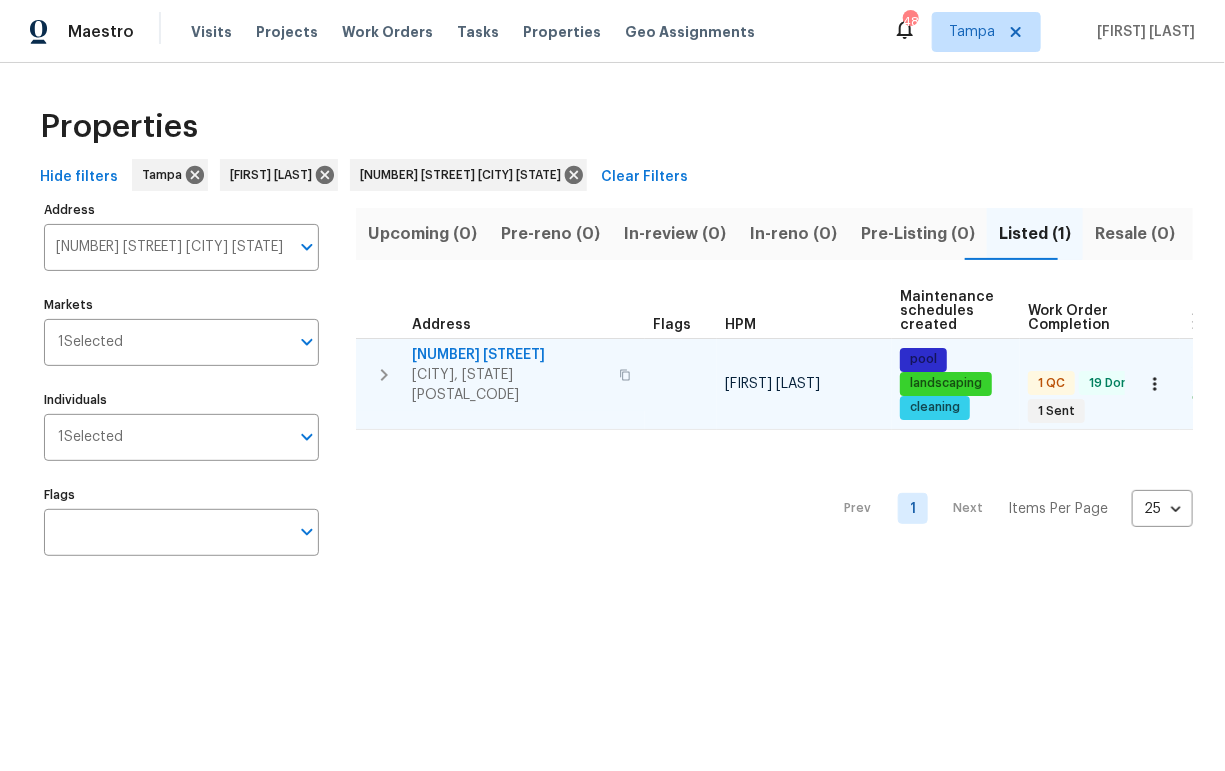 click on "[NUMBER] [STREET]" at bounding box center [509, 355] 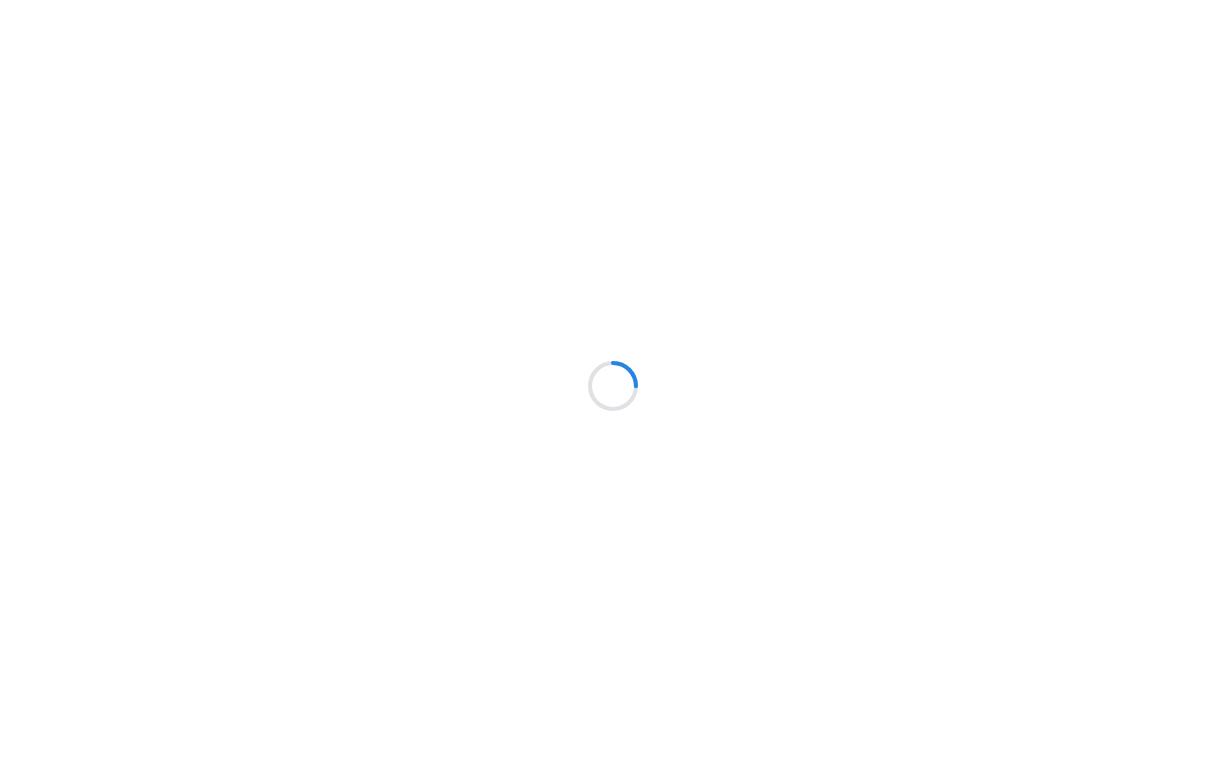 scroll, scrollTop: 0, scrollLeft: 0, axis: both 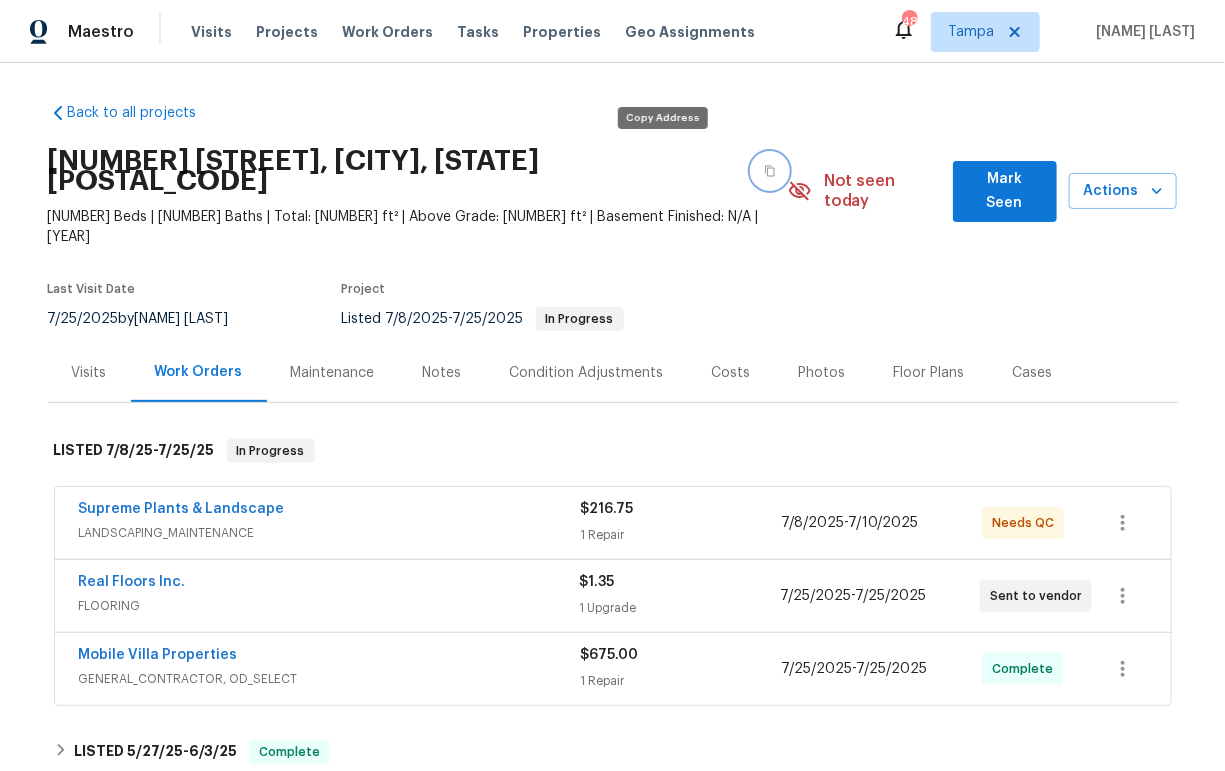 click 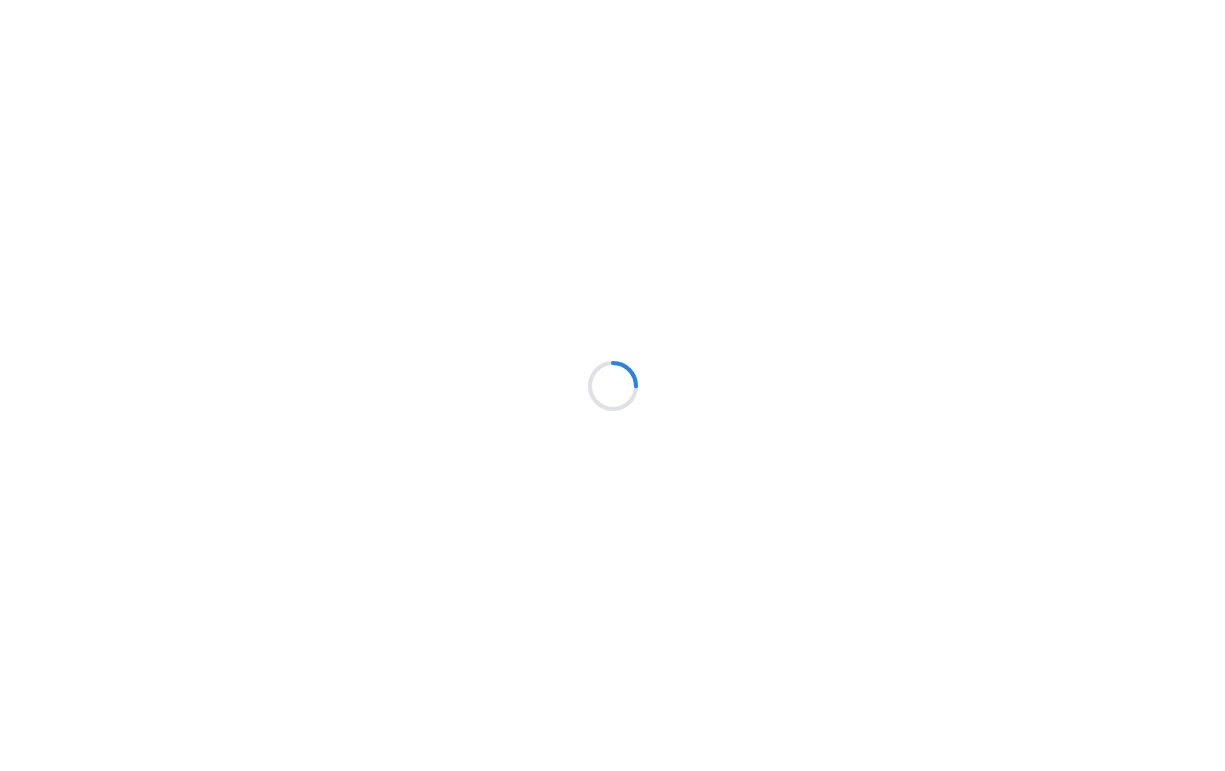 scroll, scrollTop: 0, scrollLeft: 0, axis: both 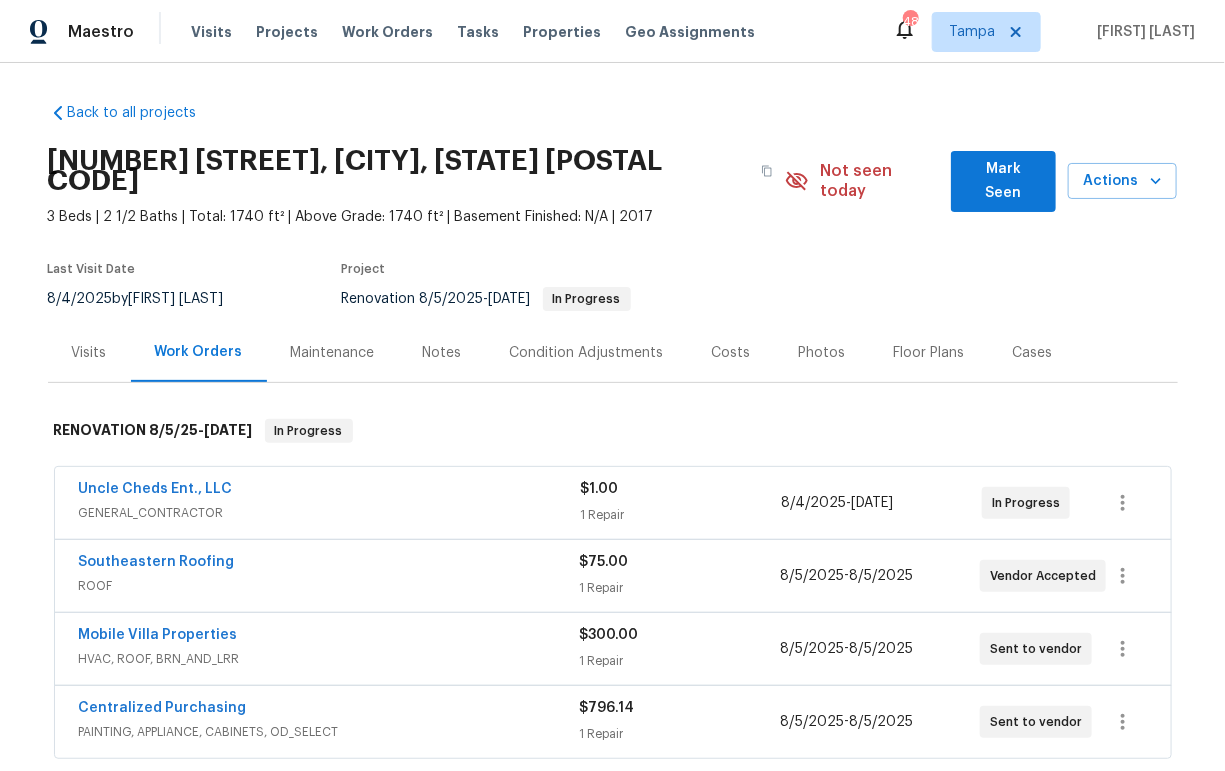 click on "Condition Adjustments" at bounding box center (587, 353) 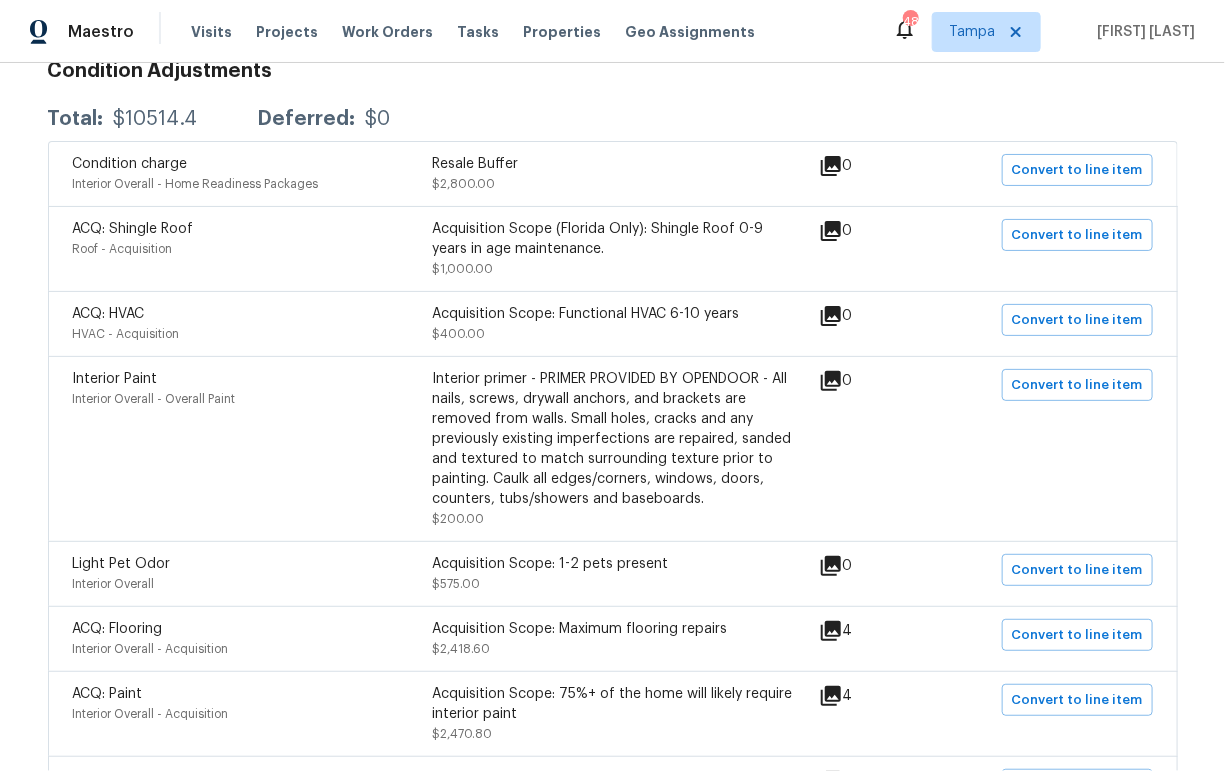 scroll, scrollTop: 387, scrollLeft: 0, axis: vertical 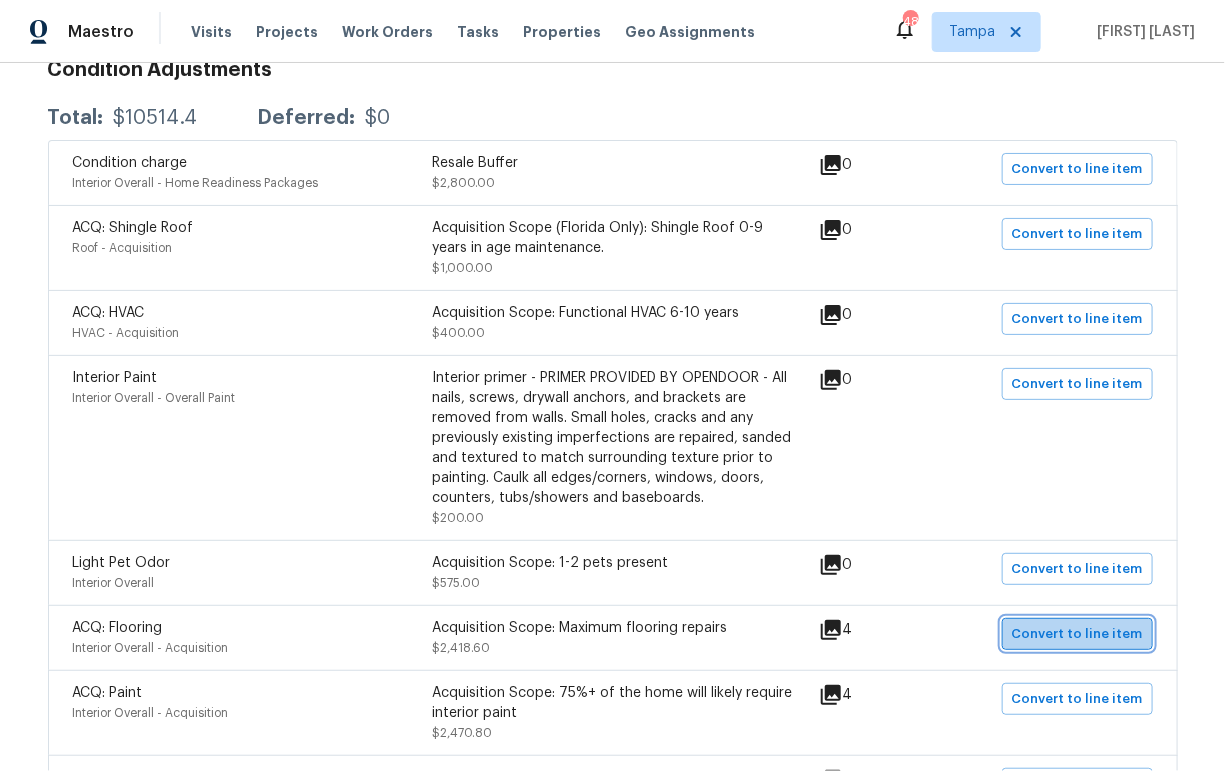 click on "Convert to line item" at bounding box center [1077, 634] 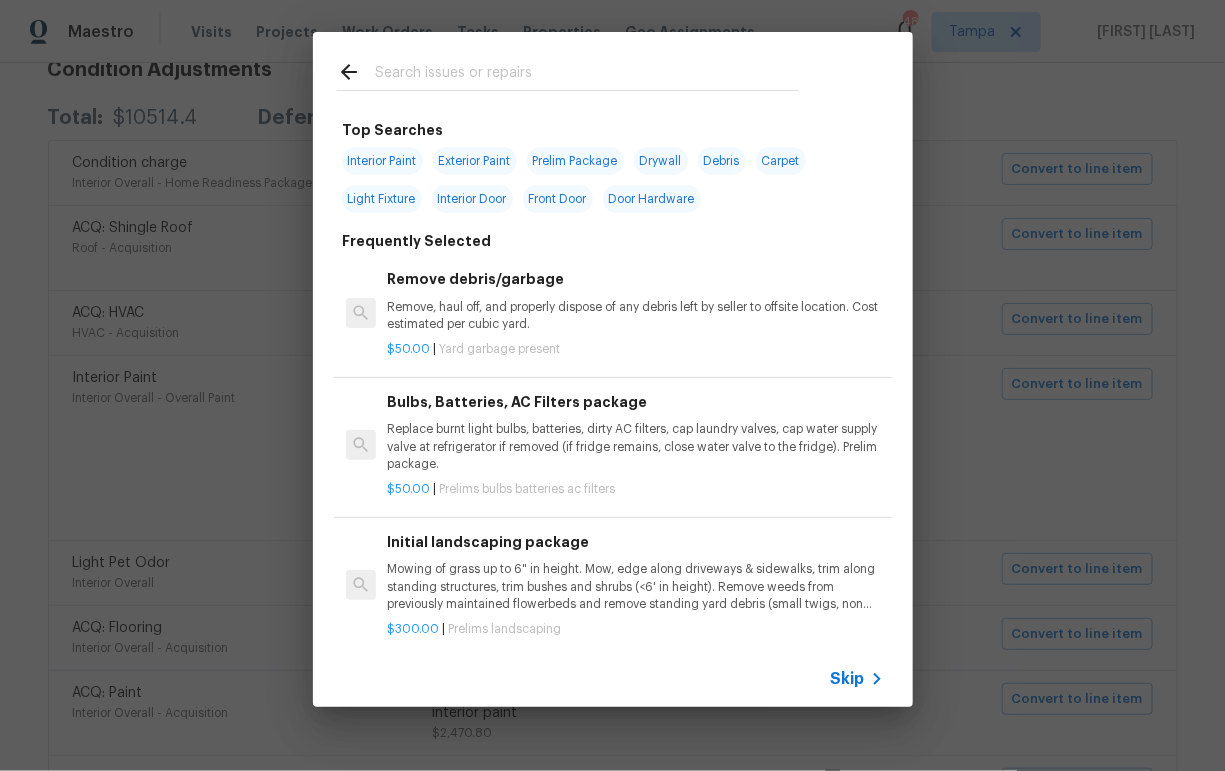click on "Skip" at bounding box center [848, 679] 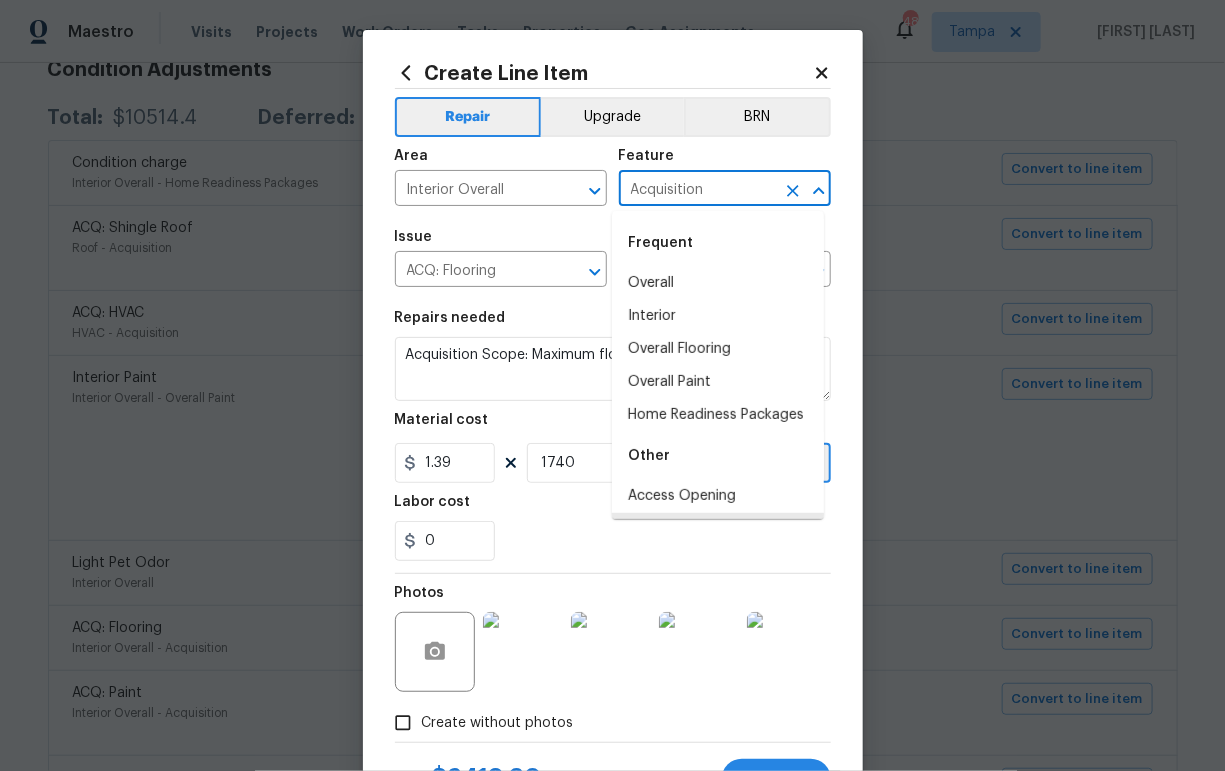 click on "Acquisition" at bounding box center [697, 190] 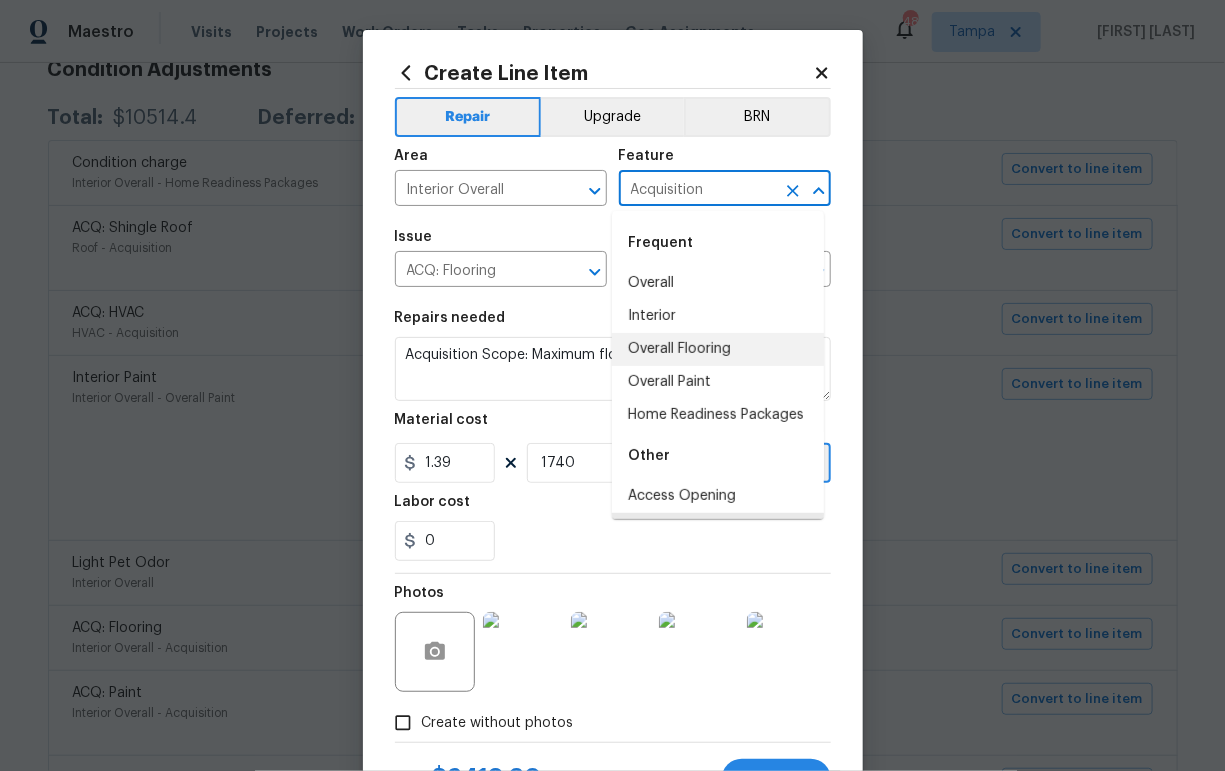 click on "Overall Flooring" at bounding box center [718, 349] 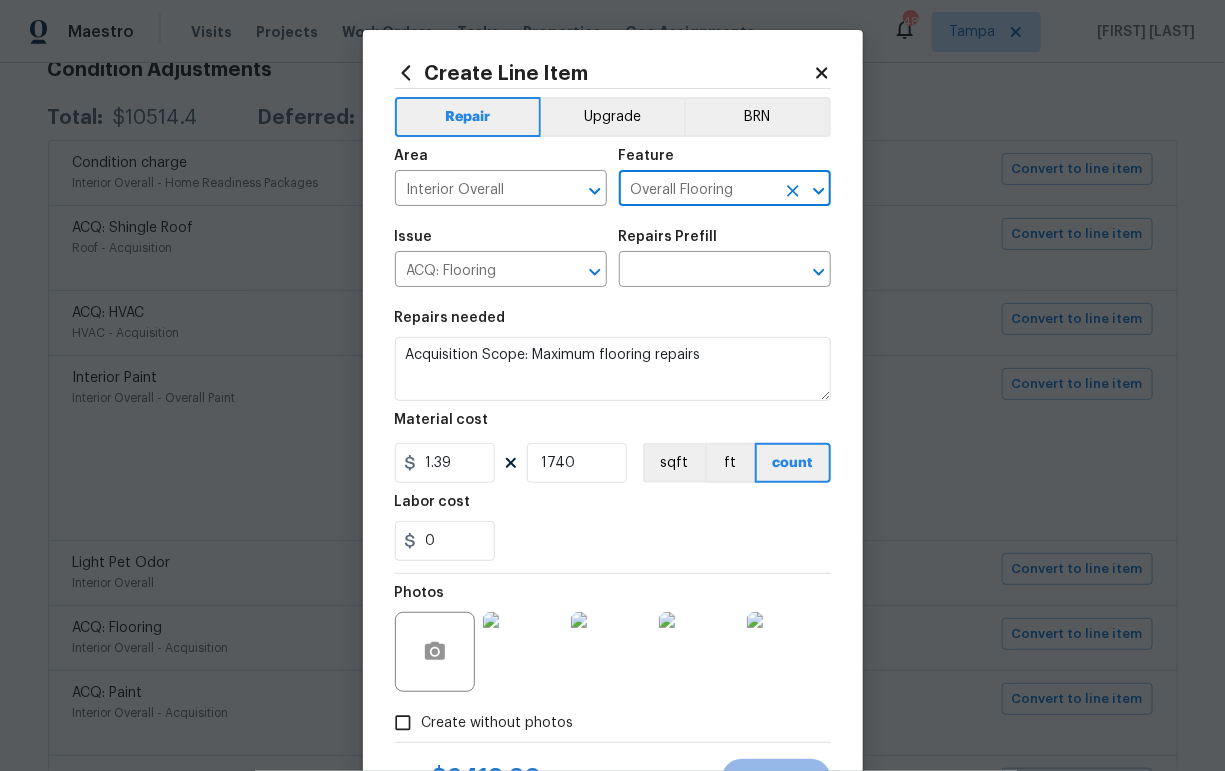click on "Issue" at bounding box center (501, 243) 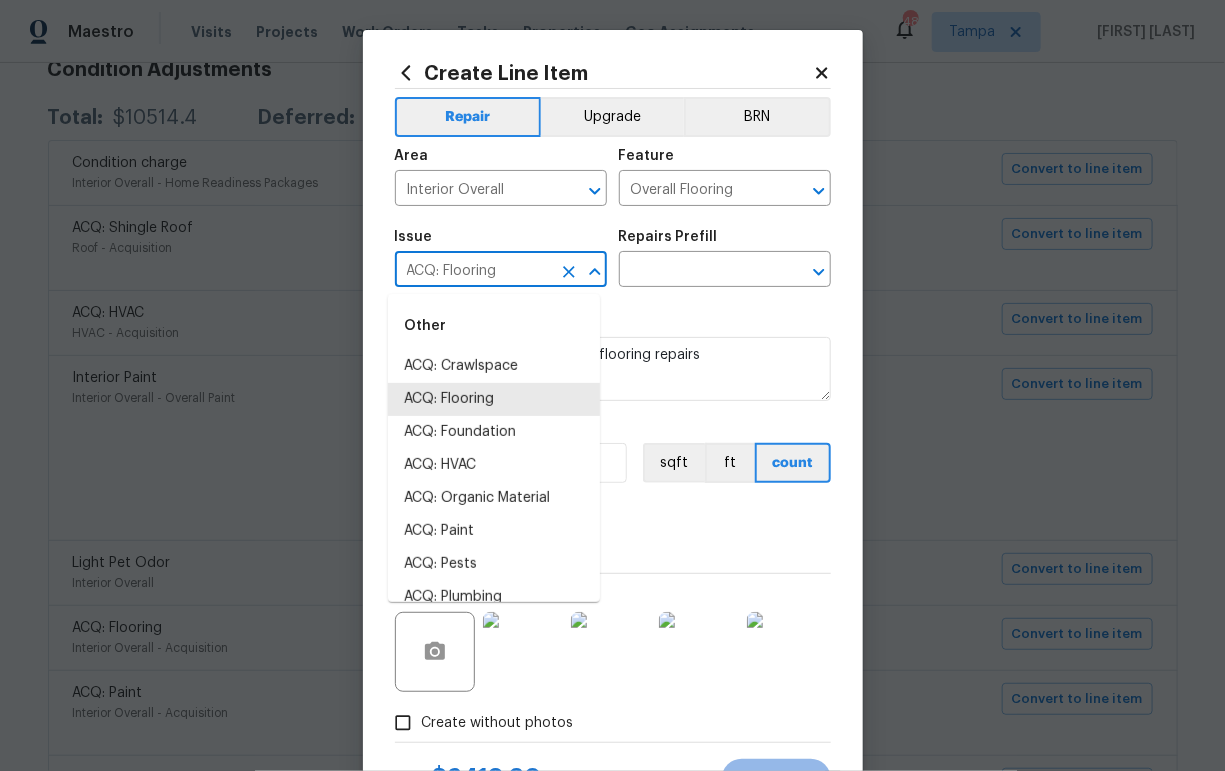 click on "ACQ: Flooring" at bounding box center (473, 271) 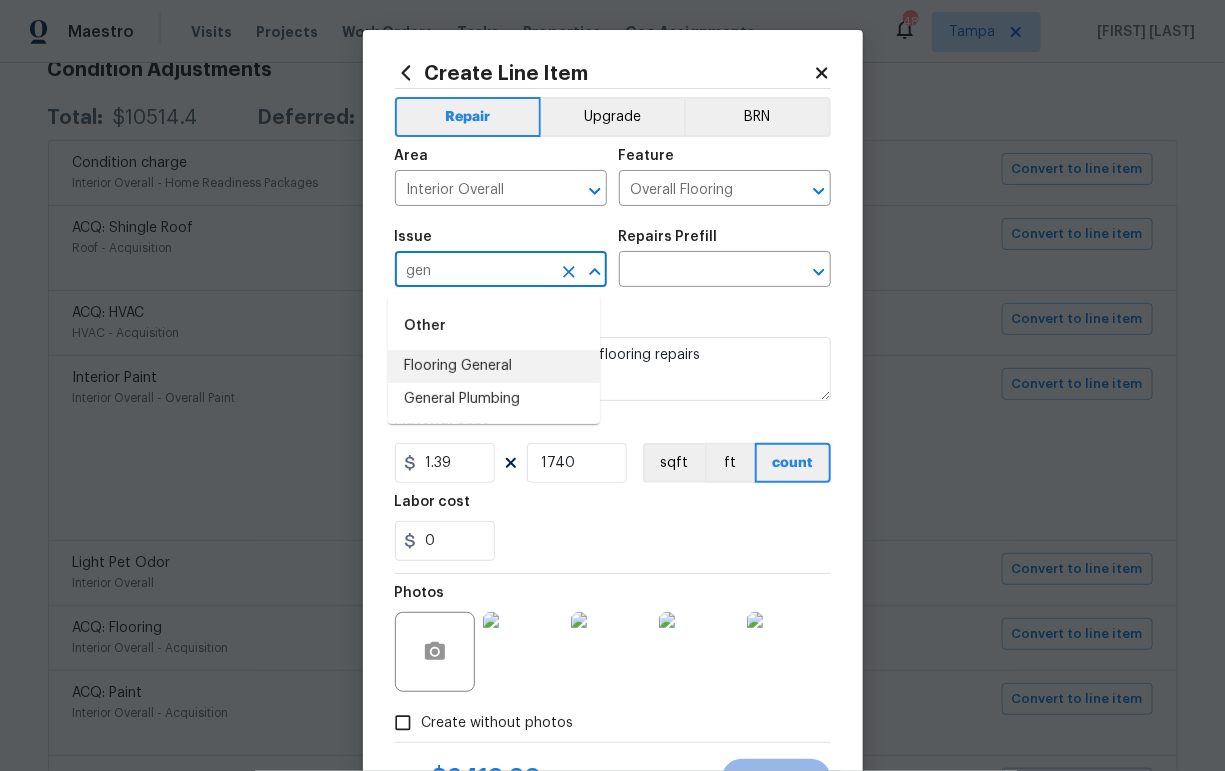 click on "Flooring General" at bounding box center (494, 366) 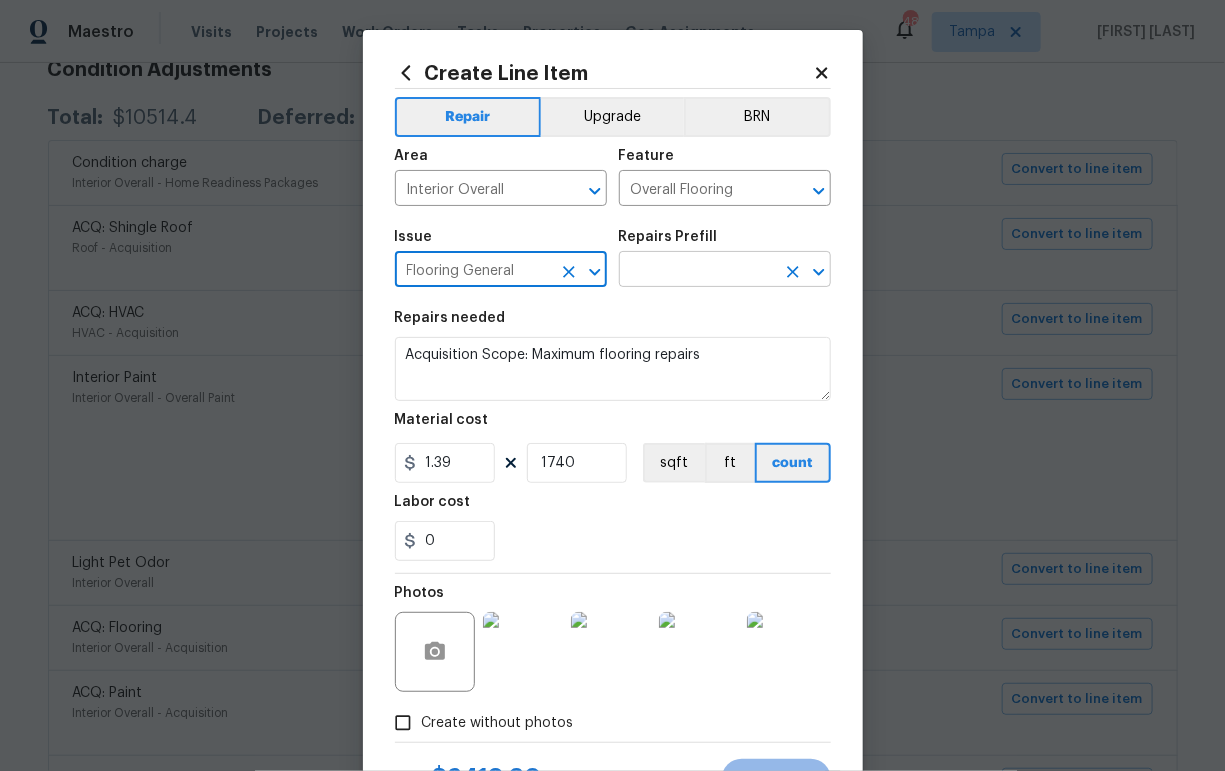 type on "Flooring General" 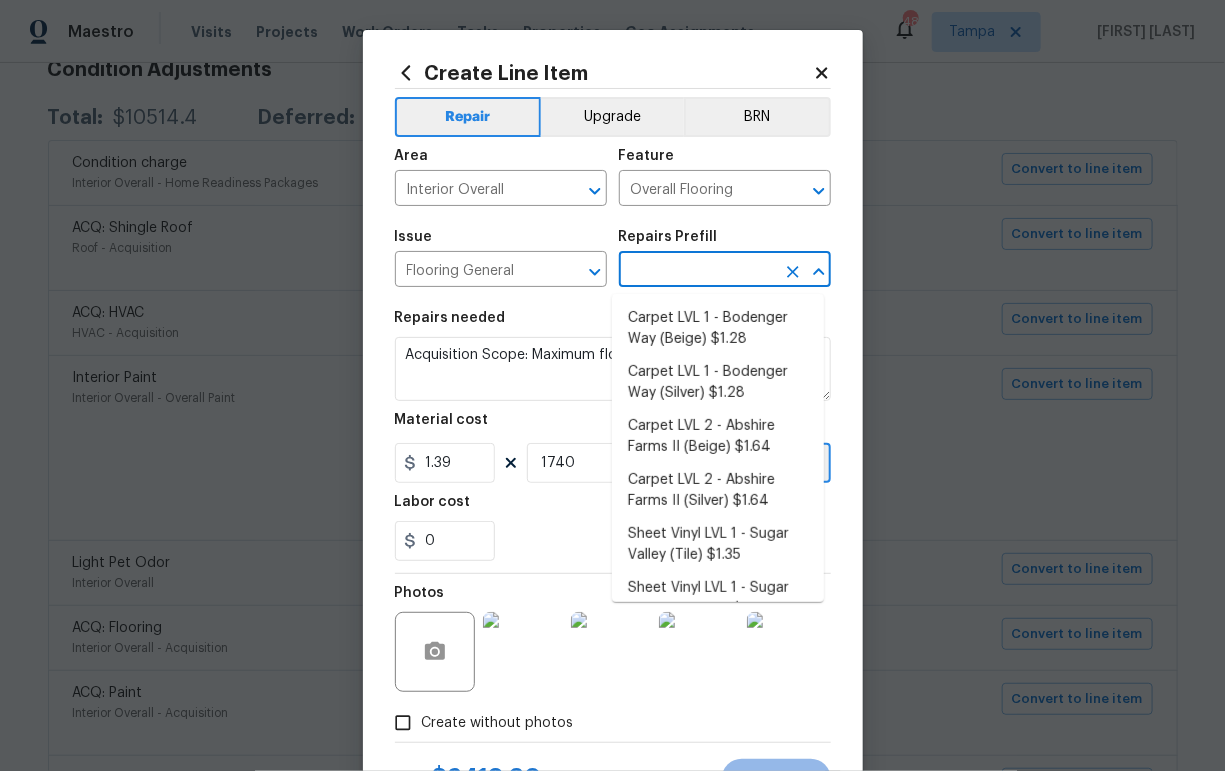 click at bounding box center [697, 271] 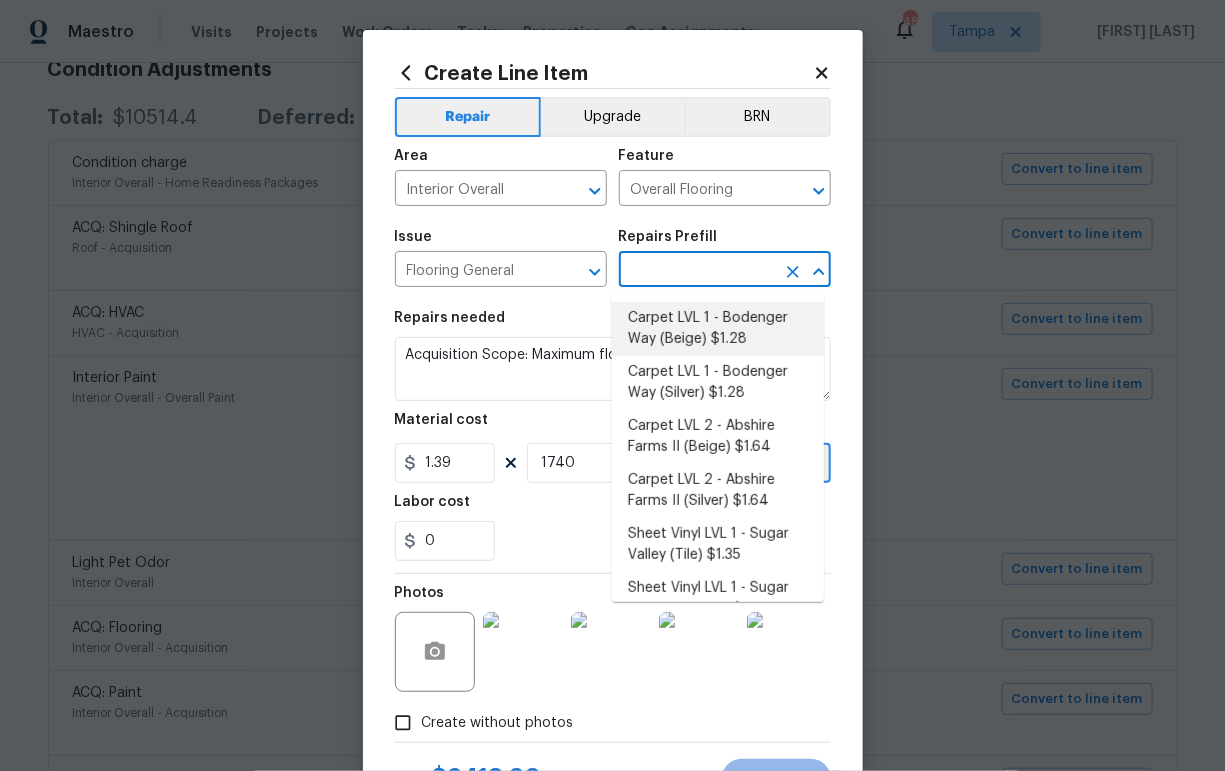 click on "Carpet LVL 1 - Bodenger Way (Beige) $1.28" at bounding box center (718, 329) 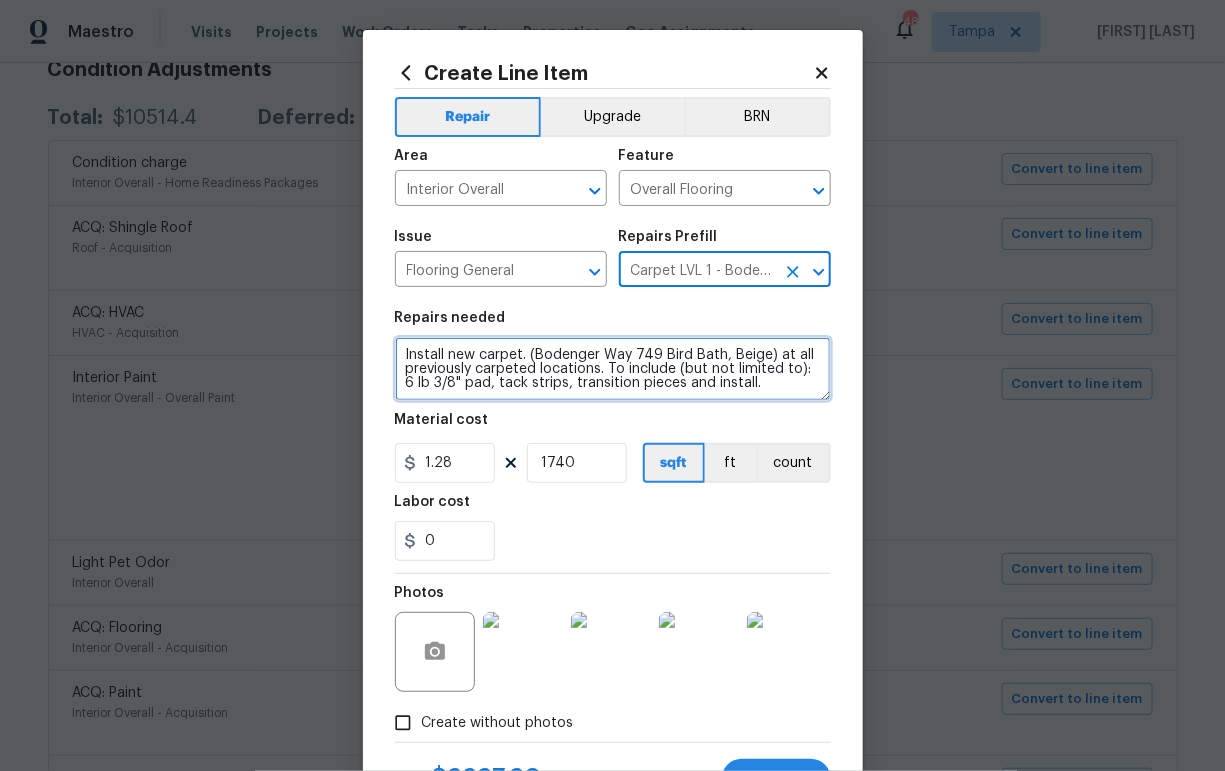 click on "Install new carpet. (Bodenger Way 749 Bird Bath, Beige) at all previously carpeted locations. To include (but not limited to): 6 lb 3/8" pad, tack strips, transition pieces and install." at bounding box center (613, 369) 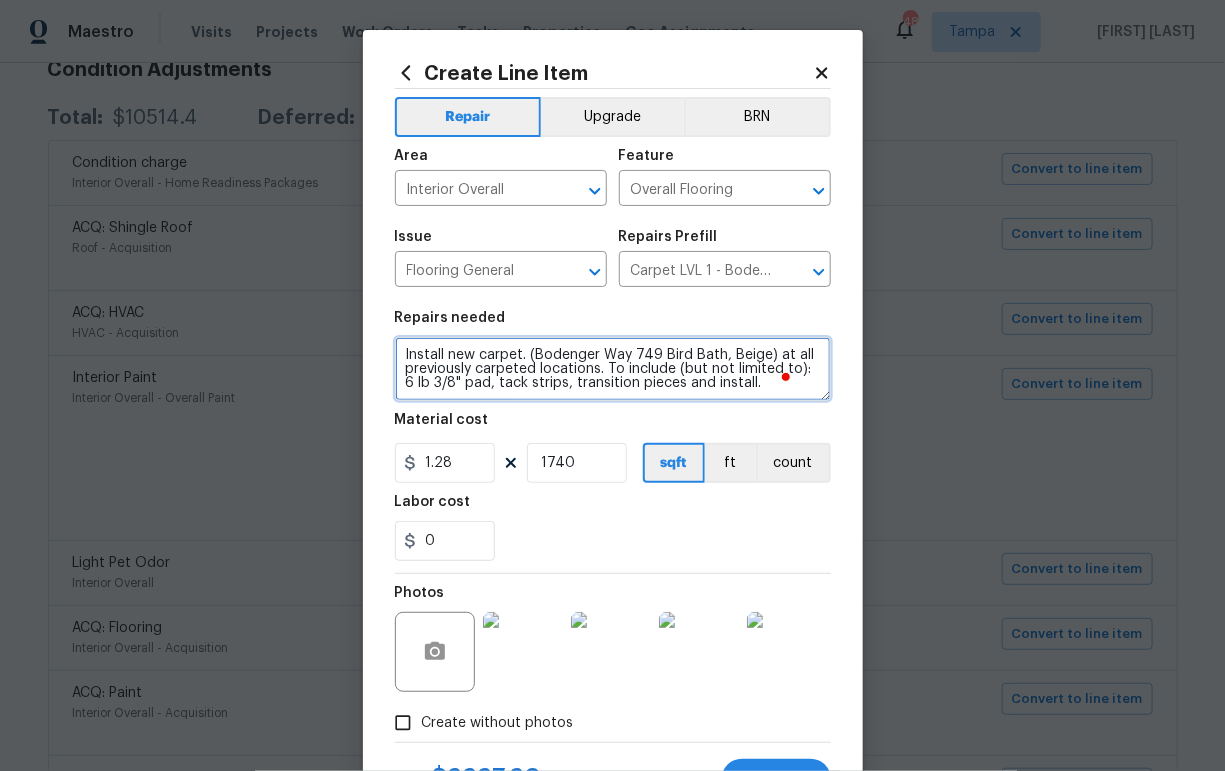click on "Install new carpet. (Bodenger Way 749 Bird Bath, Beige) at all previously carpeted locations. To include (but not limited to): 6 lb 3/8" pad, tack strips, transition pieces and install." at bounding box center [613, 369] 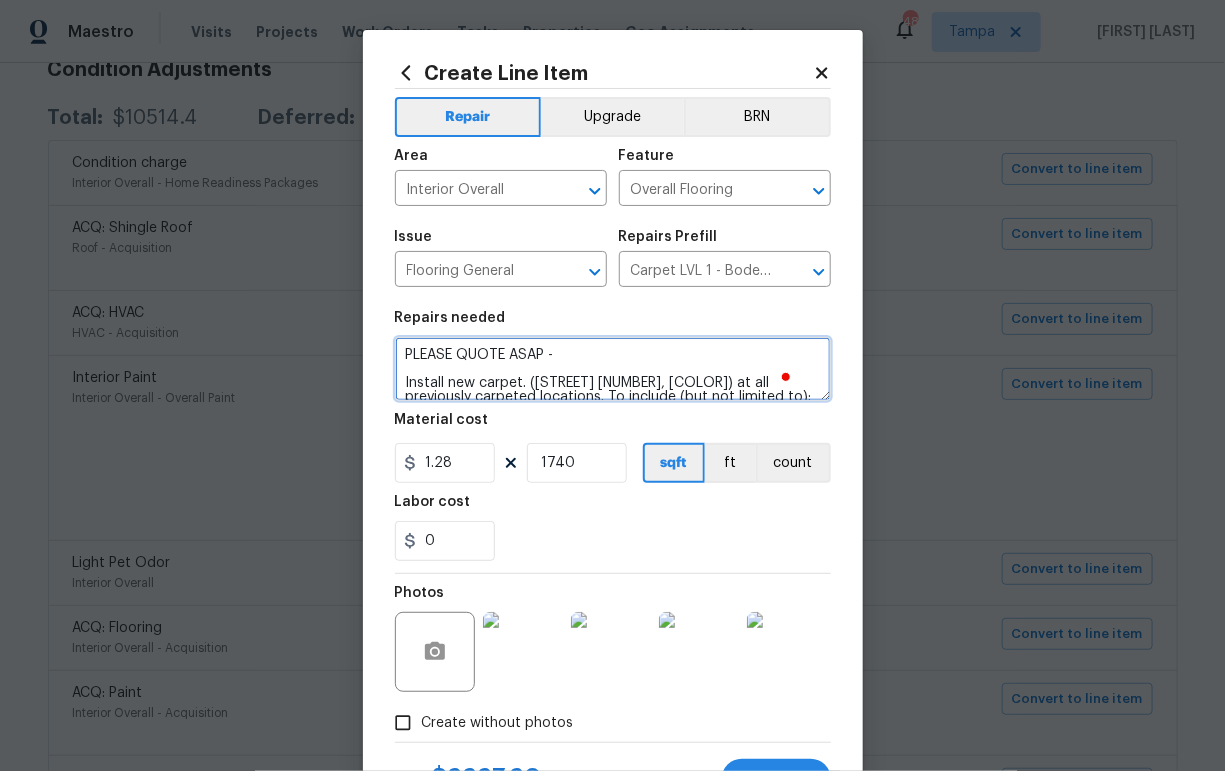 paste on "Lock Box = 7907" 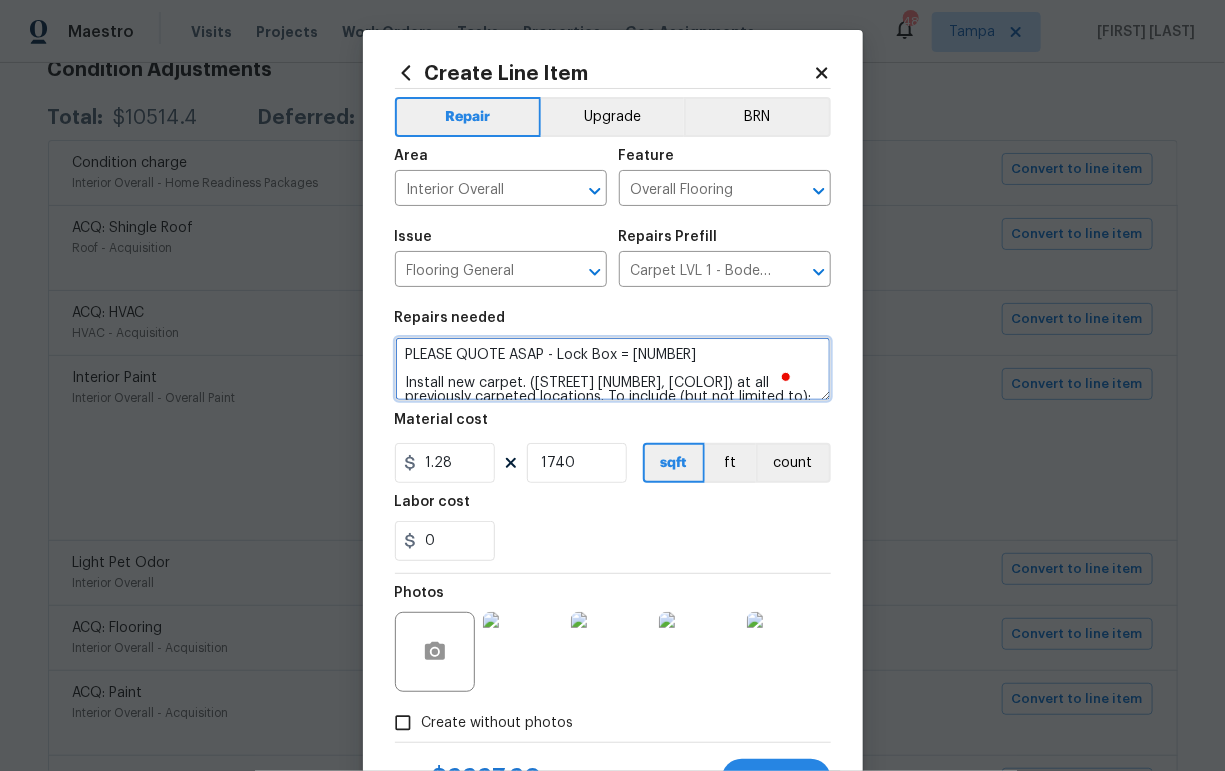 type on "PLEASE QUOTE ASAP - Lock Box = [CODE]
Install new carpet. ([STREET_NAME] [NUMBER], [COLOR]) at all previously carpeted locations. To include (but not limited to): 6 lb 3/8" pad, tack strips, transition pieces and install." 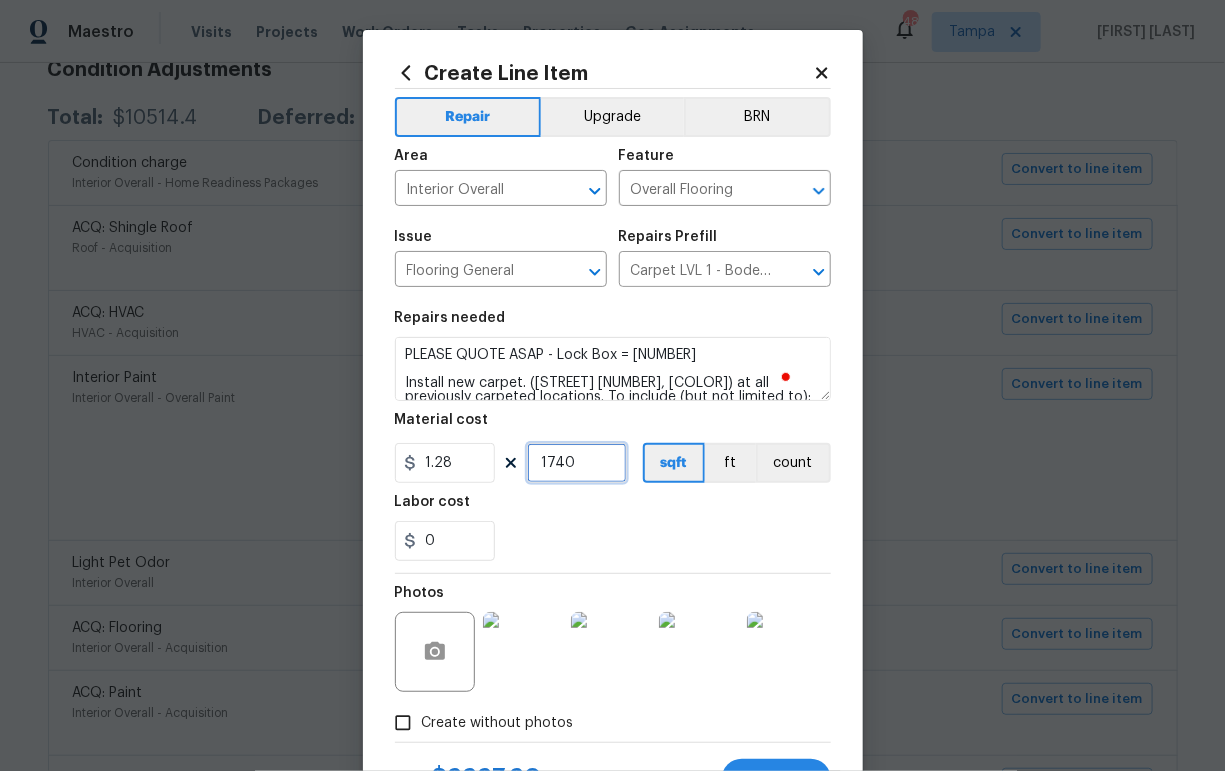 drag, startPoint x: 576, startPoint y: 465, endPoint x: 561, endPoint y: 465, distance: 15 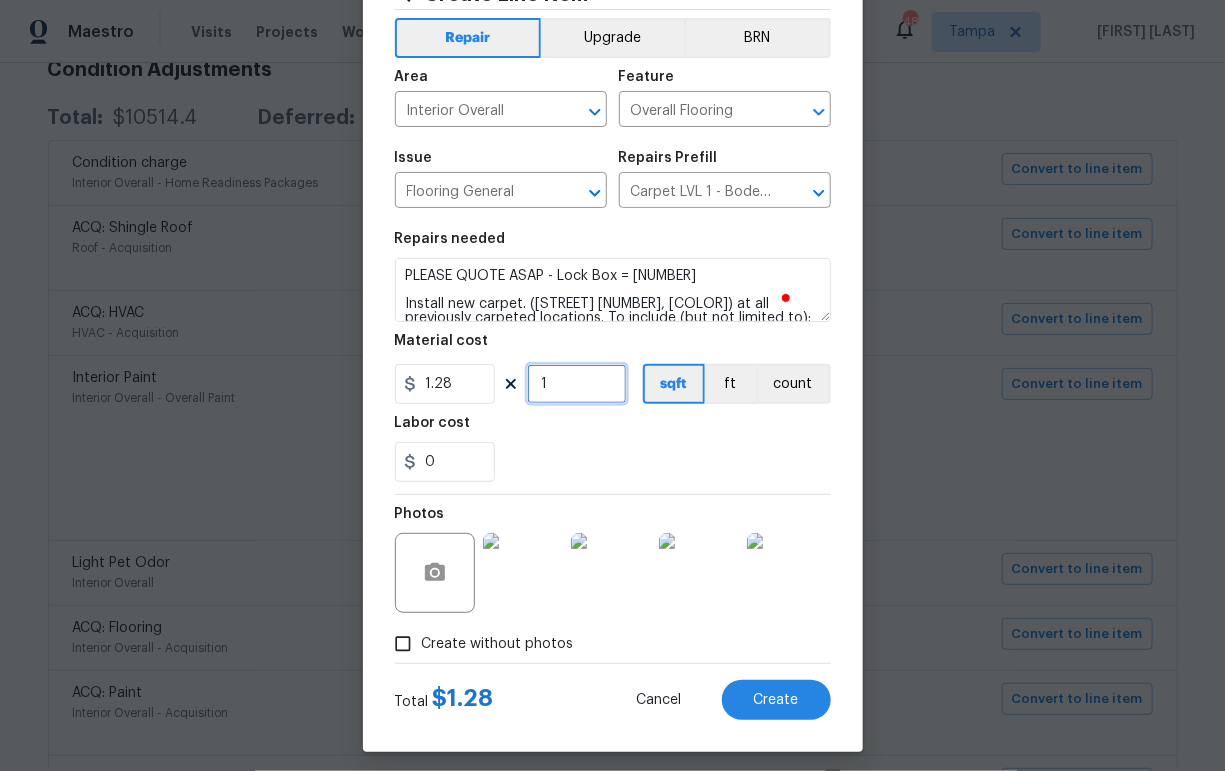 scroll, scrollTop: 91, scrollLeft: 0, axis: vertical 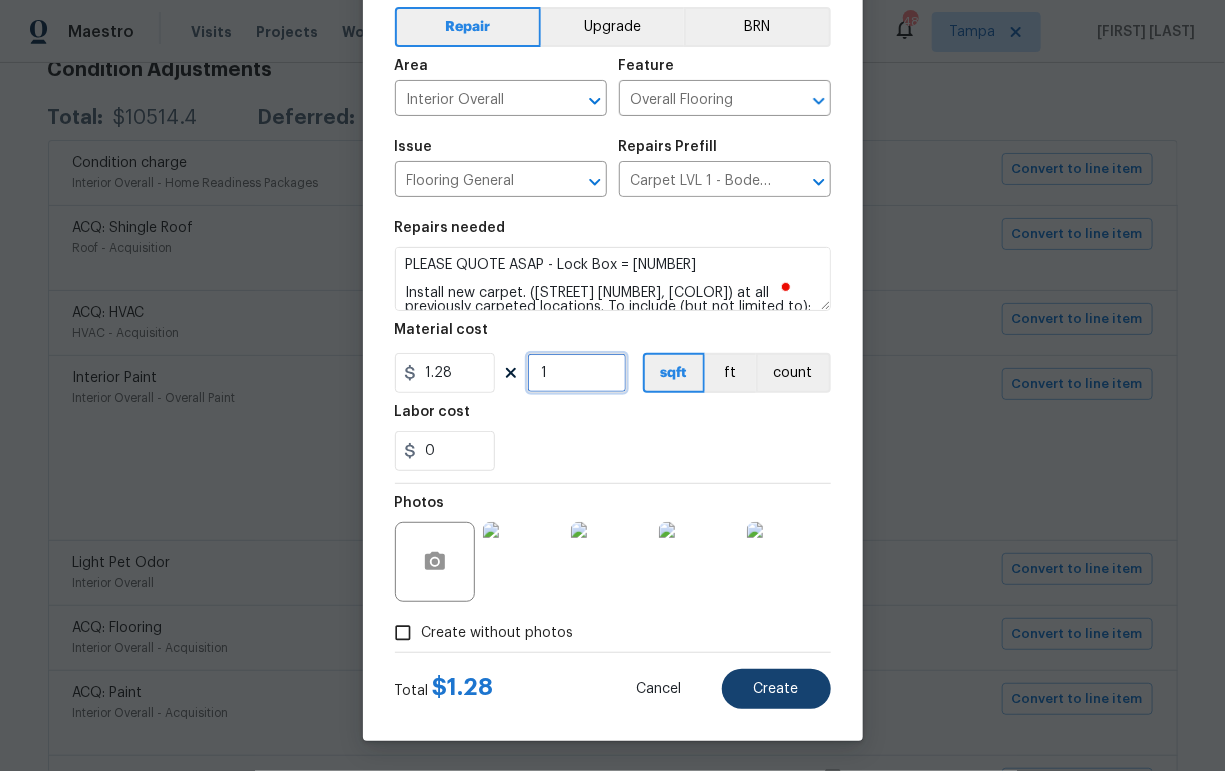 type on "1" 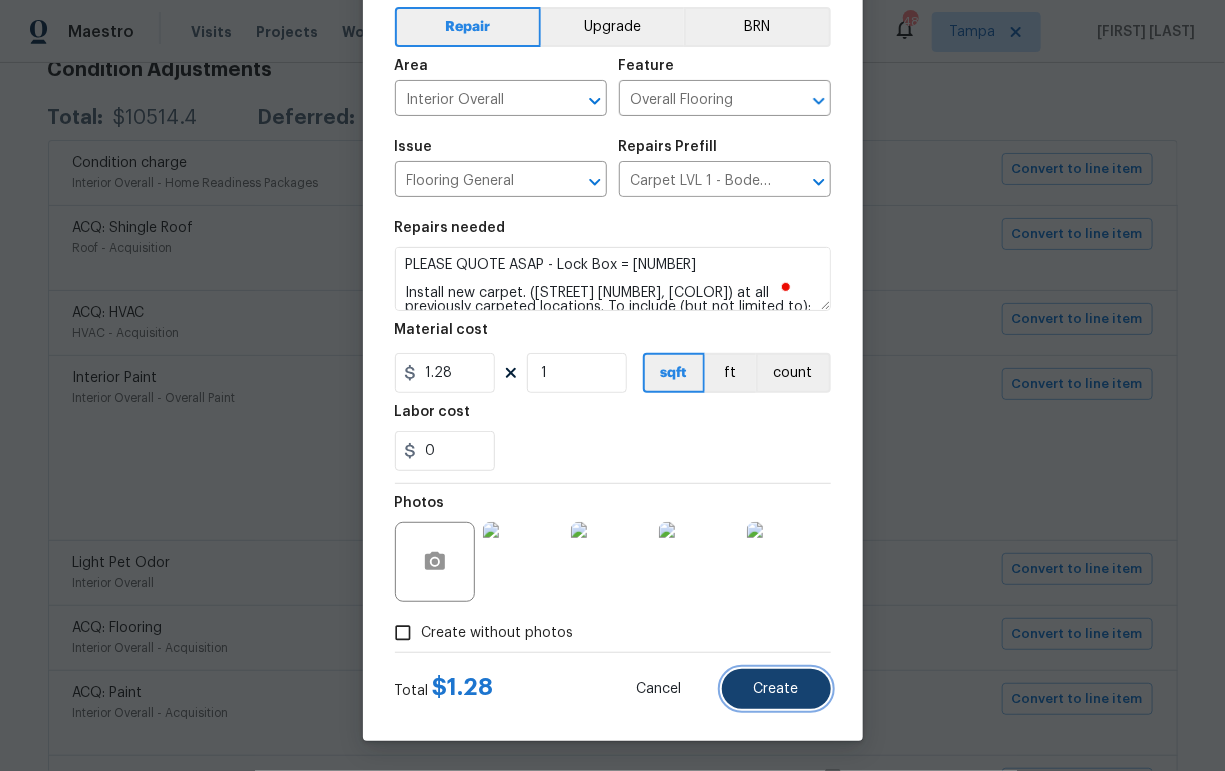 click on "Create" at bounding box center (776, 689) 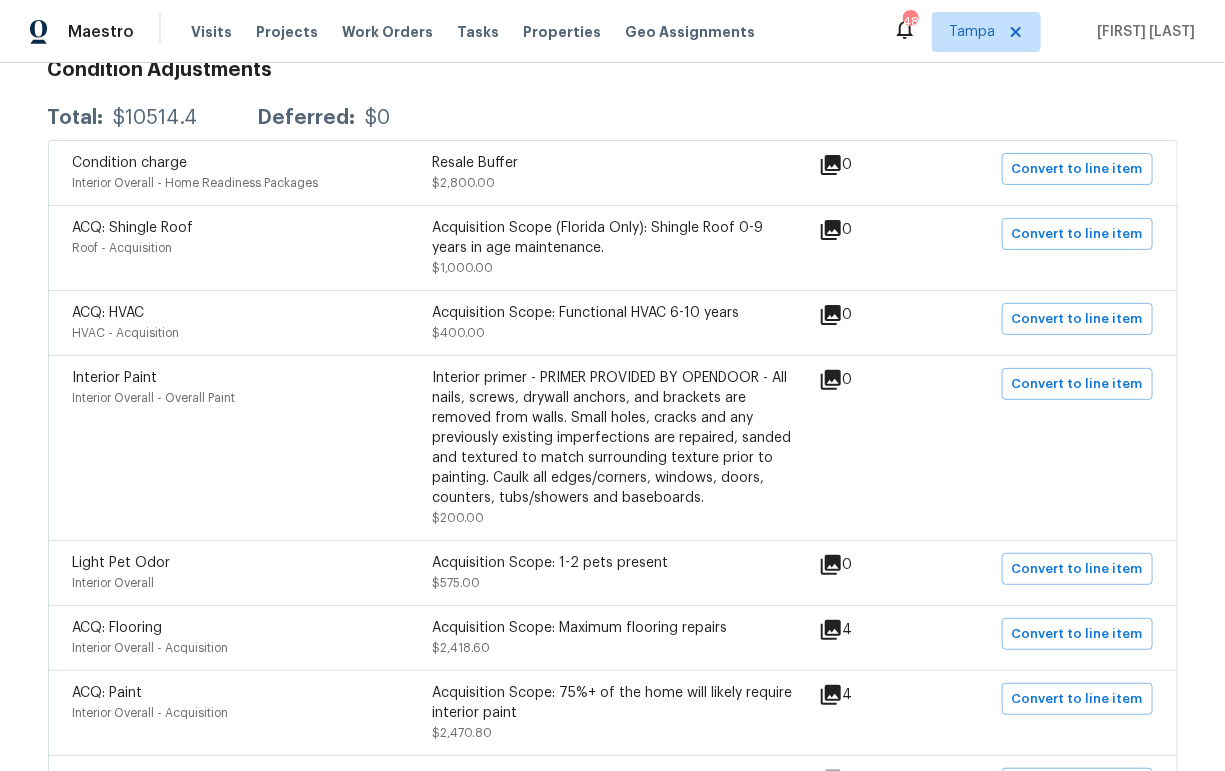 scroll, scrollTop: 0, scrollLeft: 0, axis: both 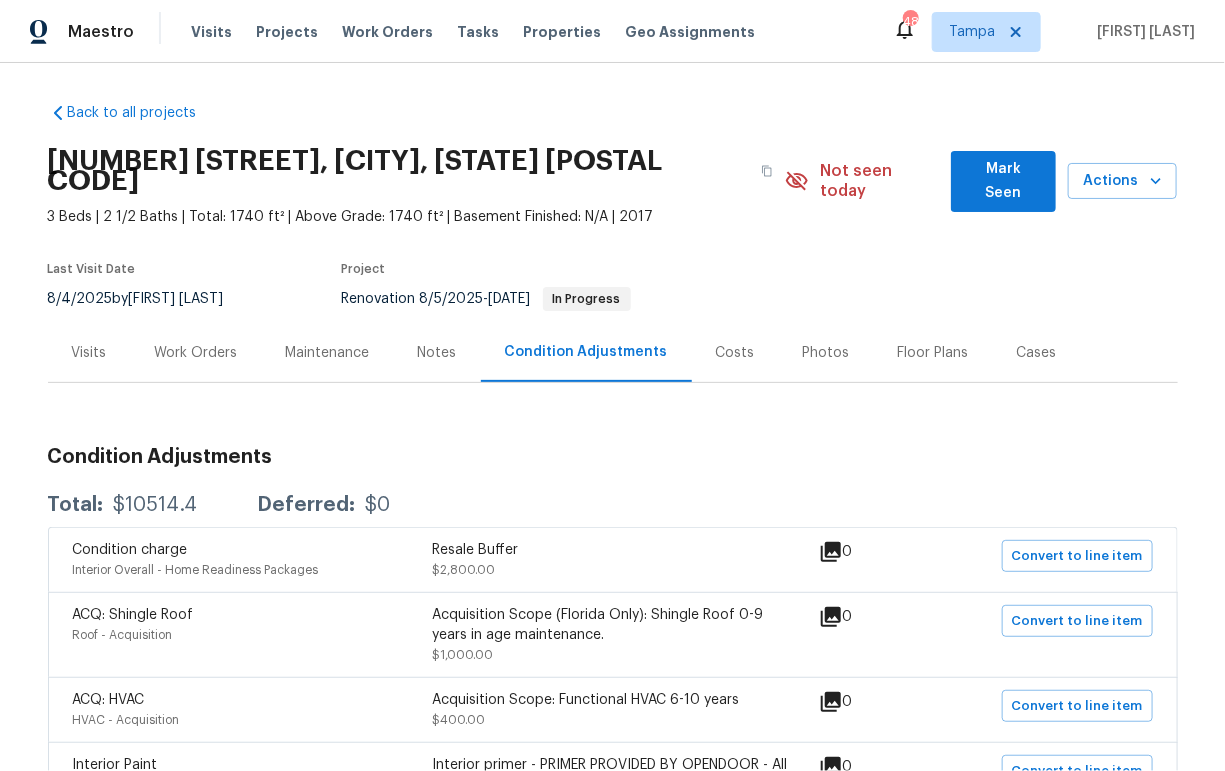 click on "Work Orders" at bounding box center [196, 353] 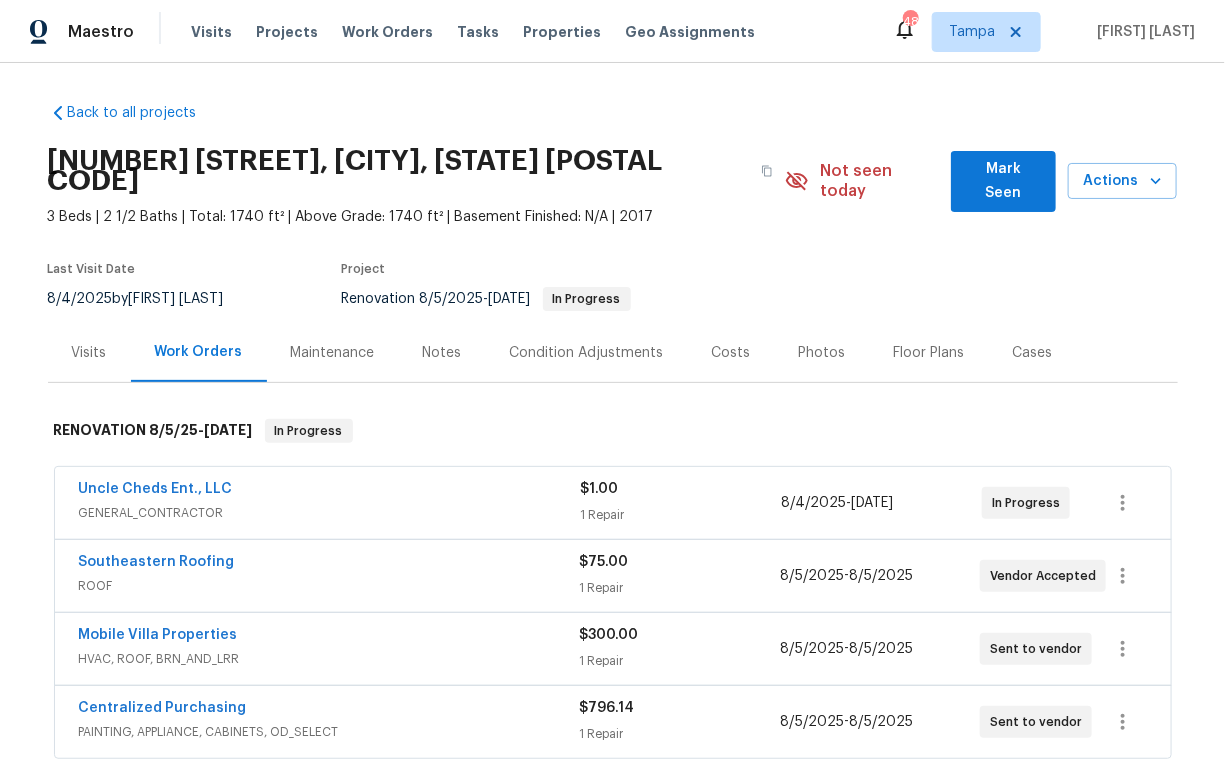 scroll, scrollTop: 600, scrollLeft: 0, axis: vertical 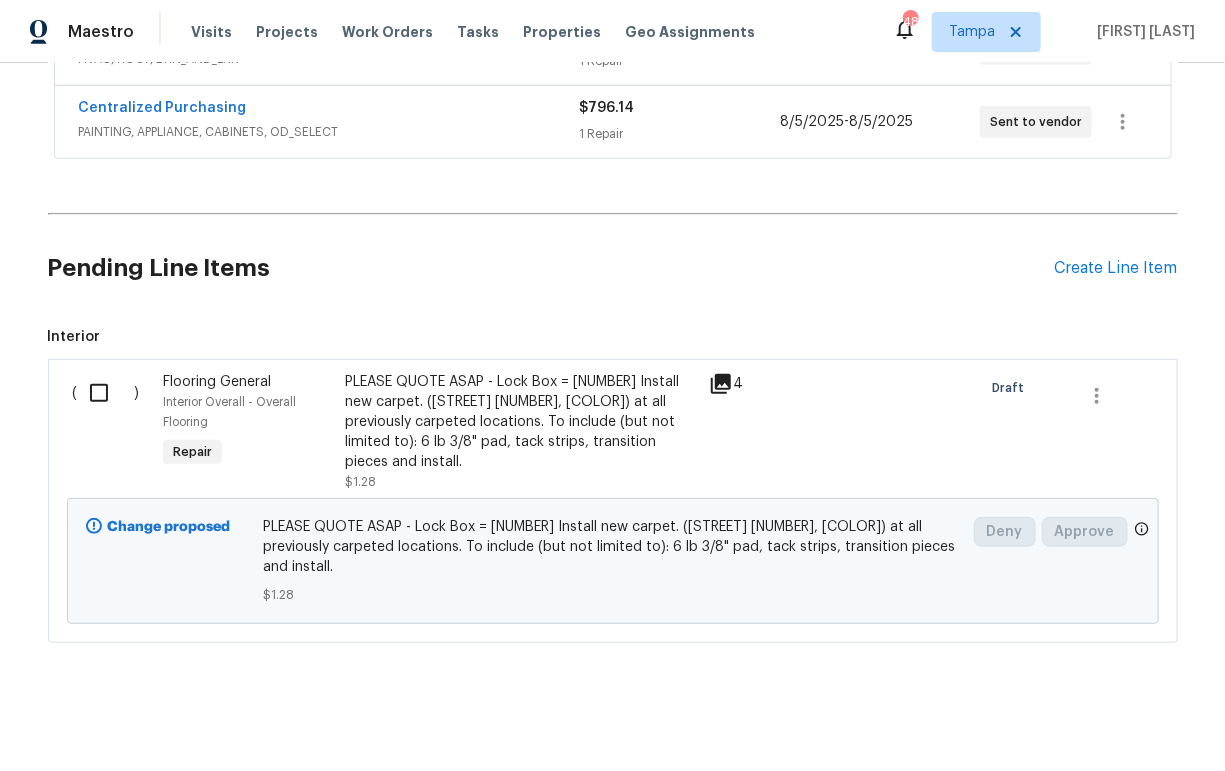 click at bounding box center [106, 393] 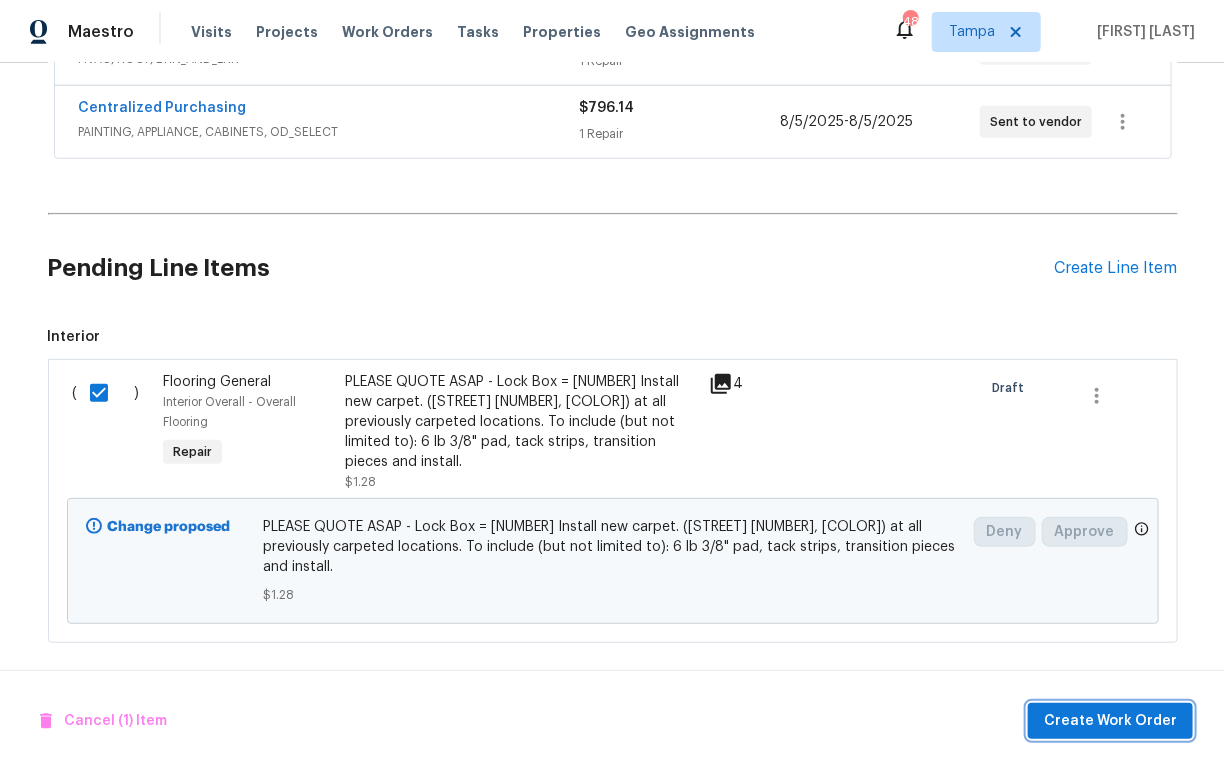 click on "Create Work Order" at bounding box center (1110, 721) 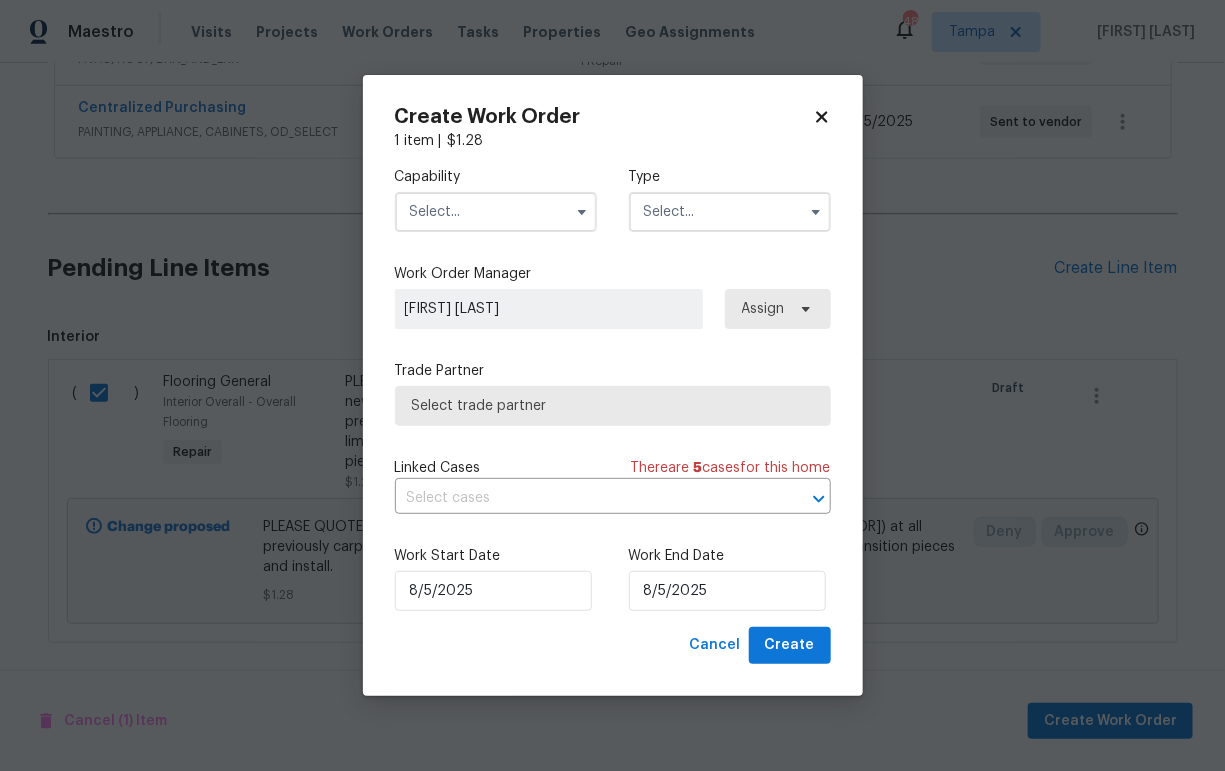 click at bounding box center (496, 212) 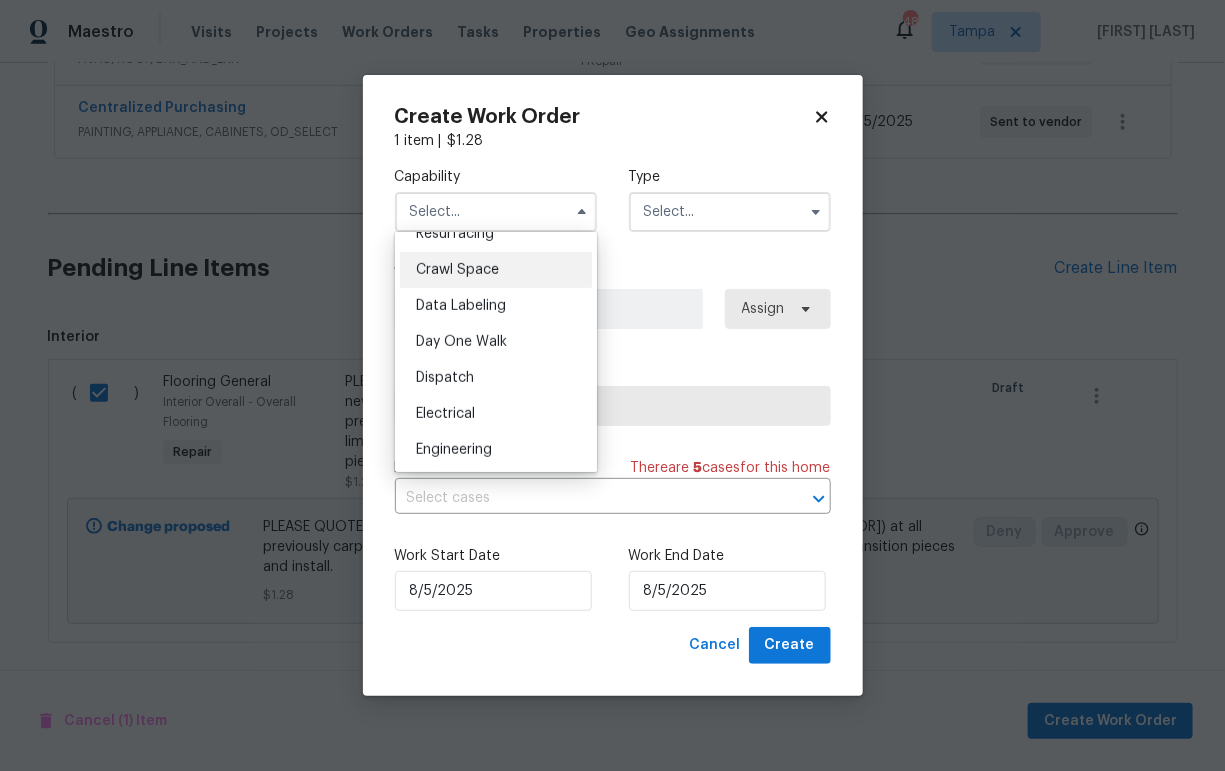 scroll, scrollTop: 701, scrollLeft: 0, axis: vertical 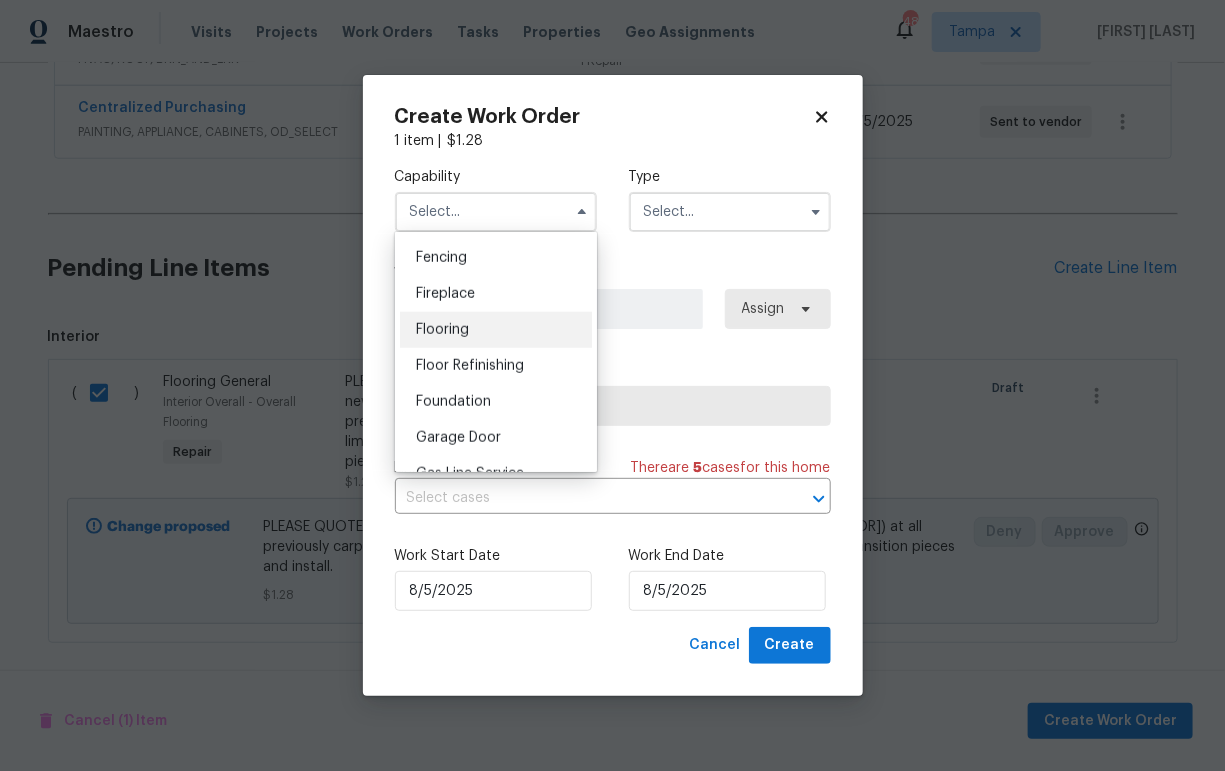 click on "Flooring" at bounding box center (496, 330) 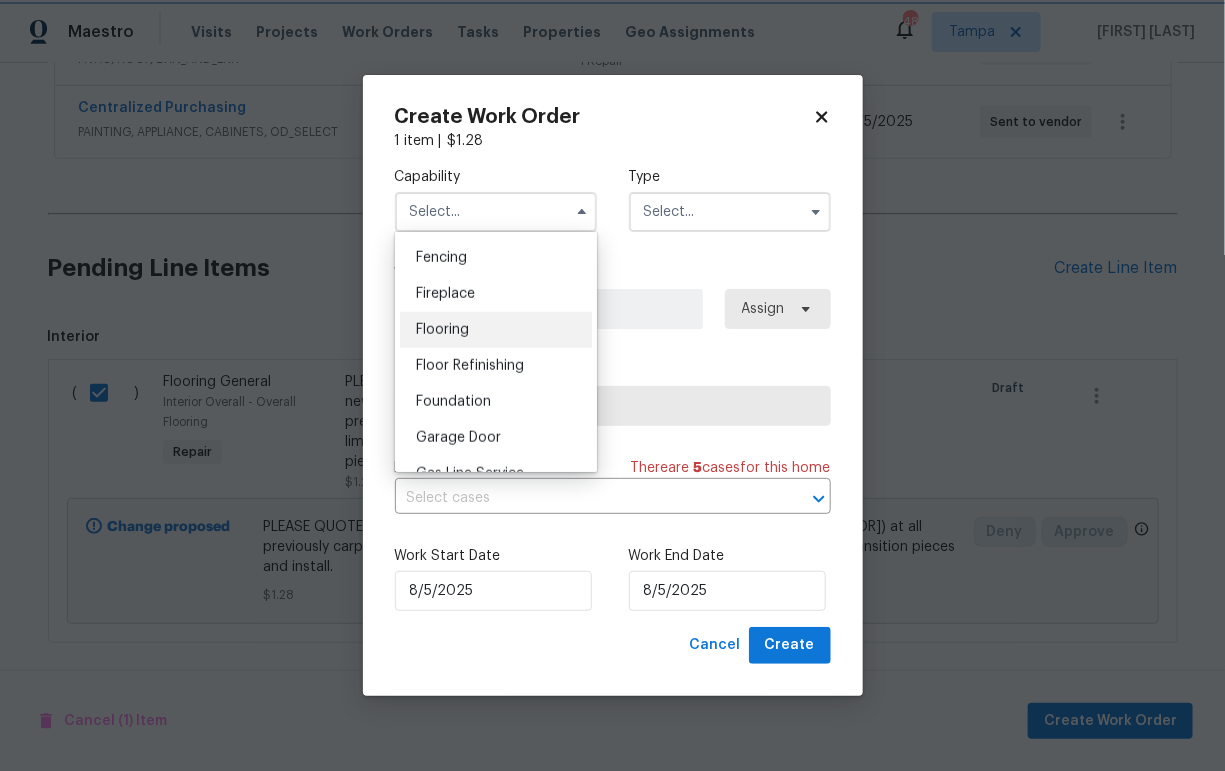 type on "Flooring" 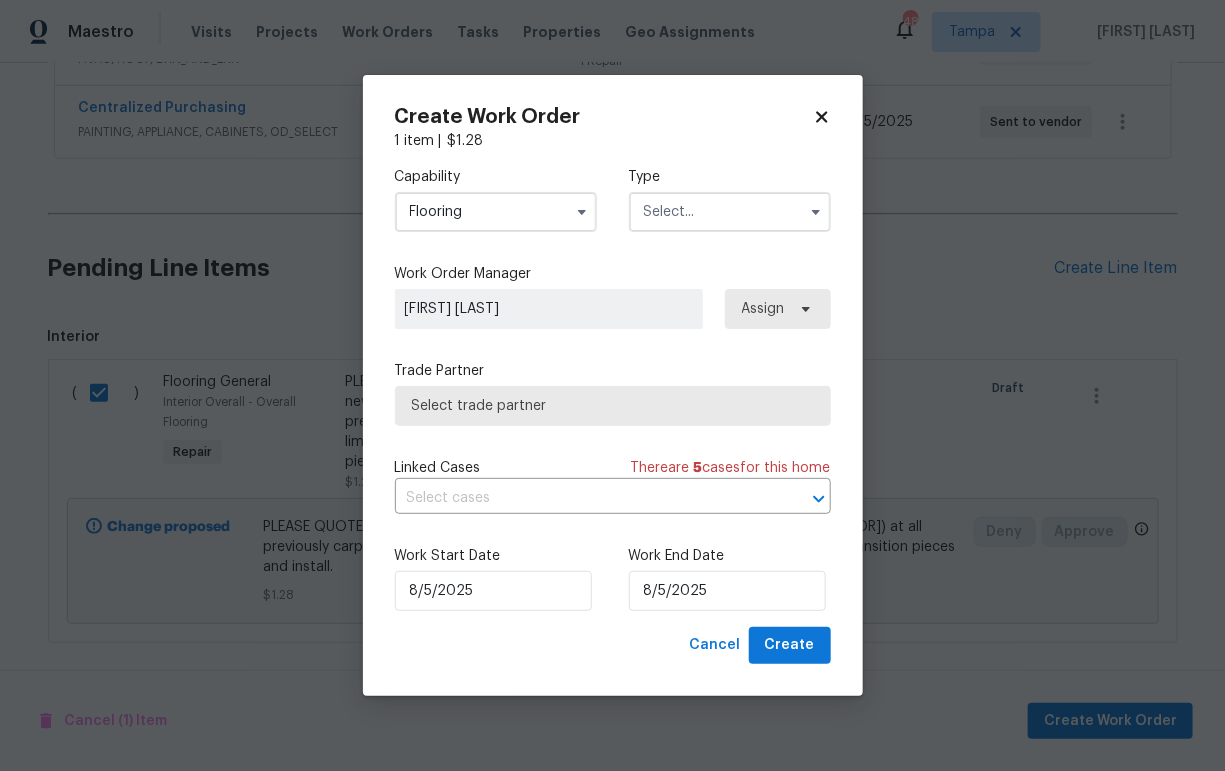 click at bounding box center [730, 212] 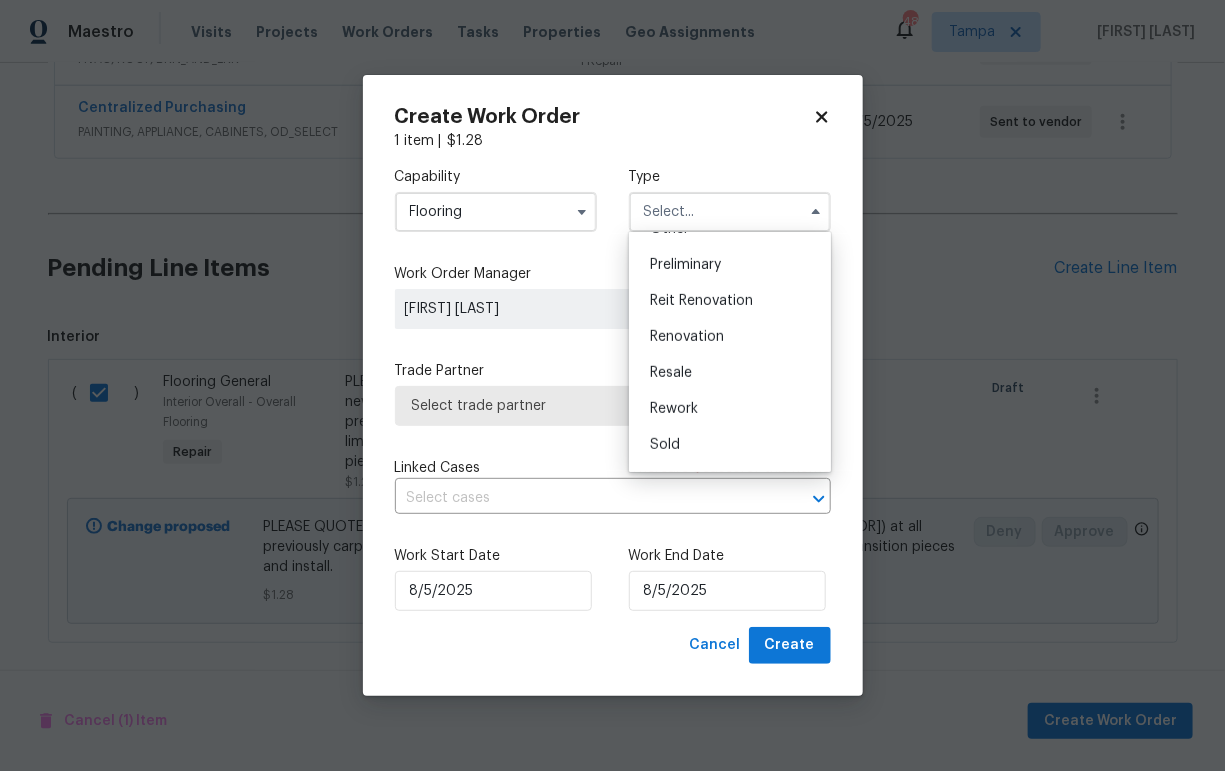 scroll, scrollTop: 441, scrollLeft: 0, axis: vertical 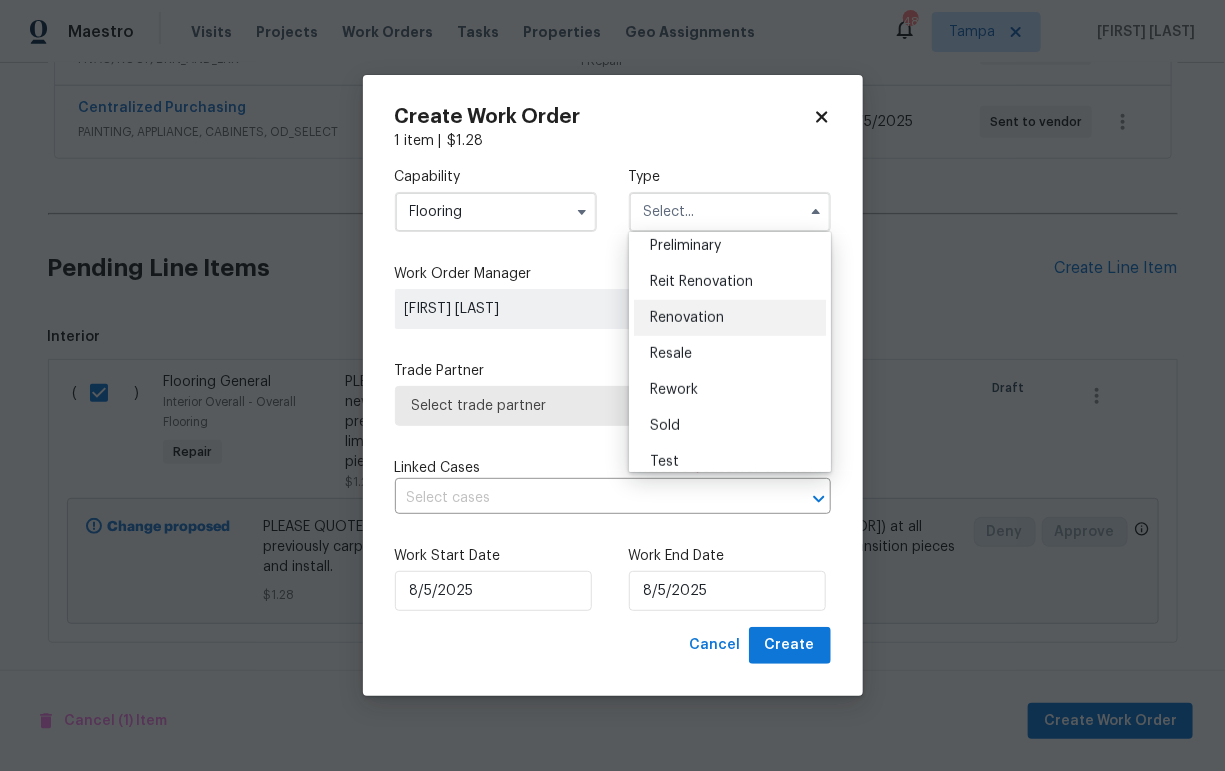 click on "Renovation" at bounding box center [687, 318] 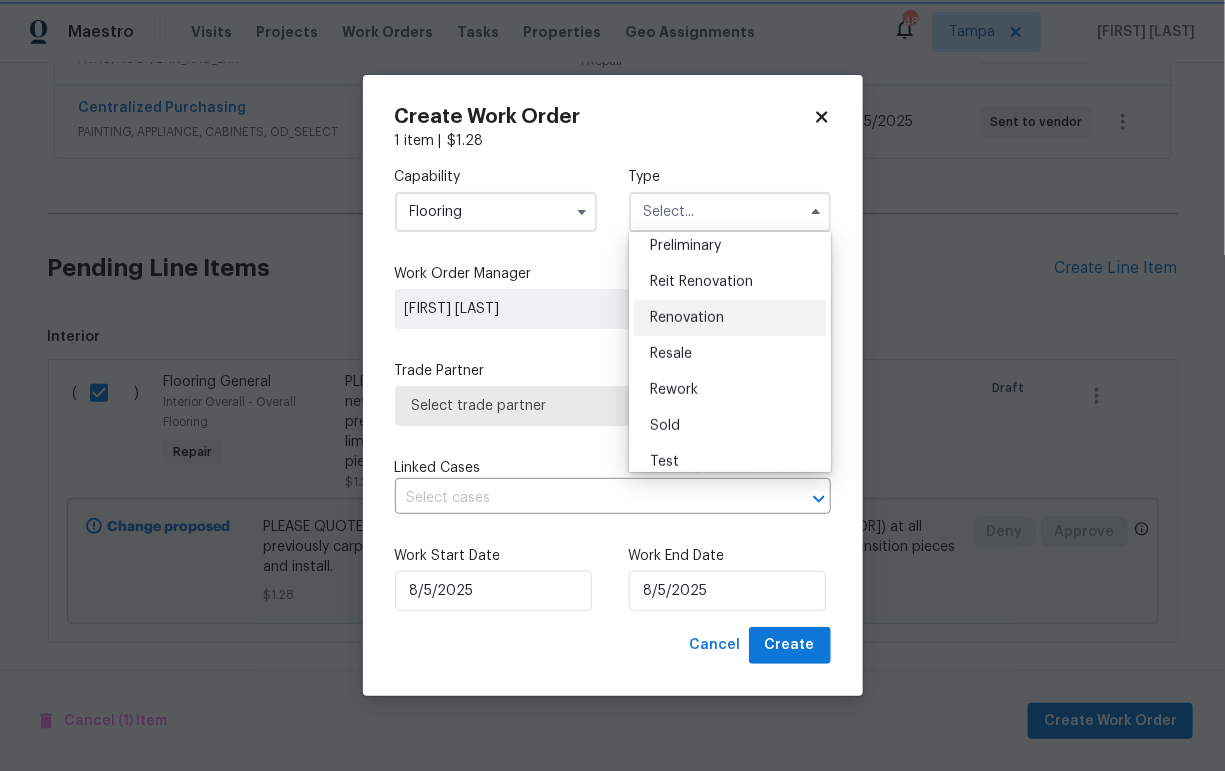type on "Renovation" 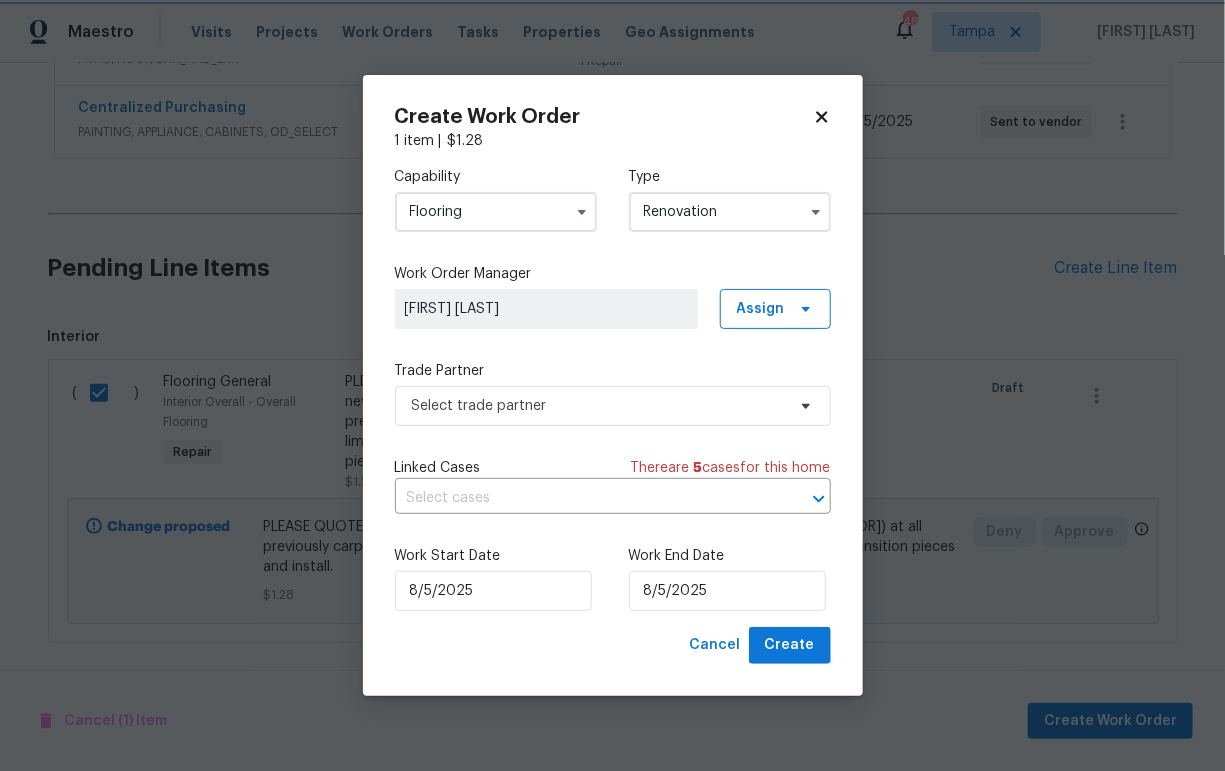 scroll, scrollTop: 0, scrollLeft: 0, axis: both 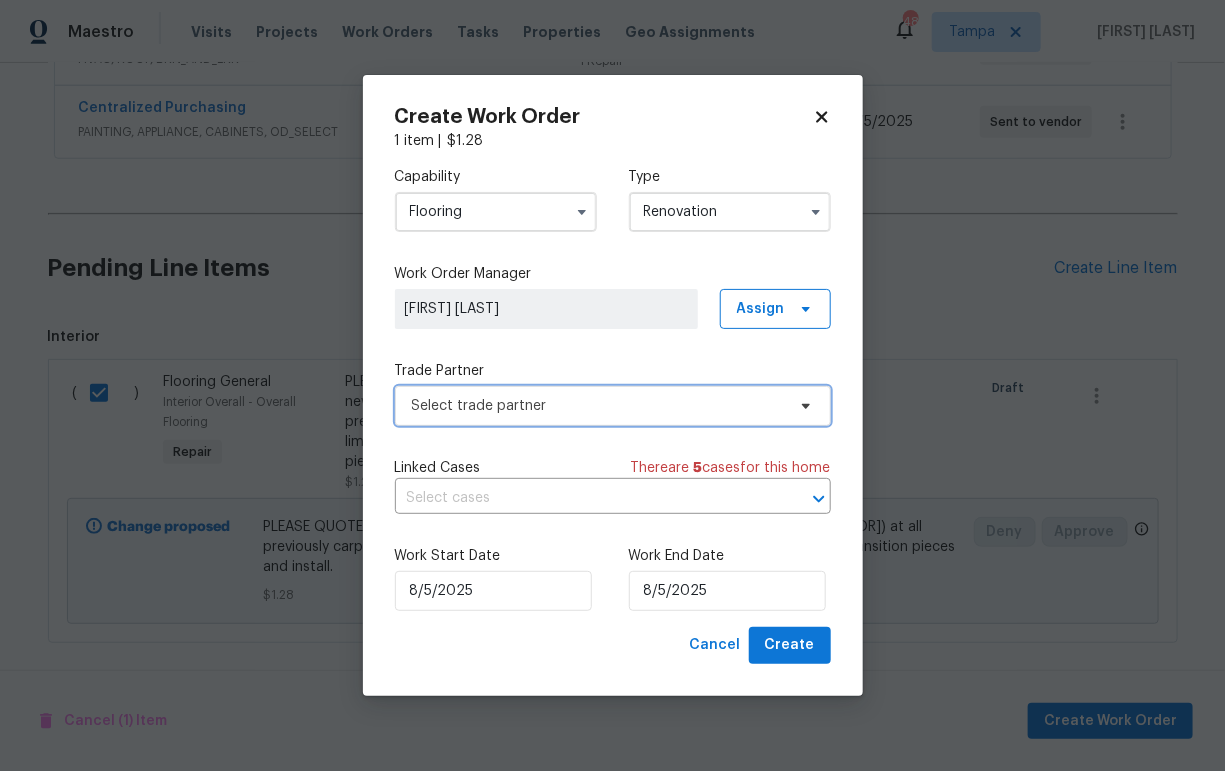 click on "Select trade partner" at bounding box center (598, 406) 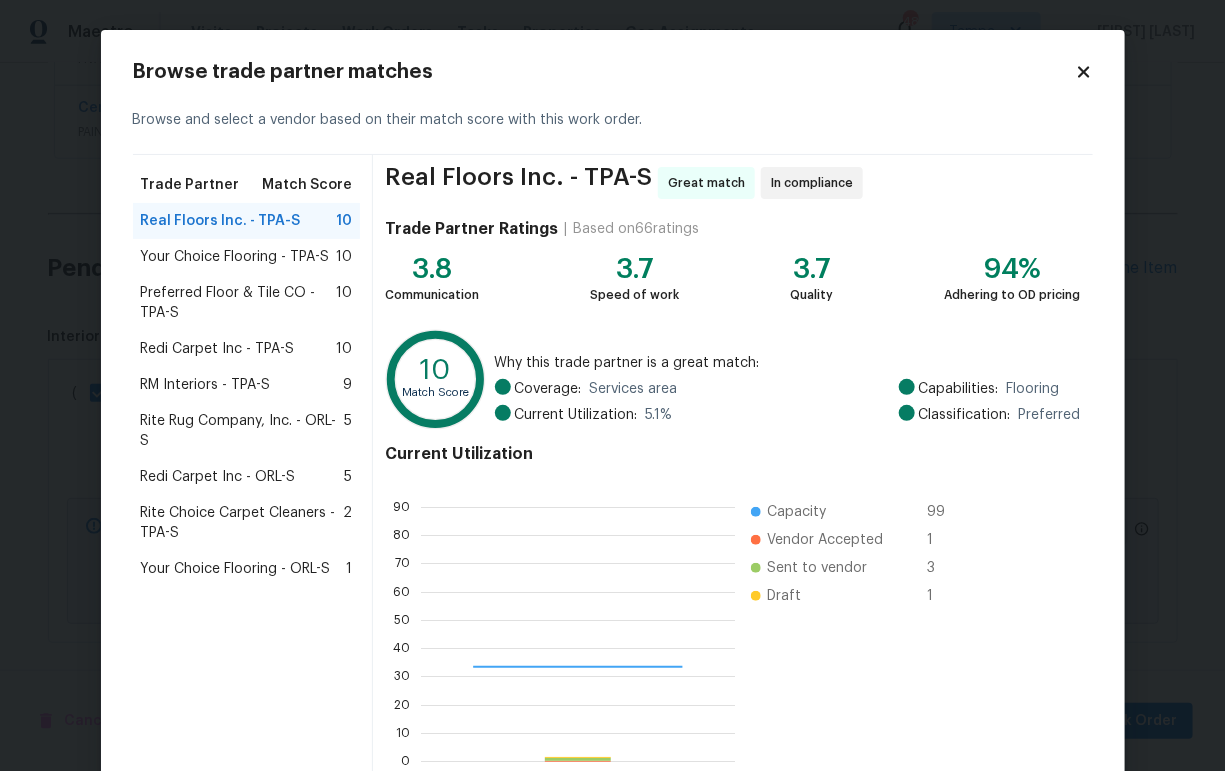 scroll, scrollTop: 1, scrollLeft: 1, axis: both 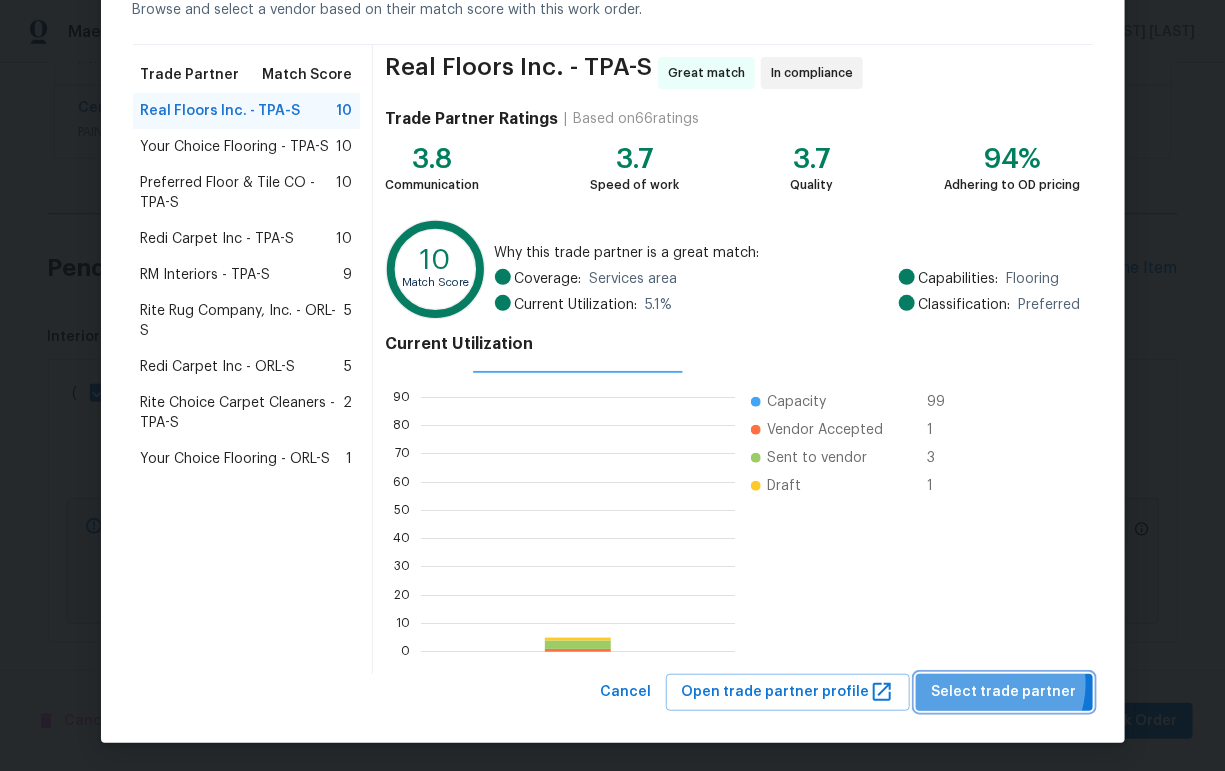 click on "Select trade partner" at bounding box center (1004, 692) 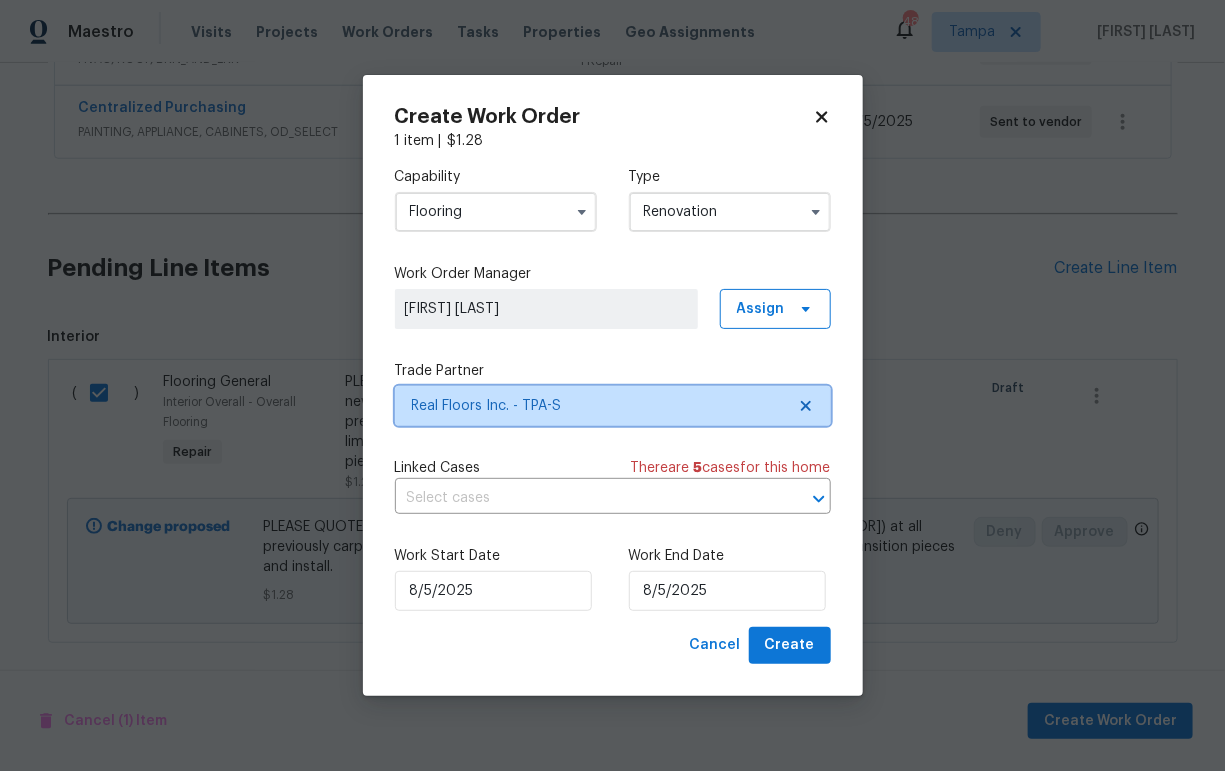 scroll, scrollTop: 0, scrollLeft: 0, axis: both 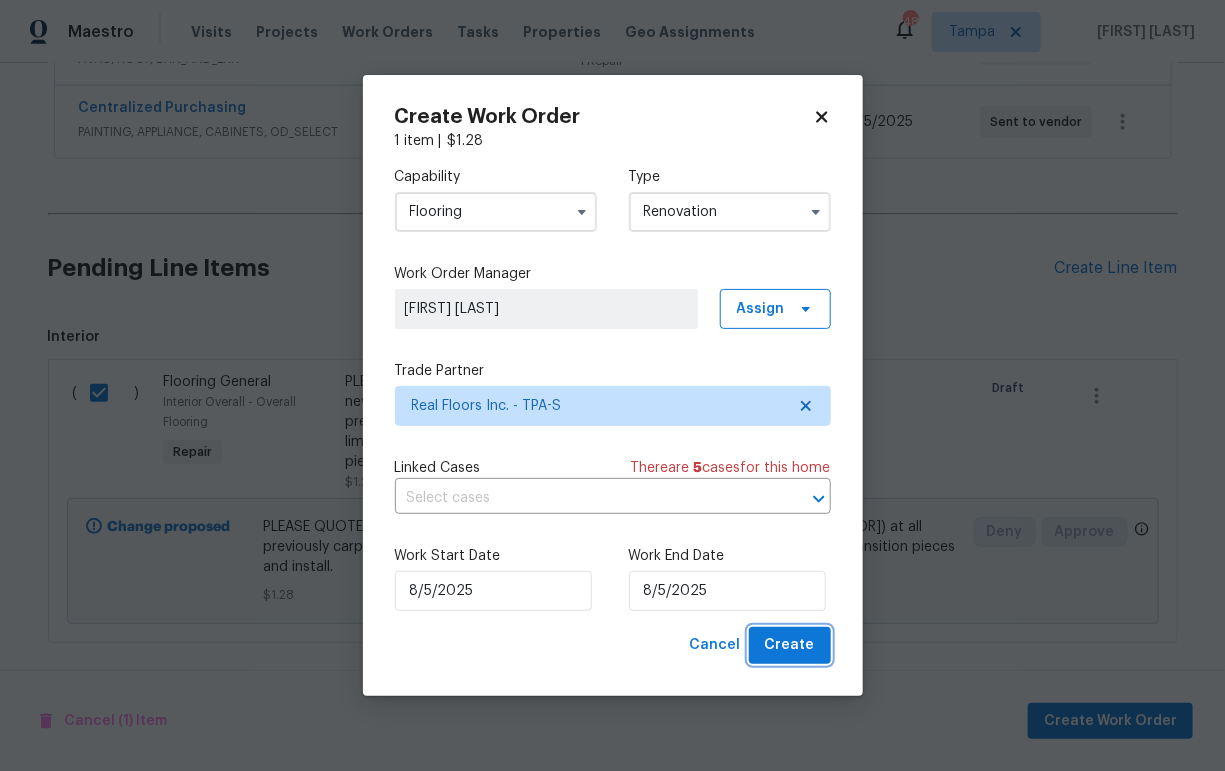 click on "Create" at bounding box center (790, 645) 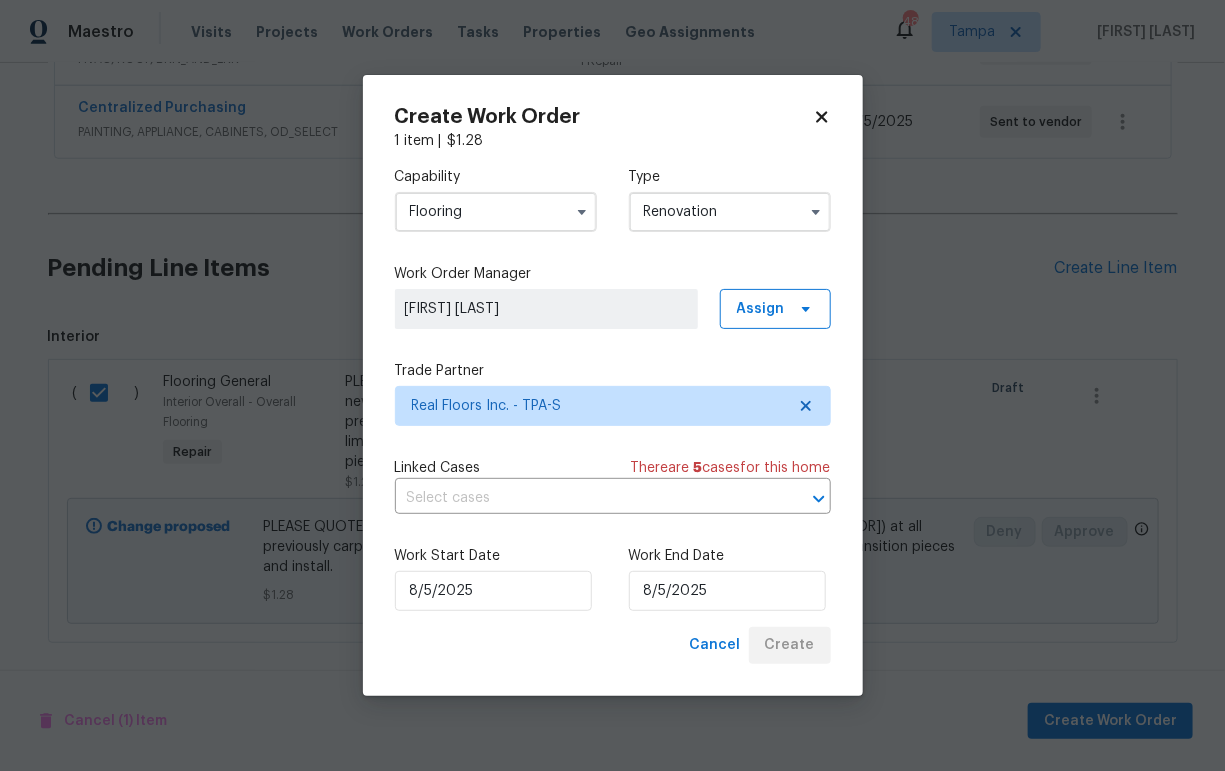 scroll, scrollTop: 364, scrollLeft: 0, axis: vertical 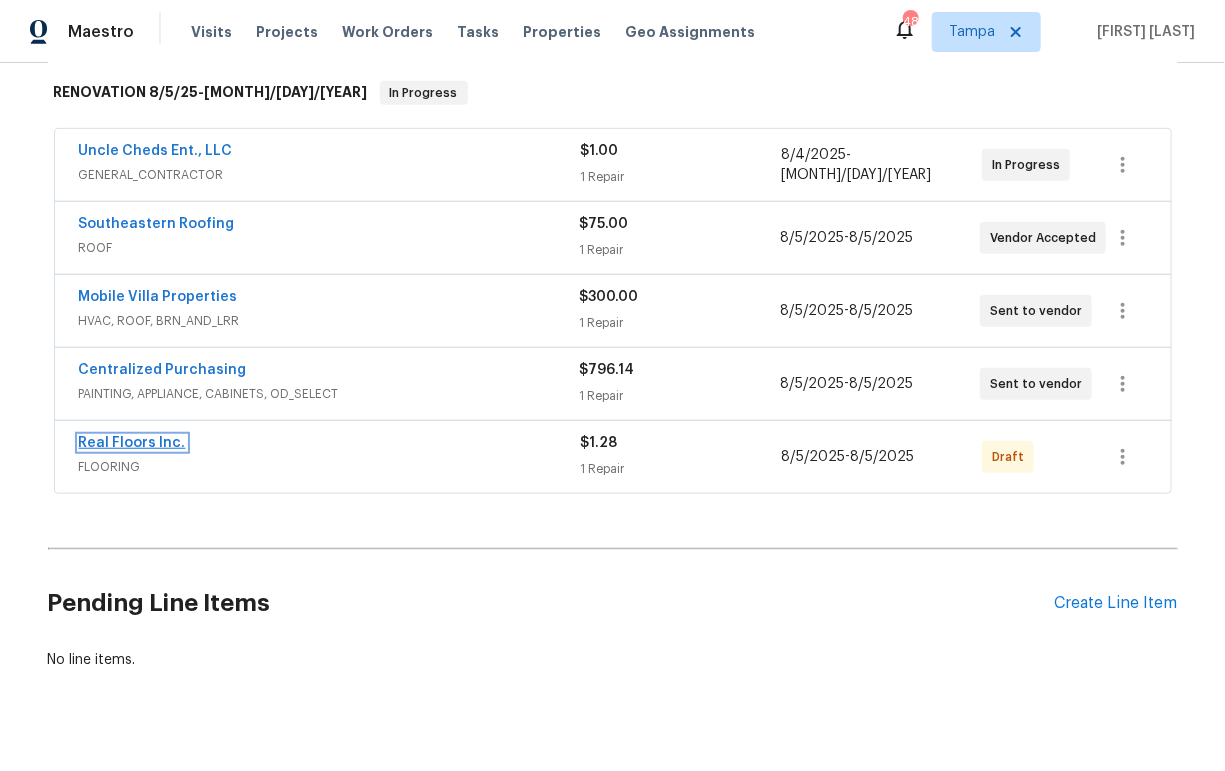 click on "Real Floors Inc." at bounding box center (132, 443) 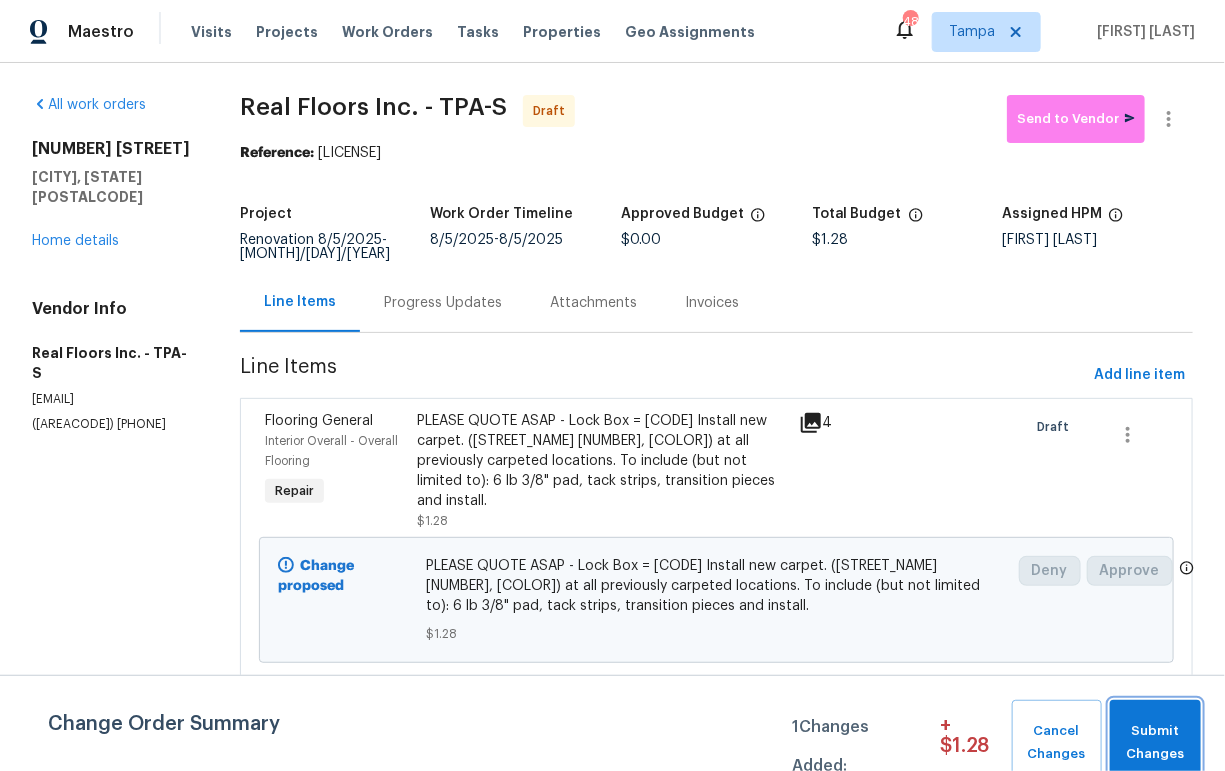click on "Submit Changes" at bounding box center (1155, 743) 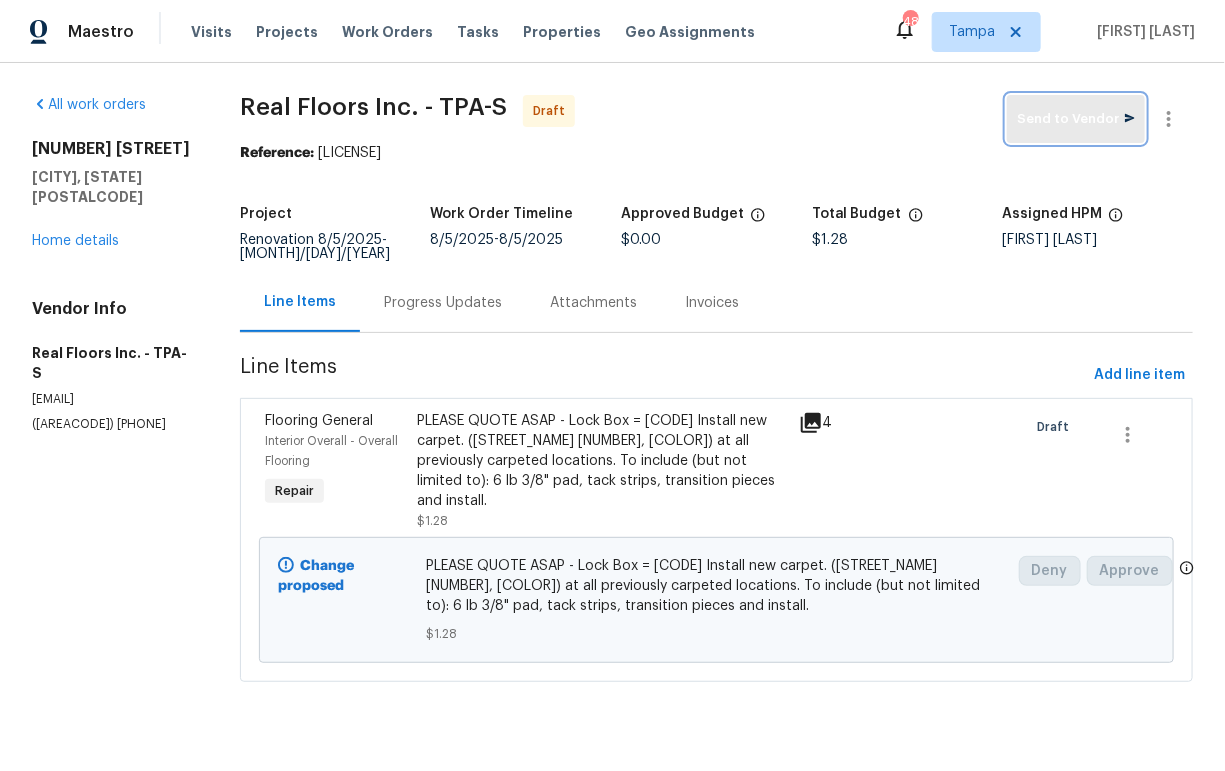 click on "Send to Vendor" at bounding box center (1076, 119) 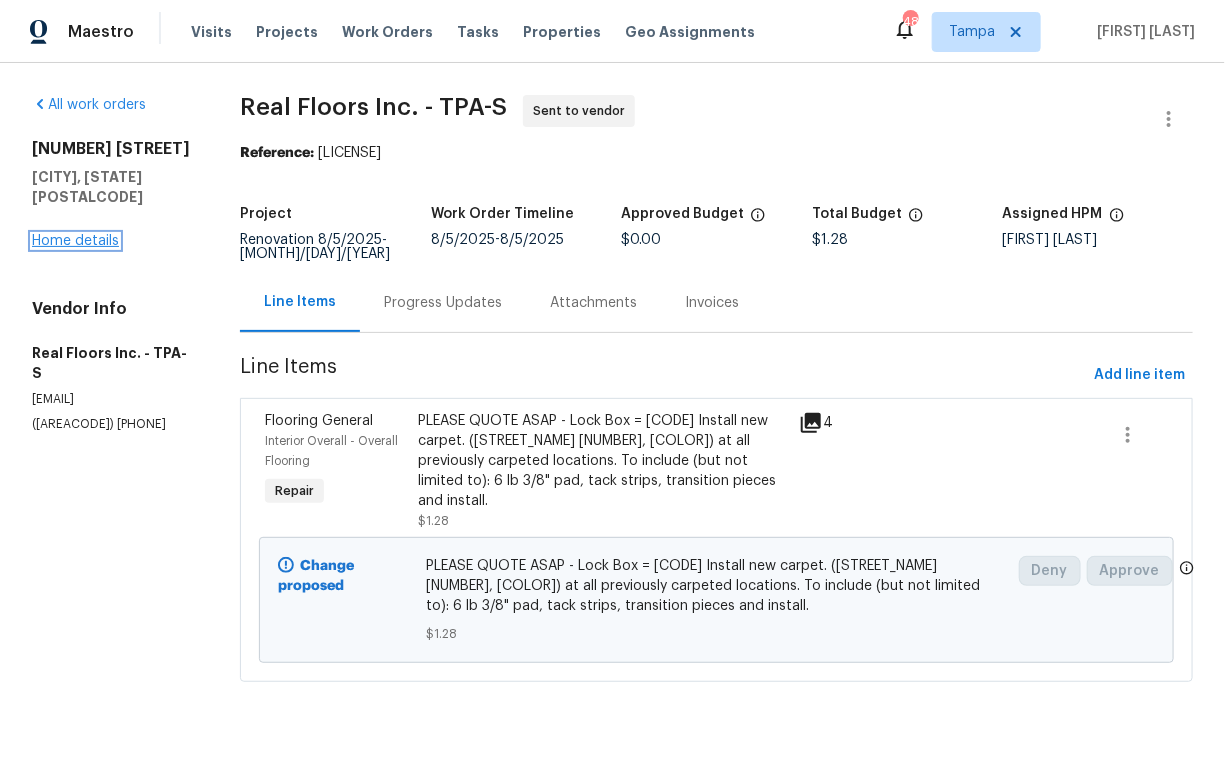 click on "Home details" at bounding box center [75, 241] 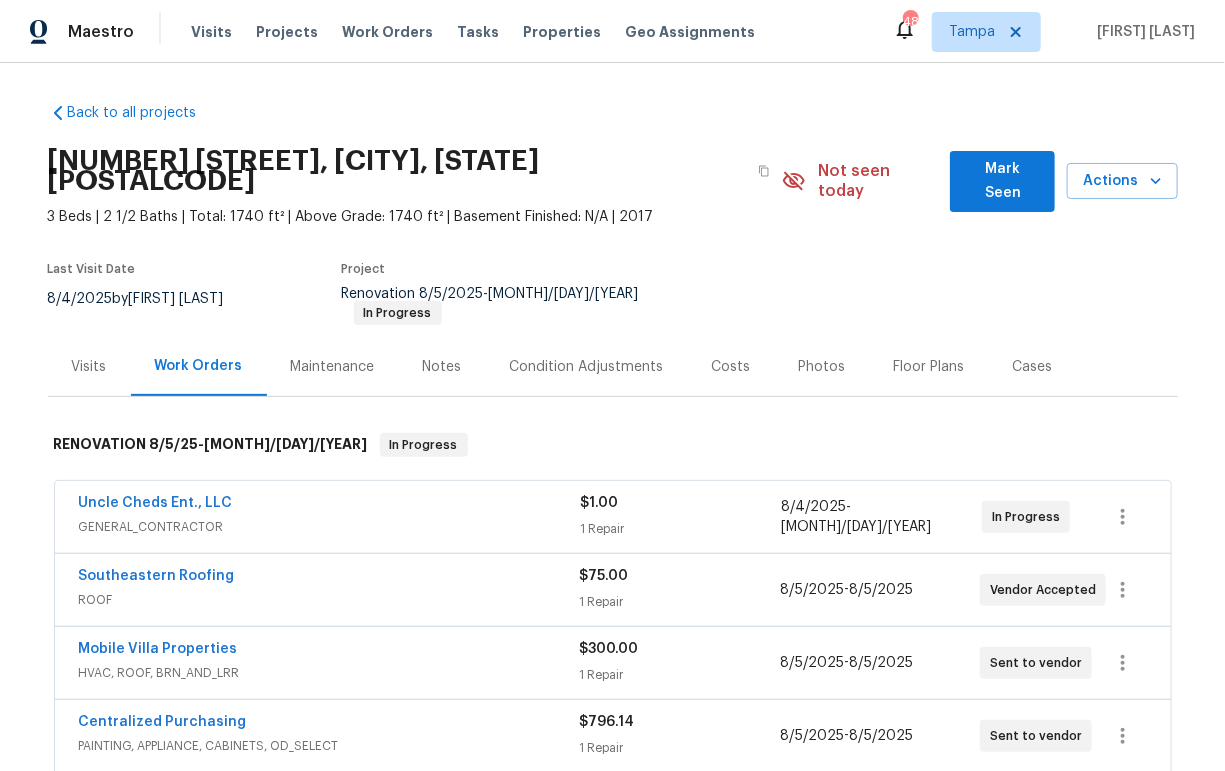 click on "Uncle Cheds Ent., LLC" at bounding box center (156, 503) 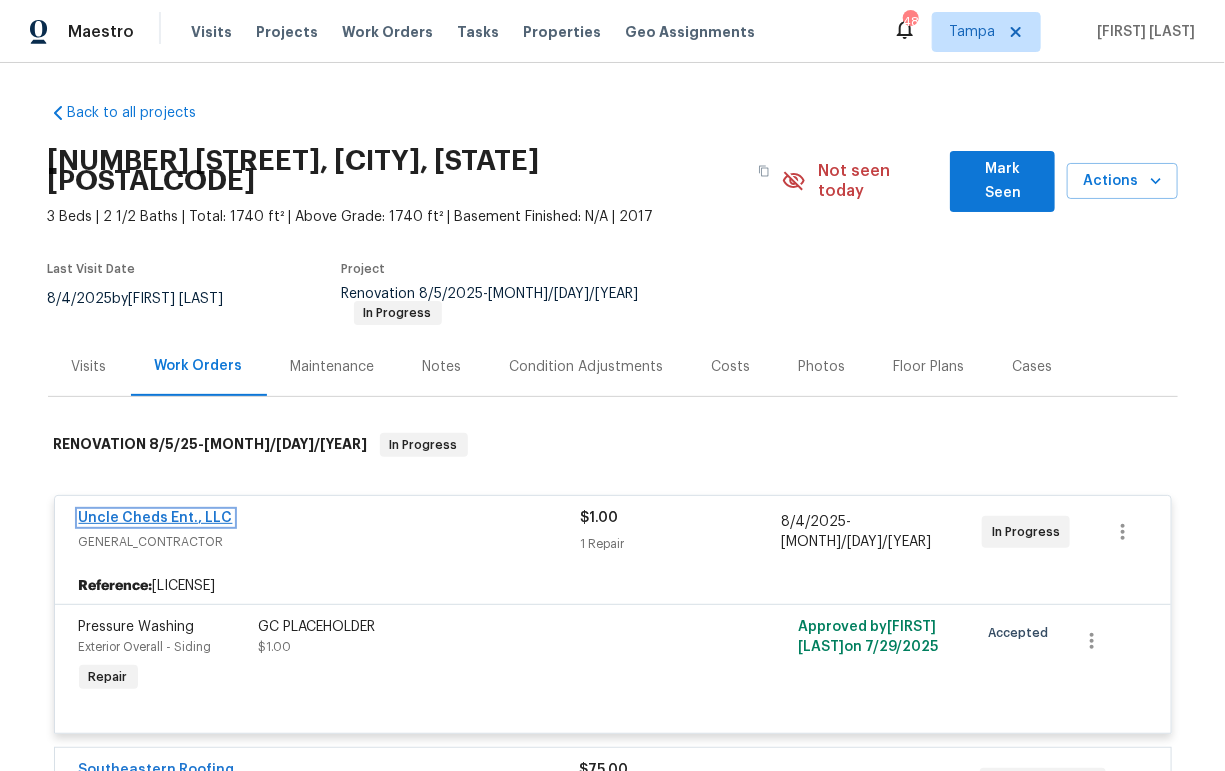click on "Uncle Cheds Ent., LLC" at bounding box center (156, 518) 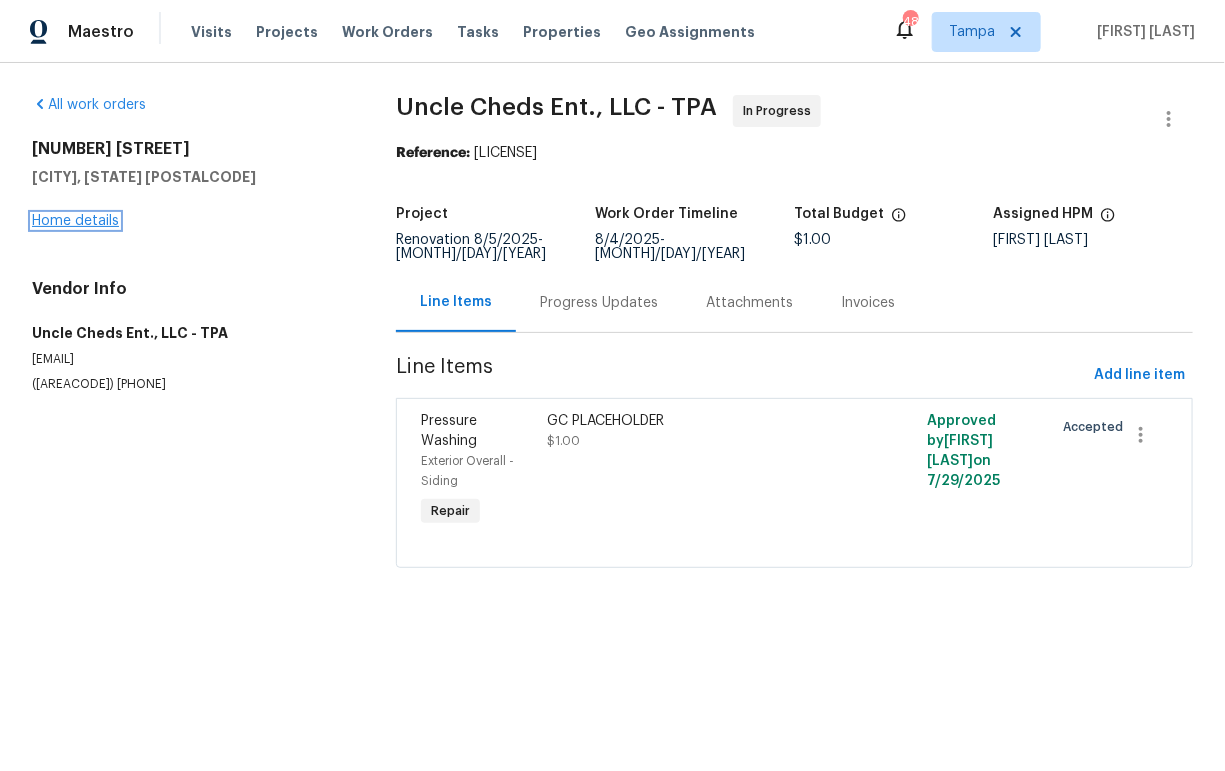 click on "Home details" at bounding box center [75, 221] 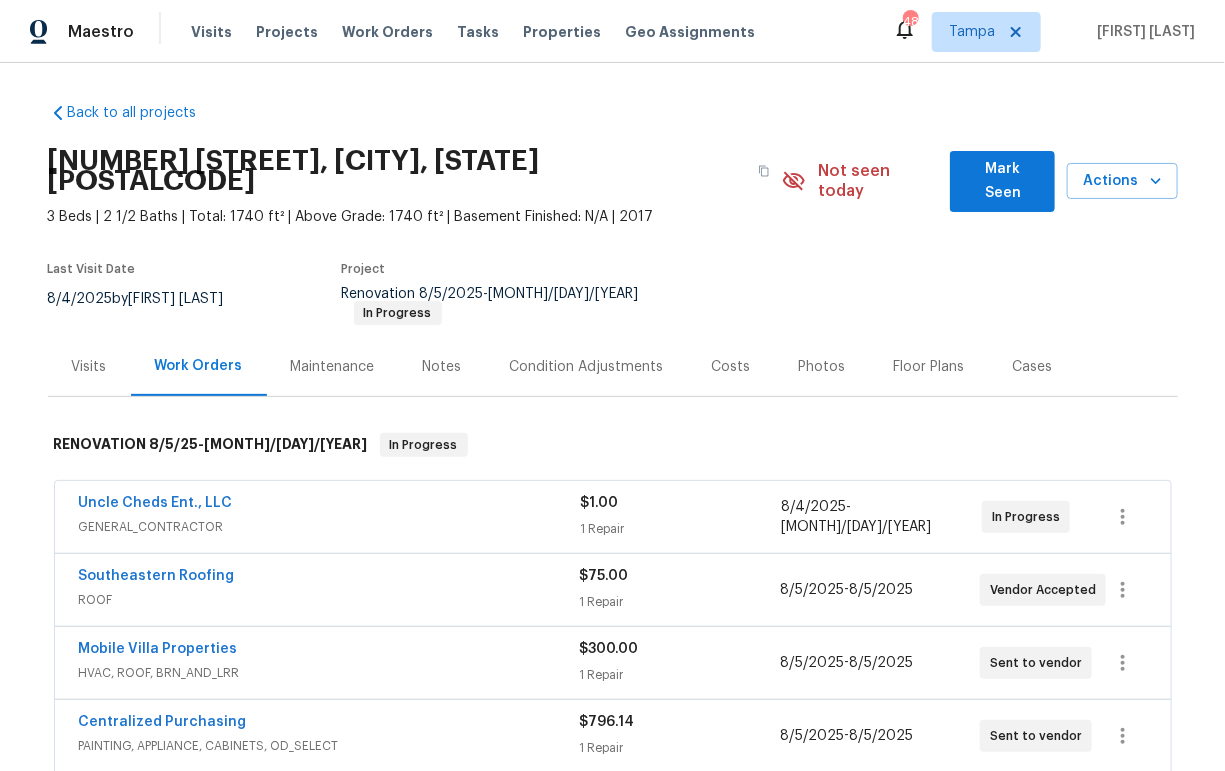 click on "Condition Adjustments" at bounding box center [587, 367] 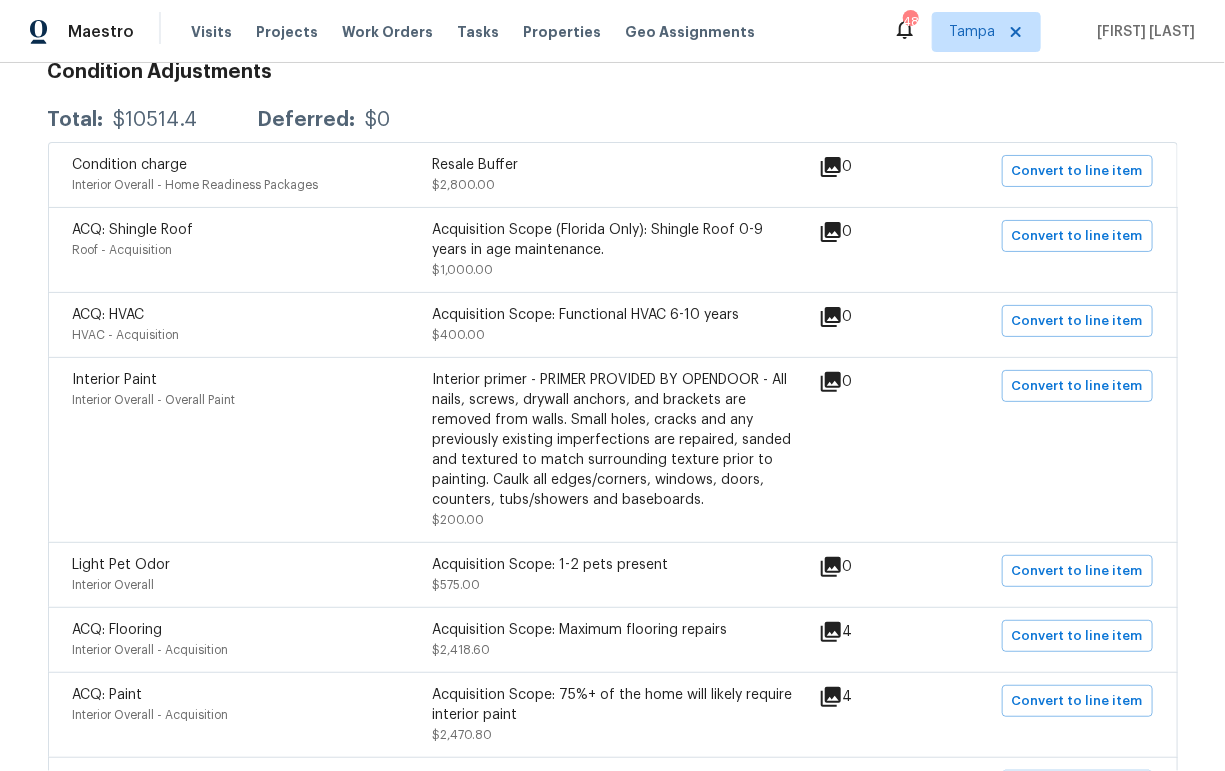 scroll, scrollTop: 404, scrollLeft: 0, axis: vertical 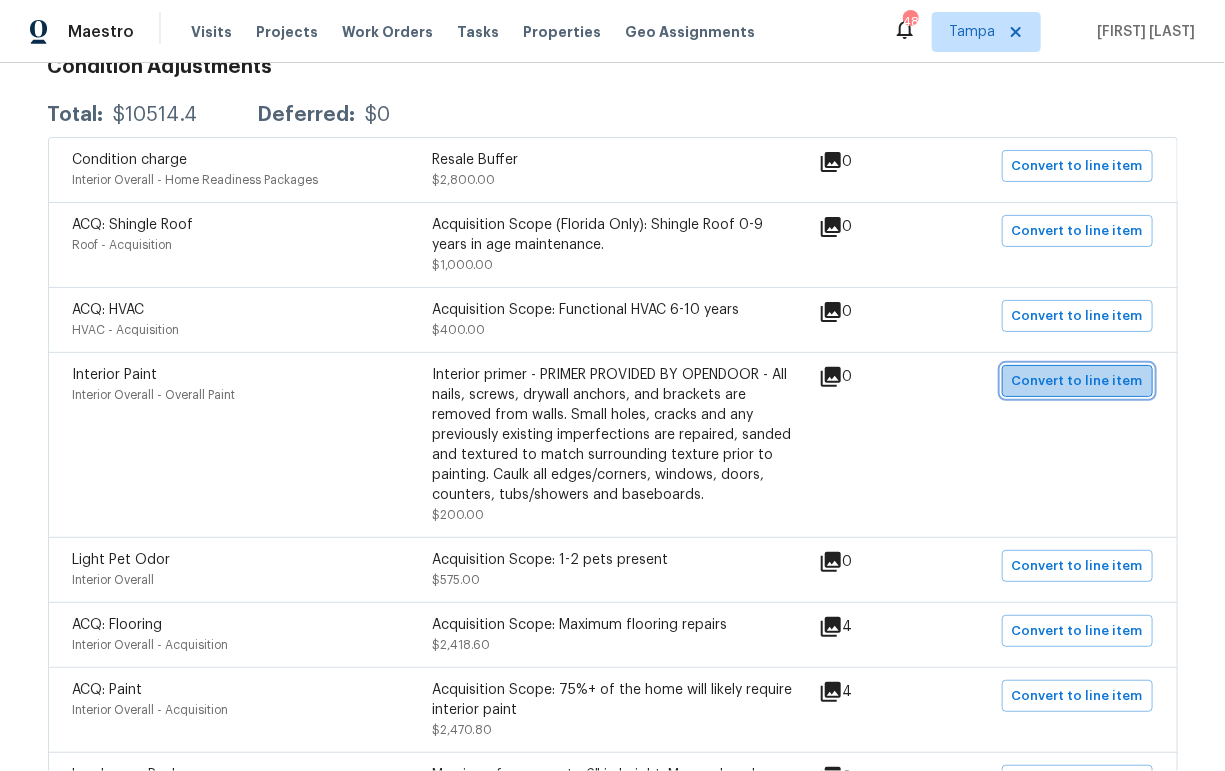 click on "Convert to line item" at bounding box center [1077, 381] 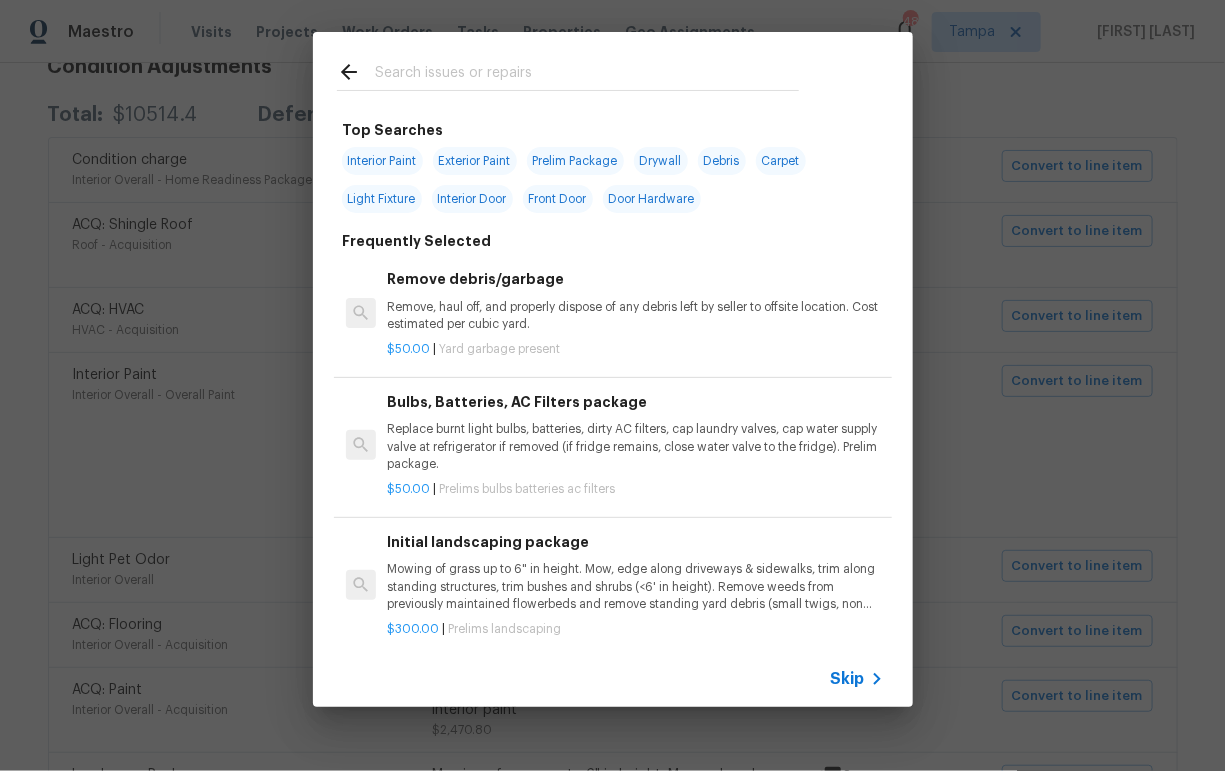 click 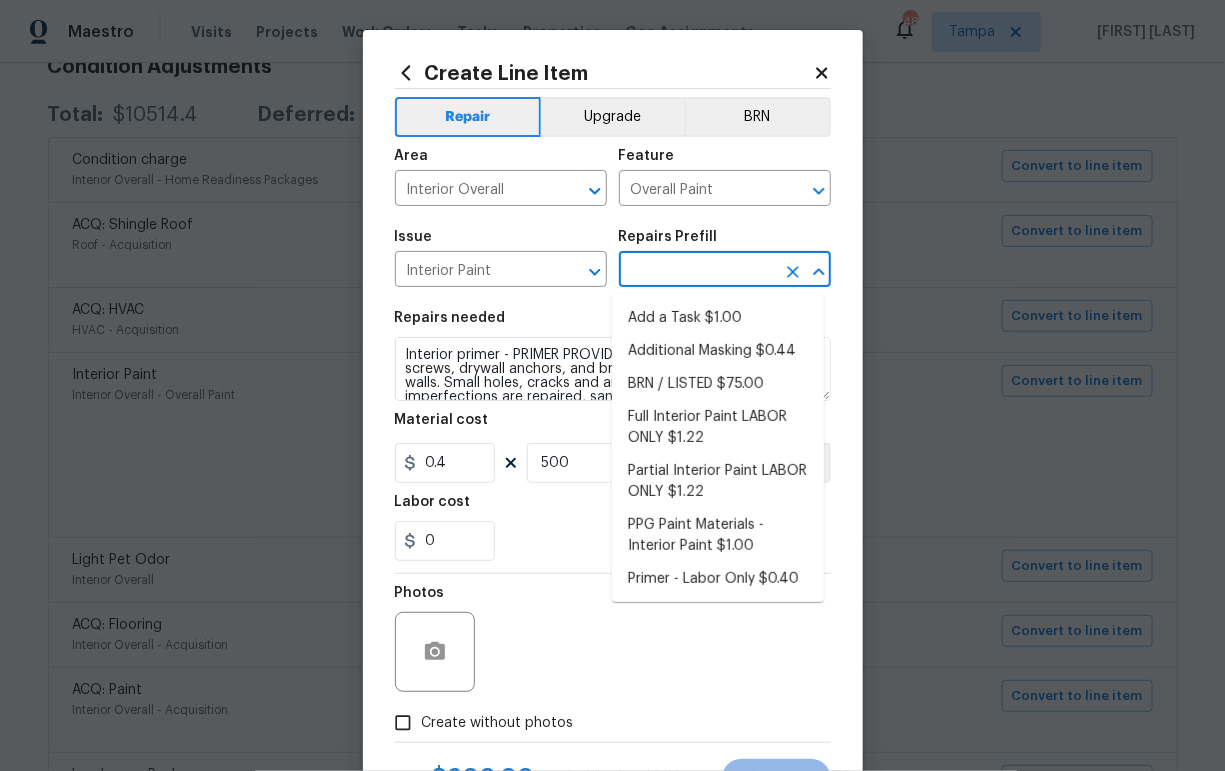 click at bounding box center (697, 271) 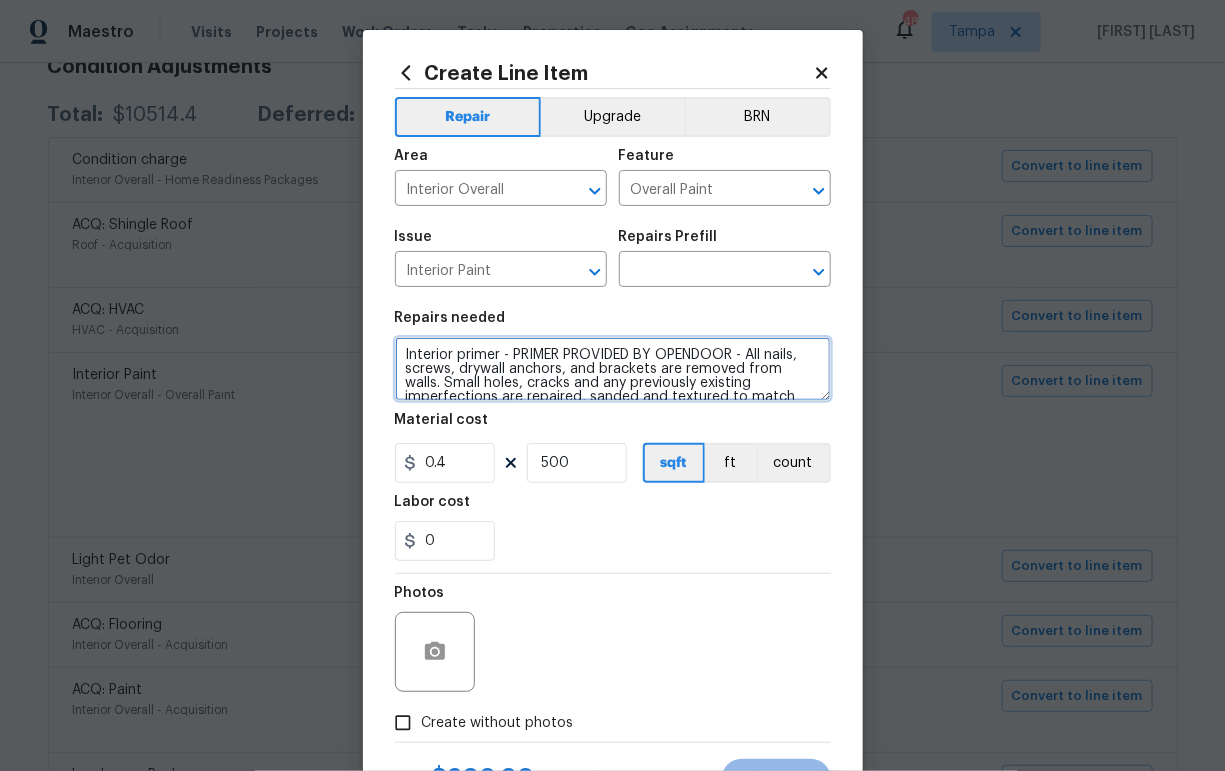 click on "Interior primer - PRIMER PROVIDED BY OPENDOOR - All nails, screws, drywall anchors, and brackets are removed from walls. Small holes, cracks and any previously existing imperfections are repaired, sanded and textured to match surrounding texture prior to painting. Caulk all edges/corners, windows, doors, counters, tubs/showers and baseboards." at bounding box center [613, 369] 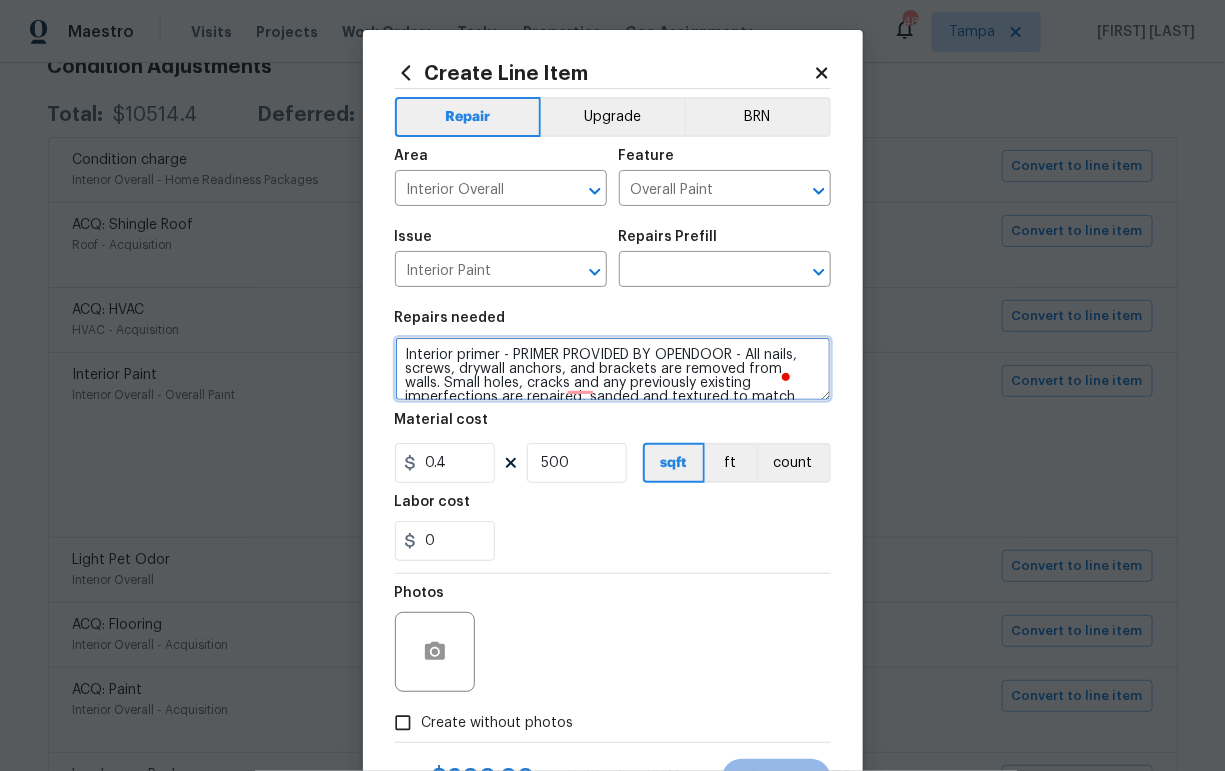click on "Interior primer - PRIMER PROVIDED BY OPENDOOR - All nails, screws, drywall anchors, and brackets are removed from walls. Small holes, cracks and any previously existing imperfections are repaired, sanded and textured to match surrounding texture prior to painting. Caulk all edges/corners, windows, doors, counters, tubs/showers and baseboards." at bounding box center [613, 369] 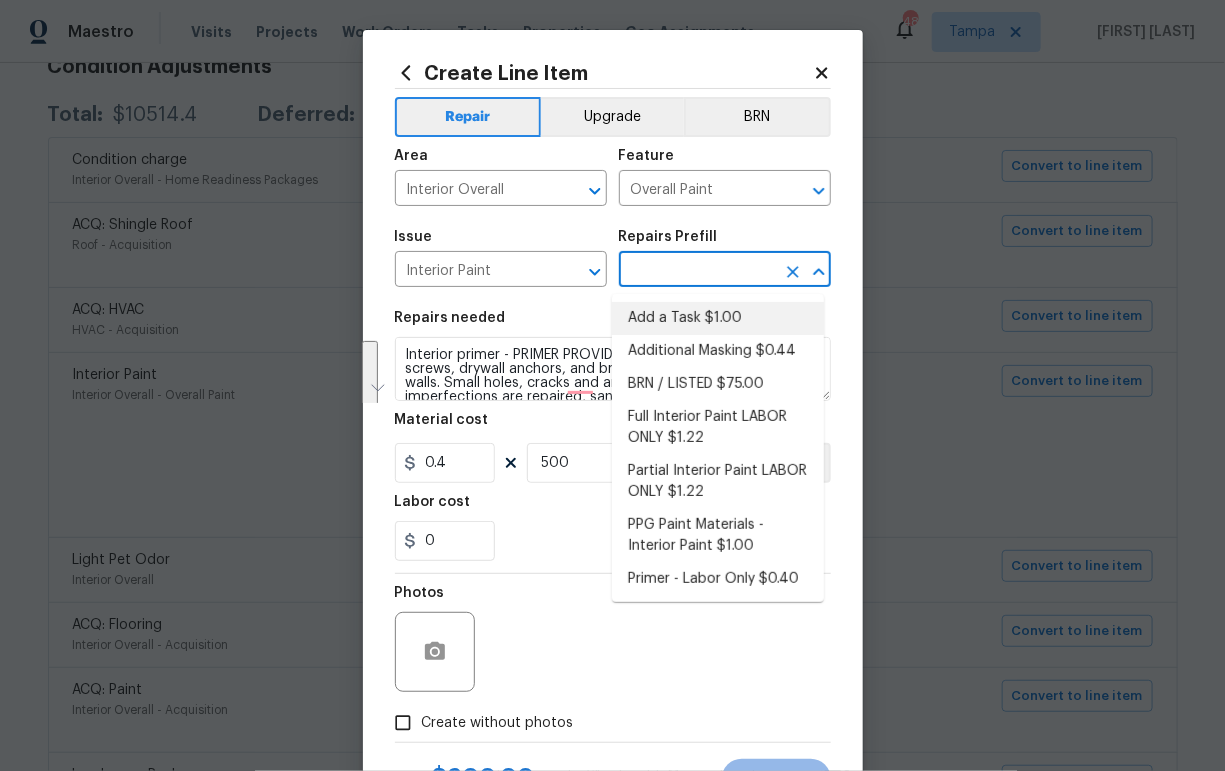 click at bounding box center (697, 271) 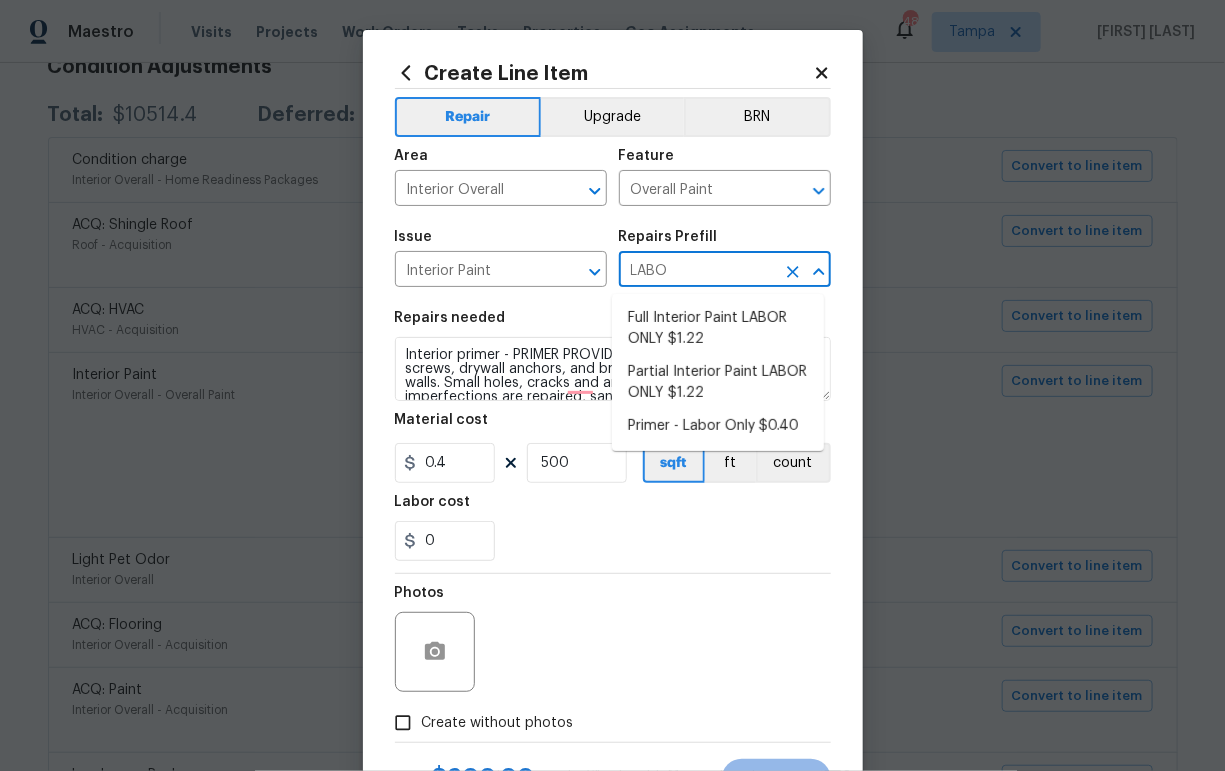 type on "LABOR" 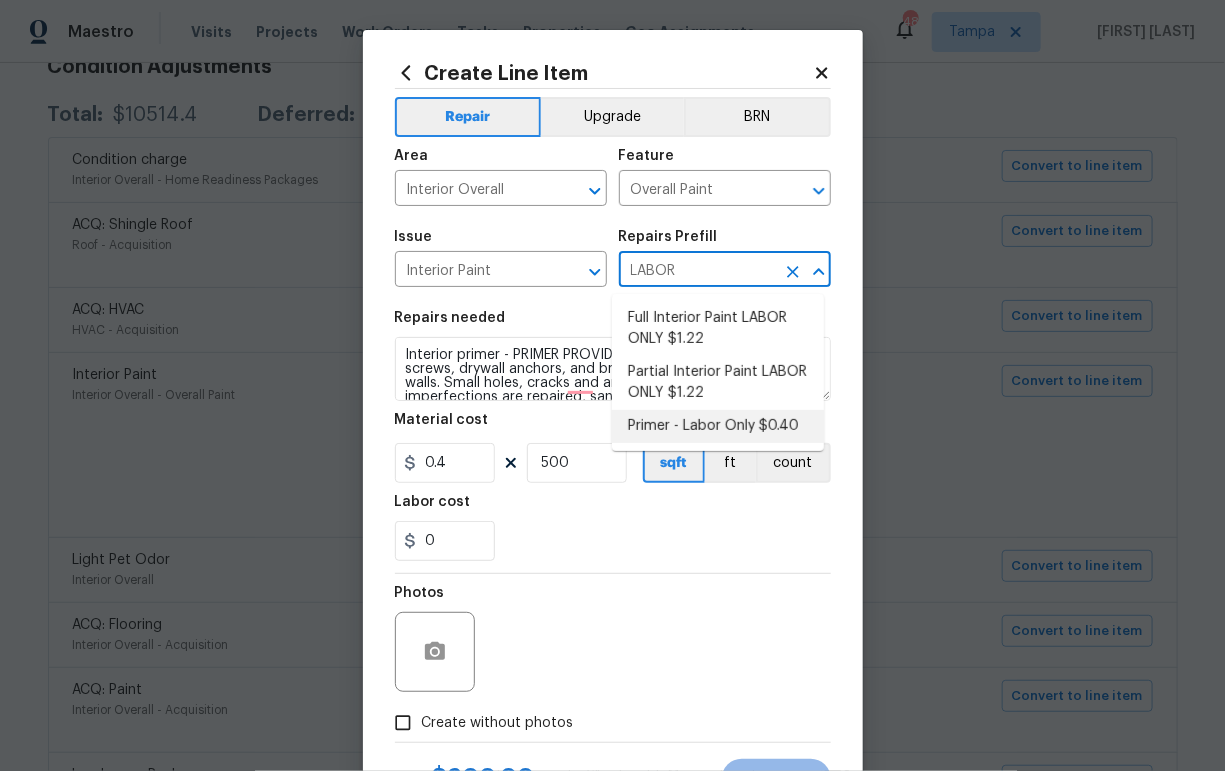 click on "Primer - Labor Only $0.40" at bounding box center [718, 426] 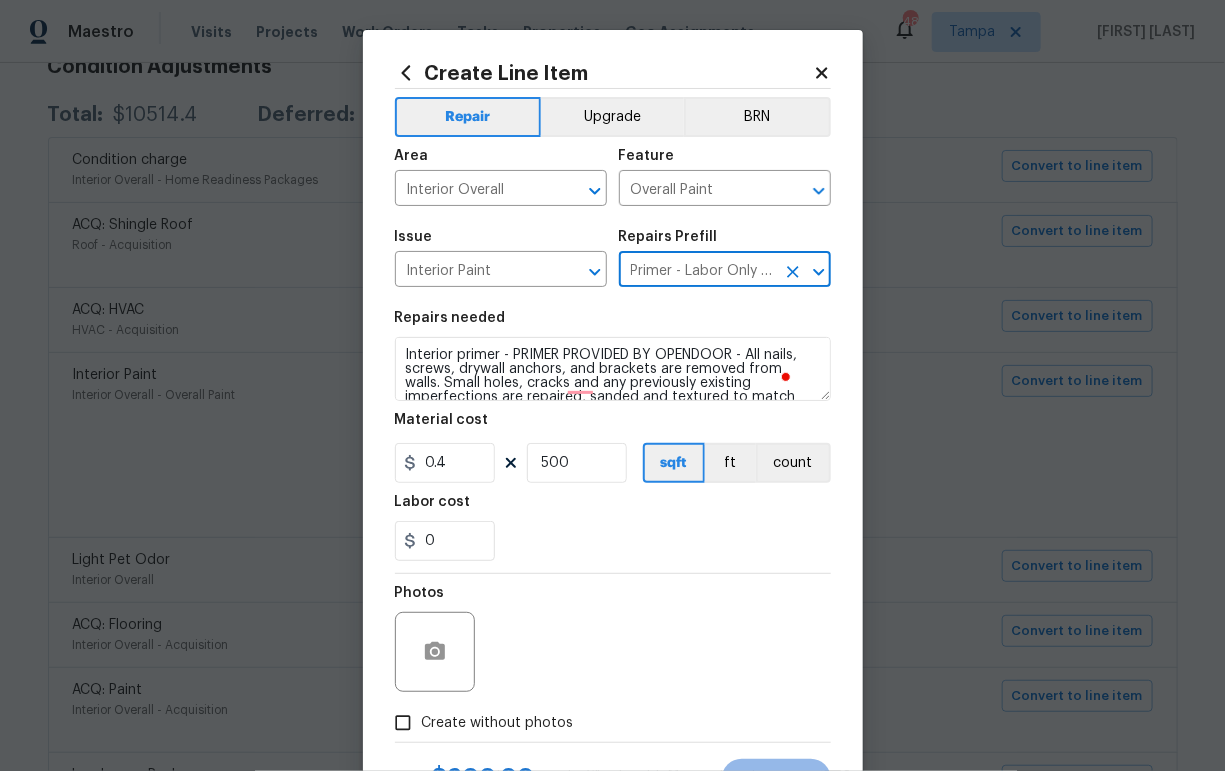 type on "Primer - Labor Only $0.40" 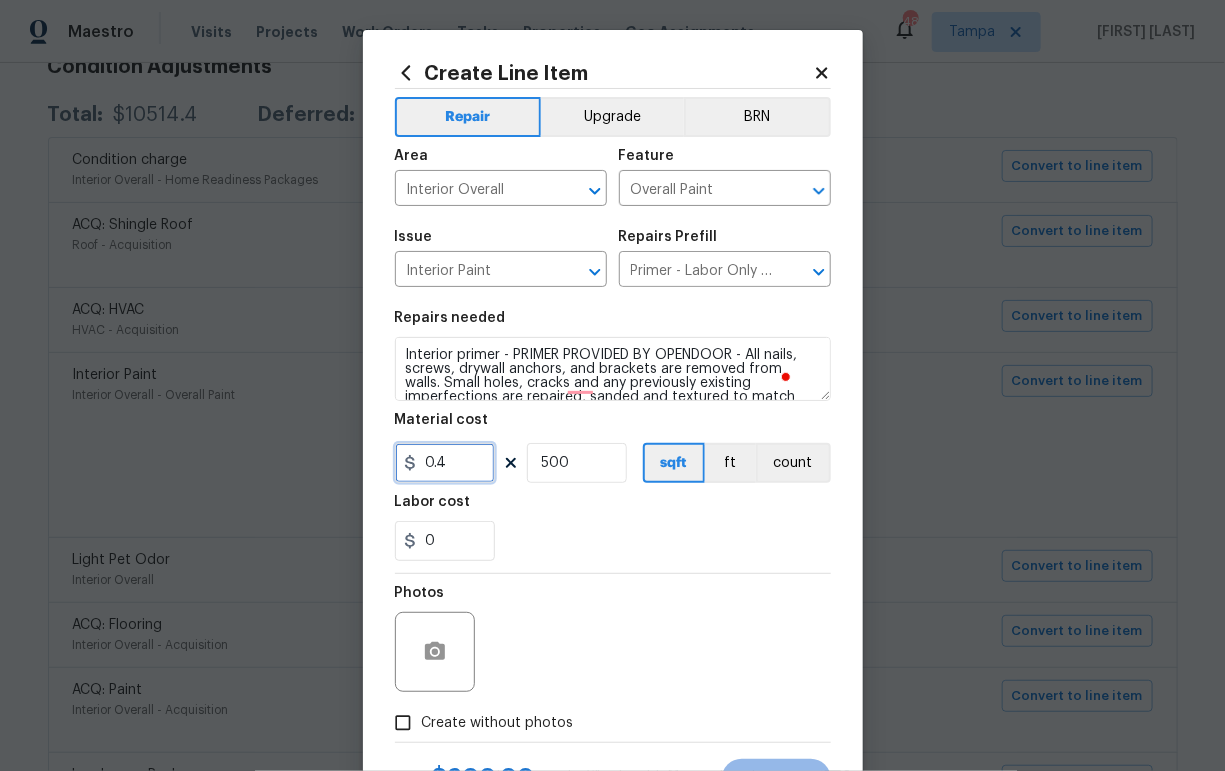 drag, startPoint x: 453, startPoint y: 469, endPoint x: 345, endPoint y: 468, distance: 108.00463 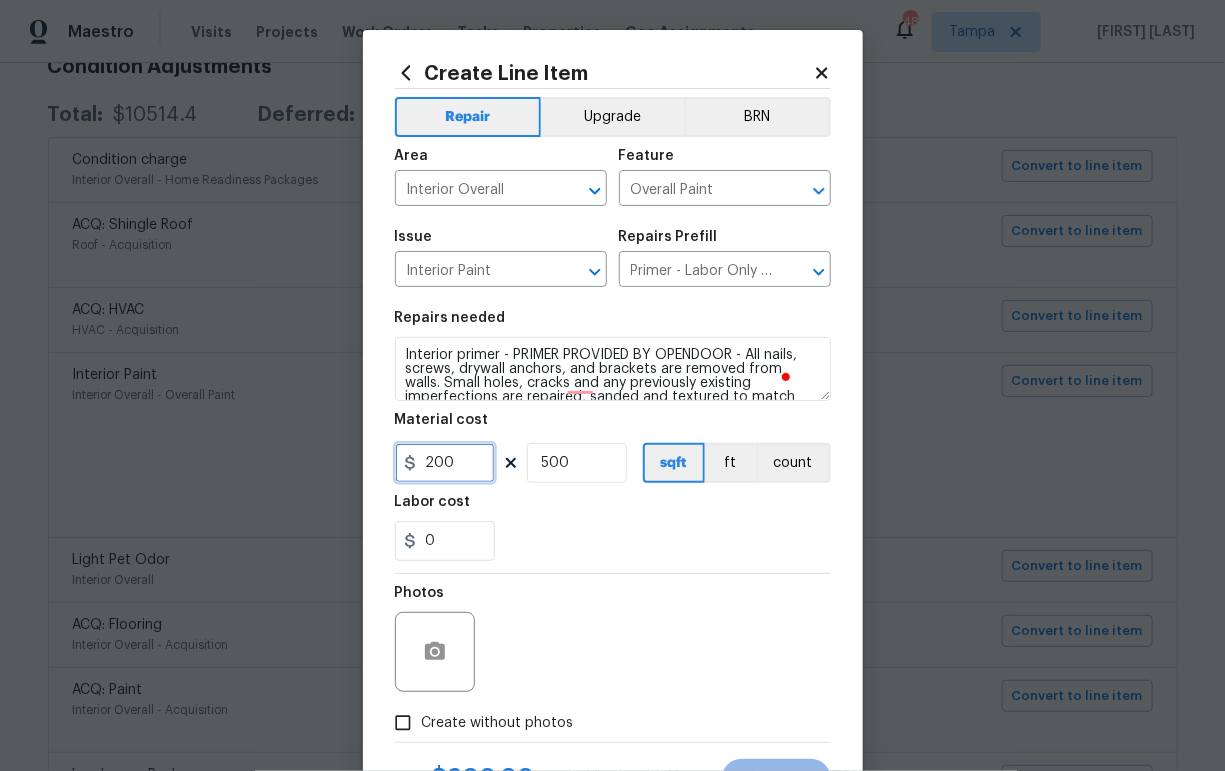 type on "200" 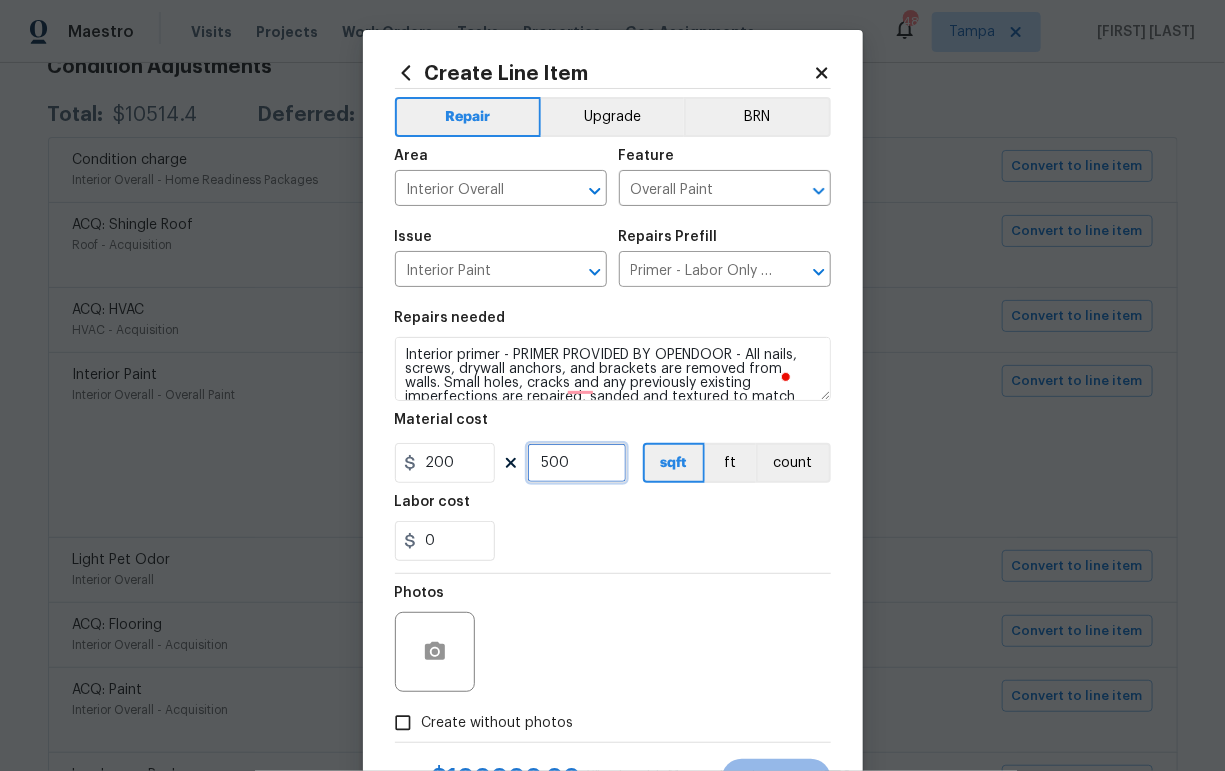 drag, startPoint x: 530, startPoint y: 473, endPoint x: 472, endPoint y: 470, distance: 58.077534 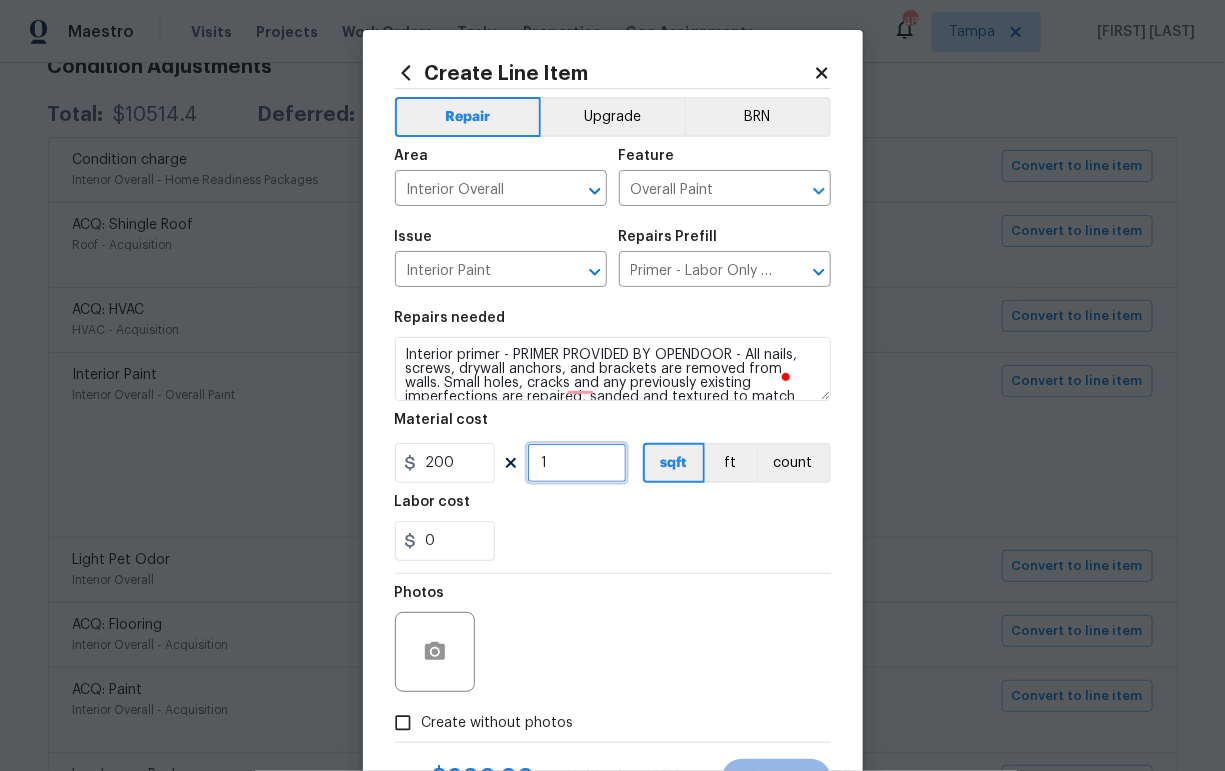 type on "1" 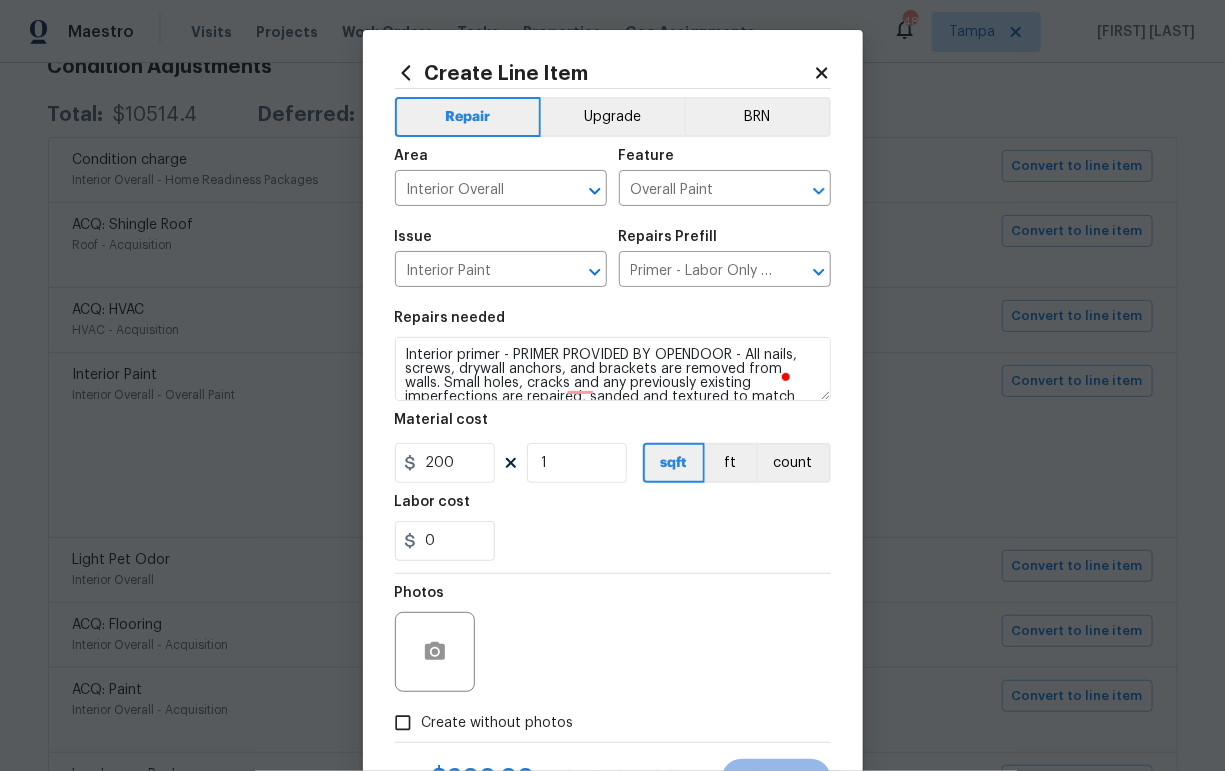 click on "Repairs needed Interior primer - PRIMER PROVIDED BY OPENDOOR - All nails, screws, drywall anchors, and brackets are removed from walls. Small holes, cracks and any previously existing imperfections are repaired, sanded and textured to match surrounding texture prior to painting. Caulk all edges/corners, windows, doors, counters, tubs/showers and baseboards. Material cost 200 1 sqft ft count Labor cost 0" at bounding box center (613, 436) 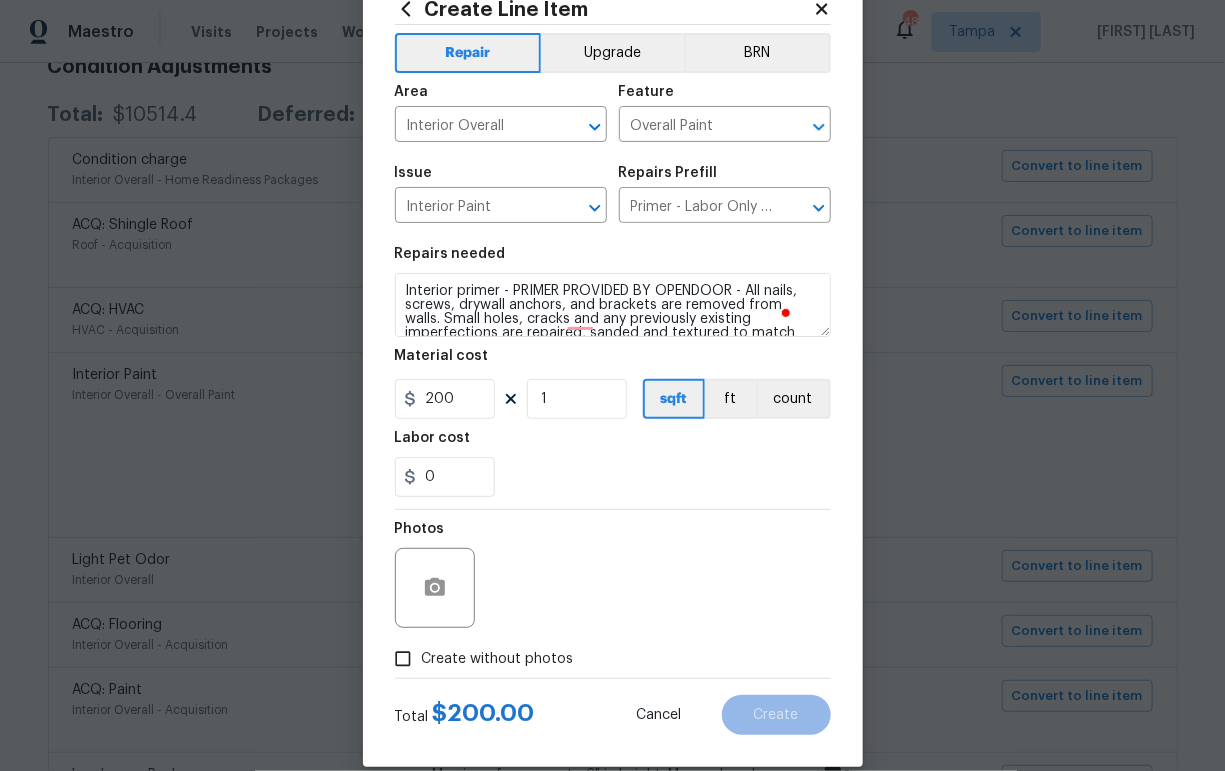 scroll, scrollTop: 91, scrollLeft: 0, axis: vertical 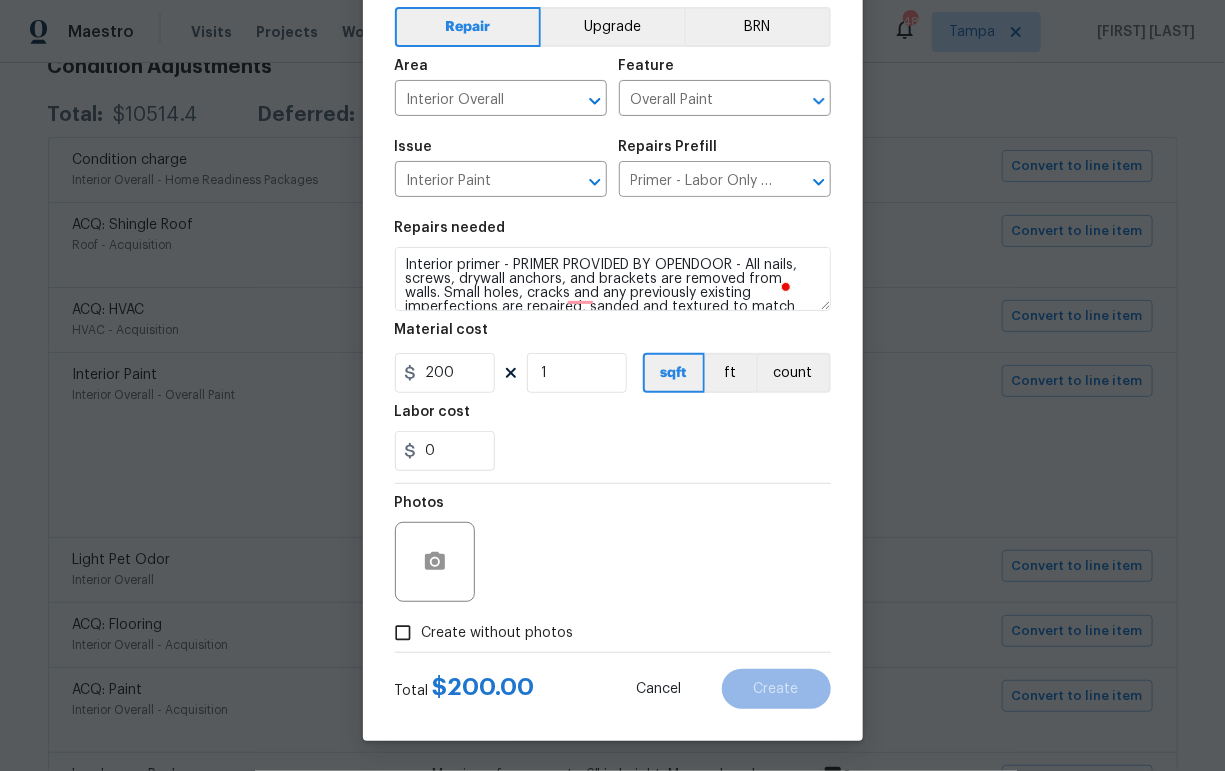 drag, startPoint x: 520, startPoint y: 632, endPoint x: 533, endPoint y: 627, distance: 13.928389 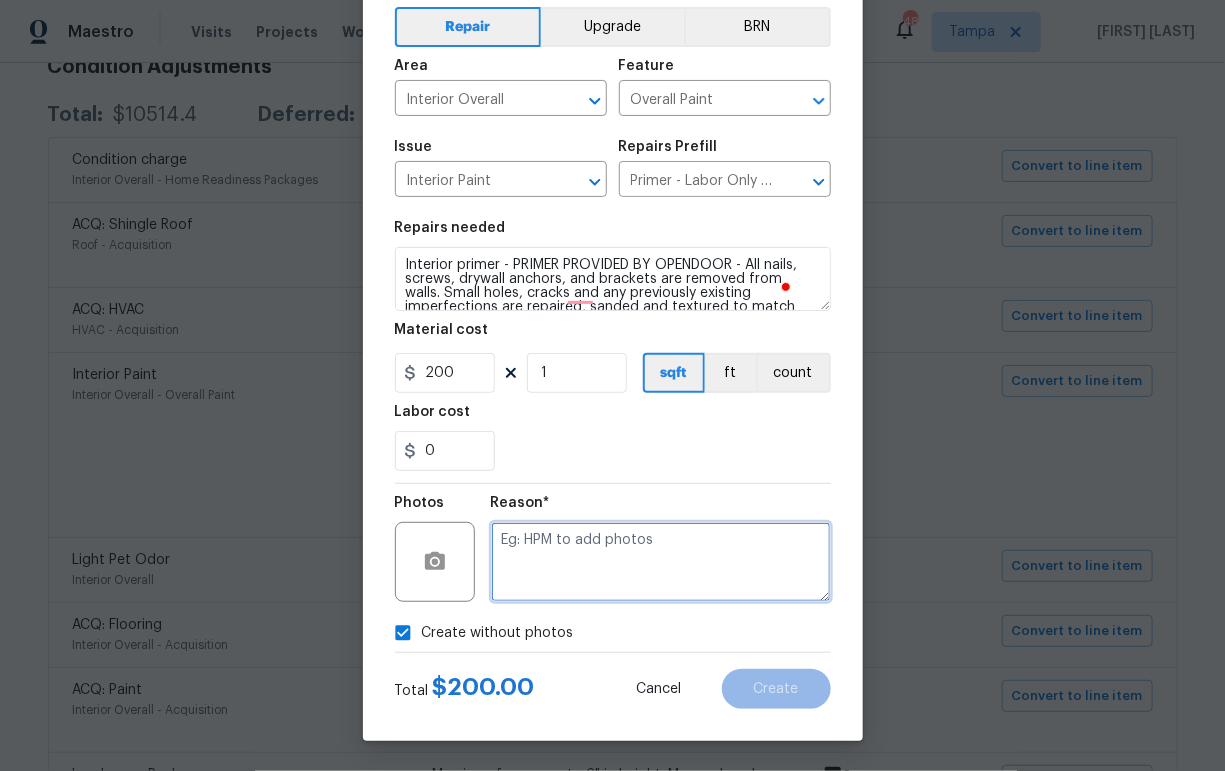 click at bounding box center (661, 562) 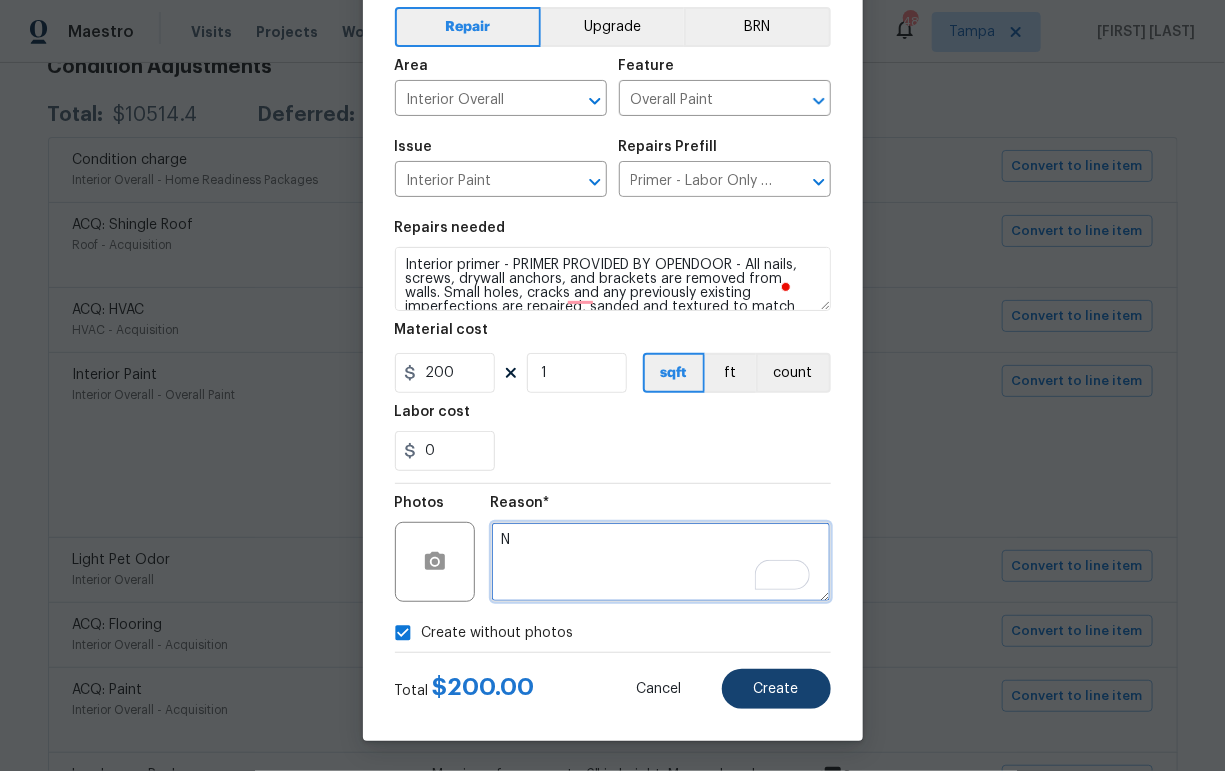 type on "N" 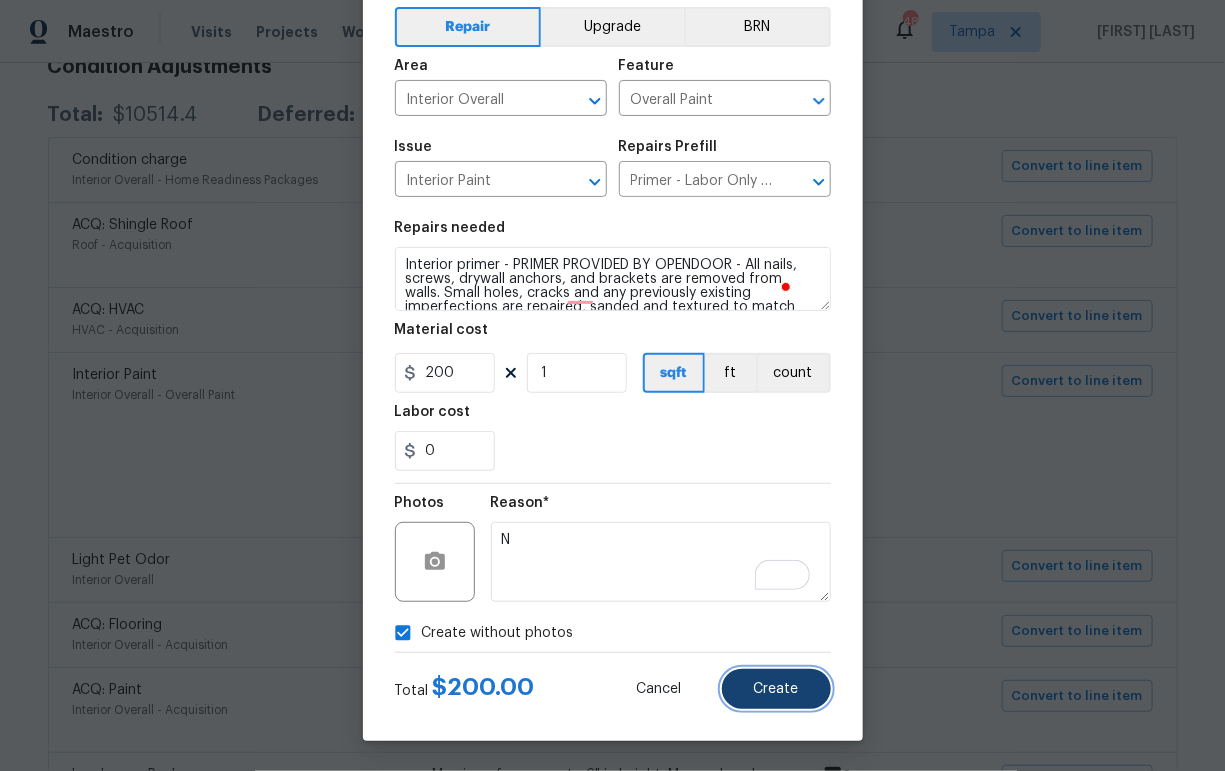 click on "Create" at bounding box center [776, 689] 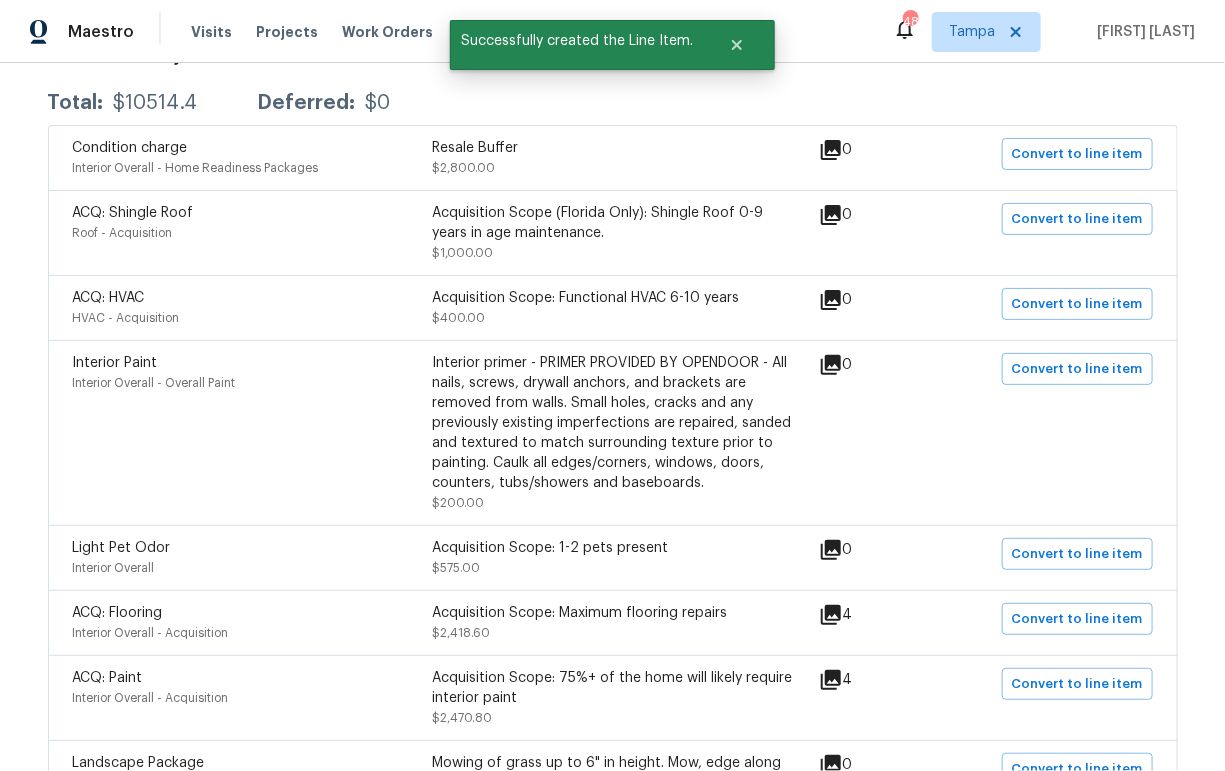 scroll, scrollTop: 476, scrollLeft: 0, axis: vertical 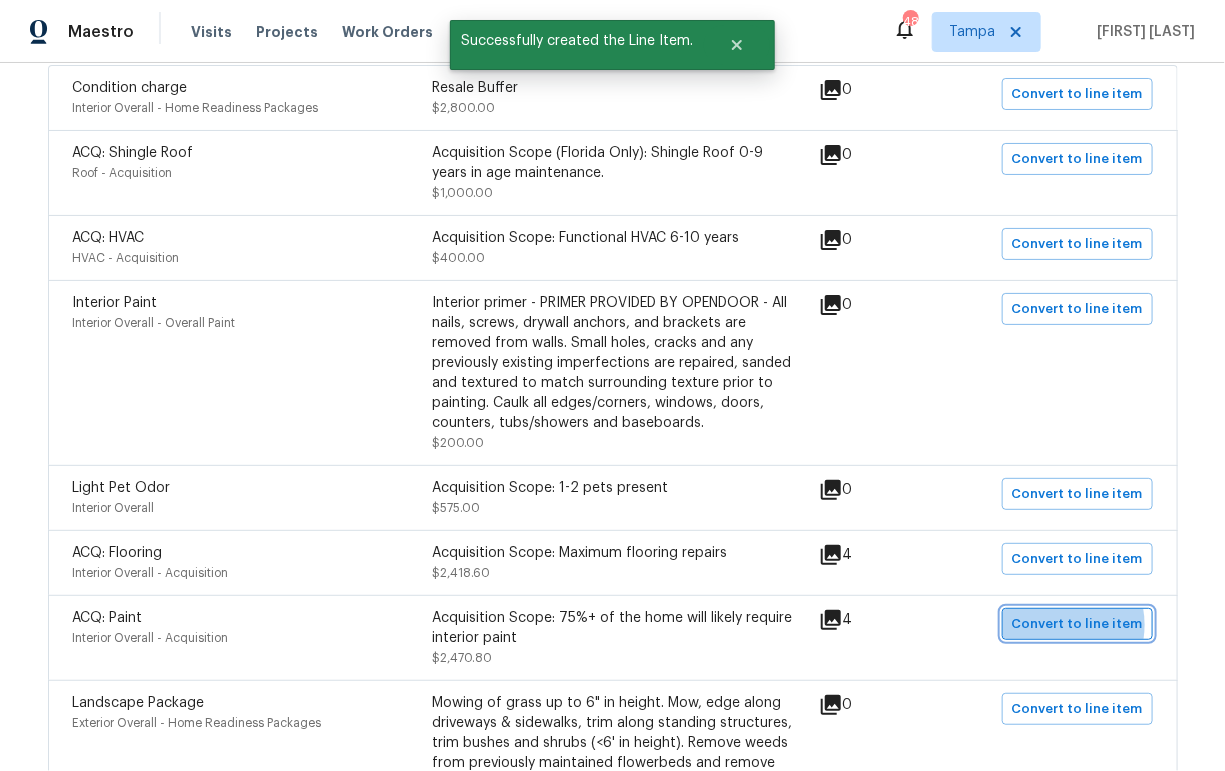 click on "Convert to line item" at bounding box center [1077, 624] 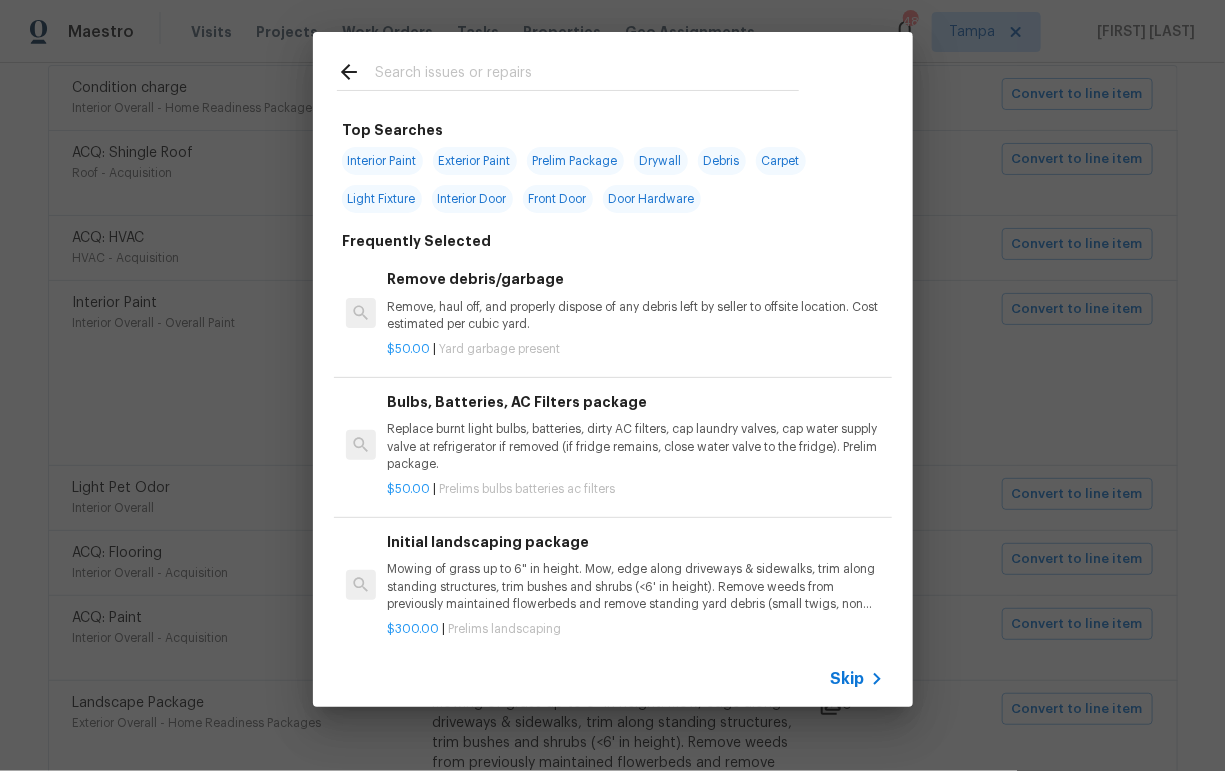 click 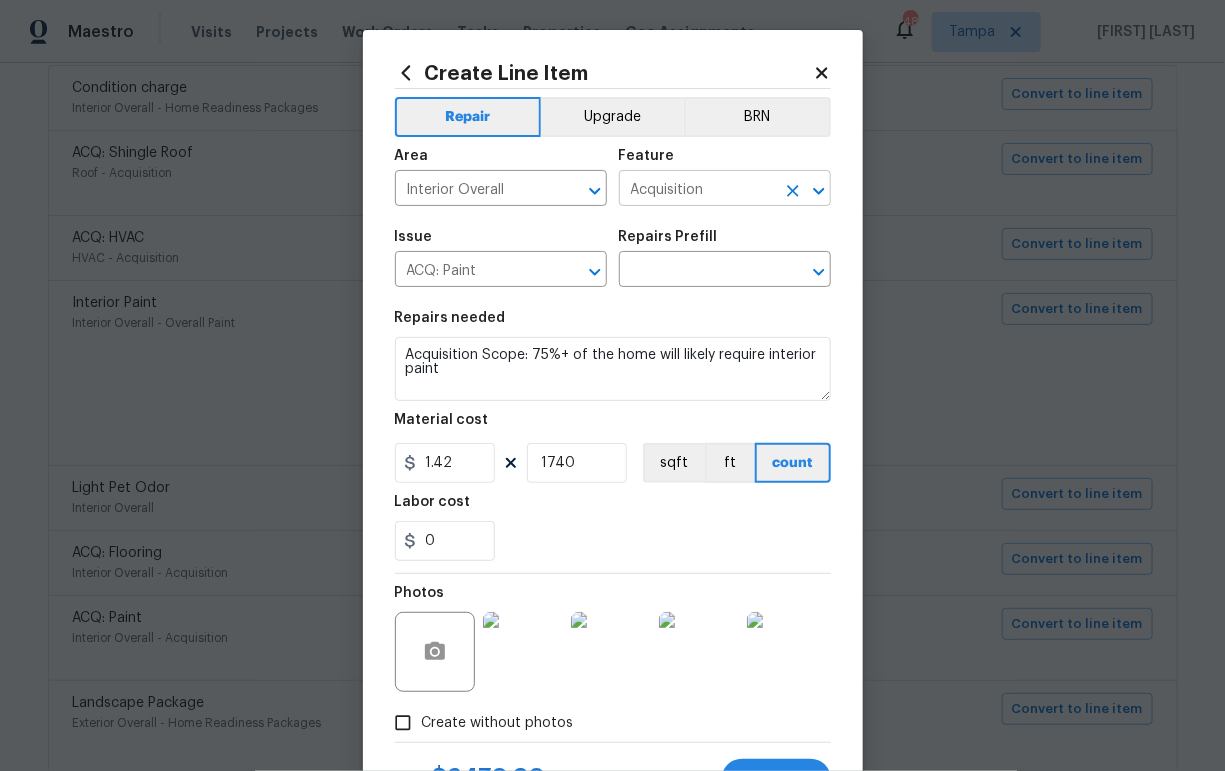 click on "Acquisition" at bounding box center (697, 190) 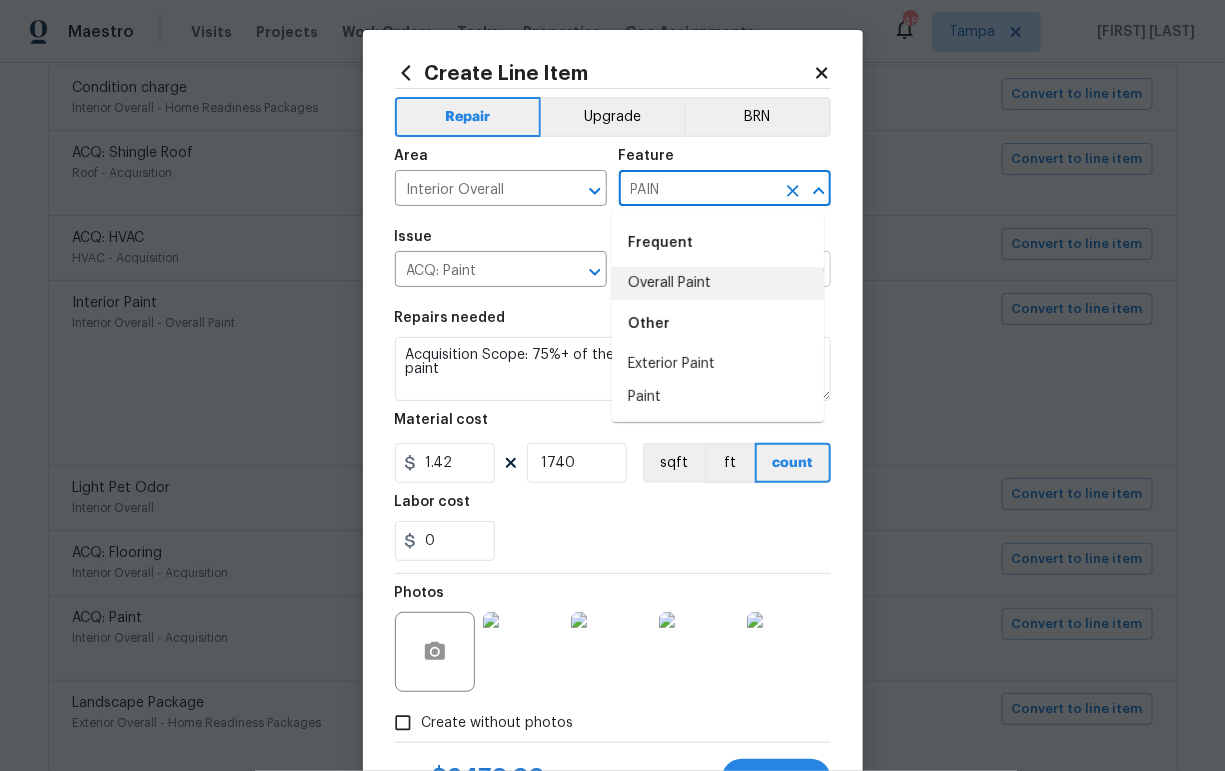click on "Overall Paint" at bounding box center [718, 283] 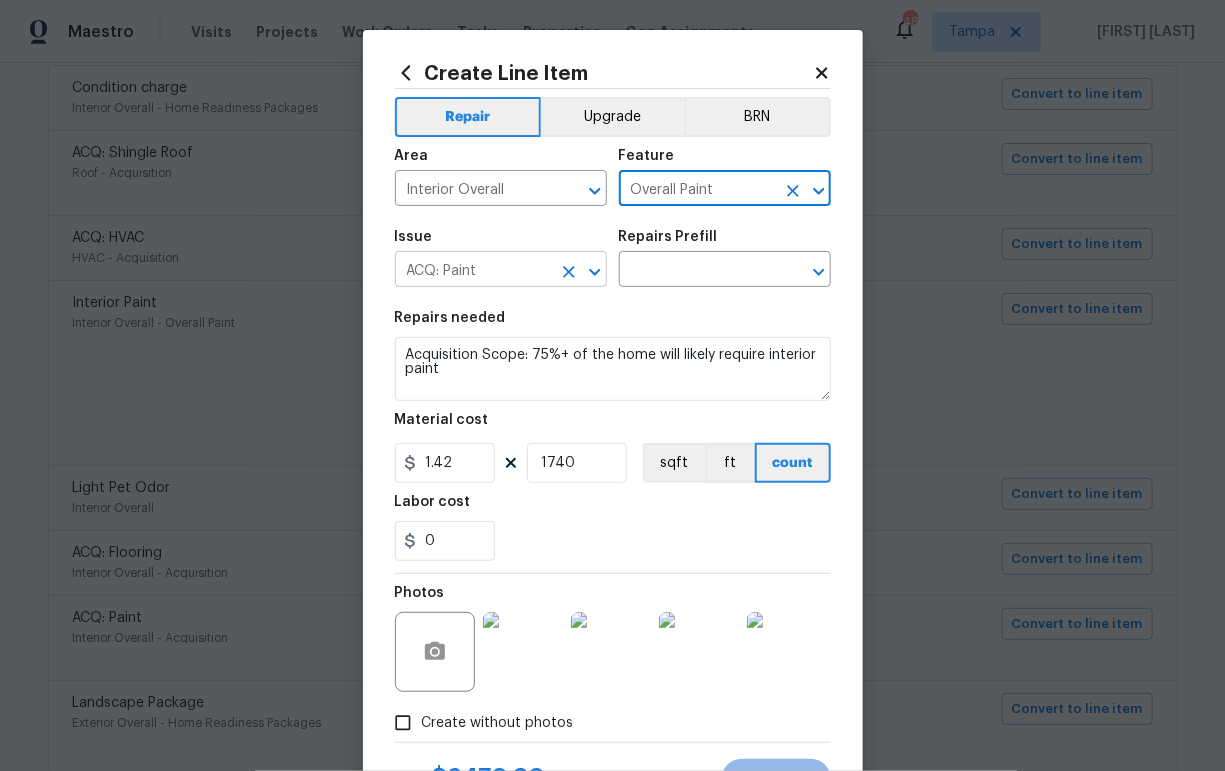 type on "Overall Paint" 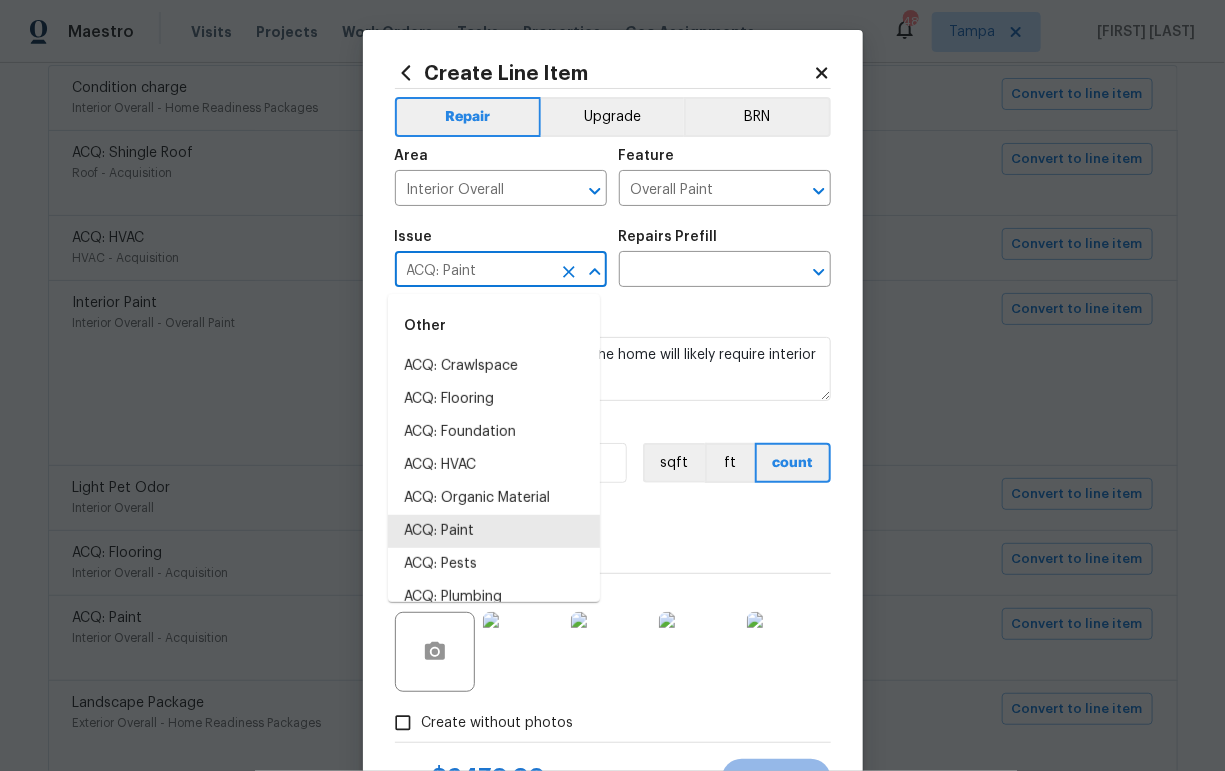 click on "ACQ: Paint" at bounding box center [473, 271] 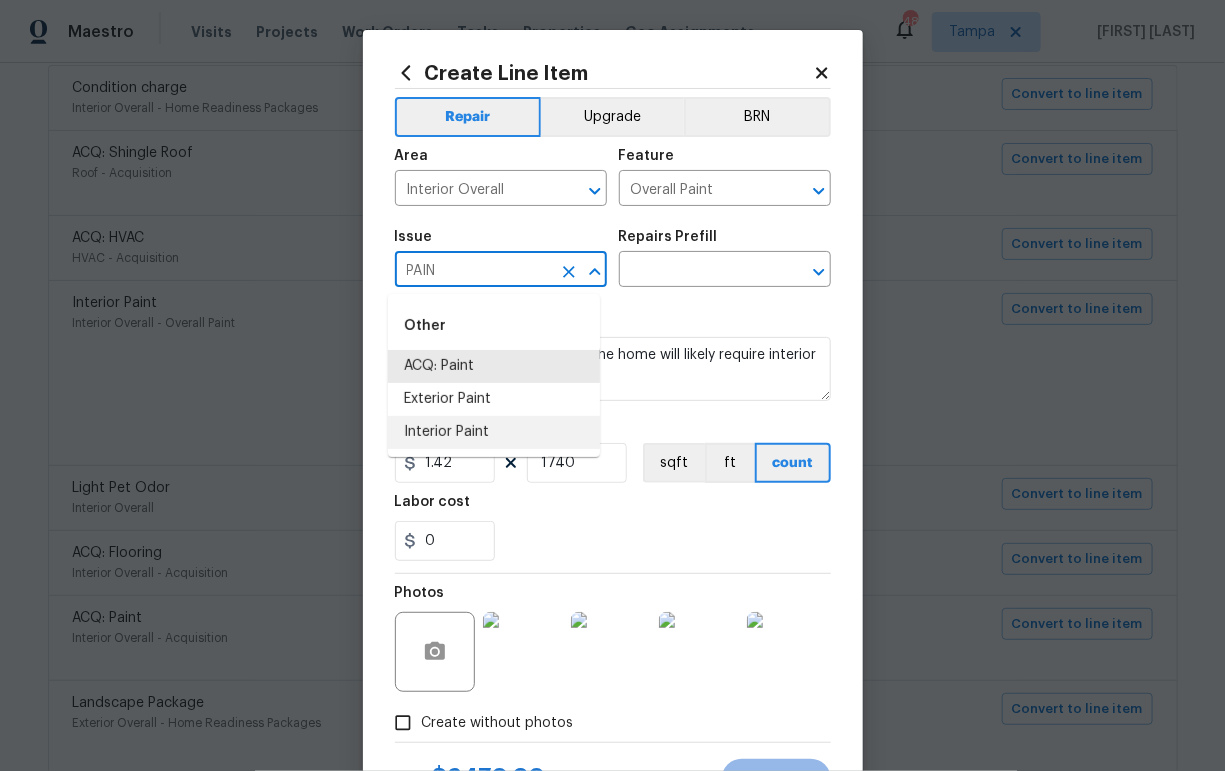 click on "Interior Paint" at bounding box center (494, 432) 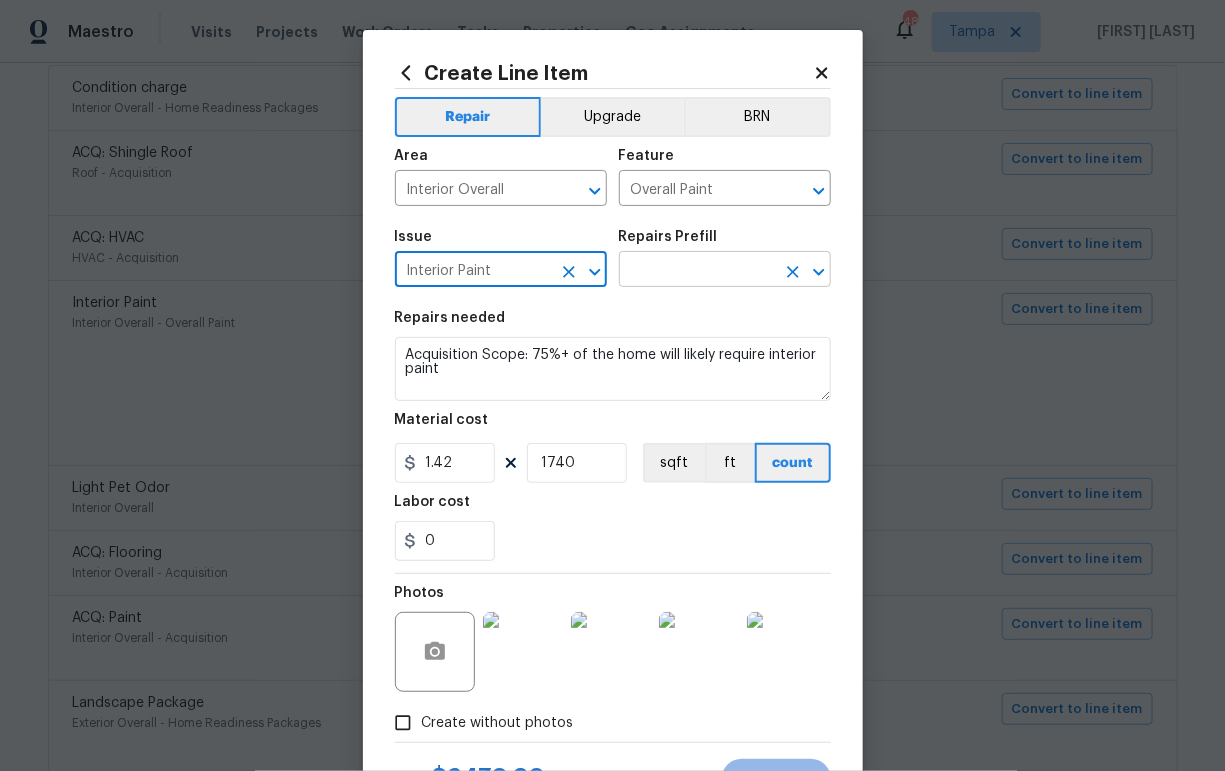 type on "Interior Paint" 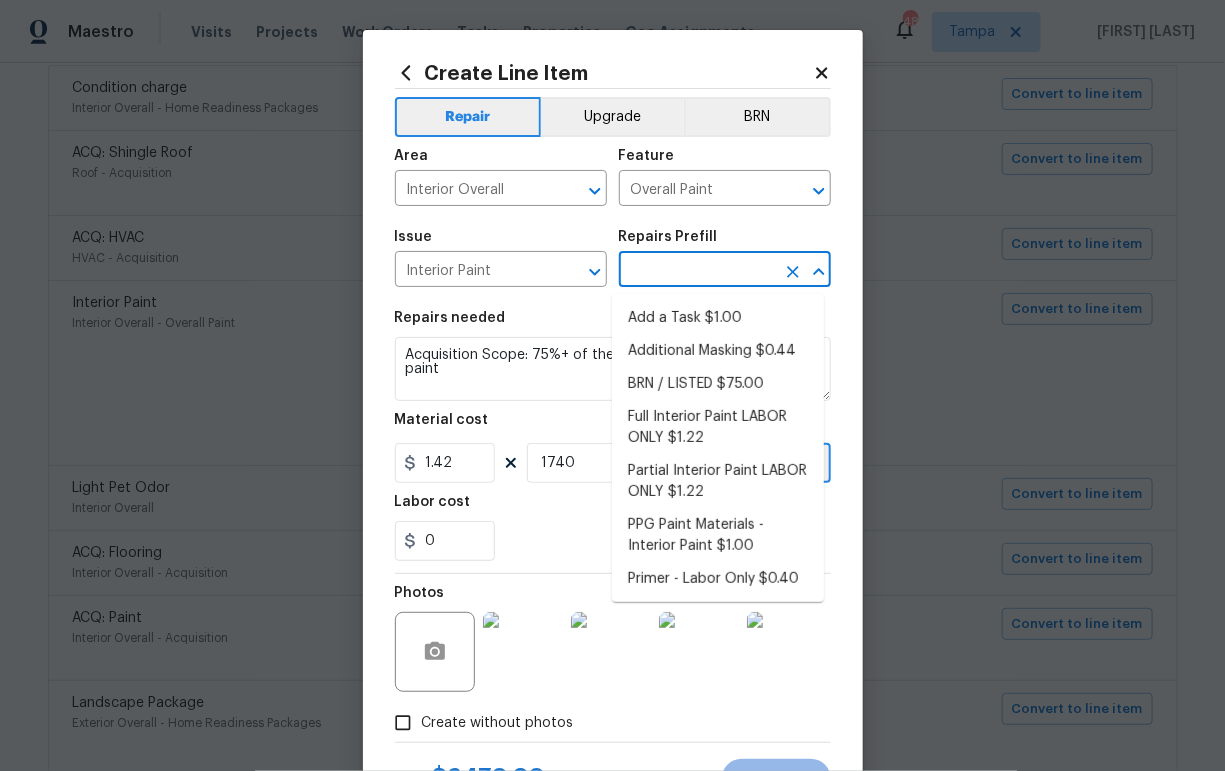 click at bounding box center (697, 271) 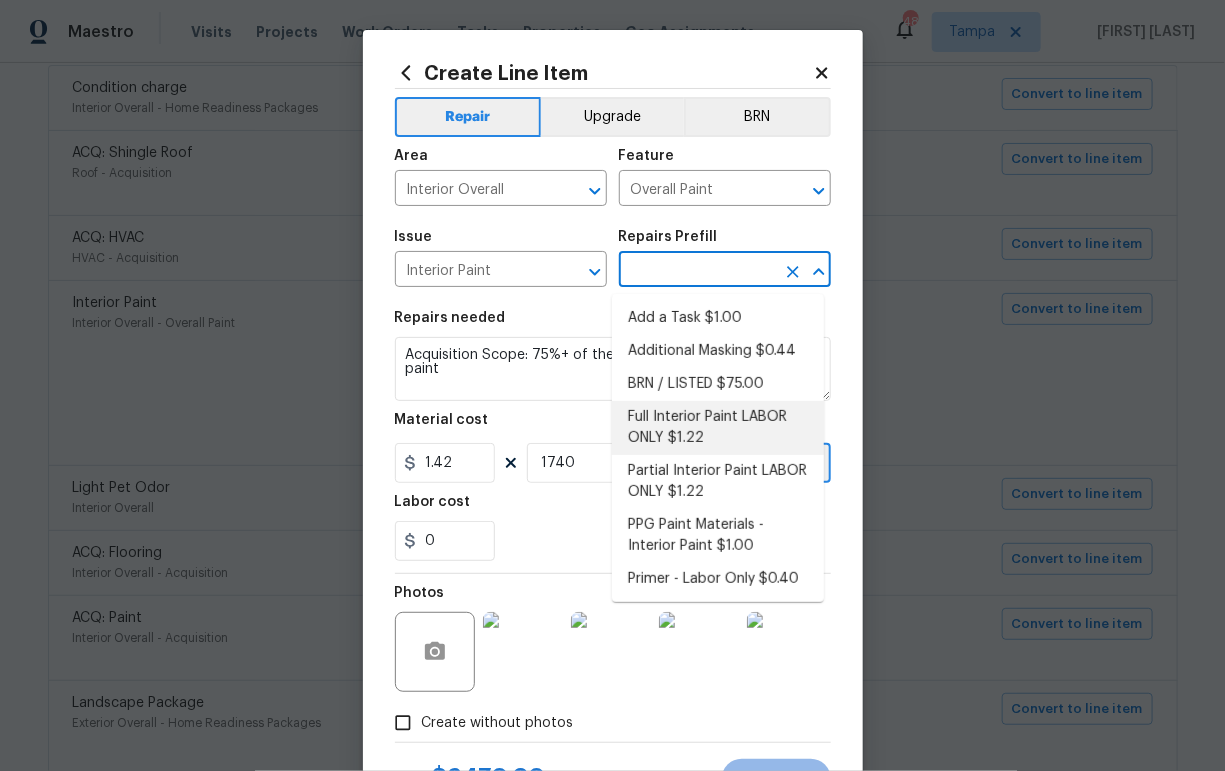 click on "Full Interior Paint LABOR ONLY $1.22" at bounding box center (718, 428) 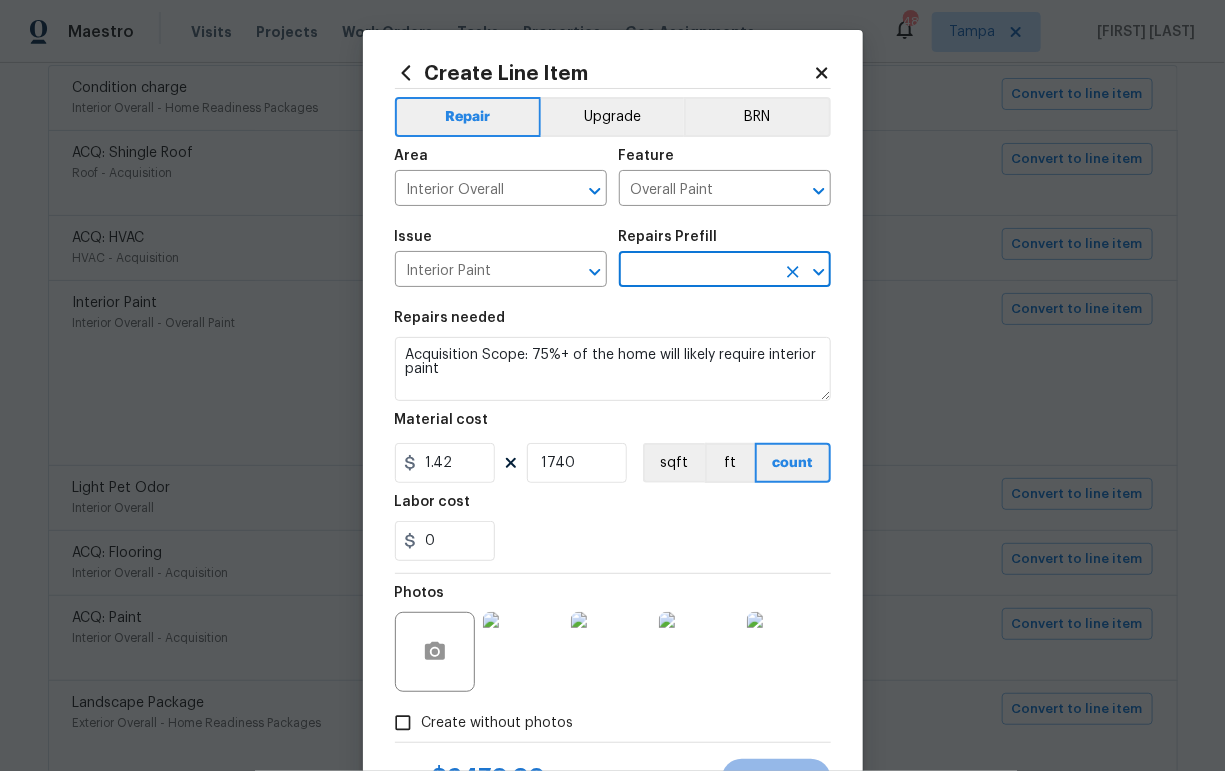 type on "Full Interior Paint LABOR ONLY $1.22" 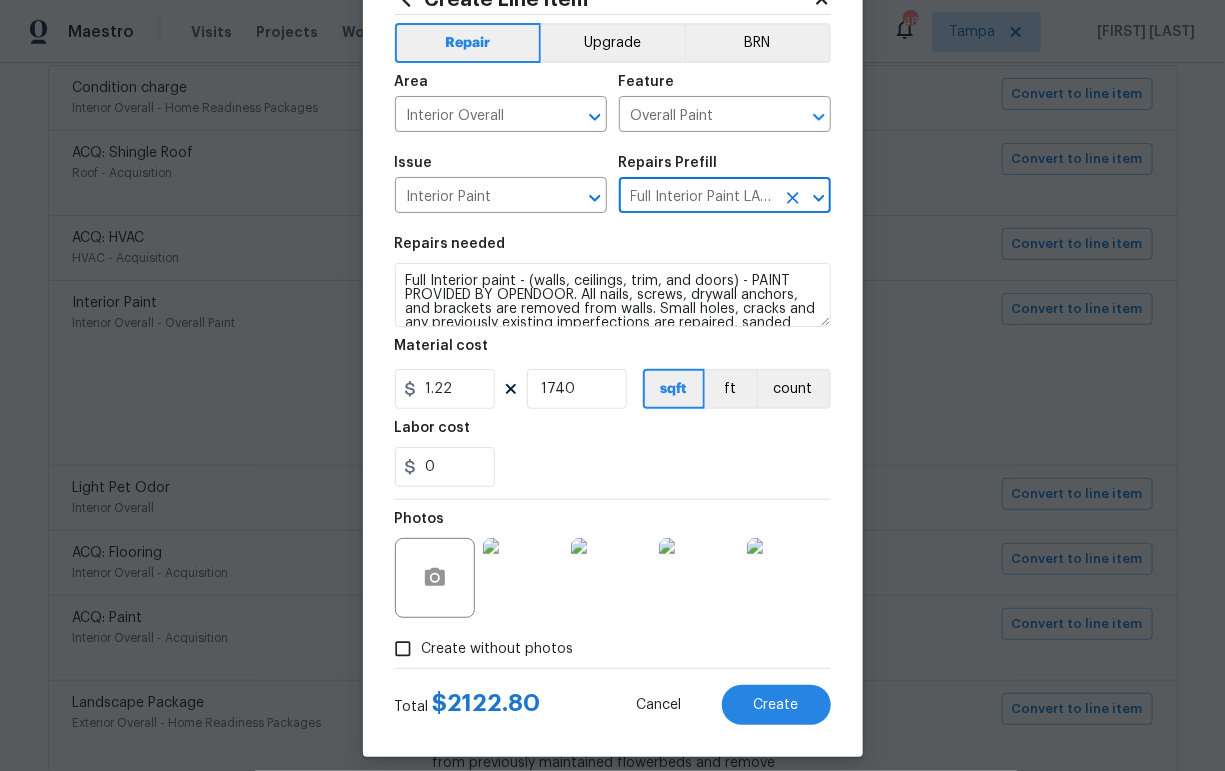 scroll, scrollTop: 91, scrollLeft: 0, axis: vertical 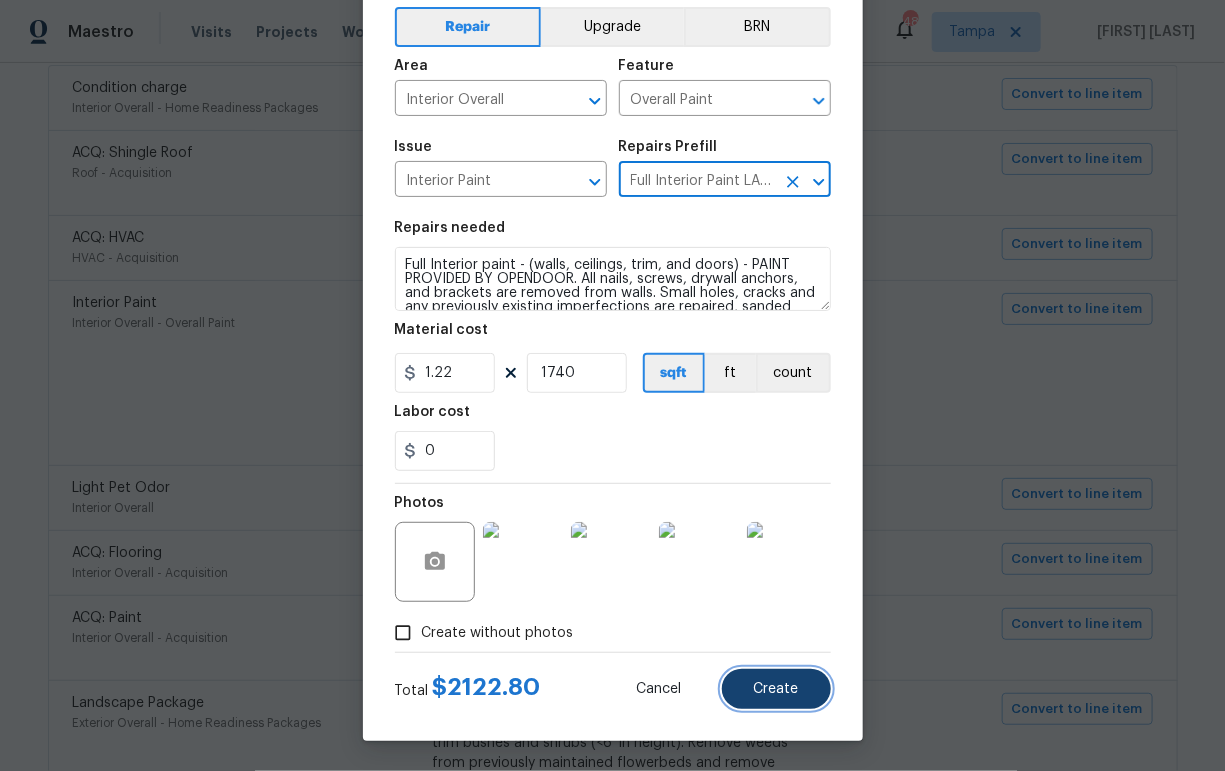 click on "Create" at bounding box center (776, 689) 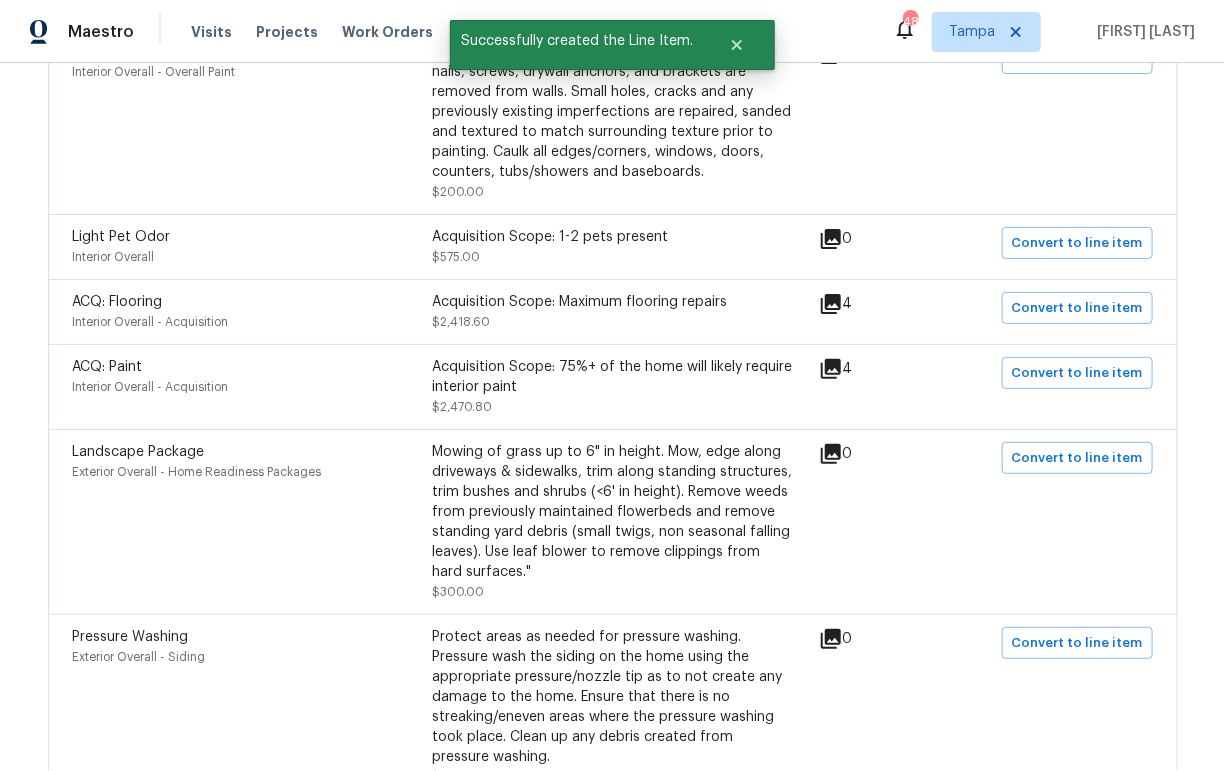 scroll, scrollTop: 738, scrollLeft: 0, axis: vertical 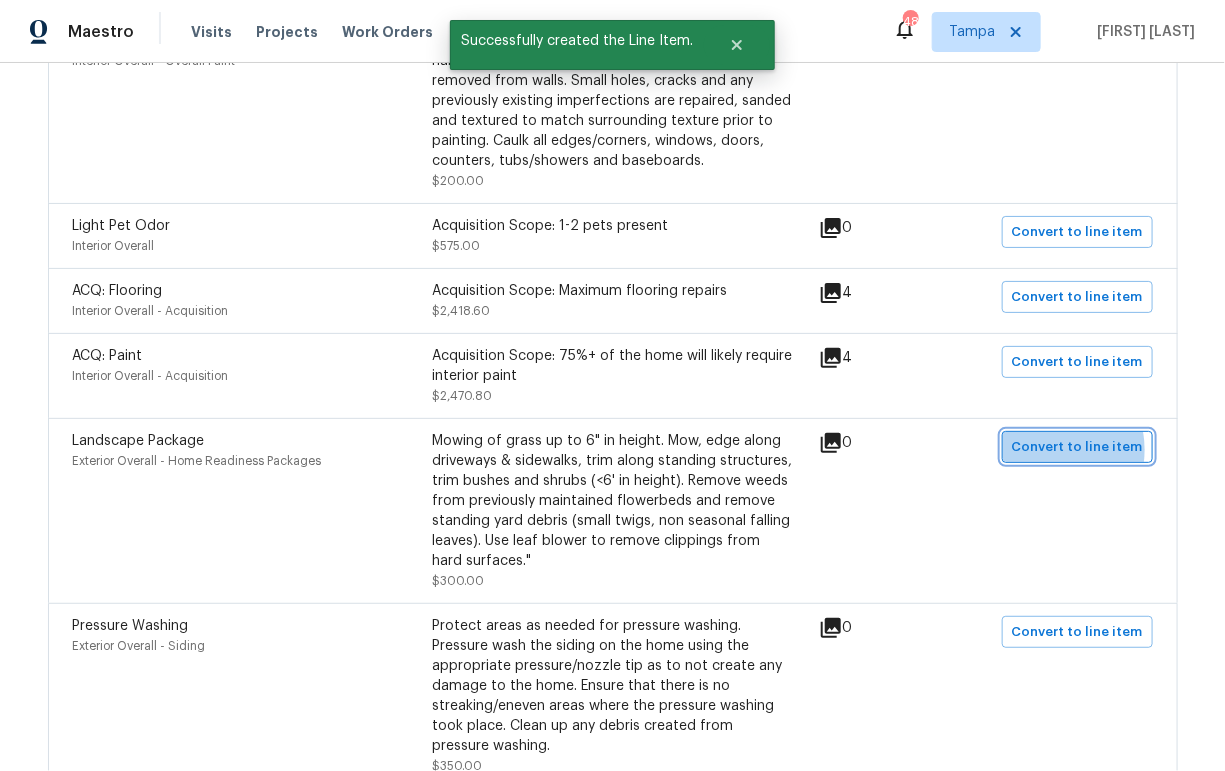click on "Convert to line item" at bounding box center (1077, 447) 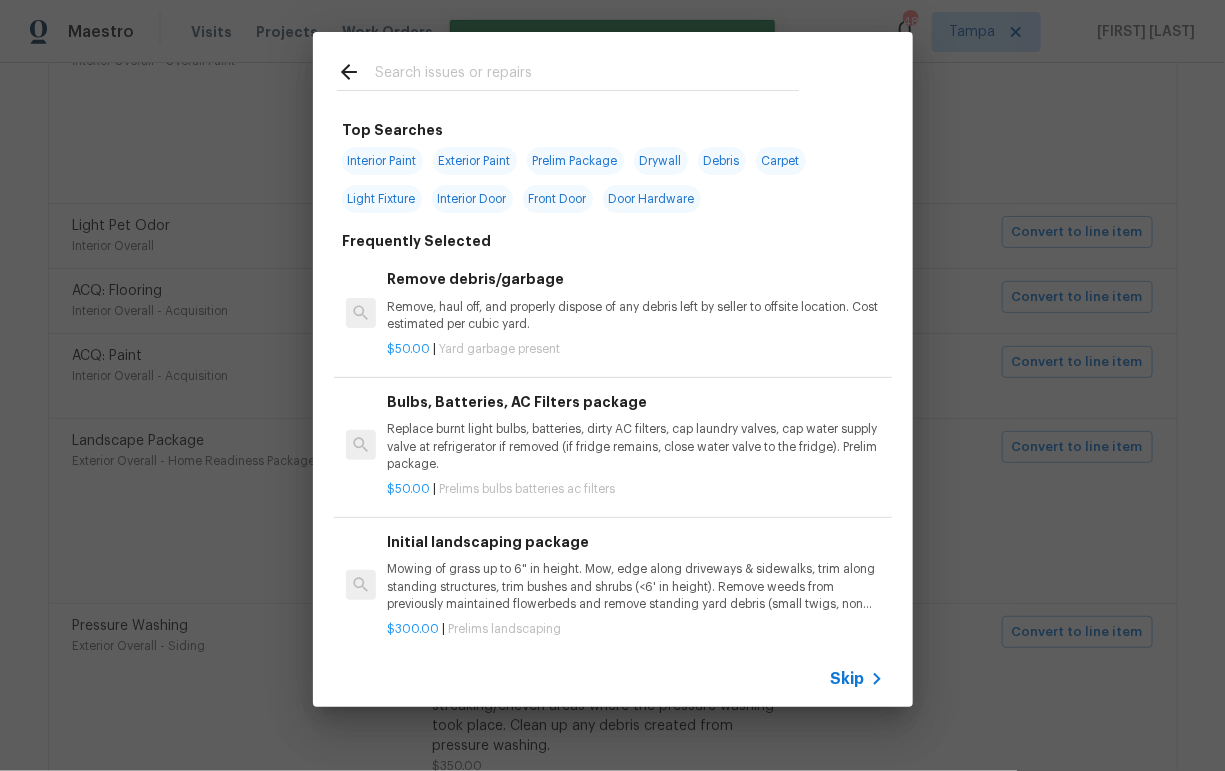 click on "Skip" at bounding box center (848, 679) 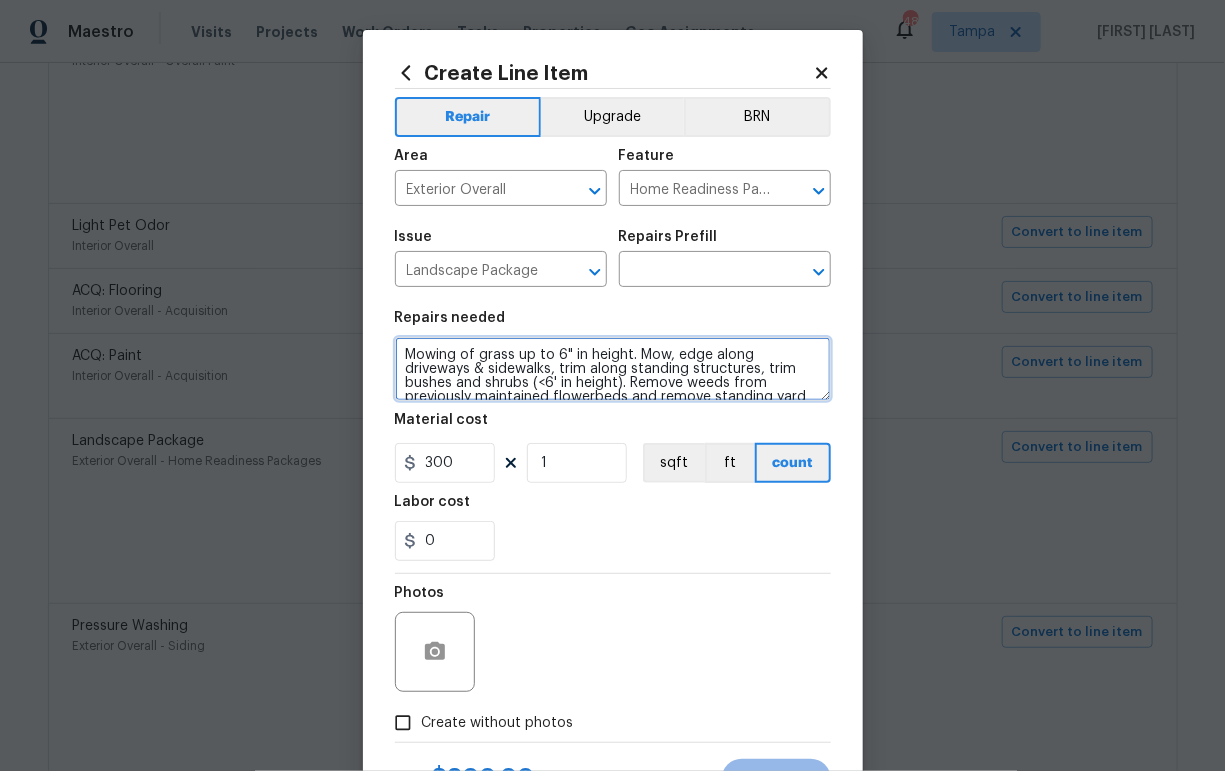 click on "Mowing of grass up to 6" in height. Mow, edge along driveways & sidewalks, trim along standing structures, trim bushes and shrubs (<6' in height). Remove weeds from previously maintained flowerbeds and remove standing yard debris (small twigs, non seasonal falling leaves).  Use leaf blower to remove clippings from hard surfaces."" at bounding box center [613, 369] 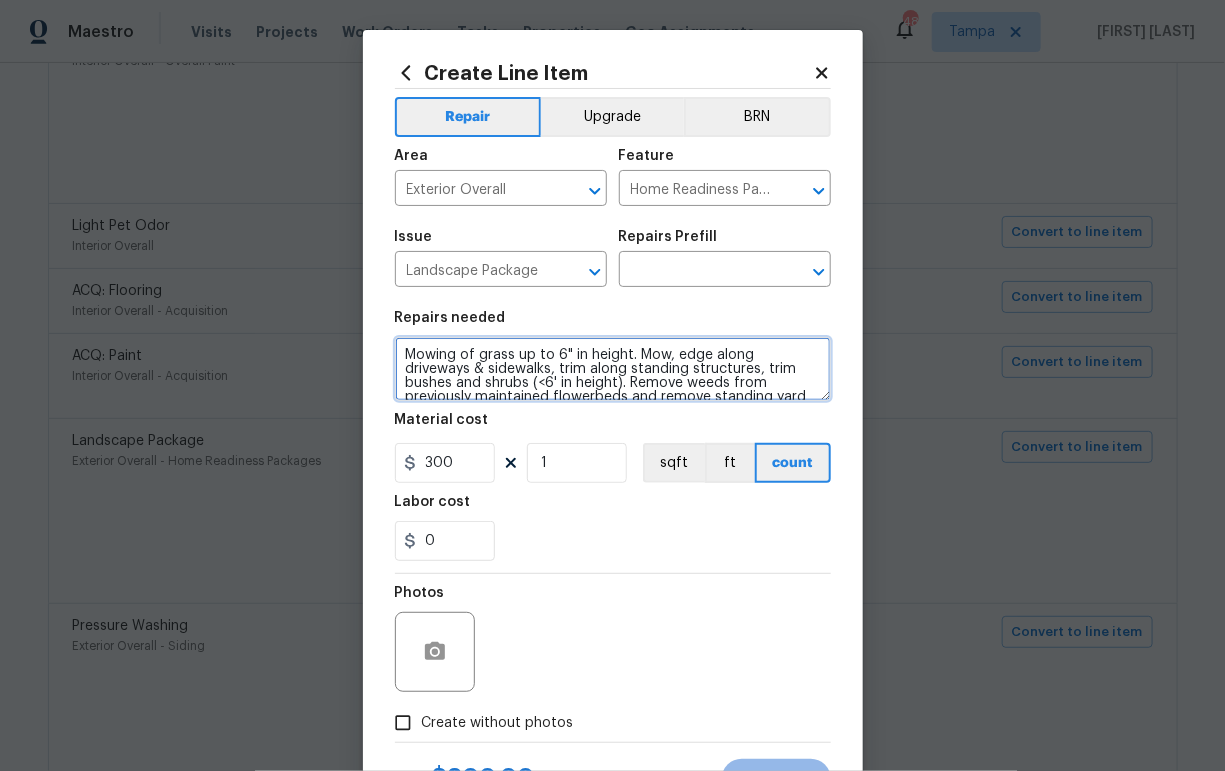 click on "Mowing of grass up to 6" in height. Mow, edge along driveways & sidewalks, trim along standing structures, trim bushes and shrubs (<6' in height). Remove weeds from previously maintained flowerbeds and remove standing yard debris (small twigs, non seasonal falling leaves).  Use leaf blower to remove clippings from hard surfaces."" at bounding box center [613, 369] 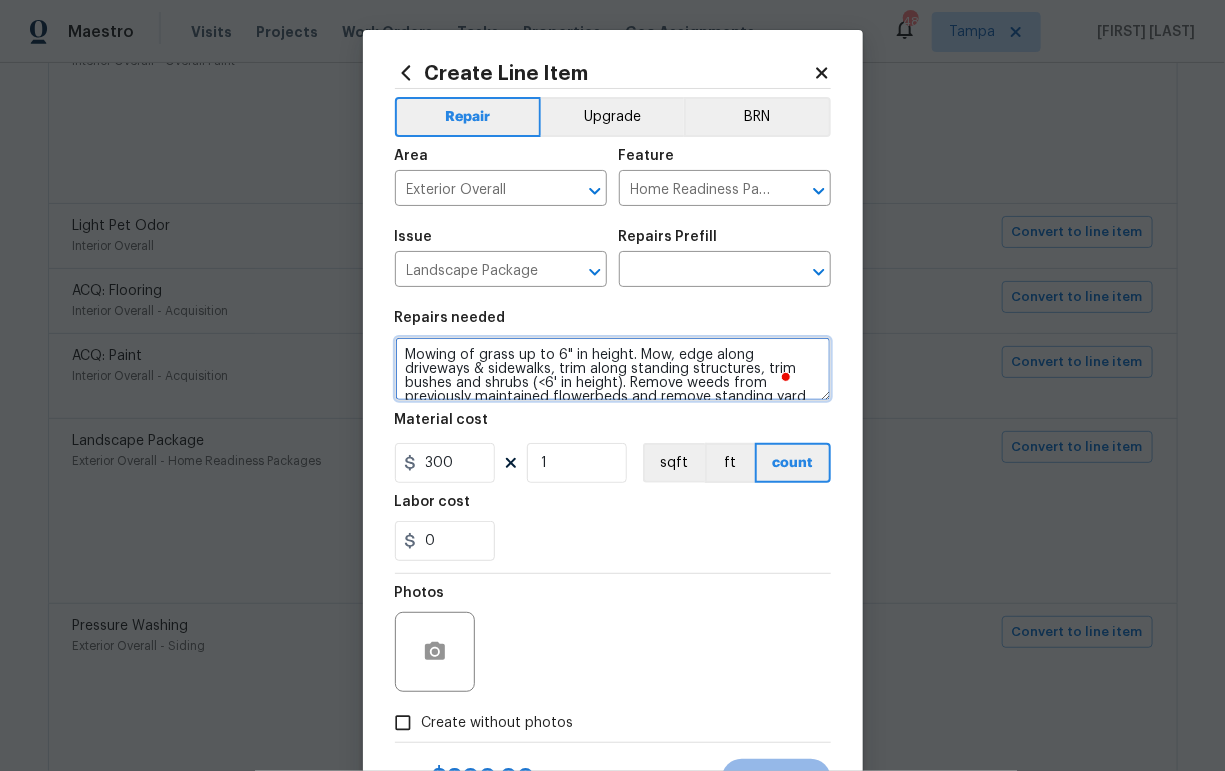 click on "Mowing of grass up to 6" in height. Mow, edge along driveways & sidewalks, trim along standing structures, trim bushes and shrubs (<6' in height). Remove weeds from previously maintained flowerbeds and remove standing yard debris (small twigs, non seasonal falling leaves).  Use leaf blower to remove clippings from hard surfaces."" at bounding box center (613, 369) 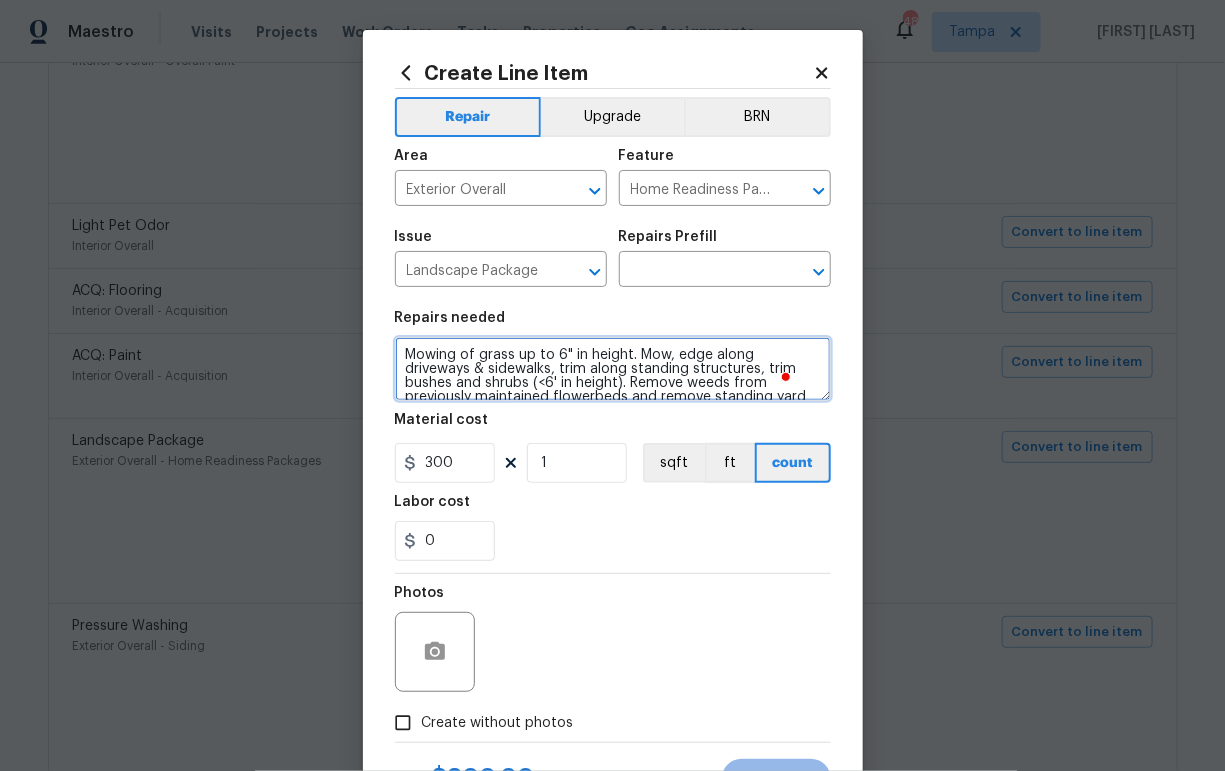 click on "Mowing of grass up to 6" in height. Mow, edge along driveways & sidewalks, trim along standing structures, trim bushes and shrubs (<6' in height). Remove weeds from previously maintained flowerbeds and remove standing yard debris (small twigs, non seasonal falling leaves).  Use leaf blower to remove clippings from hard surfaces."" at bounding box center [613, 369] 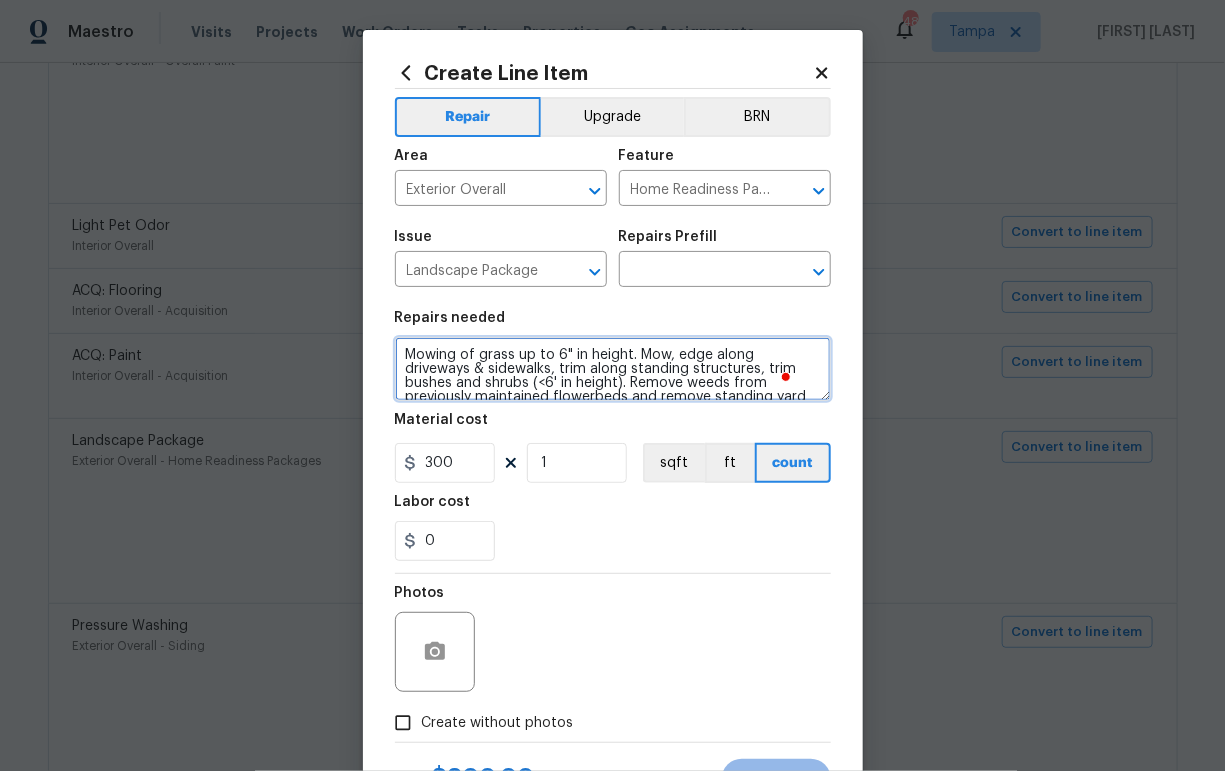 paste on "- Landscaping Package TO INCLUDE:… SPRAY WEED KILLER AND REMOVE ALL WEEDS FROM FRONT BEDS … TRIM SMALL OAK AT ROAD … REMOVE ALL DOG POOP FROM BACK YARD" 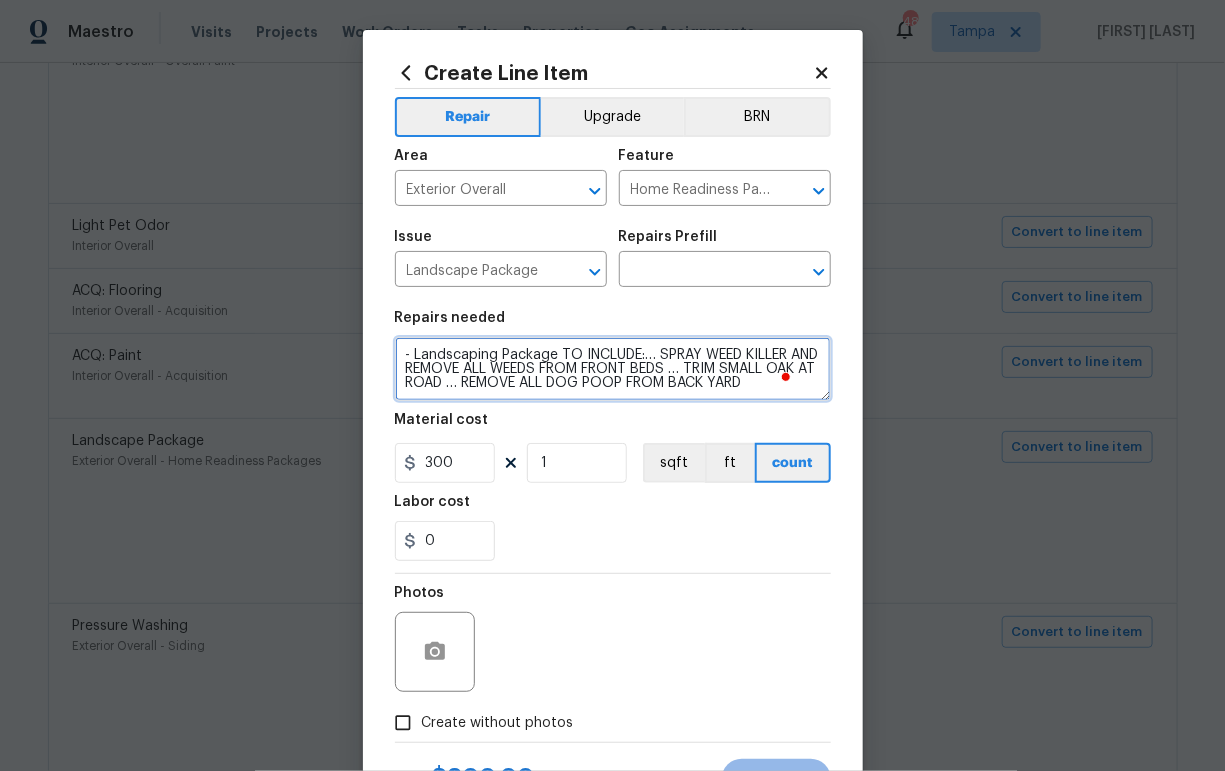 scroll, scrollTop: 6, scrollLeft: 0, axis: vertical 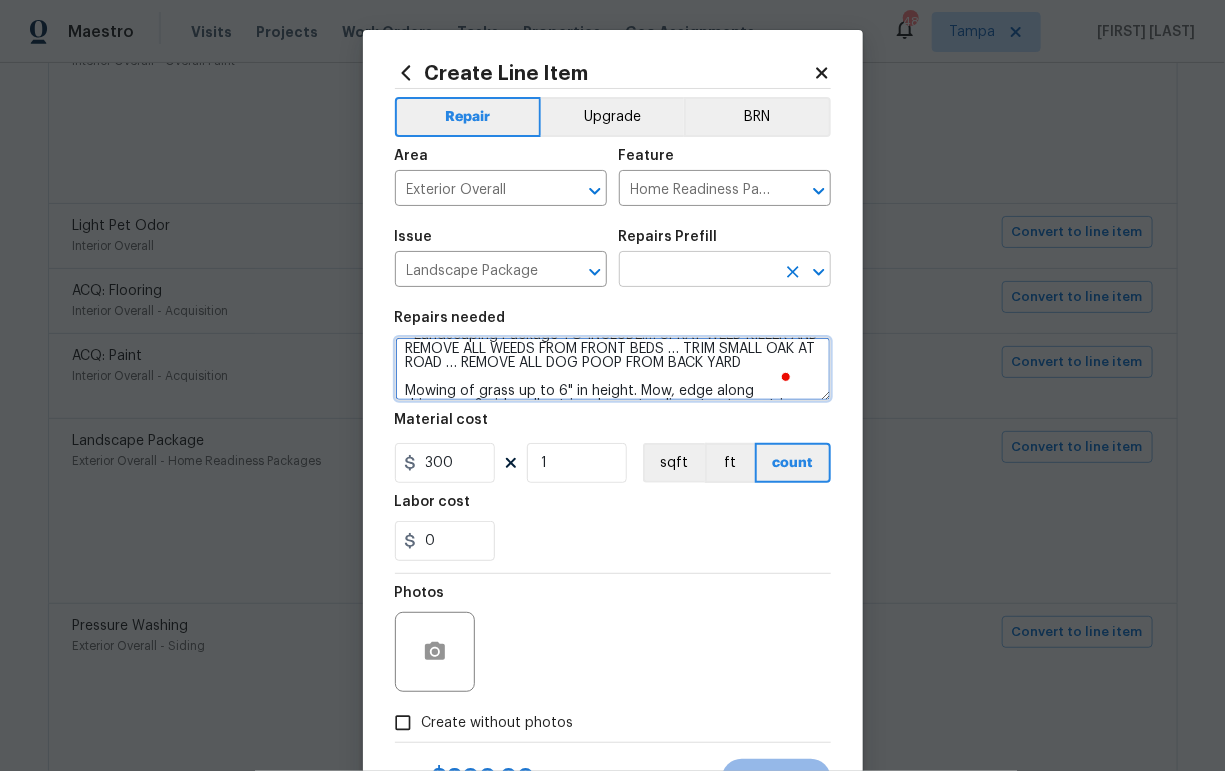 type on "- Landscaping Package TO INCLUDE:… SPRAY WEED KILLER AND REMOVE ALL WEEDS FROM FRONT BEDS … TRIM SMALL OAK AT ROAD … REMOVE ALL DOG POOP FROM BACK YARD
Mowing of grass up to 6" in height. Mow, edge along driveways & sidewalks, trim along standing structures, trim bushes and shrubs (<6' in height). Remove weeds from previously maintained flowerbeds and remove standing yard debris (small twigs, non seasonal falling leaves).  Use leaf blower to remove clippings from hard surfaces."" 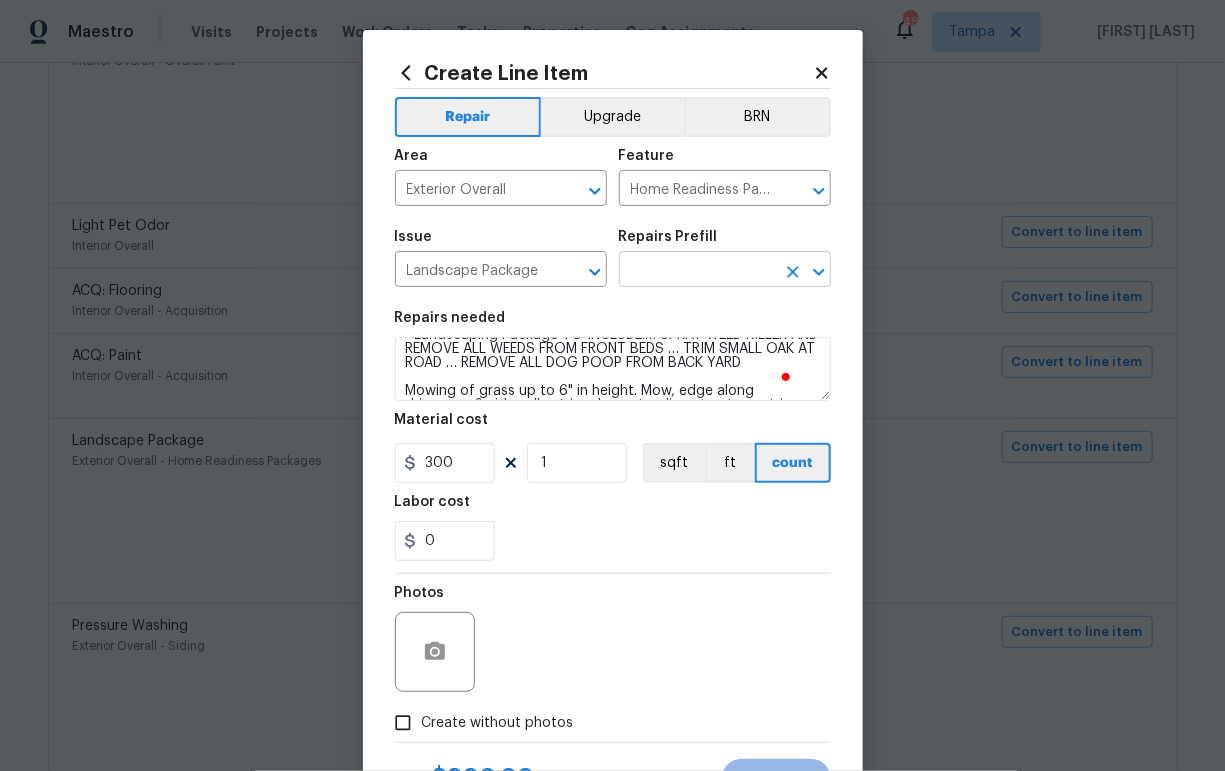 click at bounding box center [697, 271] 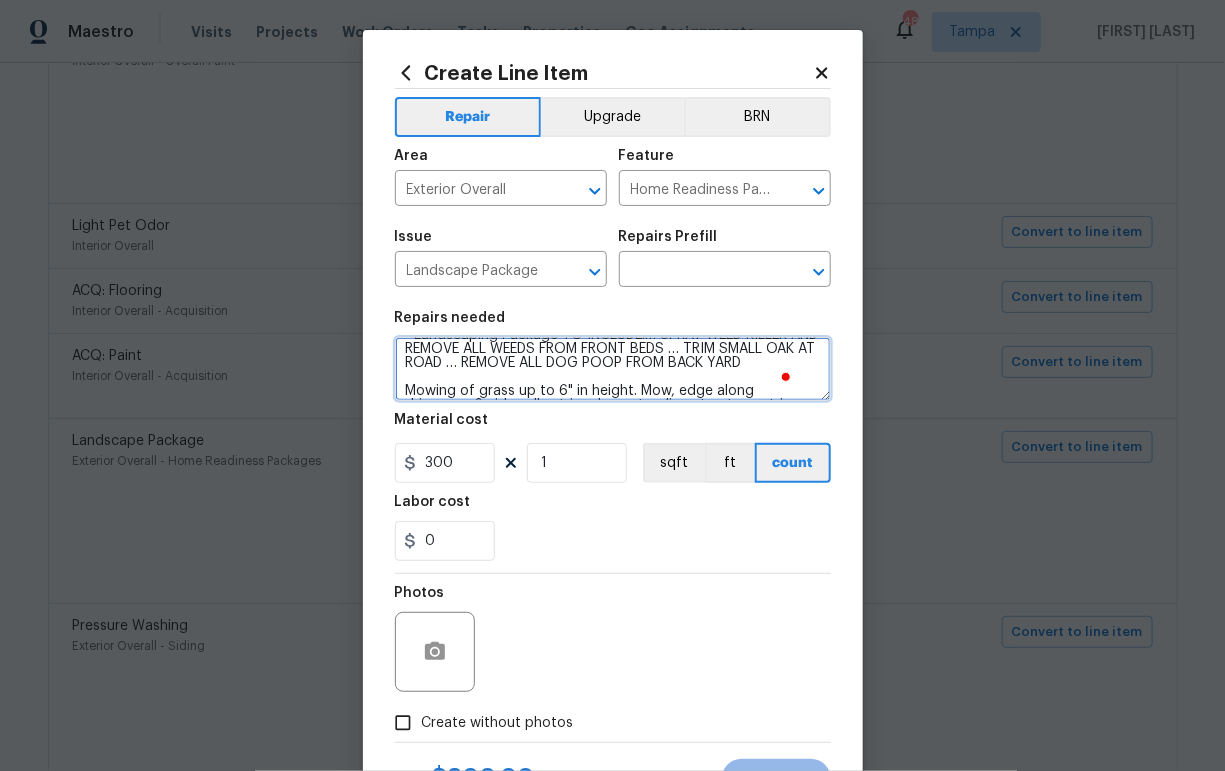click on "- Landscaping Package TO INCLUDE:… SPRAY WEED KILLER AND REMOVE ALL WEEDS FROM FRONT BEDS … TRIM SMALL OAK AT ROAD … REMOVE ALL DOG POOP FROM BACK YARD
Mowing of grass up to 6" in height. Mow, edge along driveways & sidewalks, trim along standing structures, trim bushes and shrubs (<6' in height). Remove weeds from previously maintained flowerbeds and remove standing yard debris (small twigs, non seasonal falling leaves).  Use leaf blower to remove clippings from hard surfaces."" at bounding box center [613, 369] 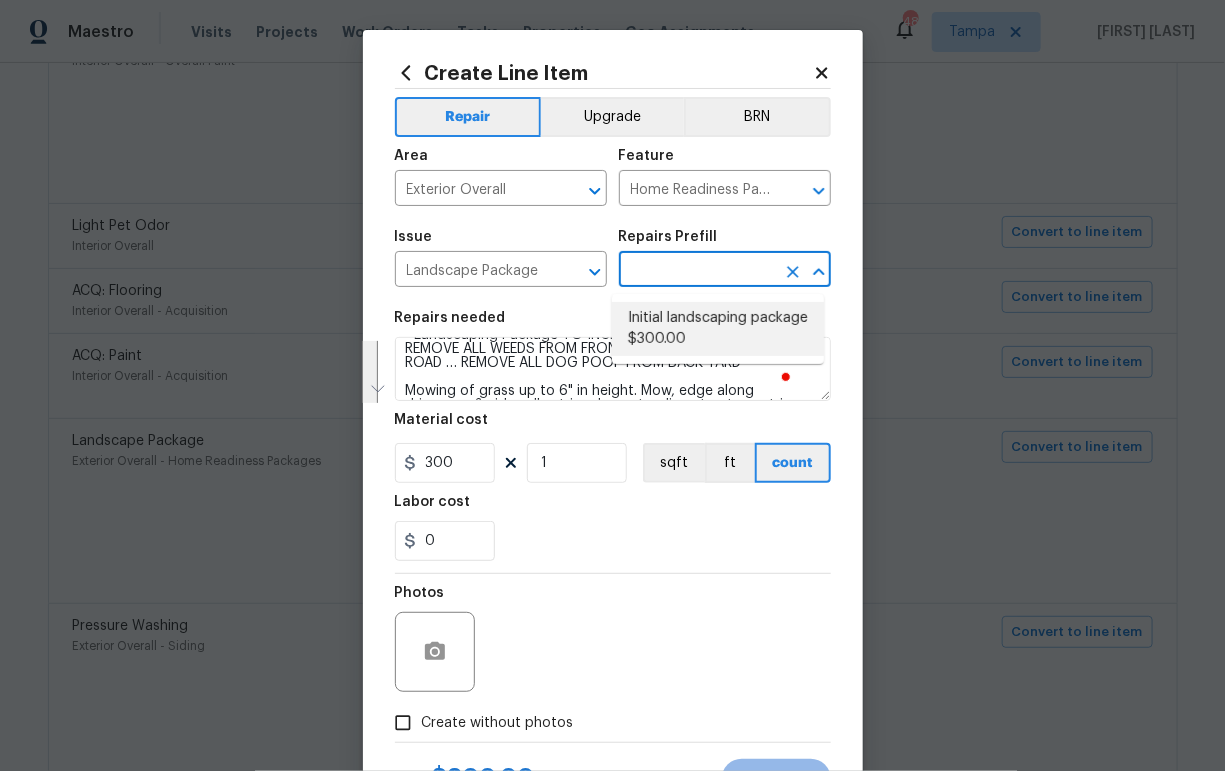 click at bounding box center [697, 271] 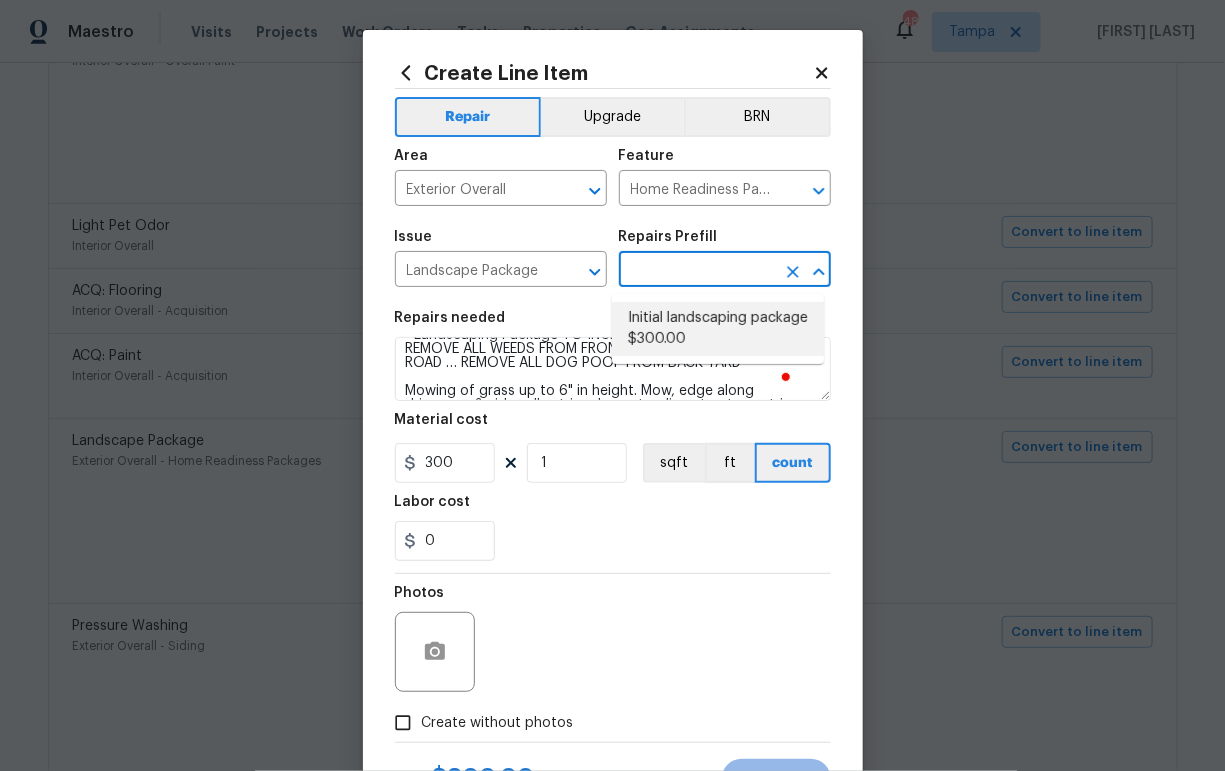 click on "Initial landscaping package $300.00" at bounding box center [718, 329] 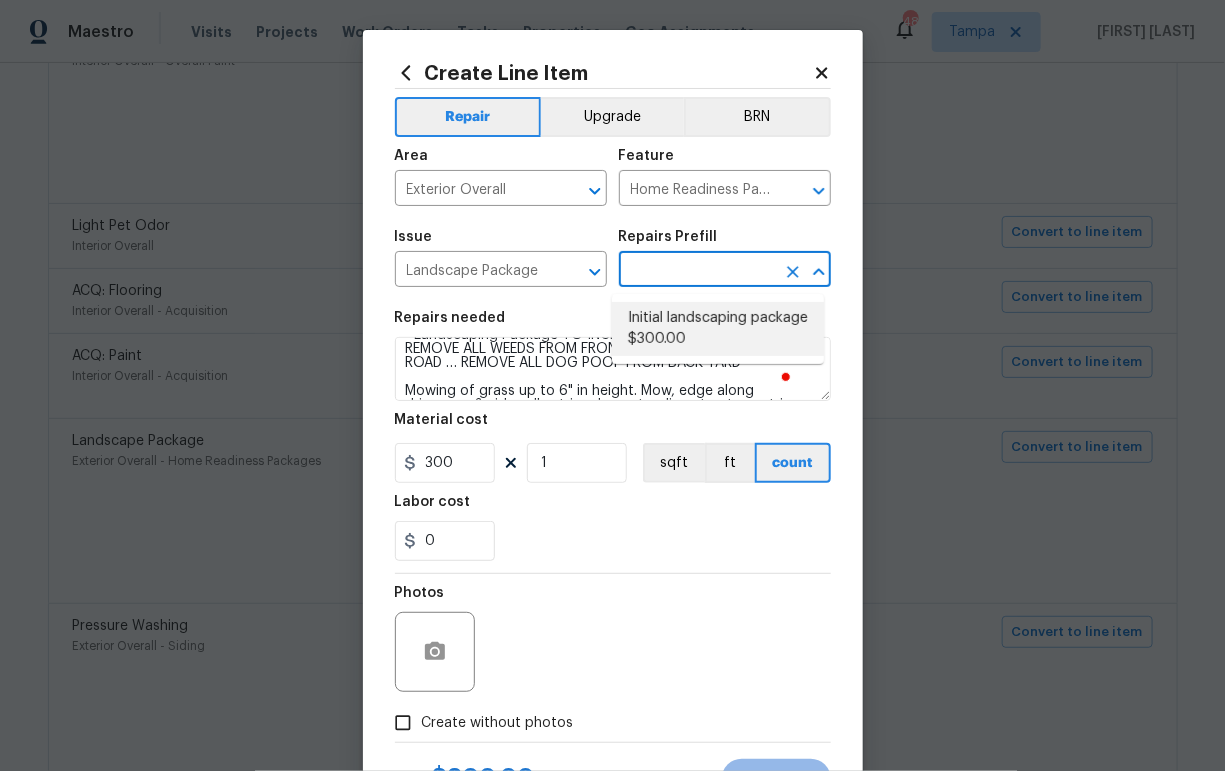 type on "Initial landscaping package $300.00" 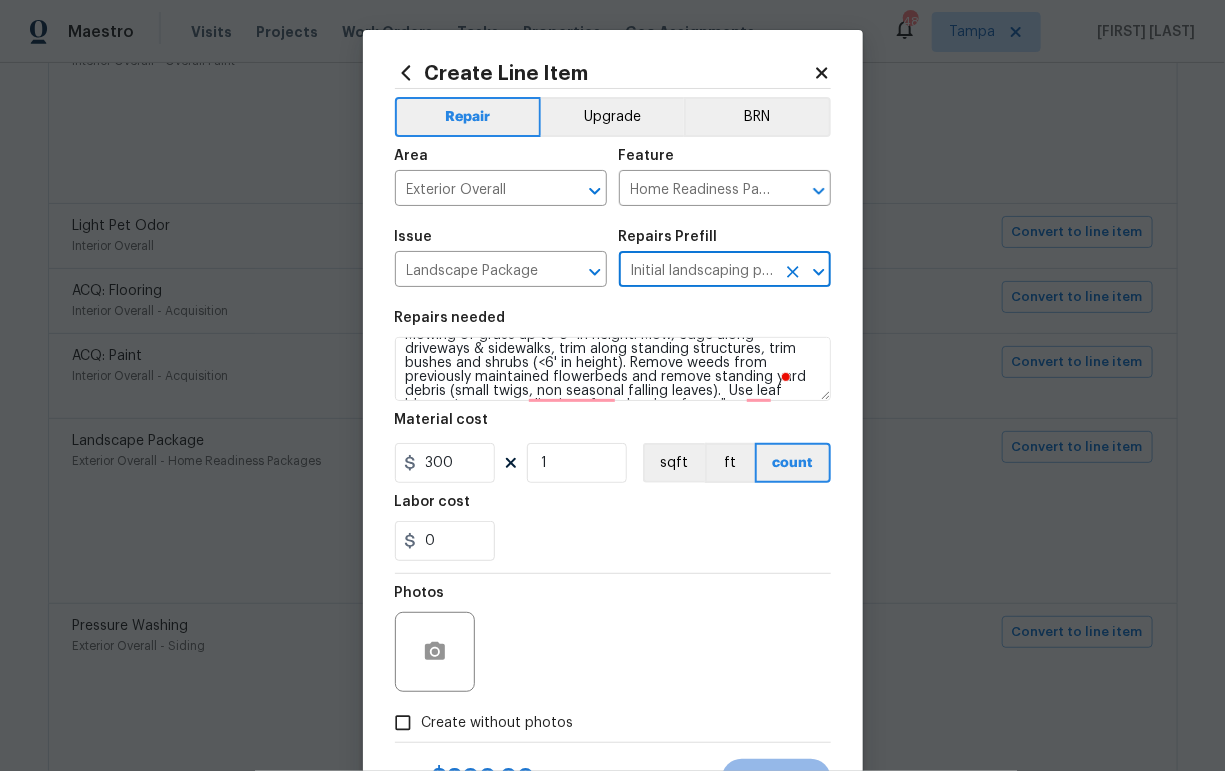 scroll, scrollTop: 12, scrollLeft: 0, axis: vertical 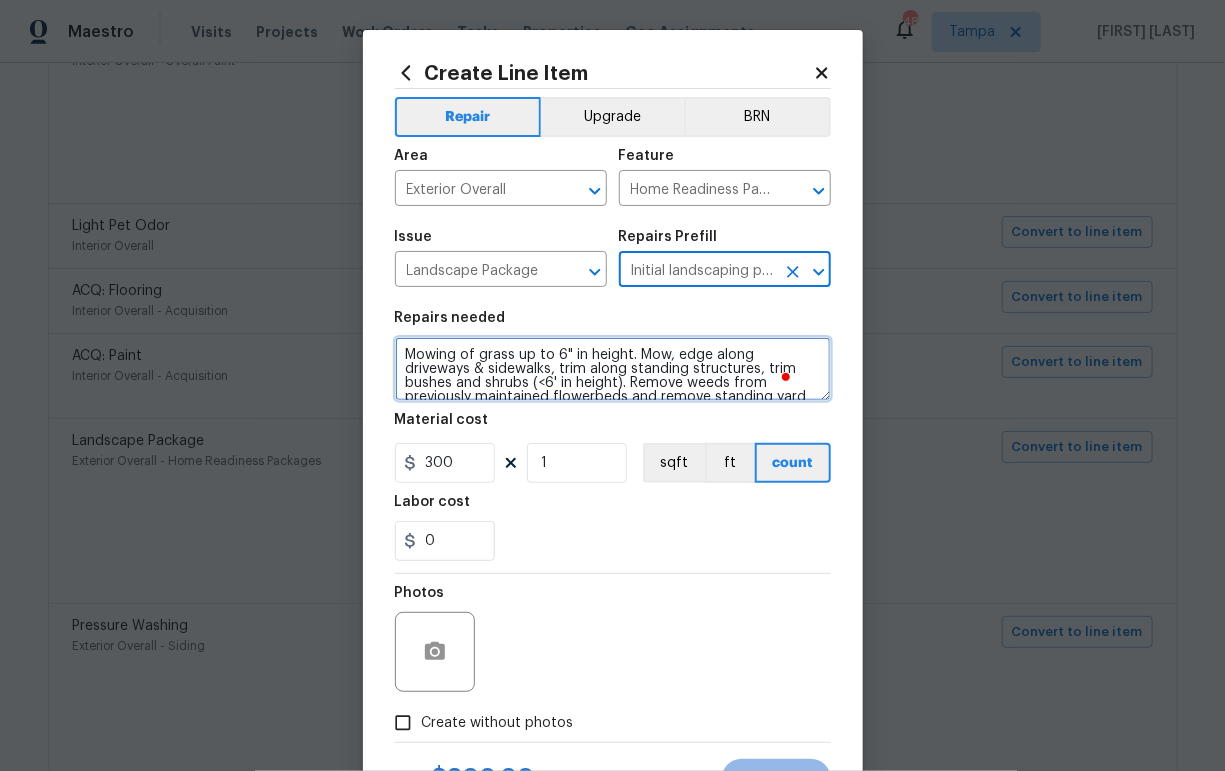 click on "Mowing of grass up to 6" in height. Mow, edge along driveways & sidewalks, trim along standing structures, trim bushes and shrubs (<6' in height). Remove weeds from previously maintained flowerbeds and remove standing yard debris (small twigs, non seasonal falling leaves).  Use leaf blower to remove clippings from hard surfaces."" at bounding box center (613, 369) 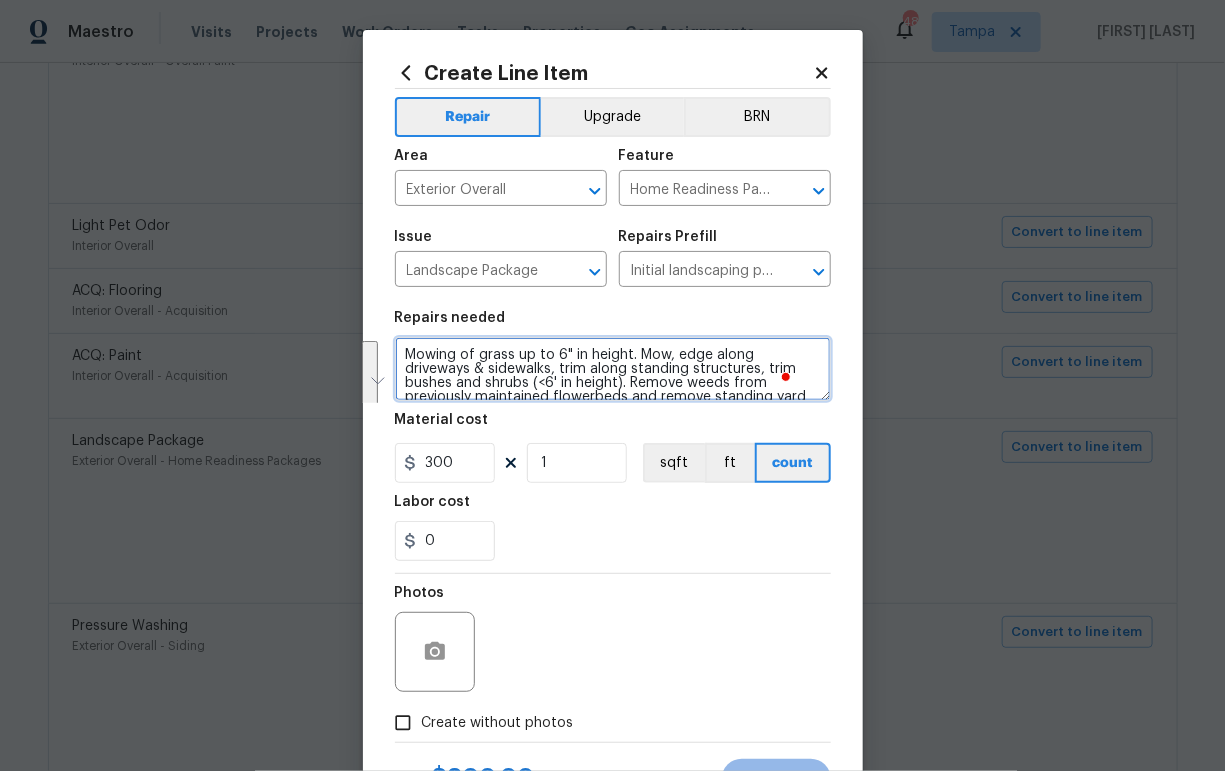 paste on "- Landscaping Package TO INCLUDE:… SPRAY WEED KILLER AND REMOVE ALL WEEDS FROM FRONT BEDS … TRIM SMALL OAK AT ROAD … REMOVE ALL DOG POOP FROM BACK YARD" 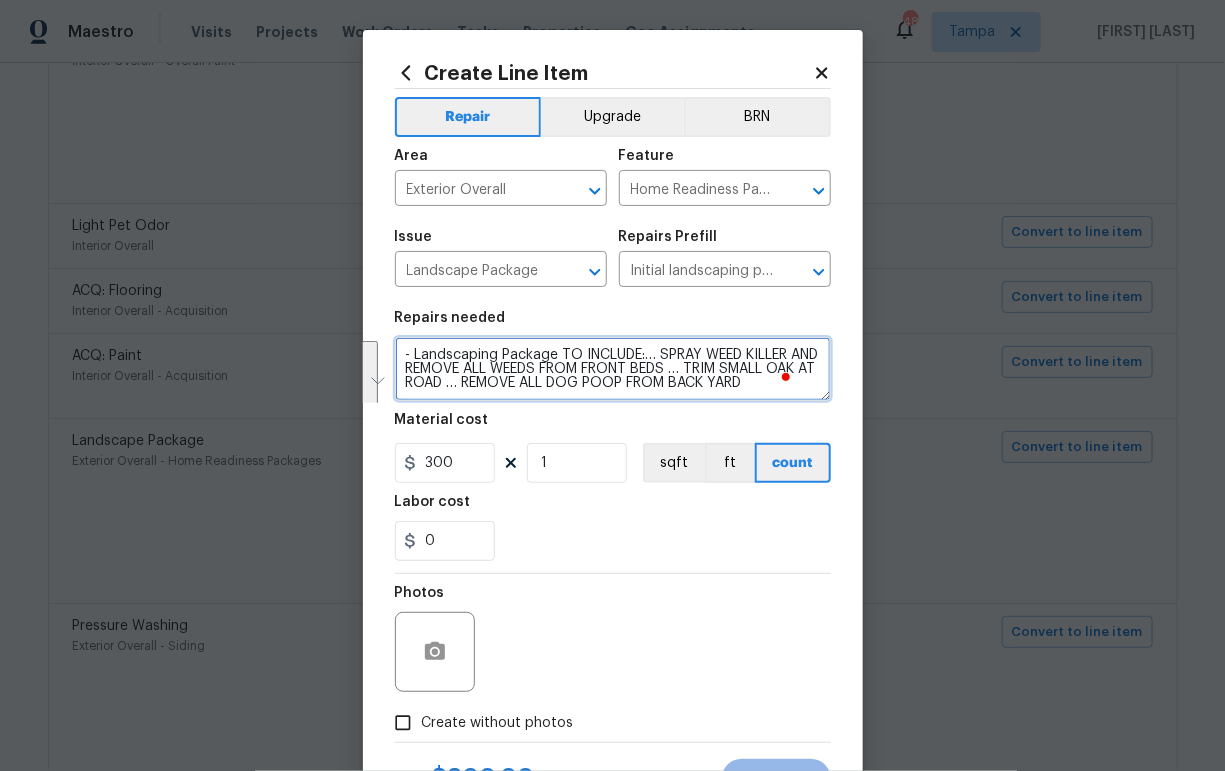 scroll, scrollTop: 88, scrollLeft: 0, axis: vertical 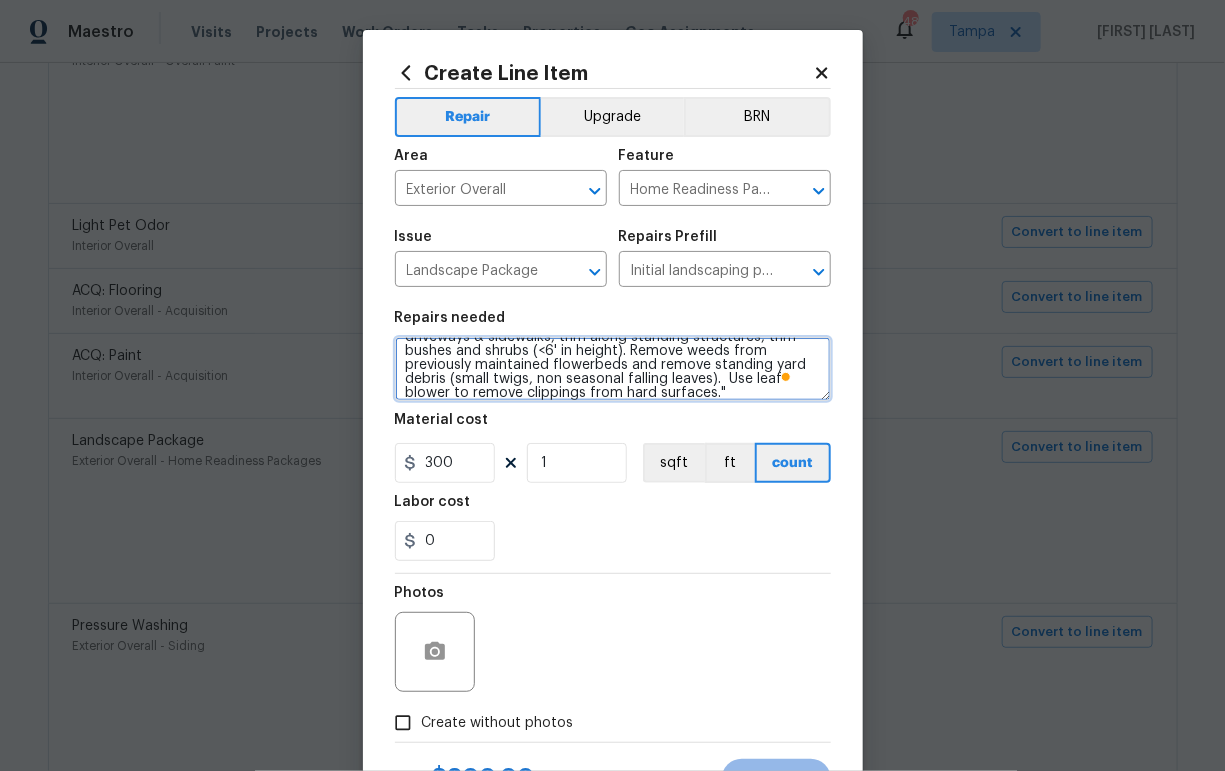 type on "- Landscaping Package TO INCLUDE:… SPRAY WEED KILLER AND REMOVE ALL WEEDS FROM FRONT BEDS … TRIM SMALL OAK AT ROAD … REMOVE ALL DOG POOP FROM BACK YARD
Mowing of grass up to 6" in height. Mow, edge along driveways & sidewalks, trim along standing structures, trim bushes and shrubs (<6' in height). Remove weeds from previously maintained flowerbeds and remove standing yard debris (small twigs, non seasonal falling leaves).  Use leaf blower to remove clippings from hard surfaces."" 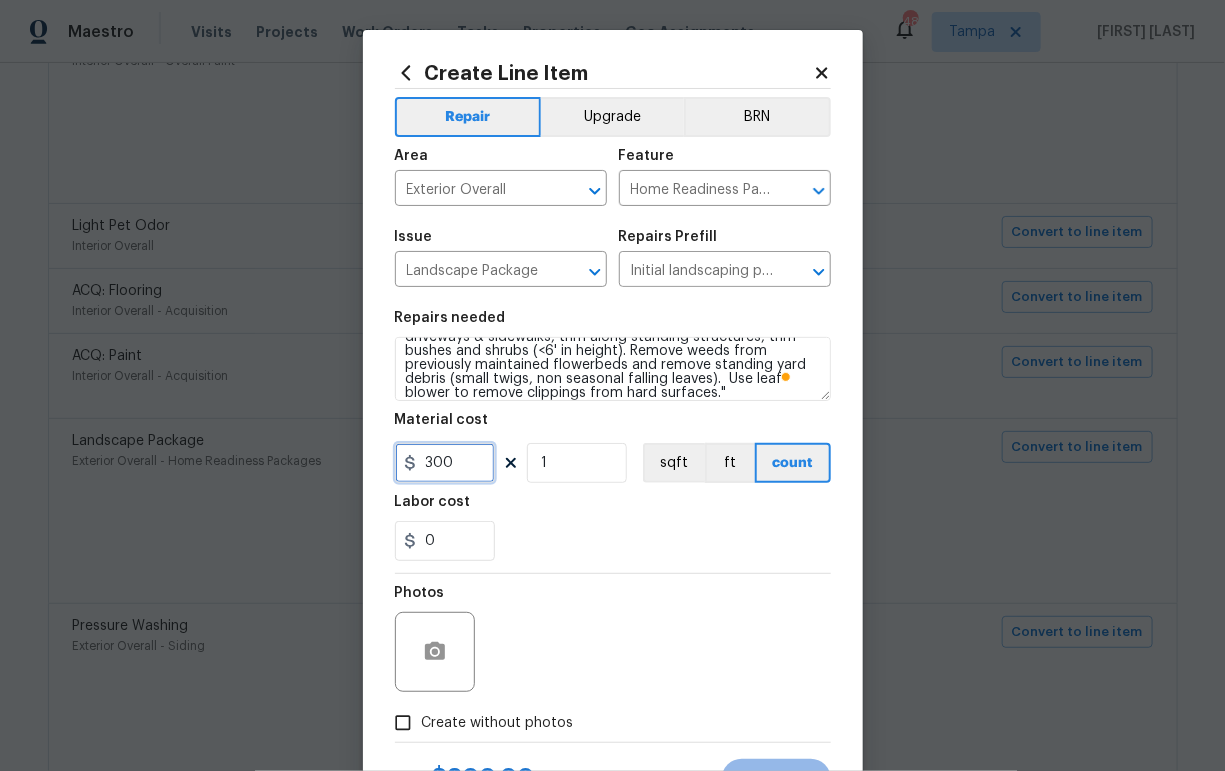 click on "300" at bounding box center [445, 463] 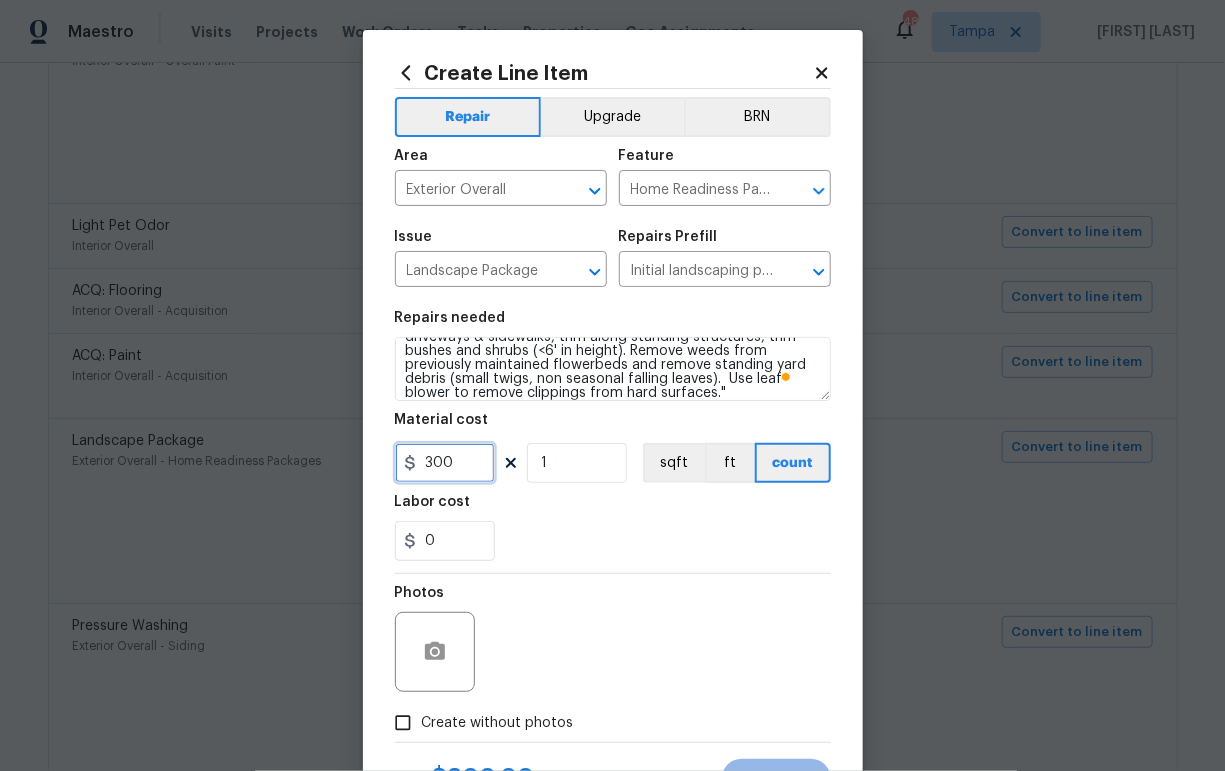 click on "300" at bounding box center (445, 463) 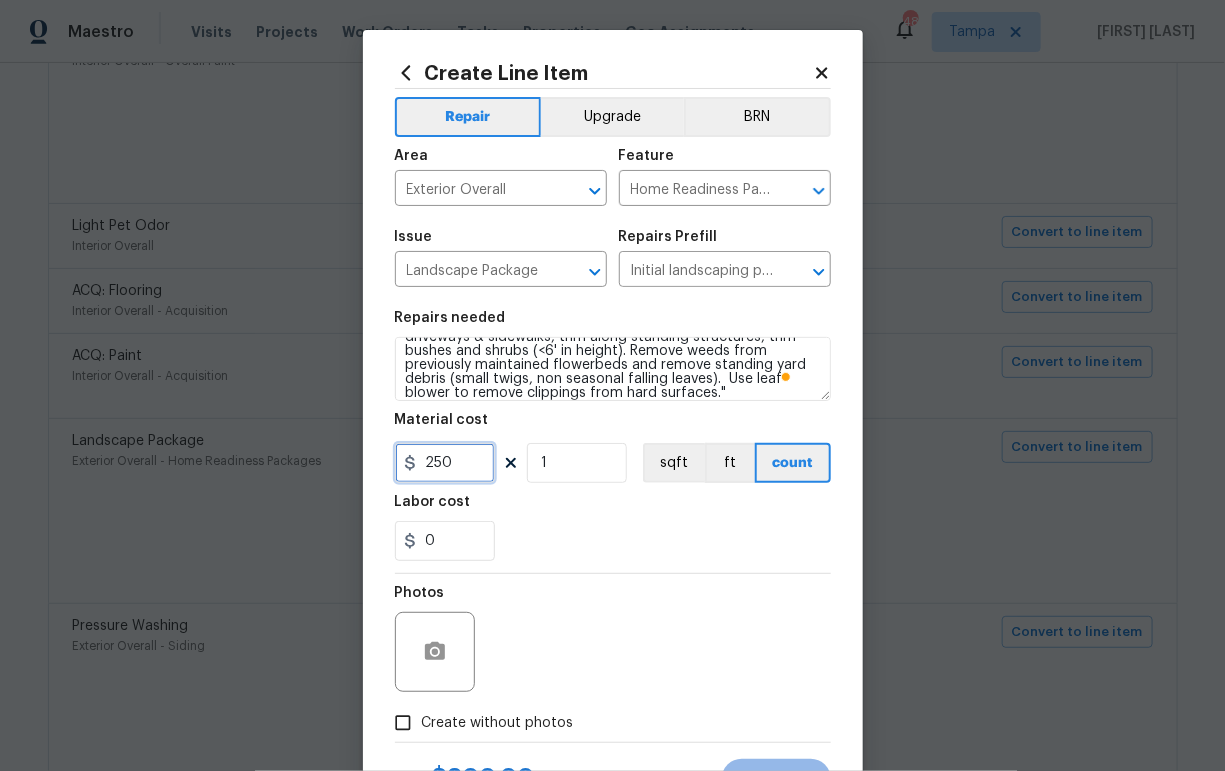 type on "250" 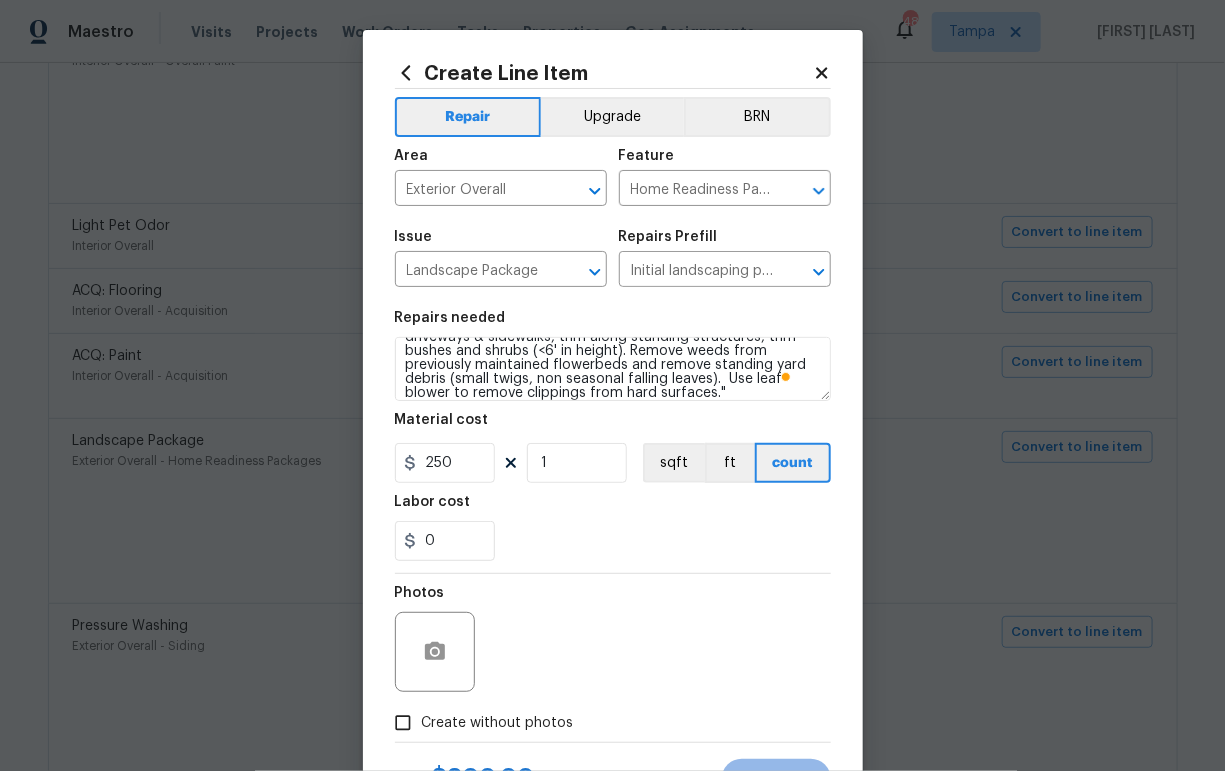 click on "Photos" at bounding box center (613, 639) 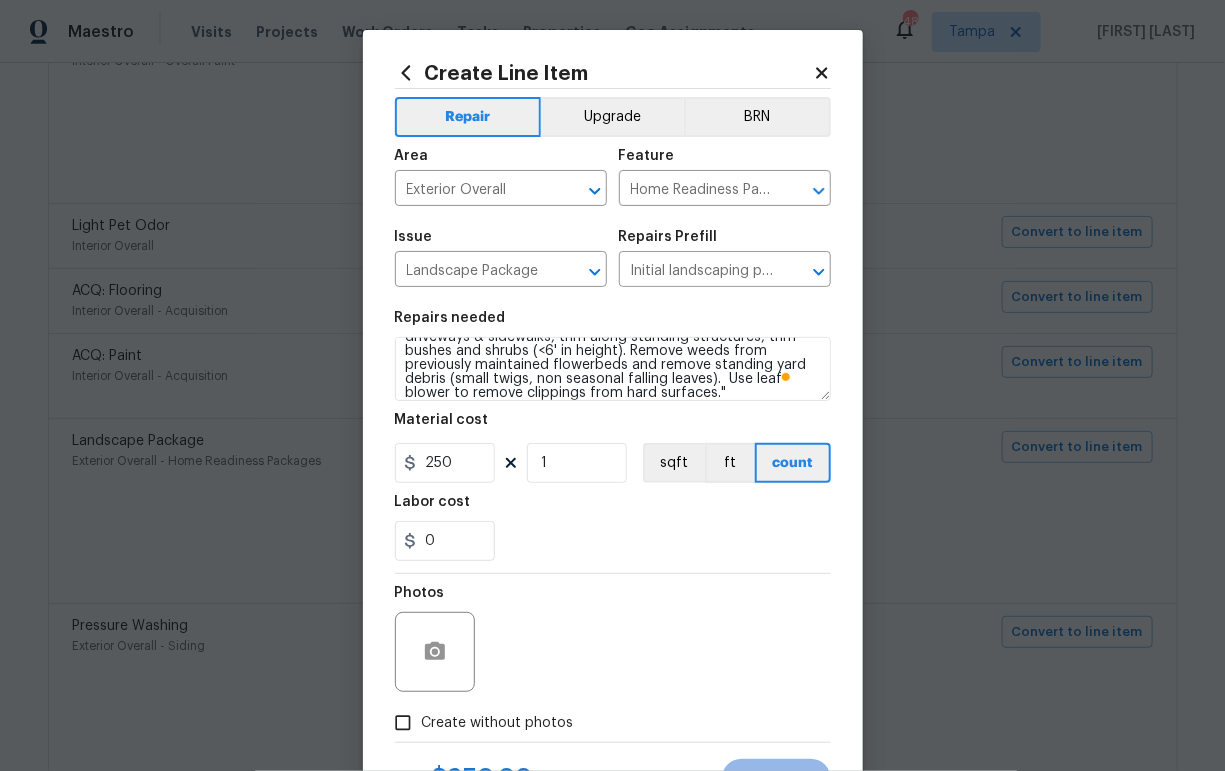 click on "Create without photos" at bounding box center (498, 723) 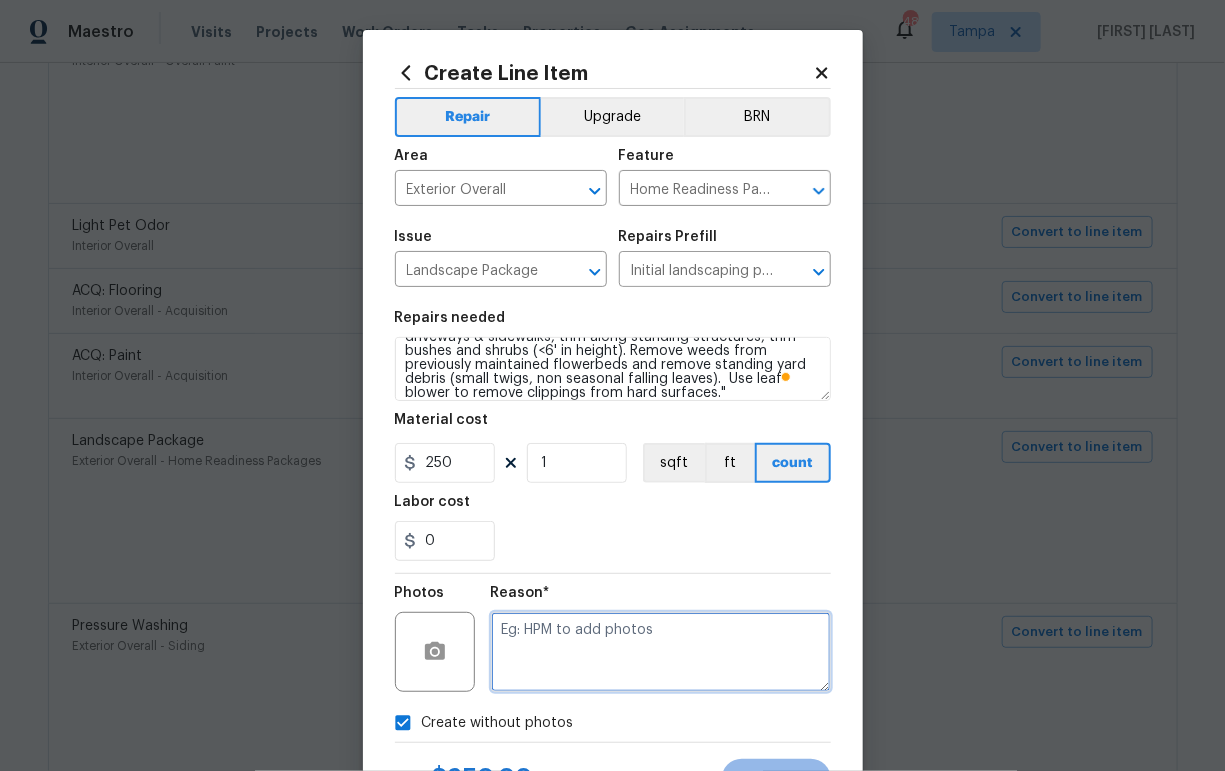 click at bounding box center [661, 652] 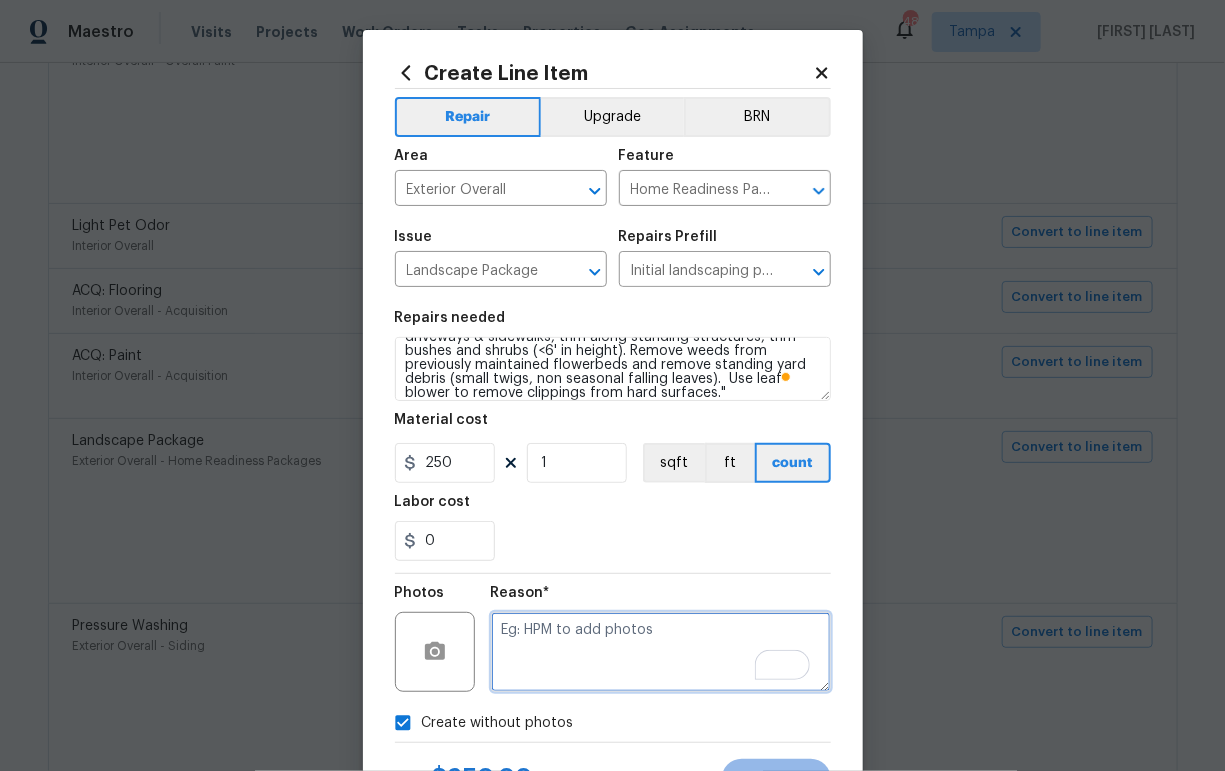 scroll, scrollTop: 88, scrollLeft: 0, axis: vertical 